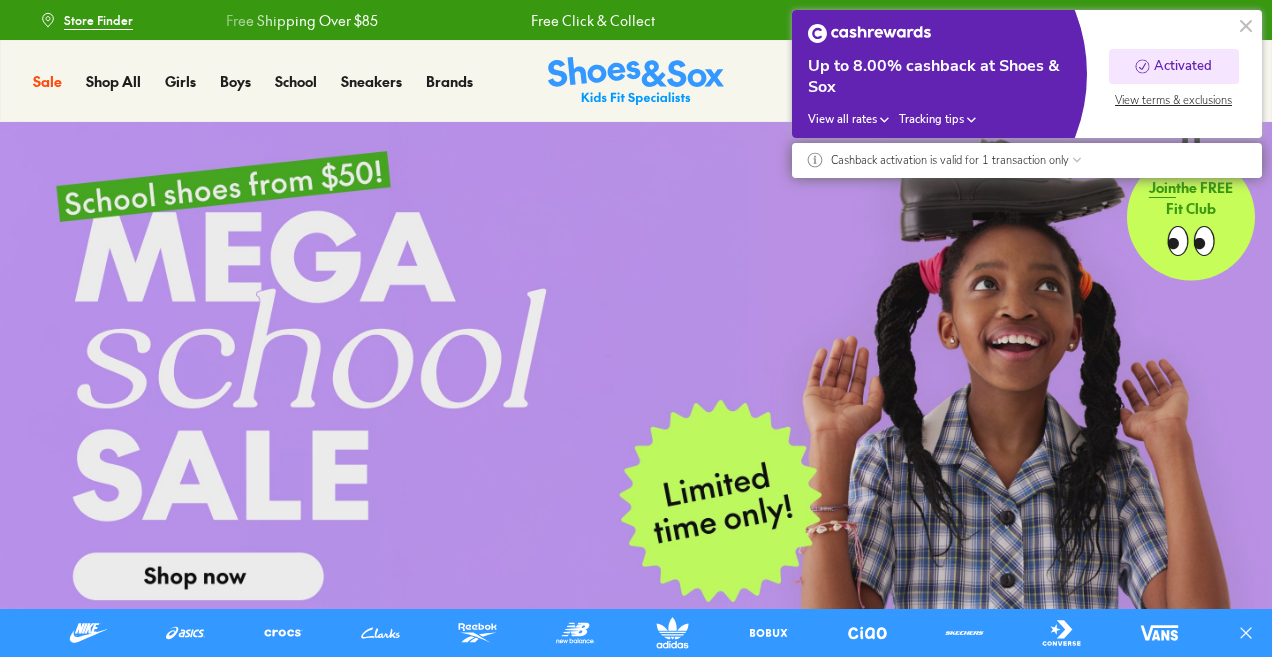 scroll, scrollTop: 0, scrollLeft: 0, axis: both 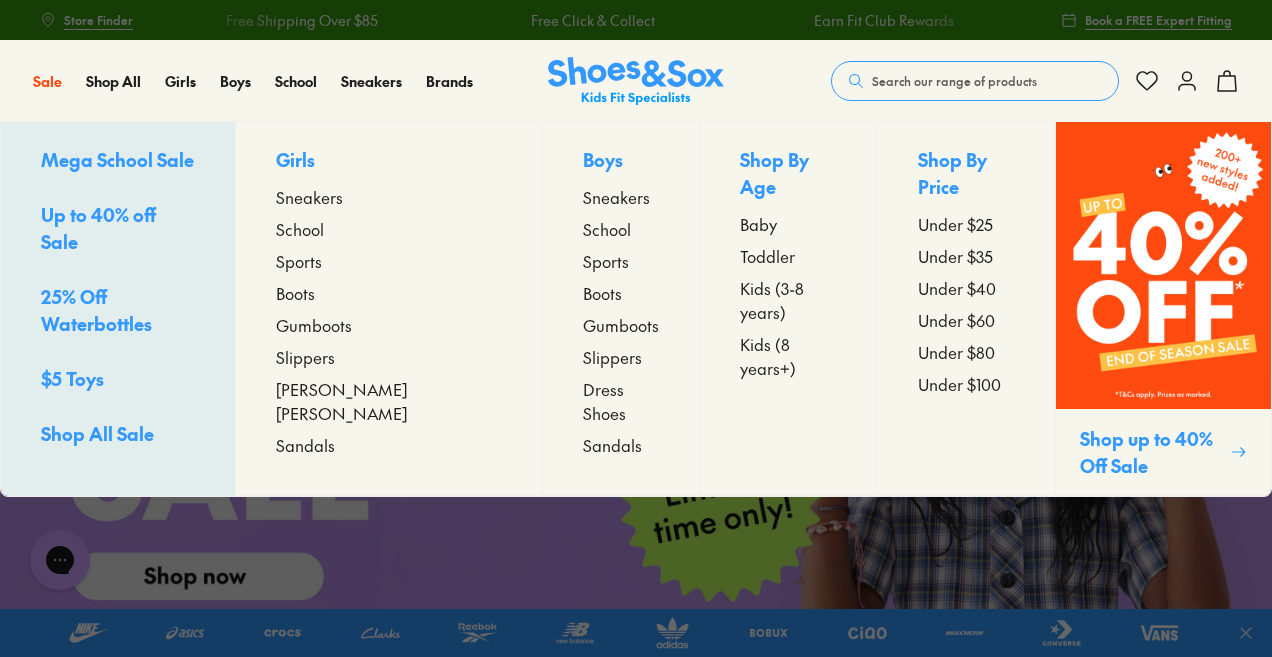 click on "Up to 40% off Sale" at bounding box center [98, 228] 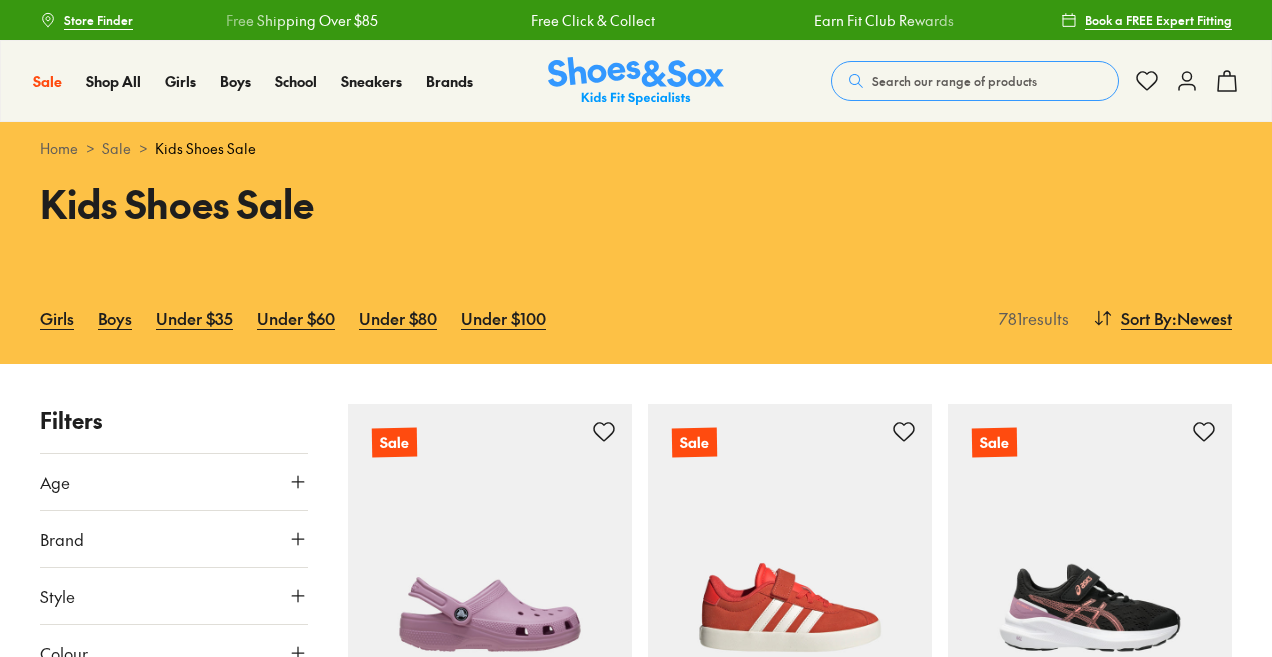 scroll, scrollTop: 0, scrollLeft: 0, axis: both 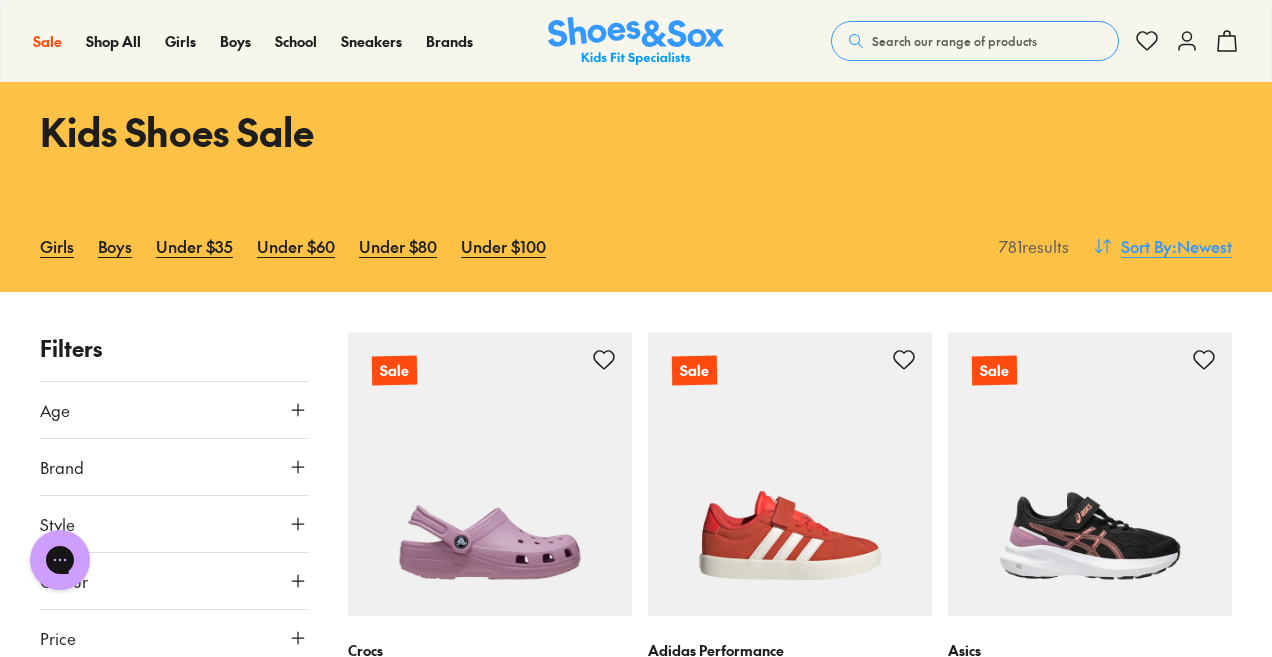 click on ":  Newest" at bounding box center [1202, 246] 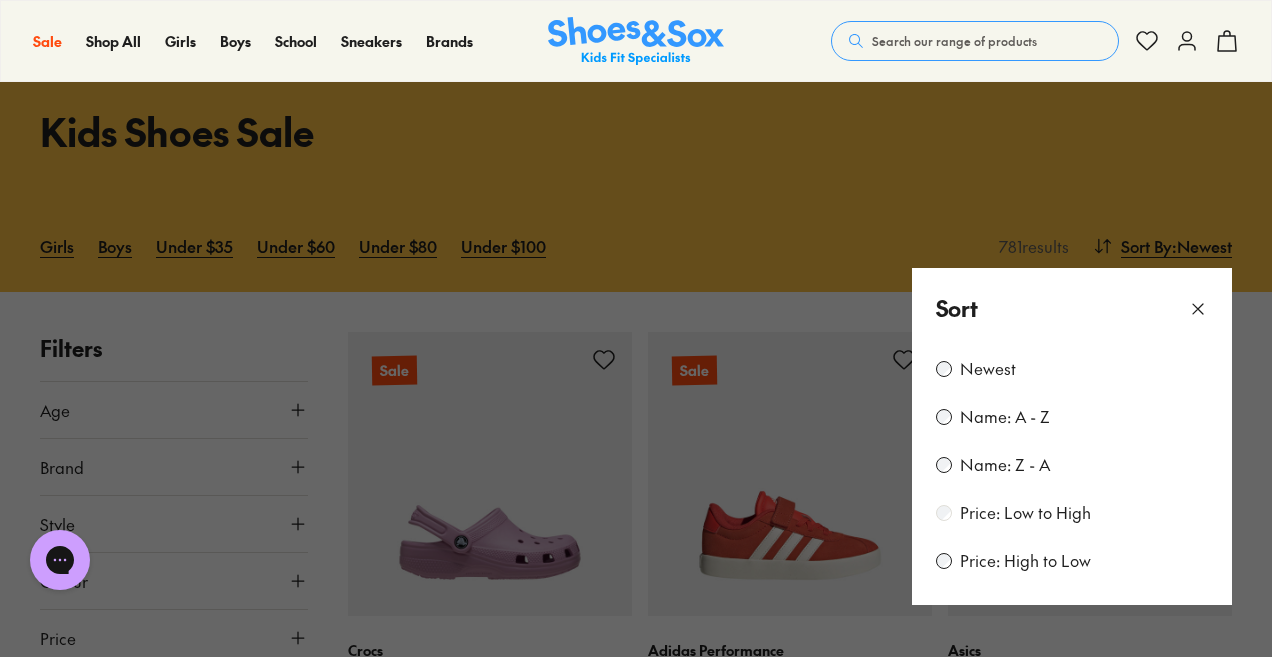 scroll, scrollTop: 0, scrollLeft: 0, axis: both 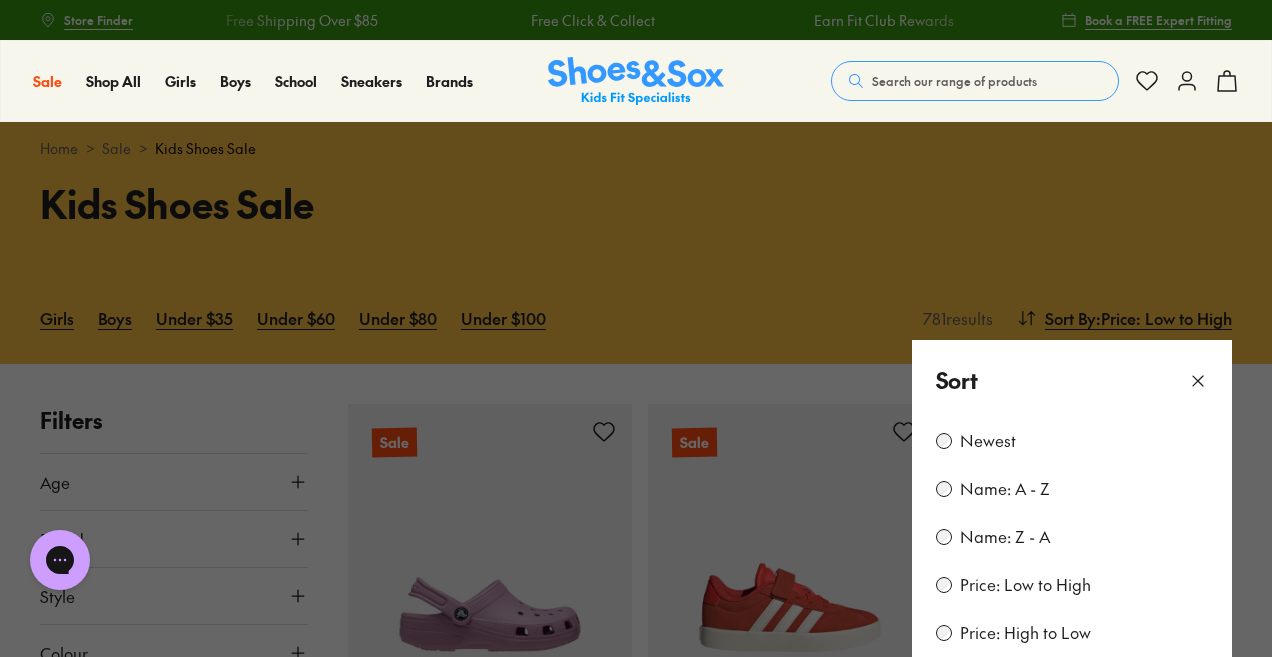 click at bounding box center [636, 328] 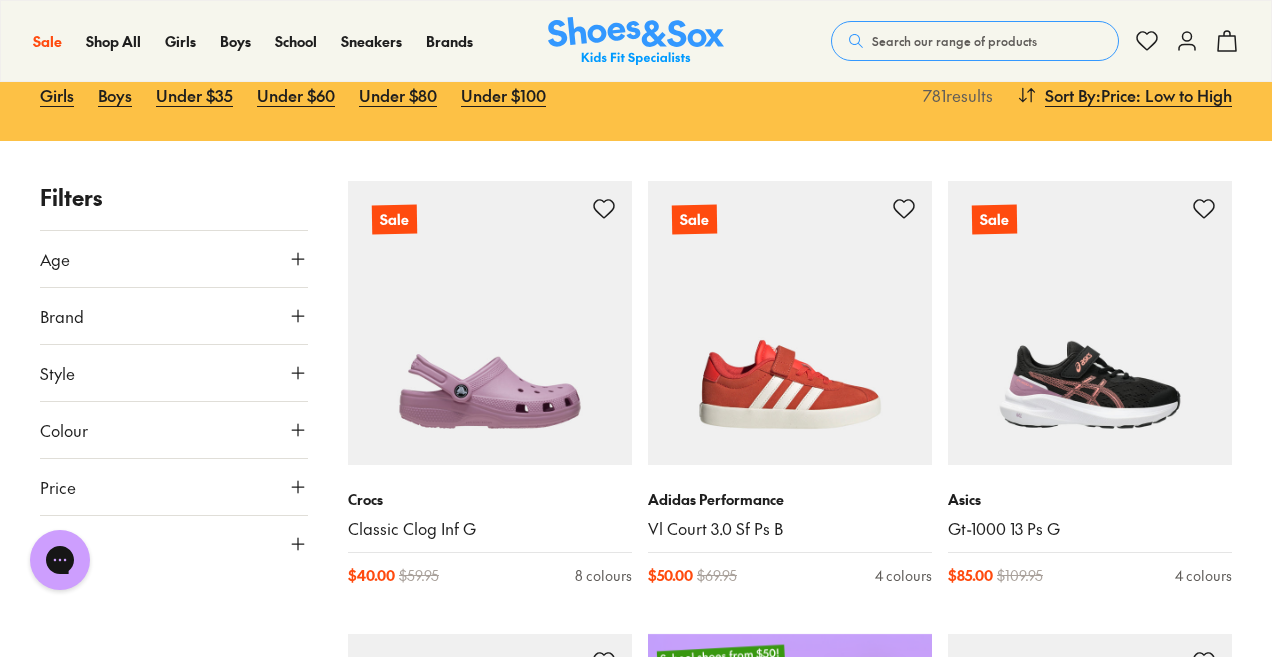 scroll, scrollTop: 0, scrollLeft: 0, axis: both 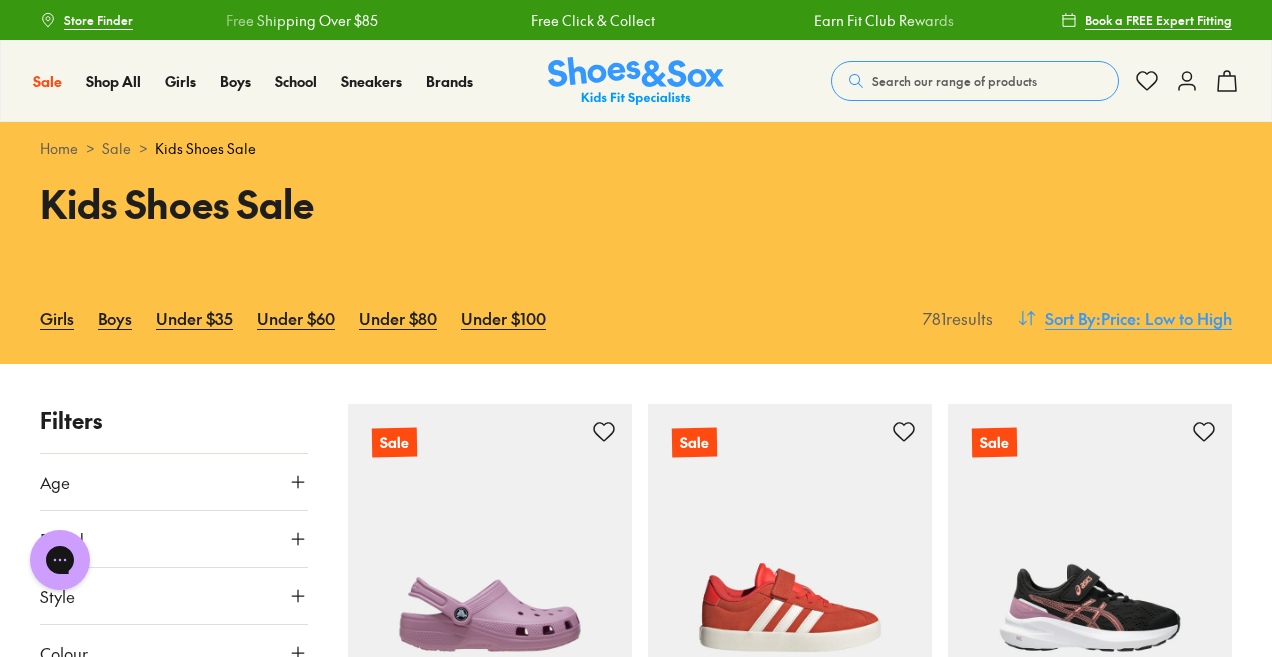 click on ":  Price: Low to High" at bounding box center [1164, 318] 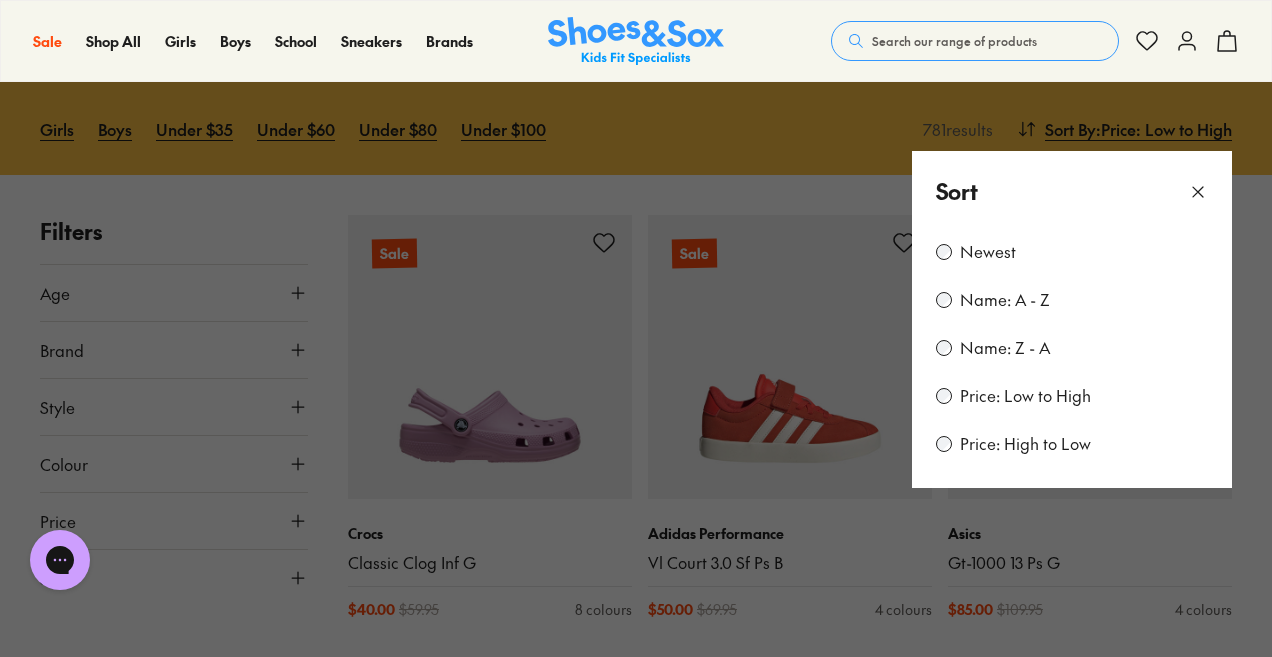 scroll, scrollTop: 190, scrollLeft: 0, axis: vertical 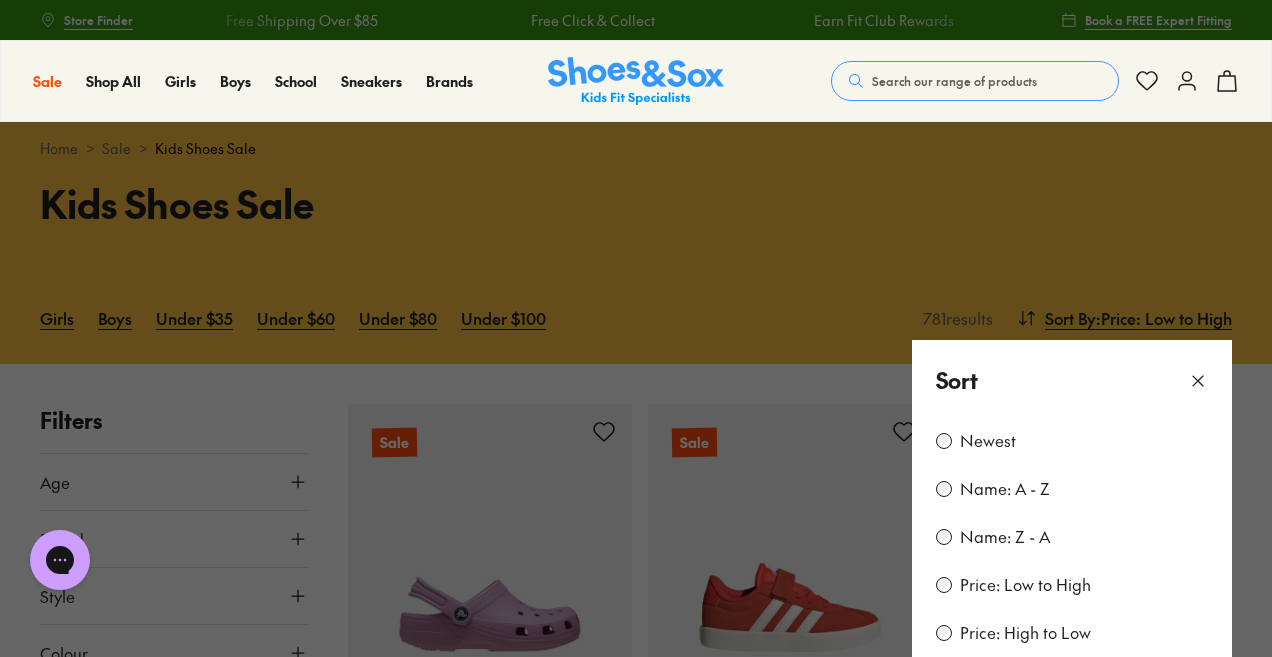 click at bounding box center (636, 328) 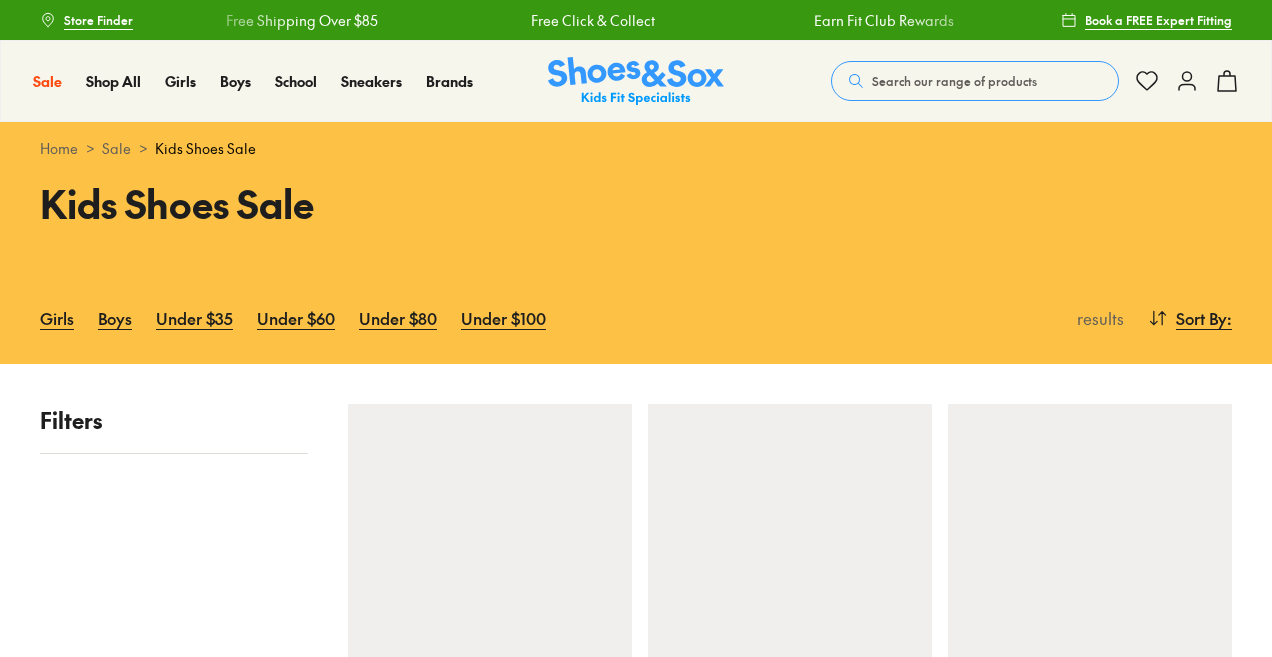 scroll, scrollTop: 0, scrollLeft: 0, axis: both 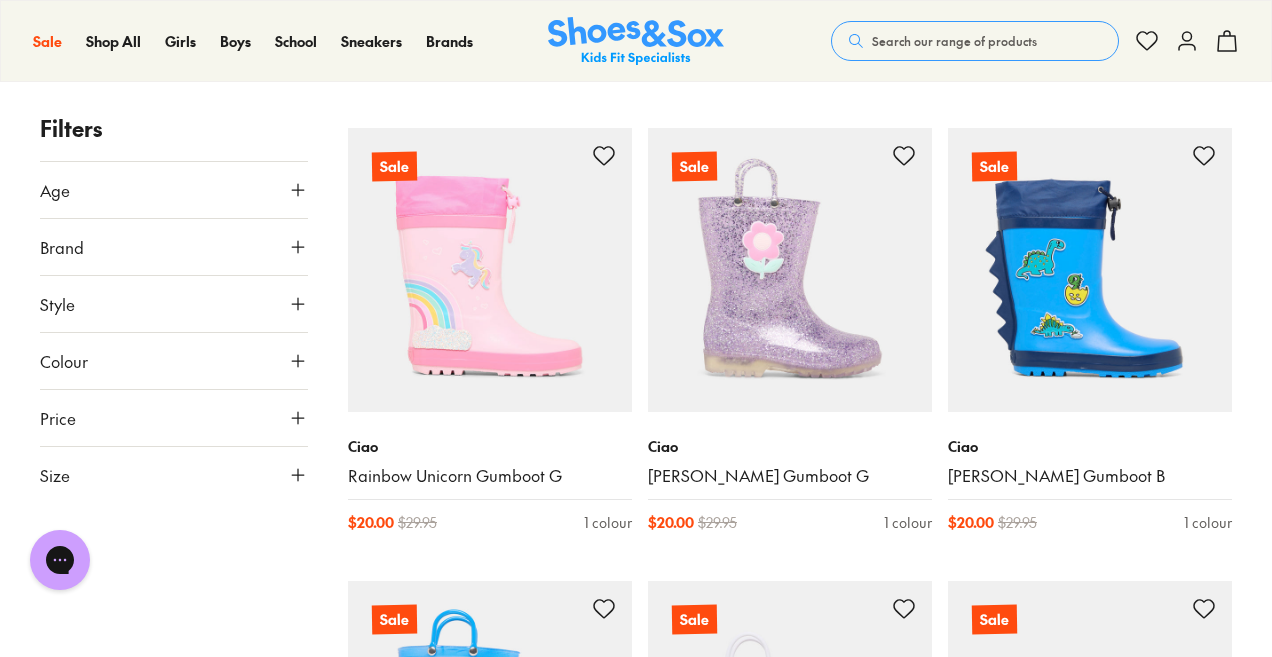 drag, startPoint x: 916, startPoint y: 431, endPoint x: 403, endPoint y: 101, distance: 609.9746 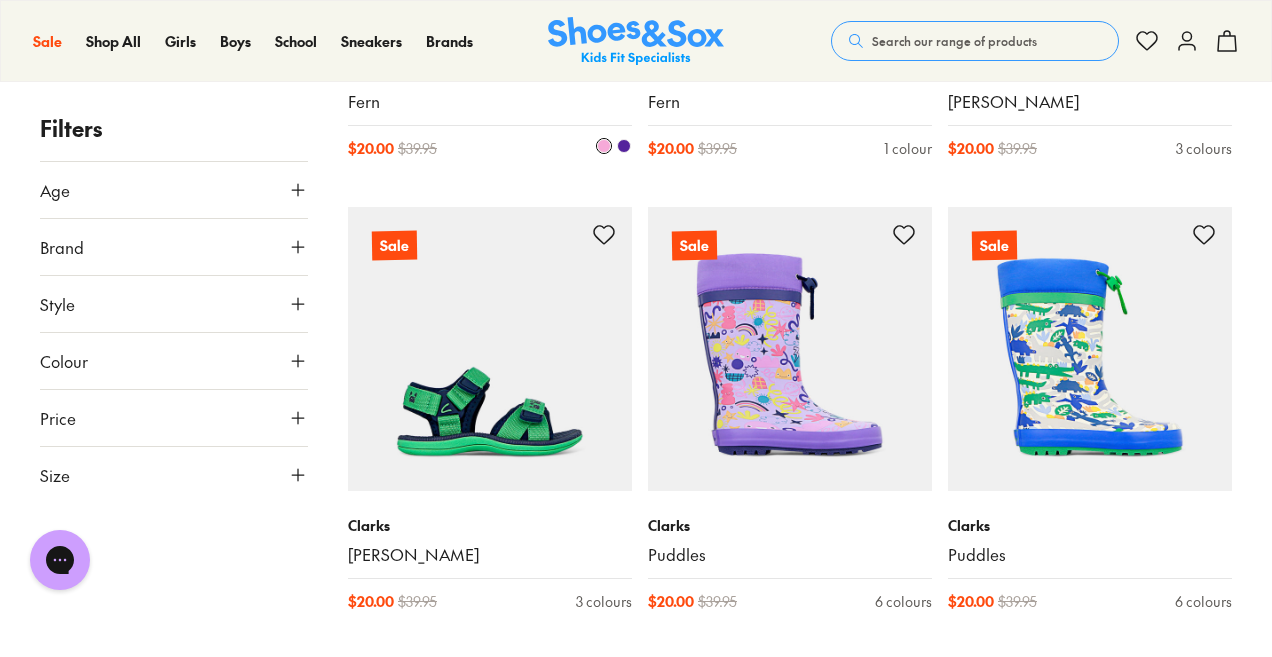 scroll, scrollTop: 3935, scrollLeft: 0, axis: vertical 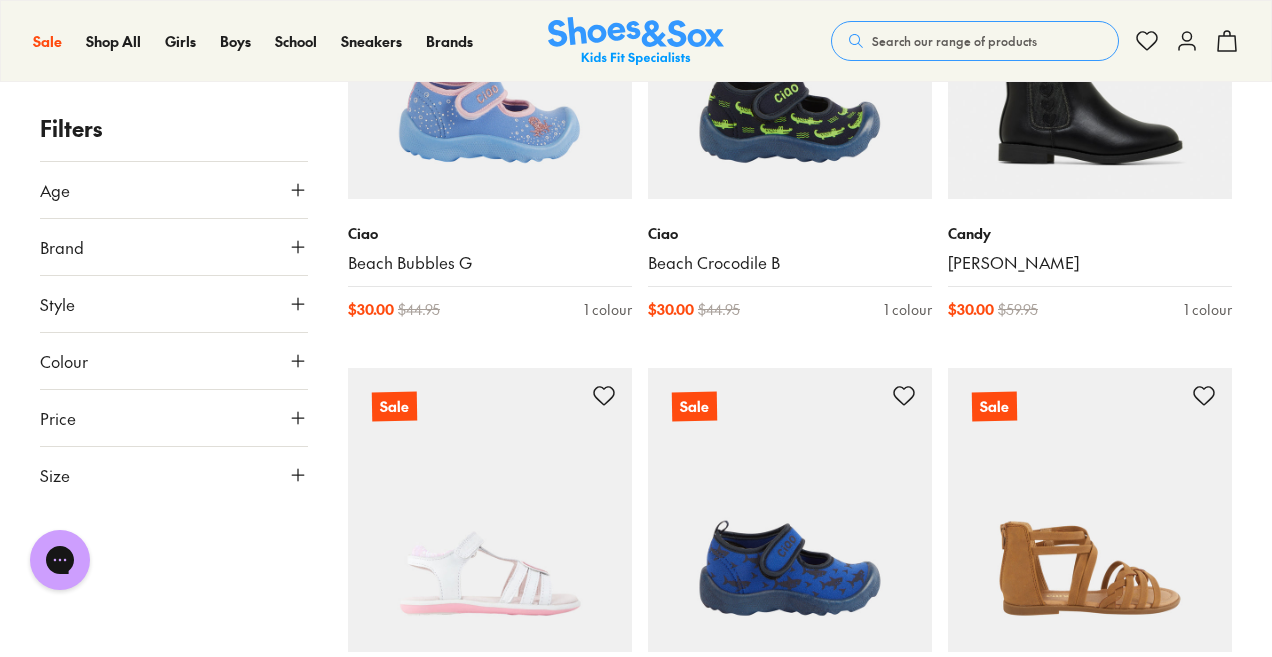 click at bounding box center (0, 5122) 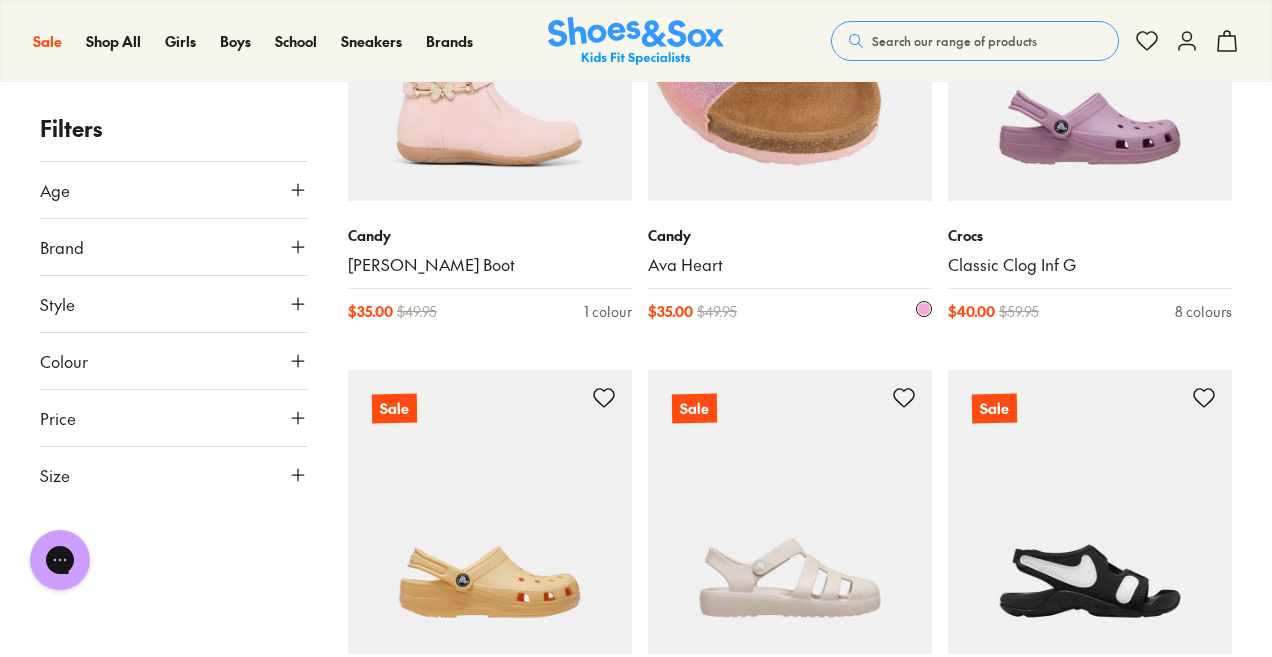 scroll, scrollTop: 13427, scrollLeft: 0, axis: vertical 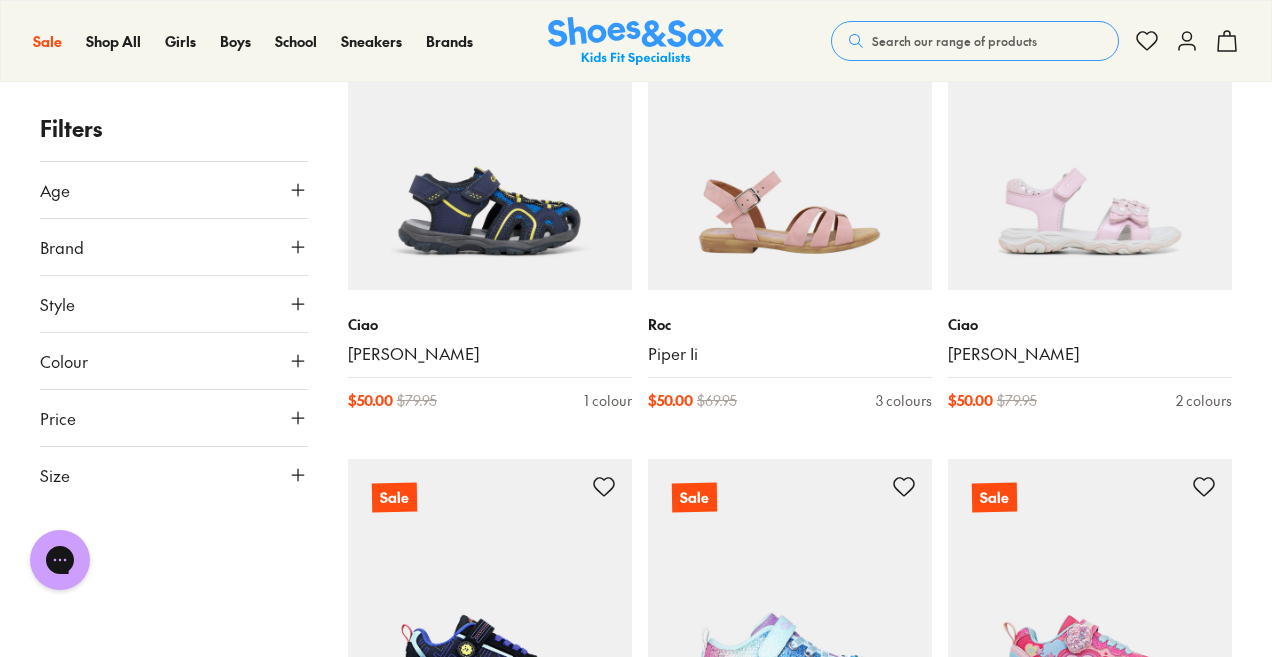 click 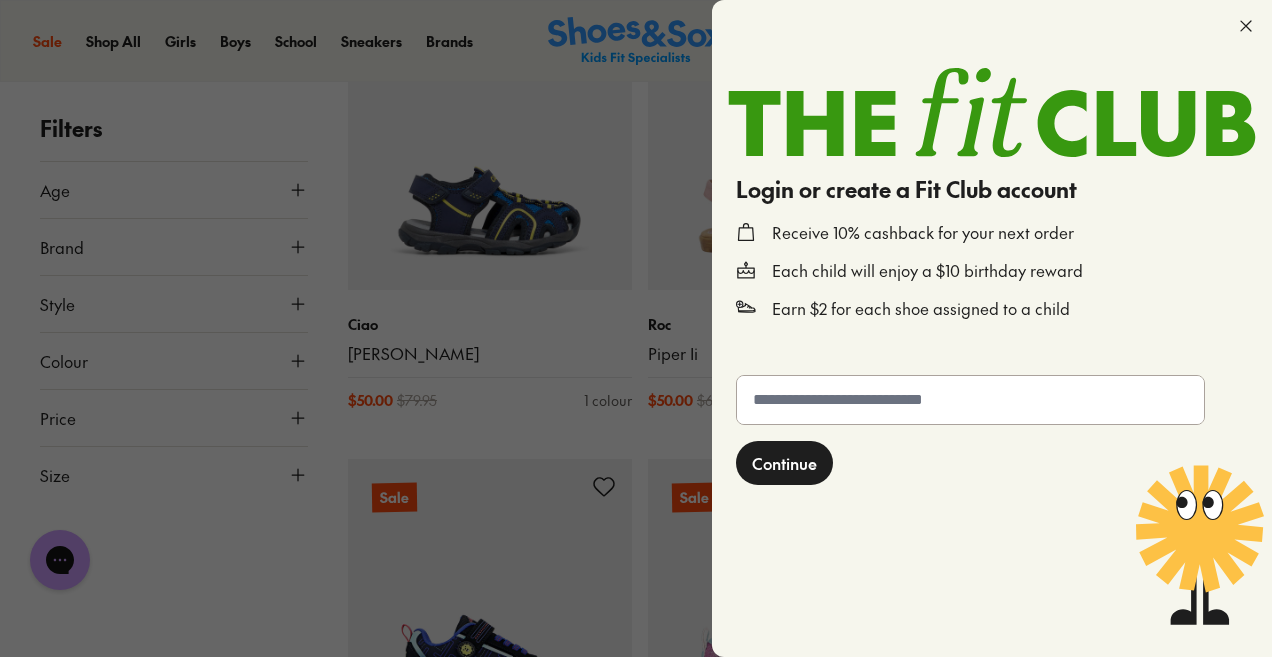 click 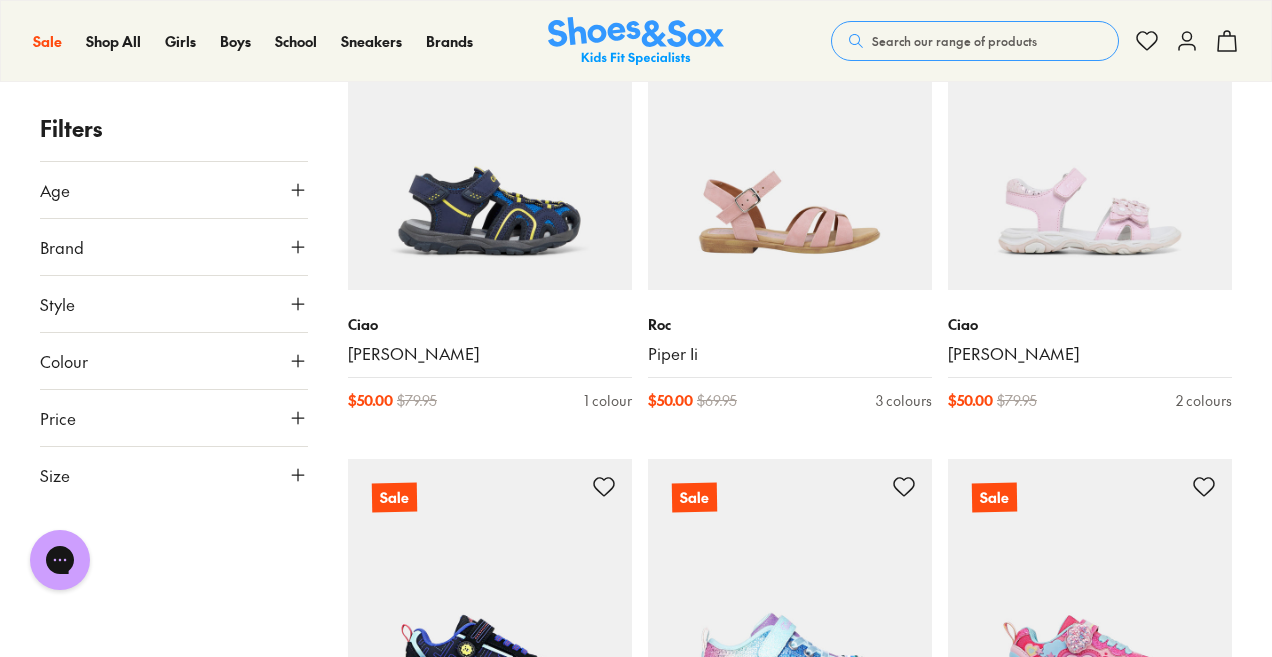 click 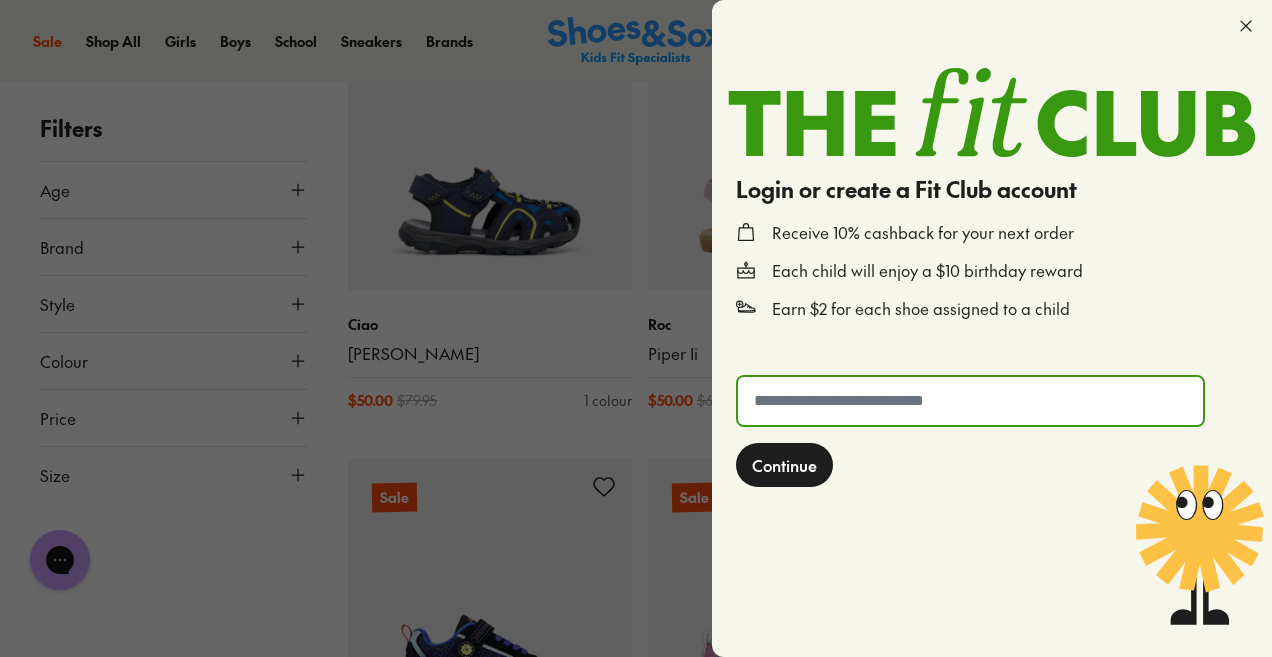 click 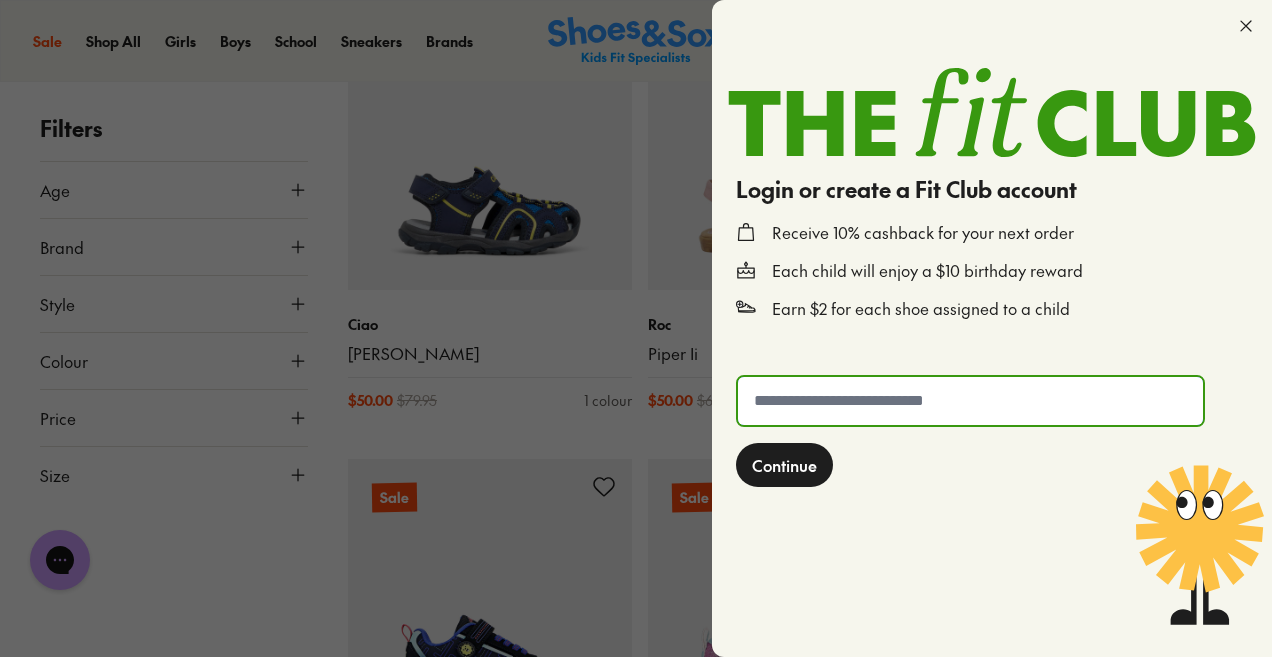 type on "**********" 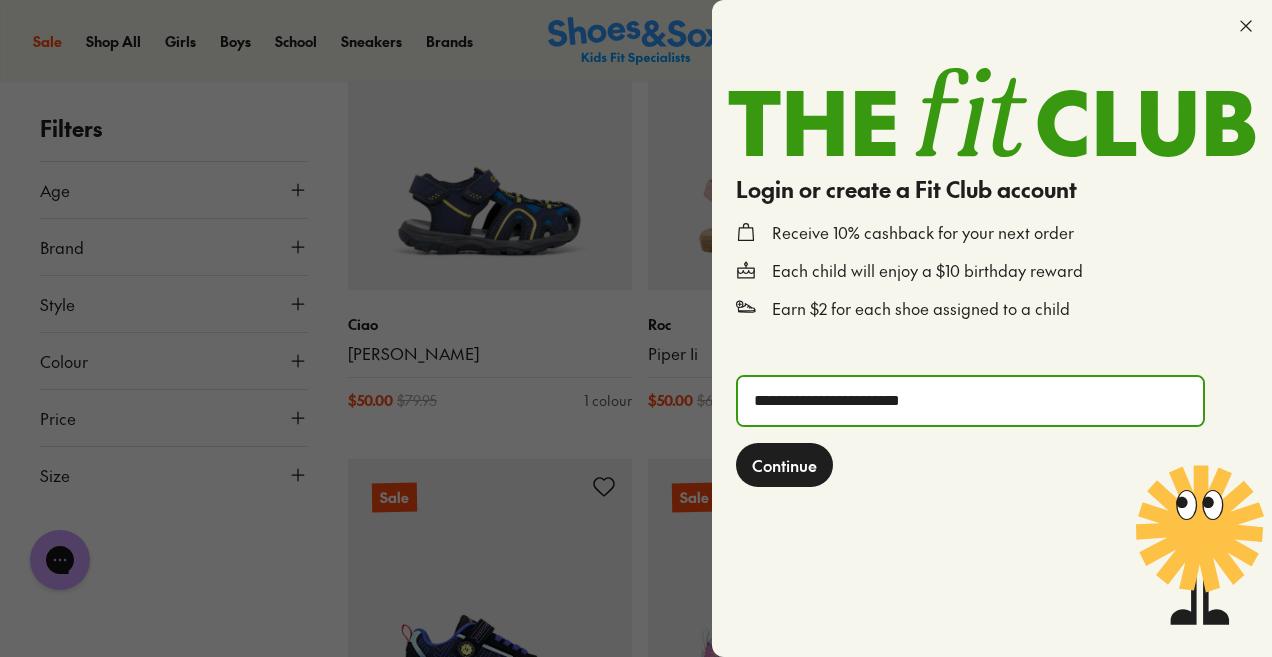 click on "Continue" 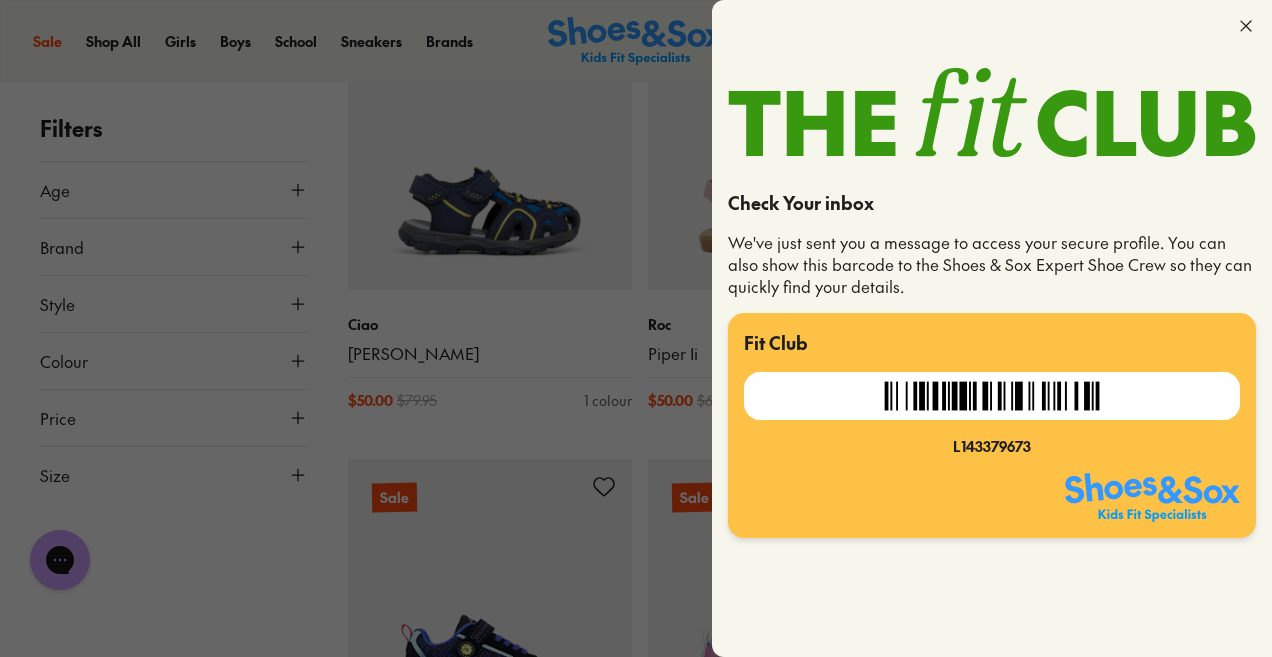 click 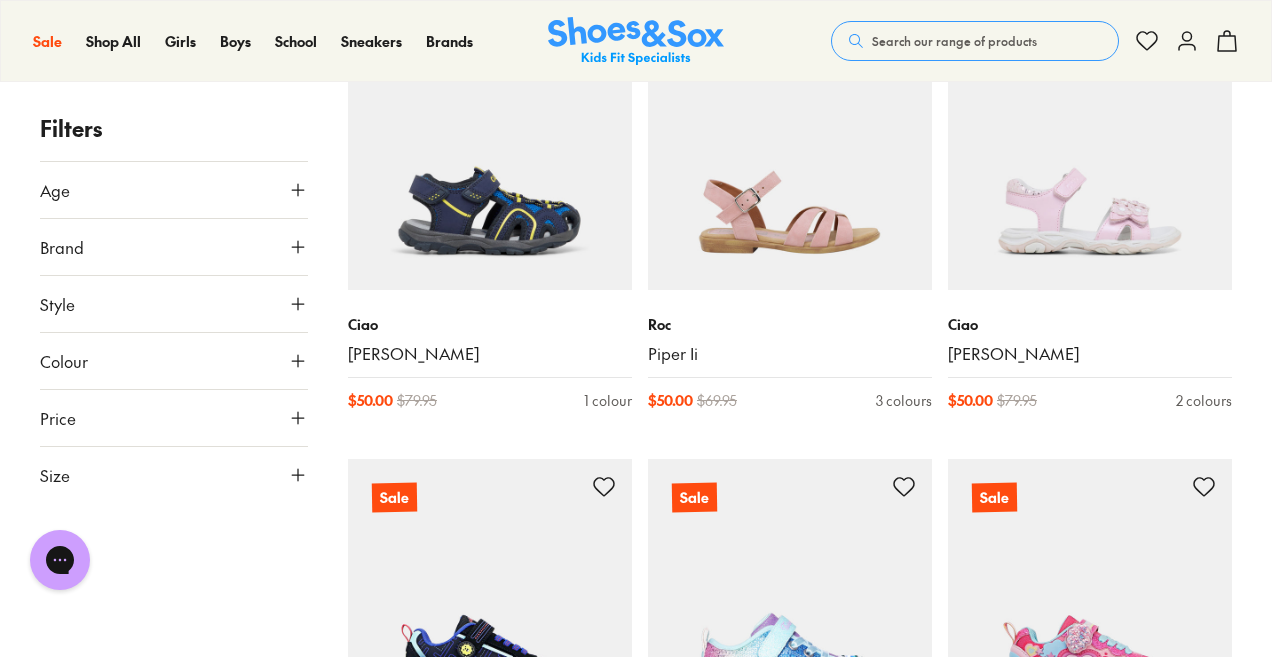 click 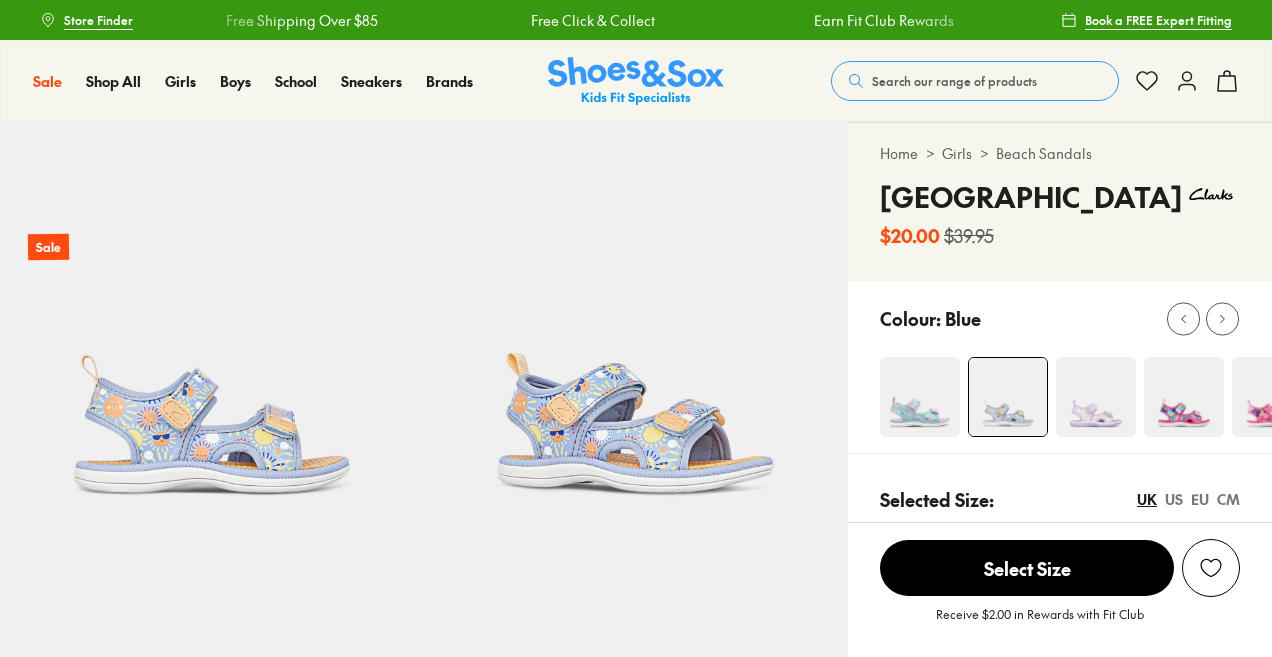 select on "*" 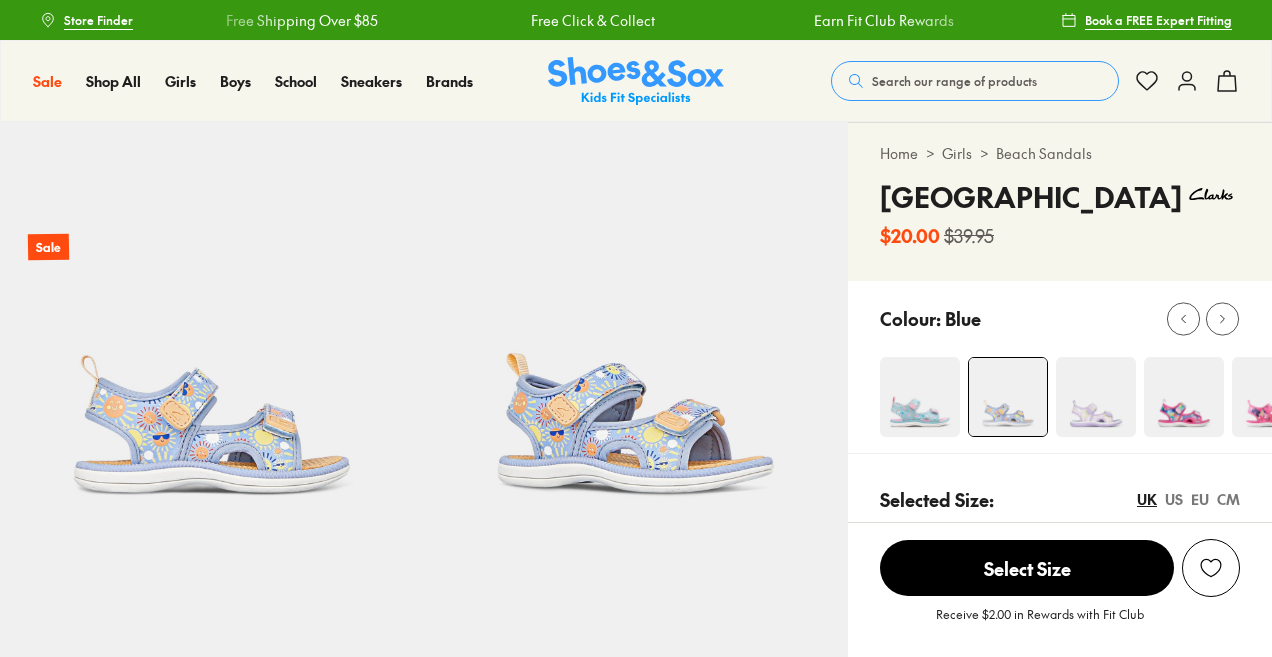 scroll, scrollTop: 0, scrollLeft: 0, axis: both 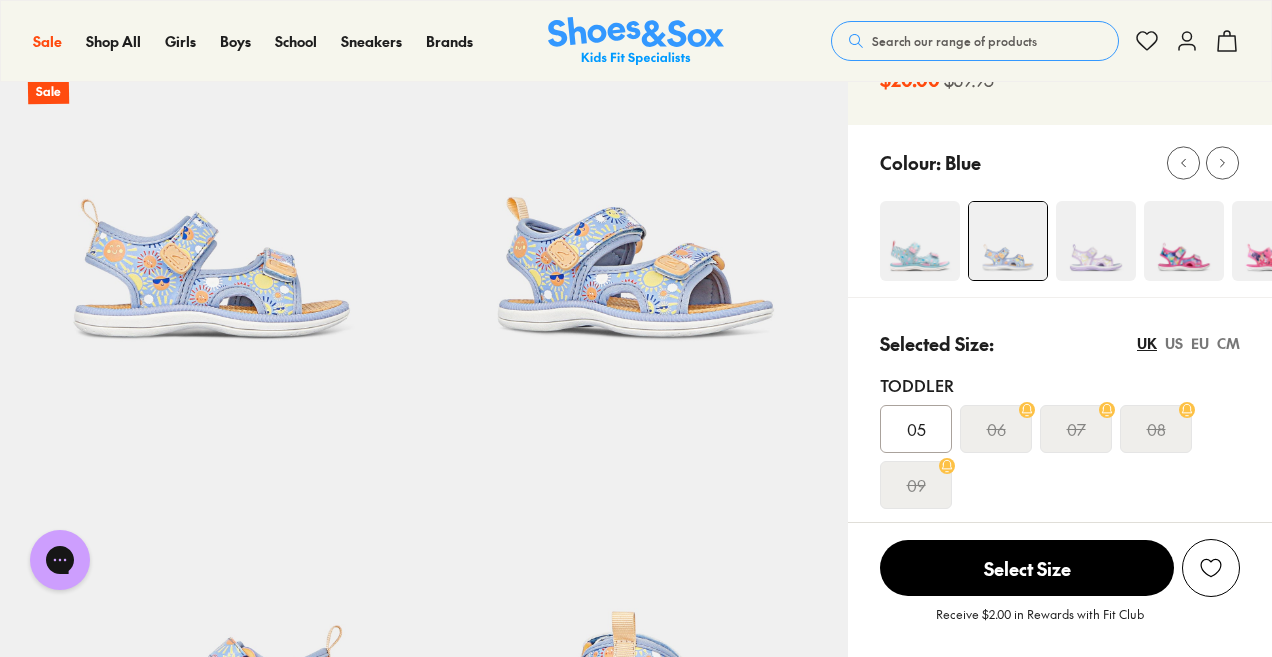 click at bounding box center (920, 241) 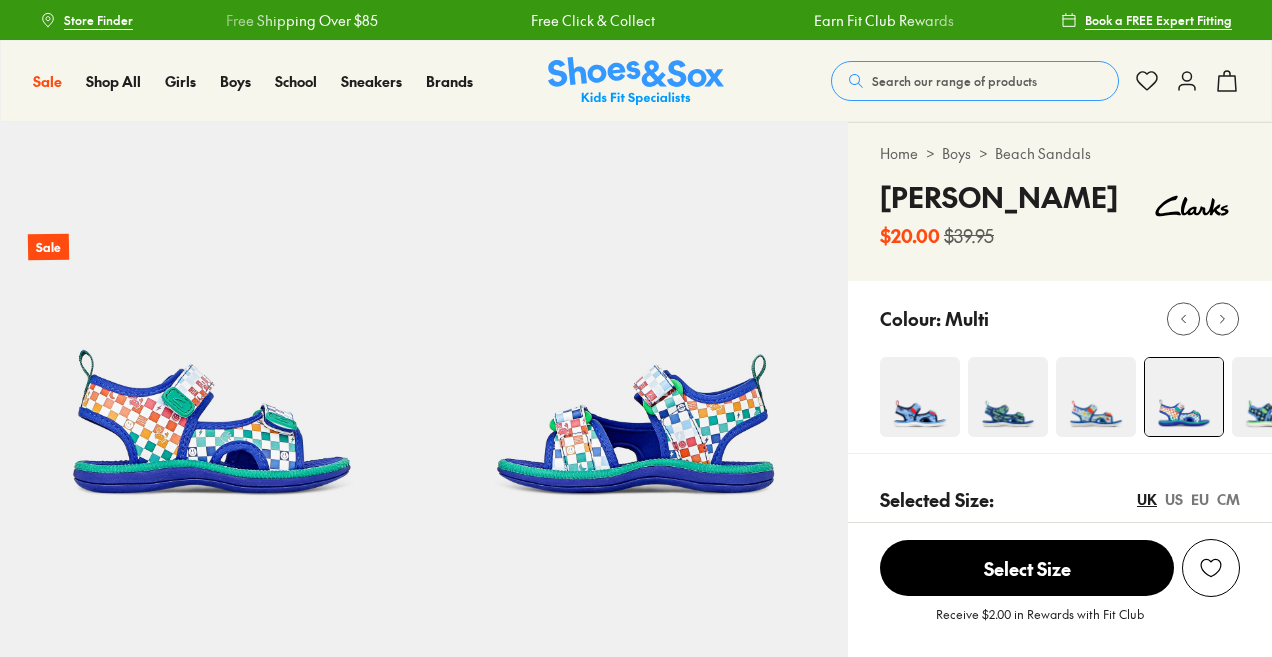 select on "*" 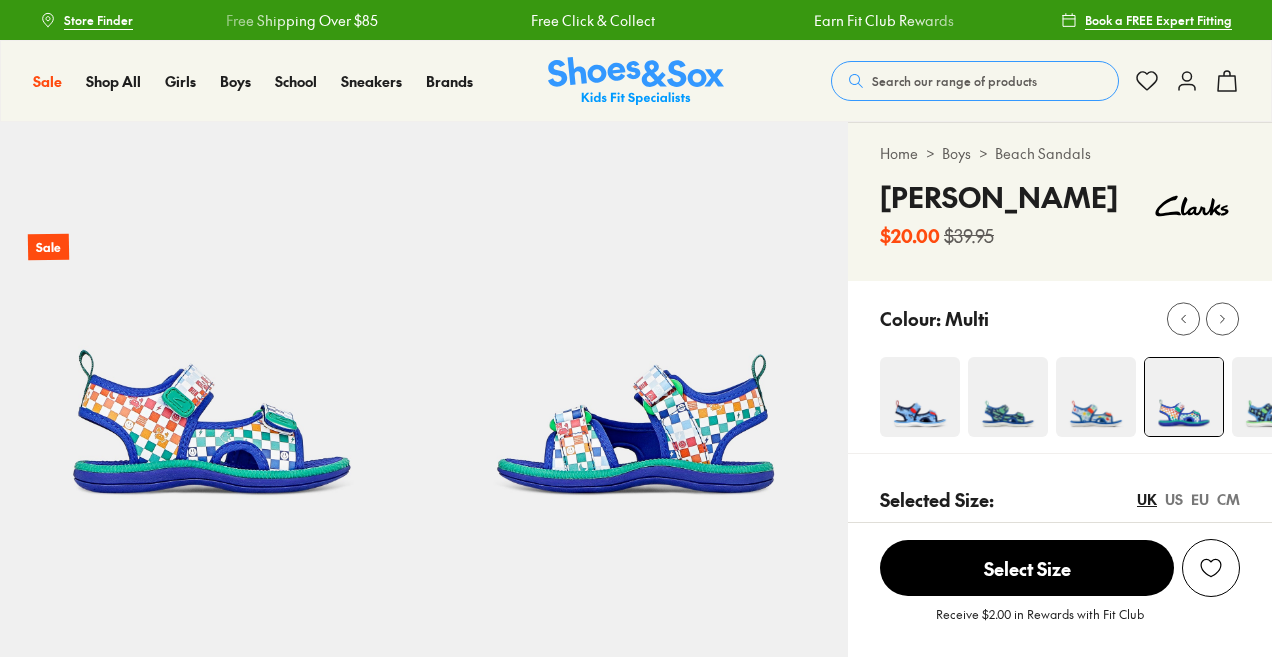 scroll, scrollTop: 0, scrollLeft: 0, axis: both 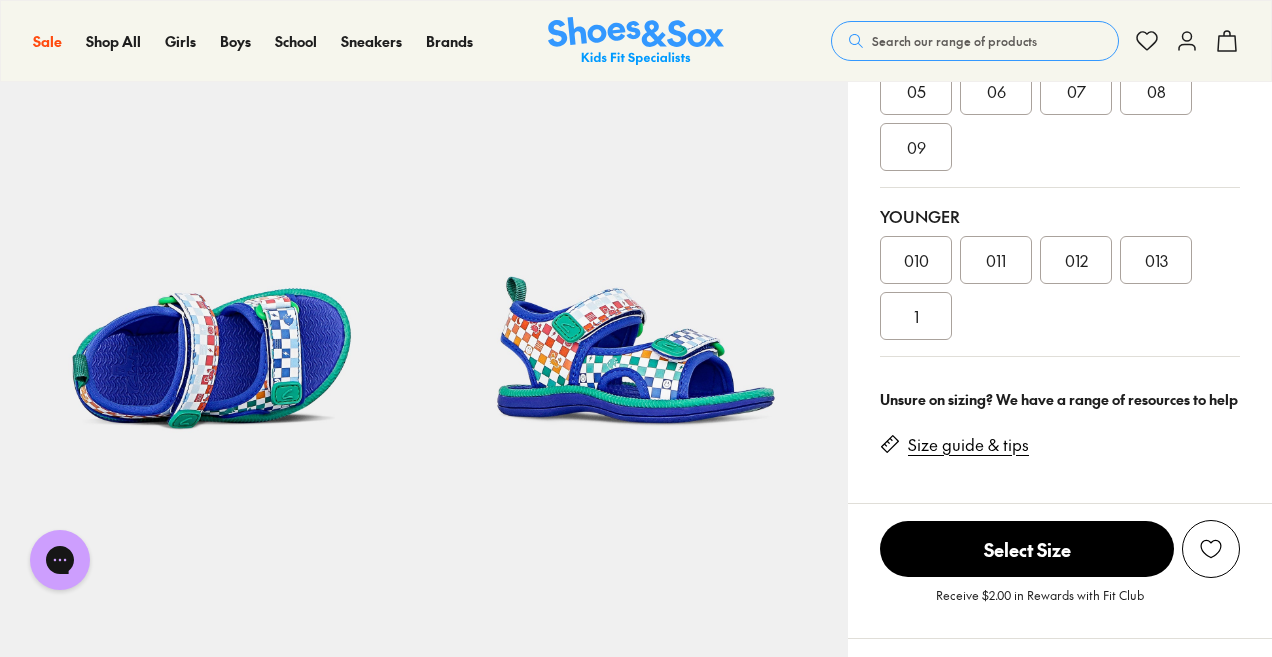 click on "011" at bounding box center [996, 260] 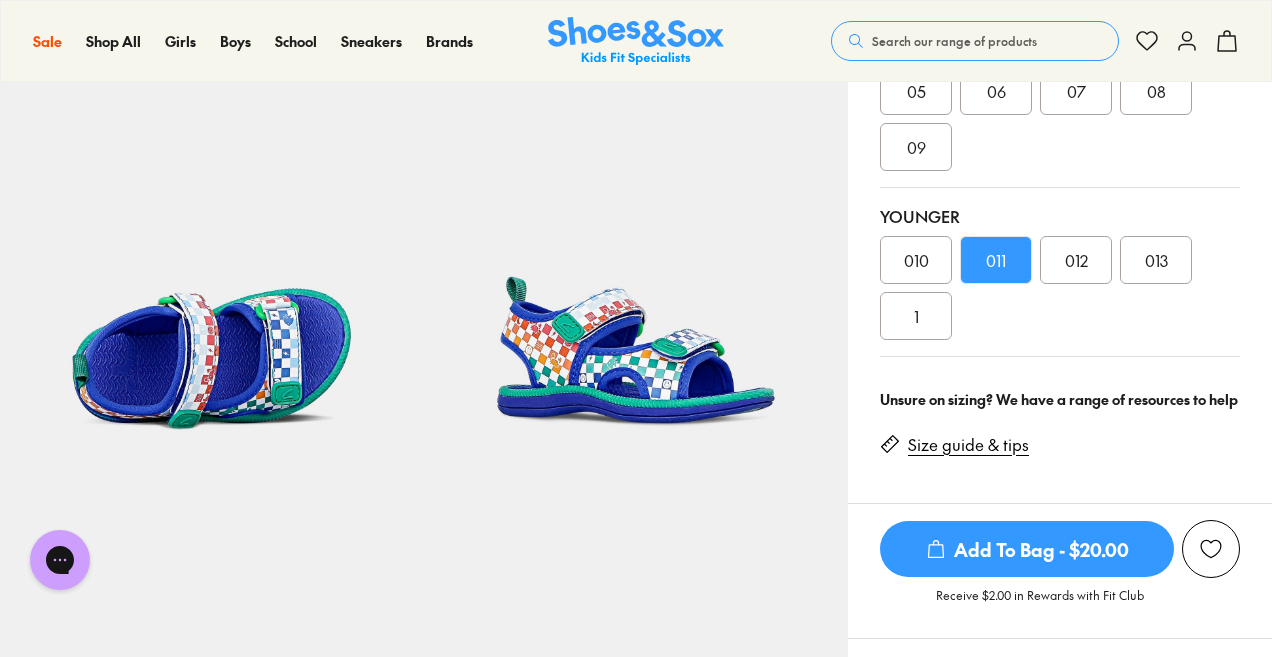 click on "013" at bounding box center (1156, 260) 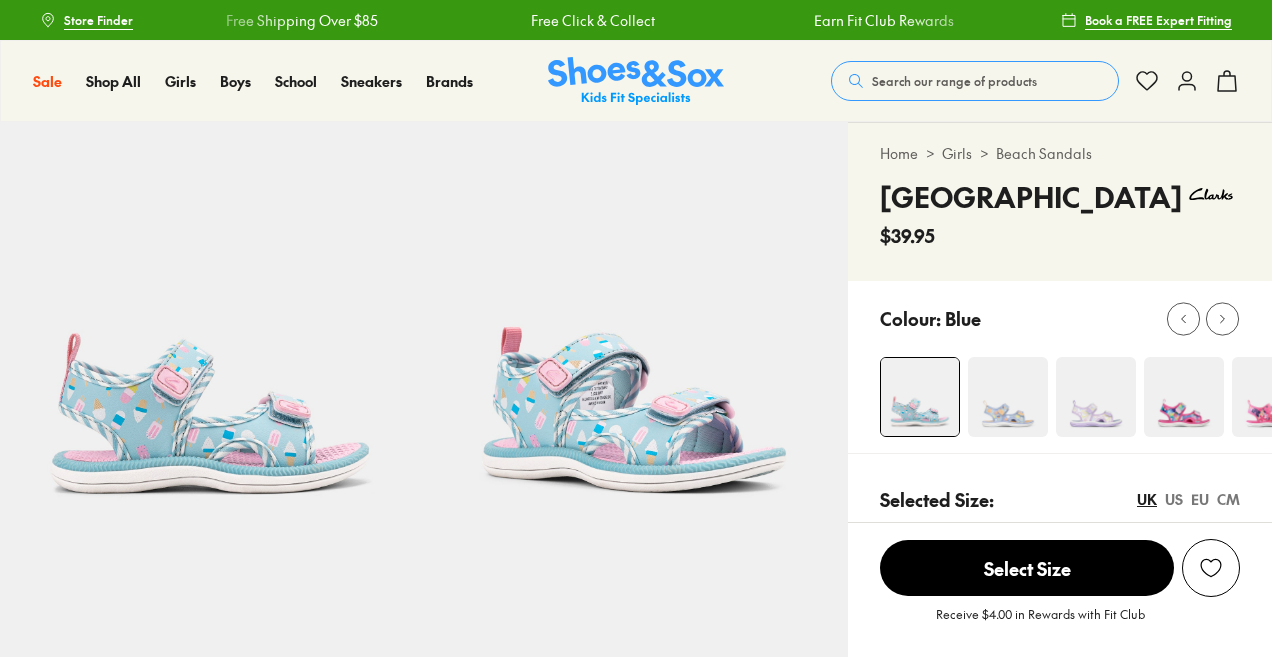 scroll, scrollTop: 0, scrollLeft: 0, axis: both 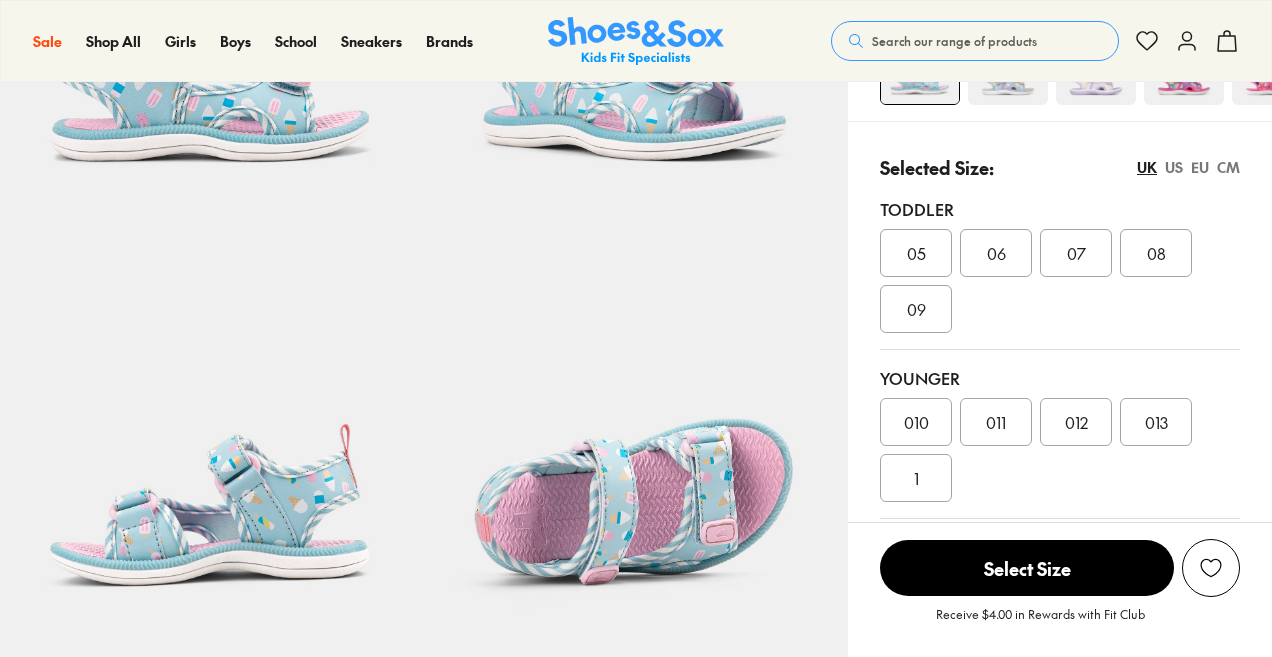 select on "*" 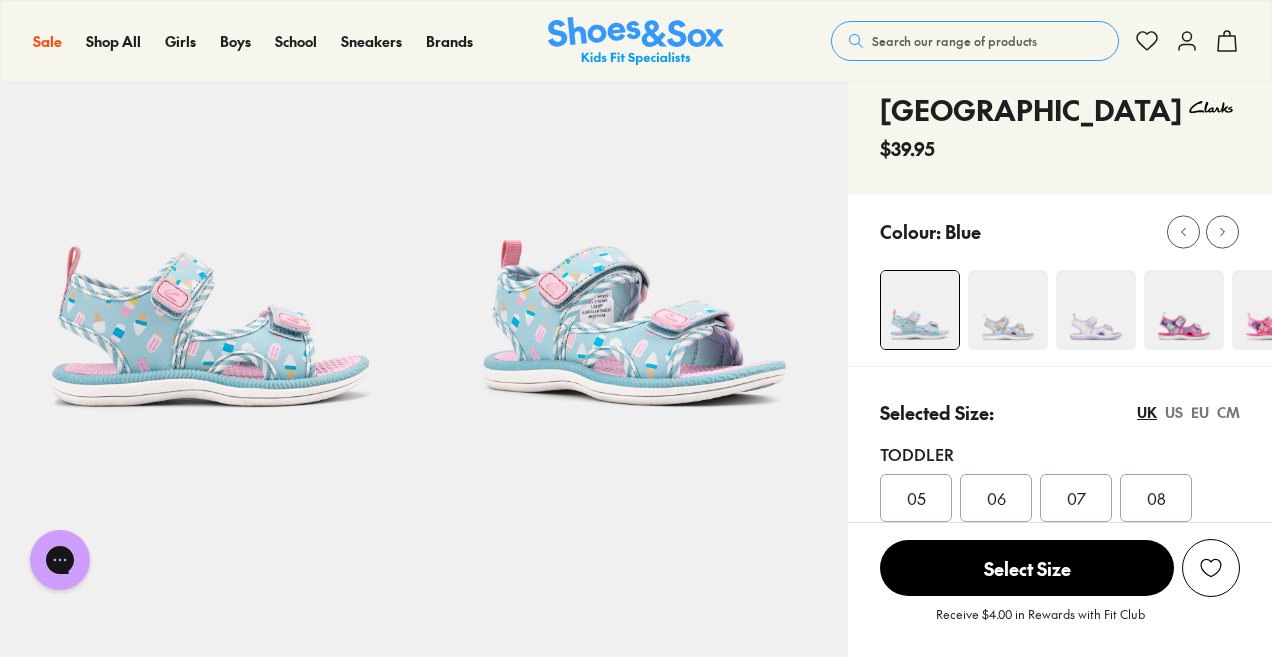 scroll, scrollTop: 88, scrollLeft: 0, axis: vertical 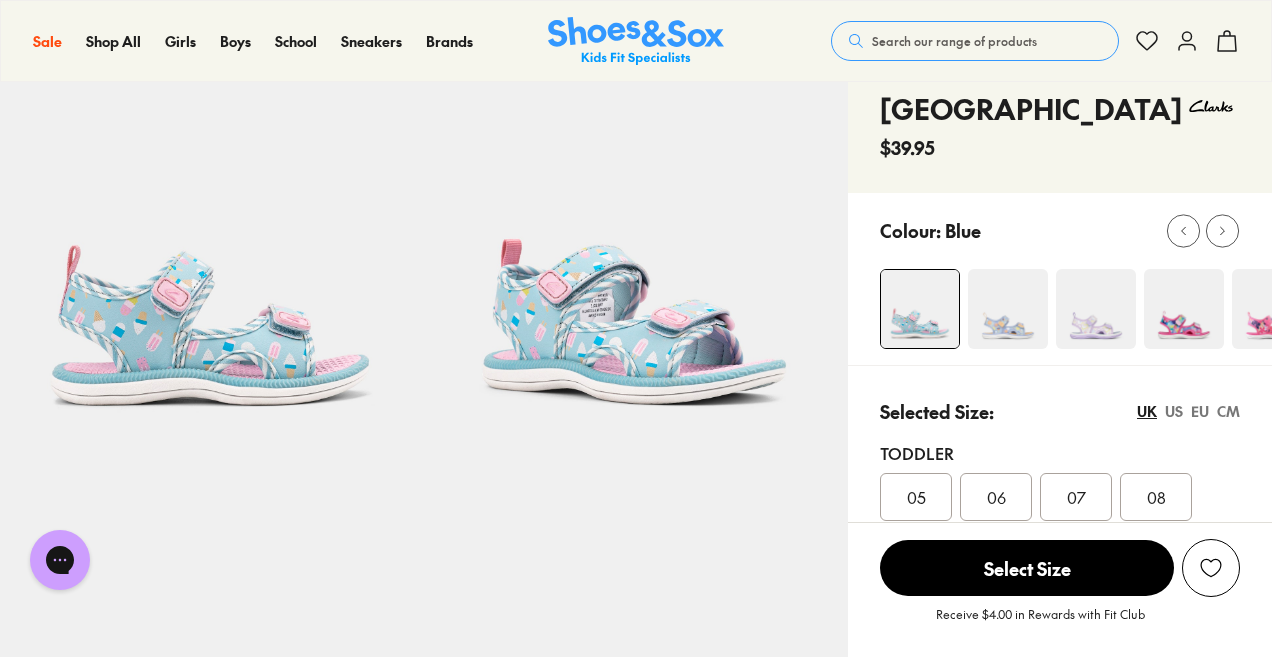 click at bounding box center [1096, 309] 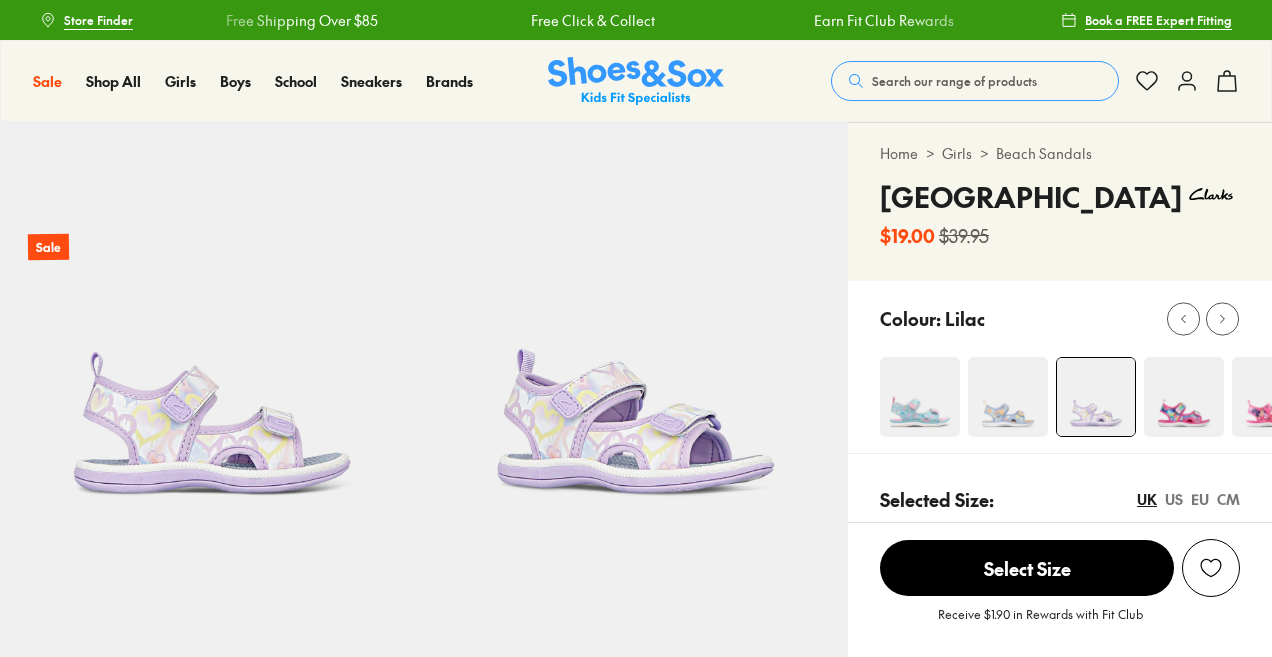 scroll, scrollTop: 0, scrollLeft: 0, axis: both 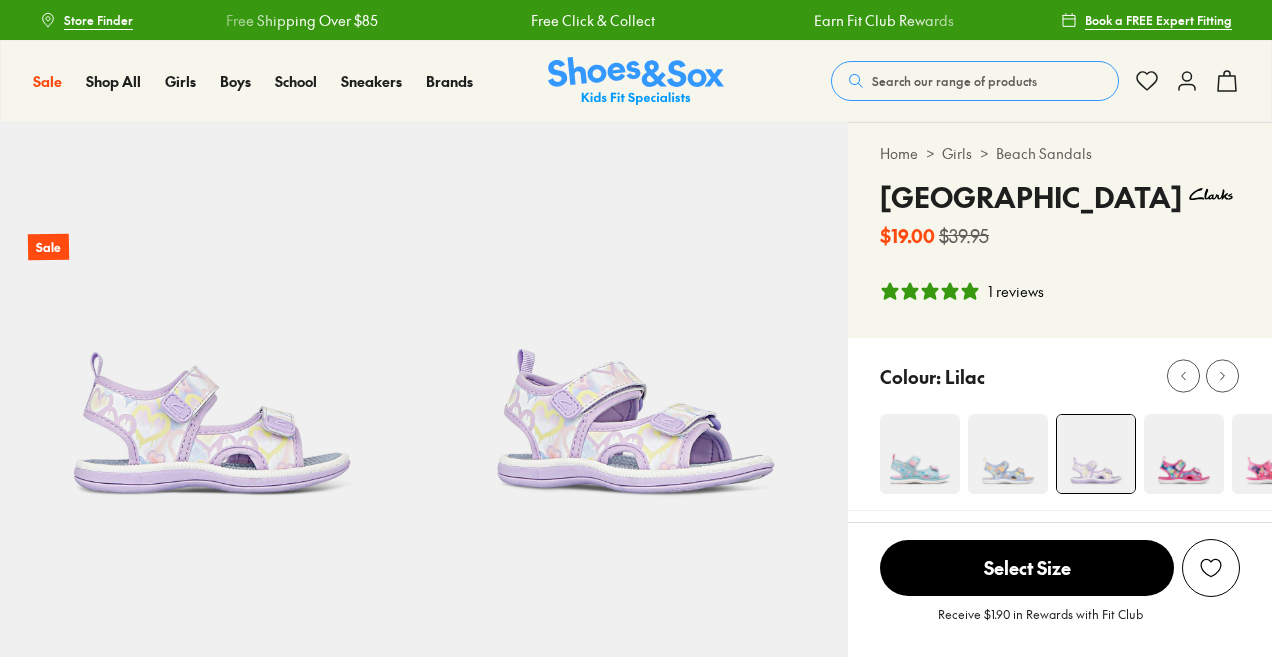 select on "*" 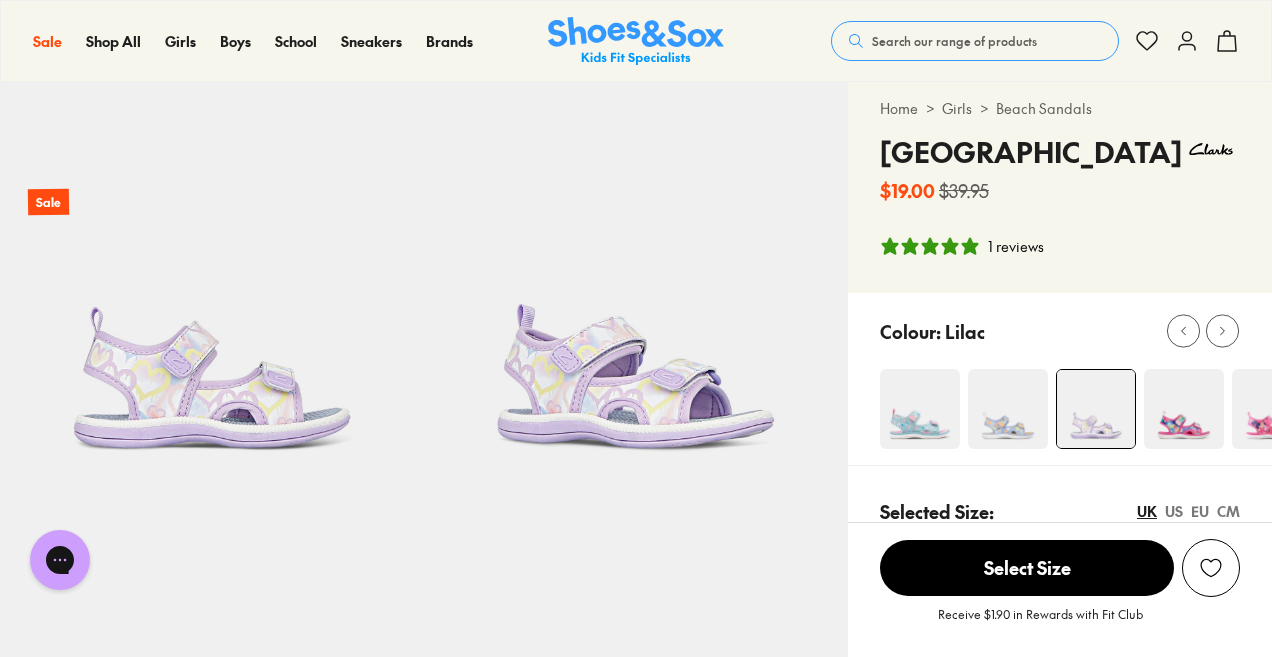 scroll, scrollTop: 47, scrollLeft: 0, axis: vertical 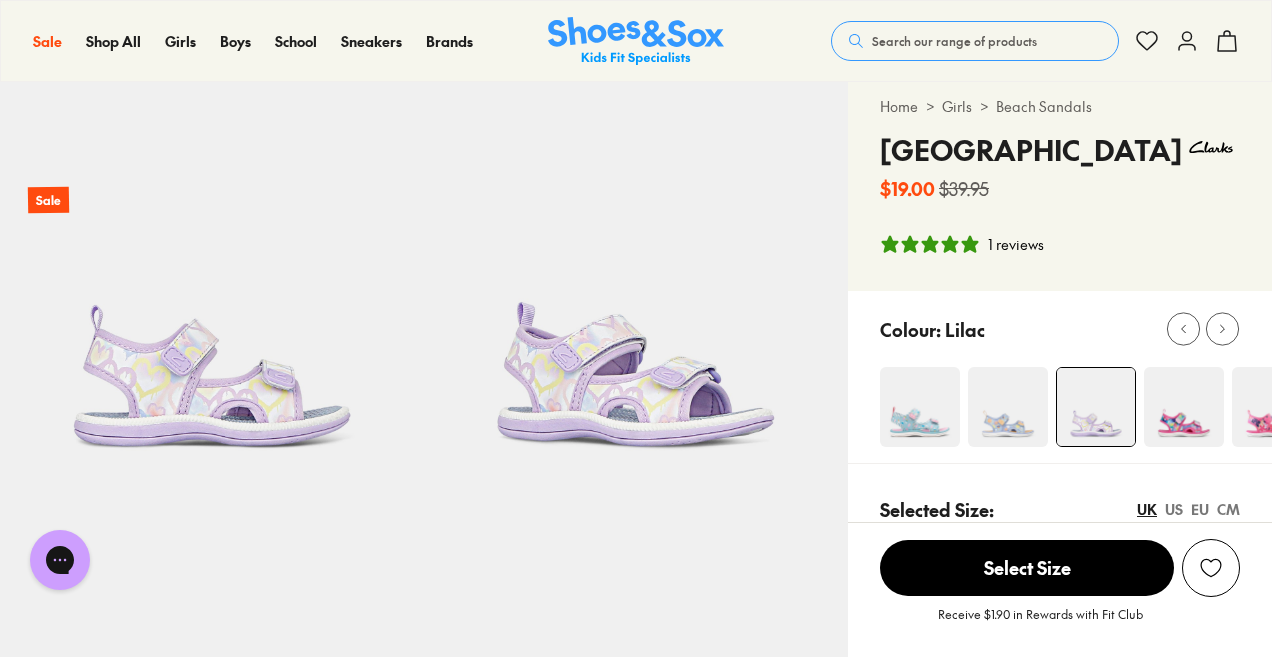 click at bounding box center (1184, 407) 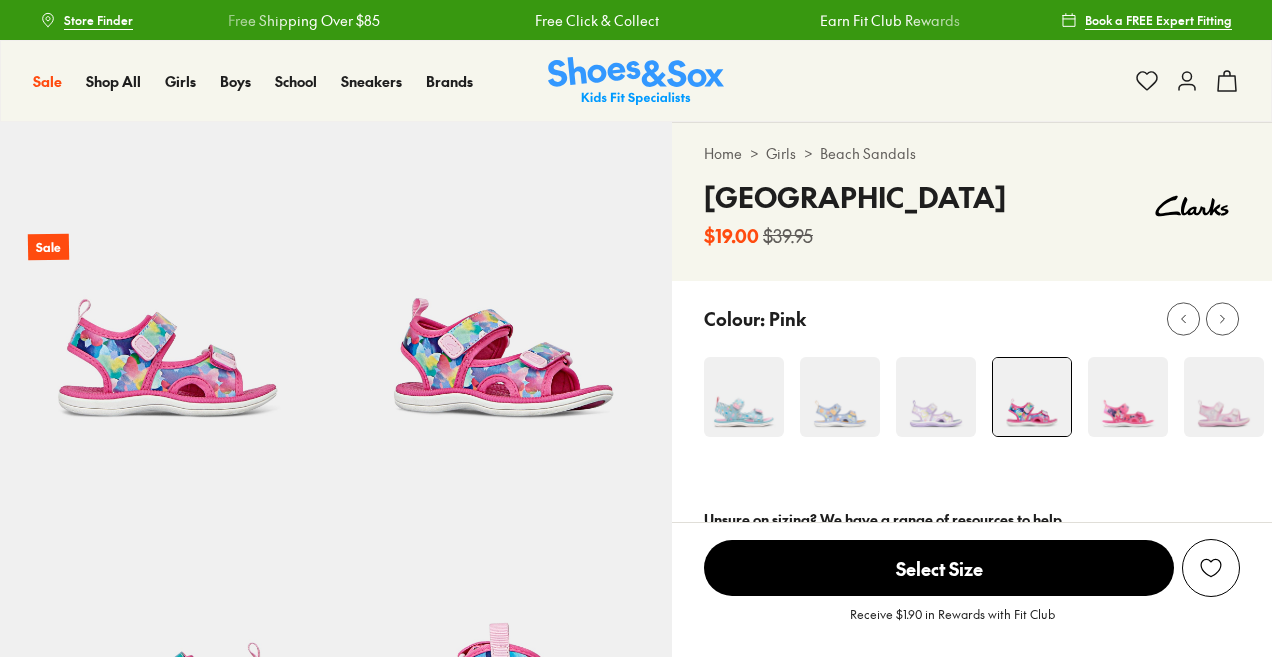 scroll, scrollTop: 0, scrollLeft: 0, axis: both 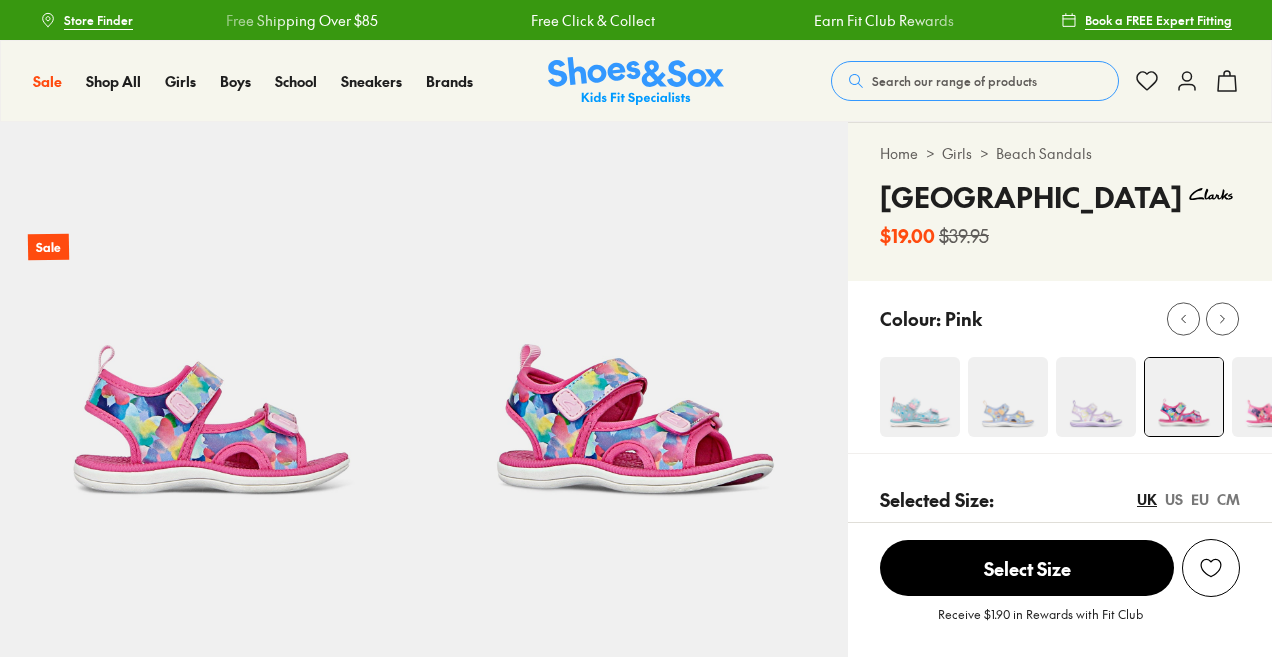 select on "*" 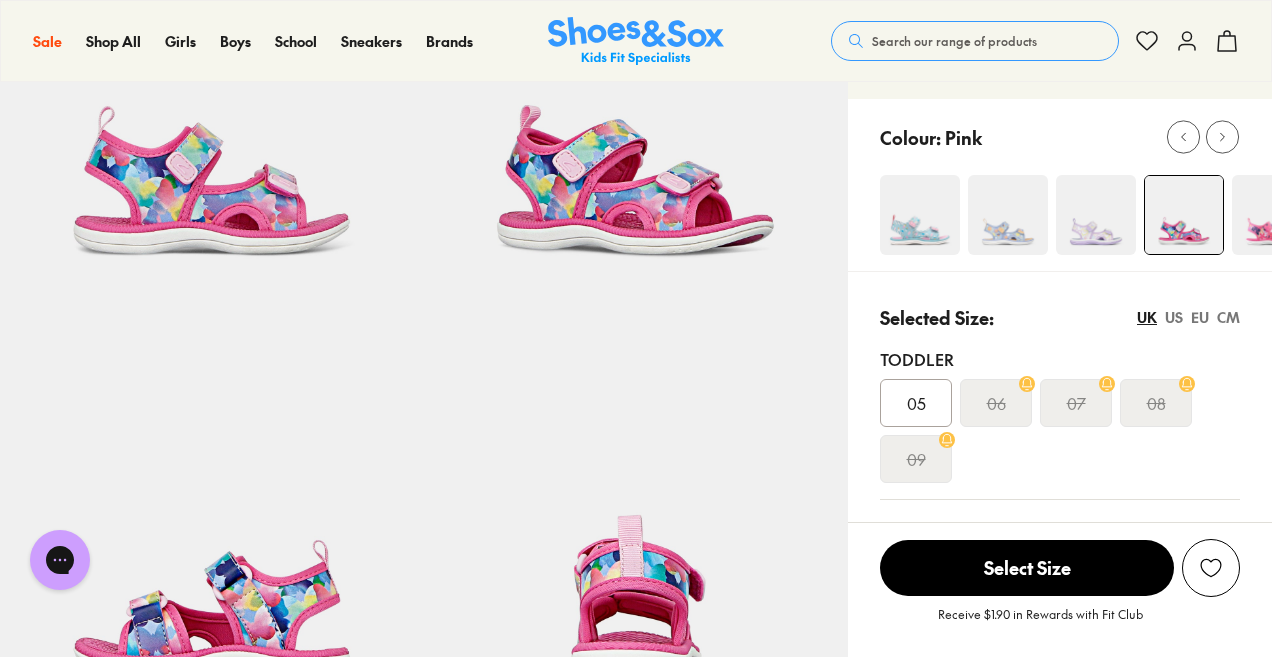 scroll, scrollTop: 240, scrollLeft: 0, axis: vertical 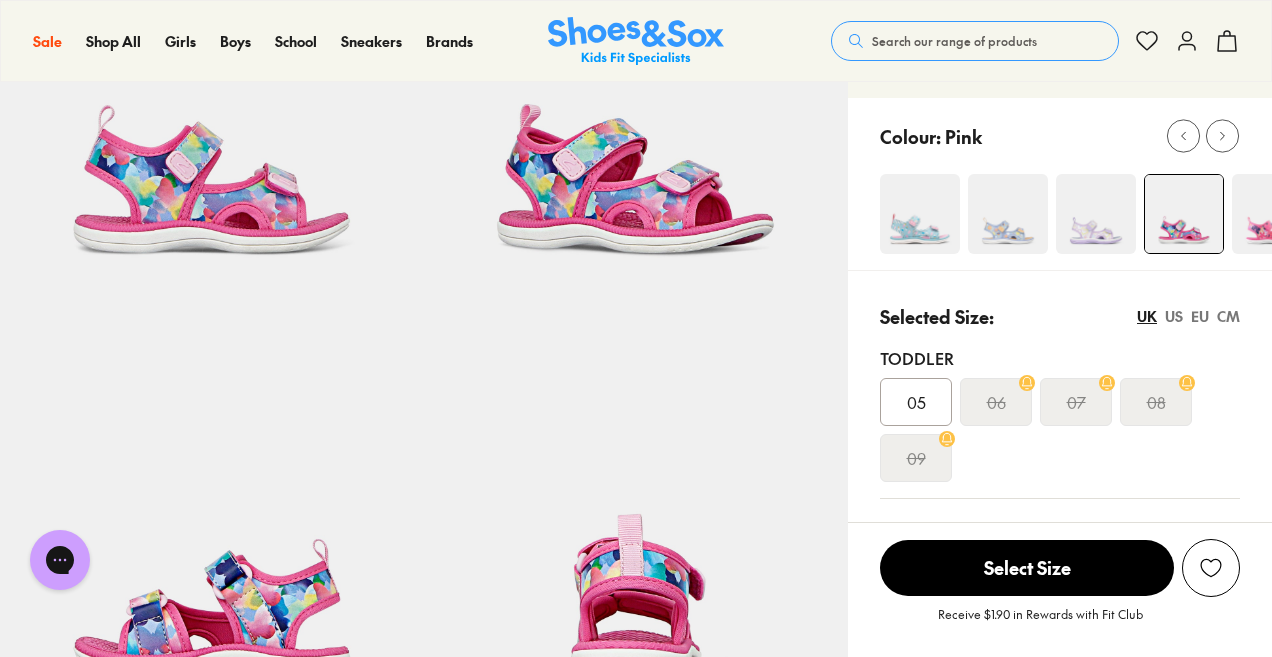 click at bounding box center [1272, 214] 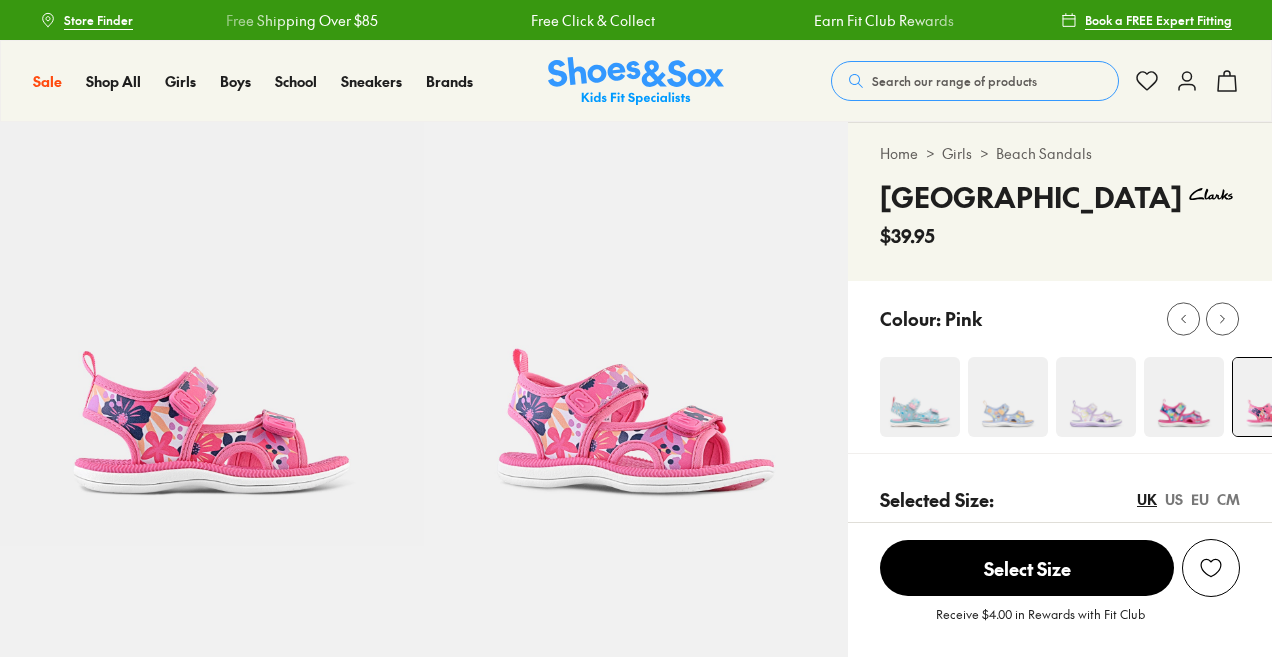 scroll, scrollTop: 0, scrollLeft: 0, axis: both 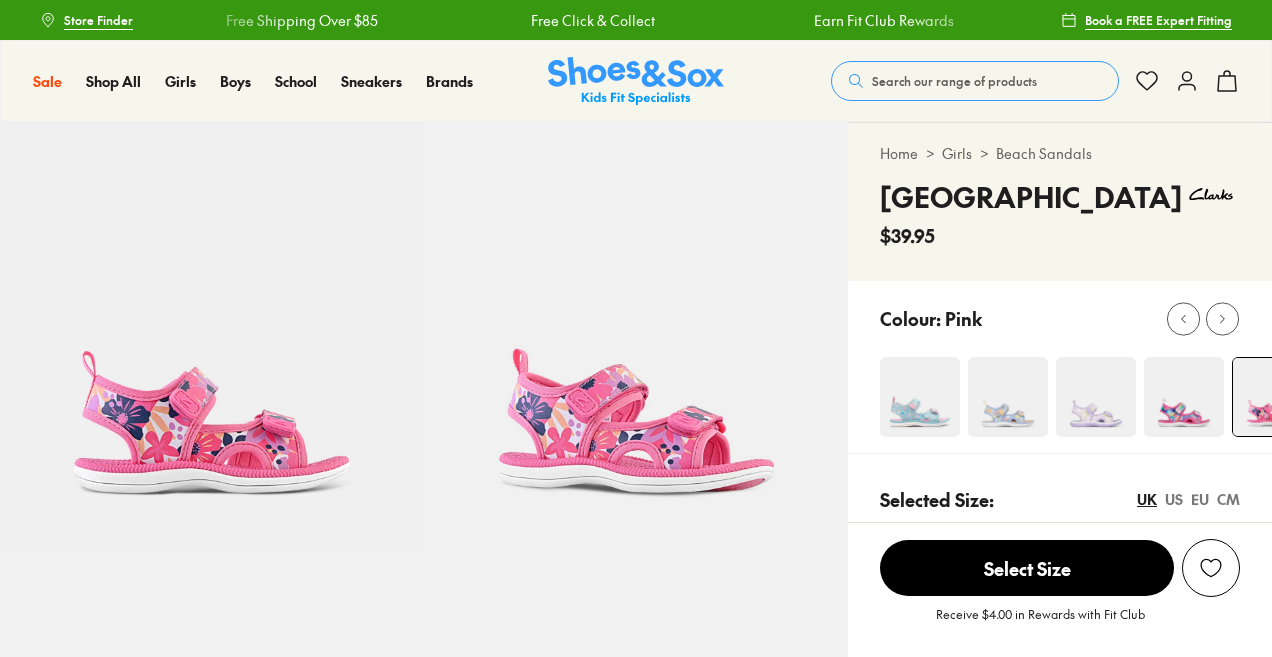 select on "*" 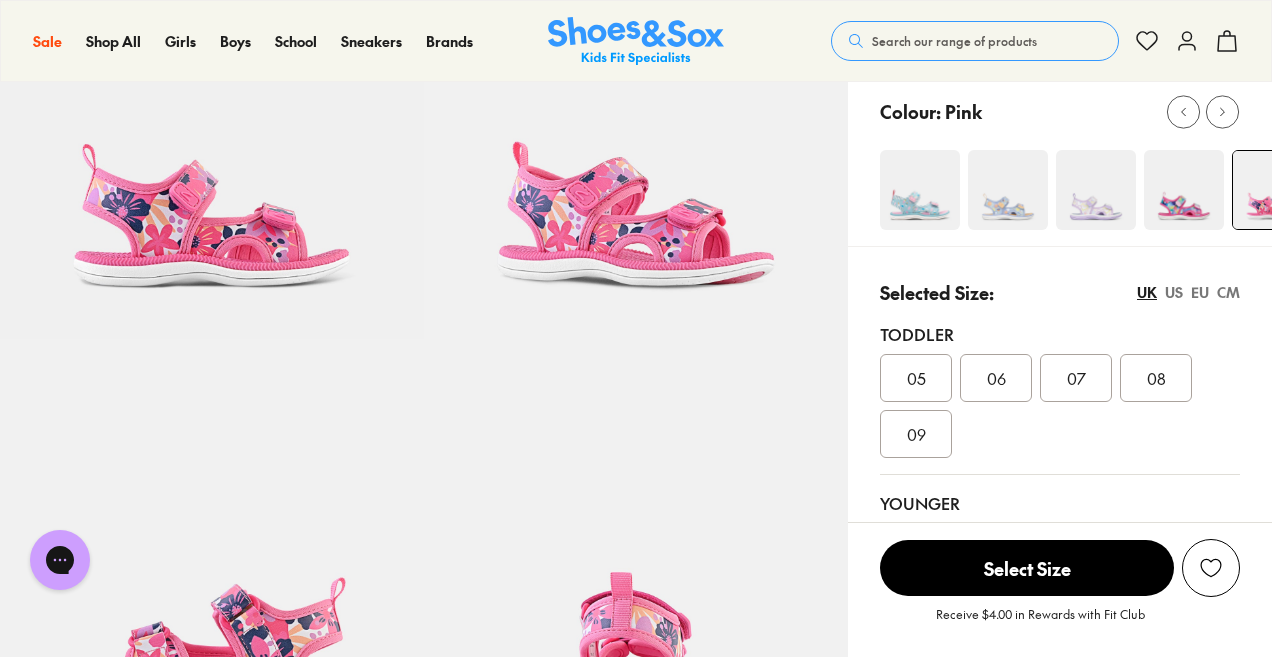 scroll, scrollTop: 208, scrollLeft: 0, axis: vertical 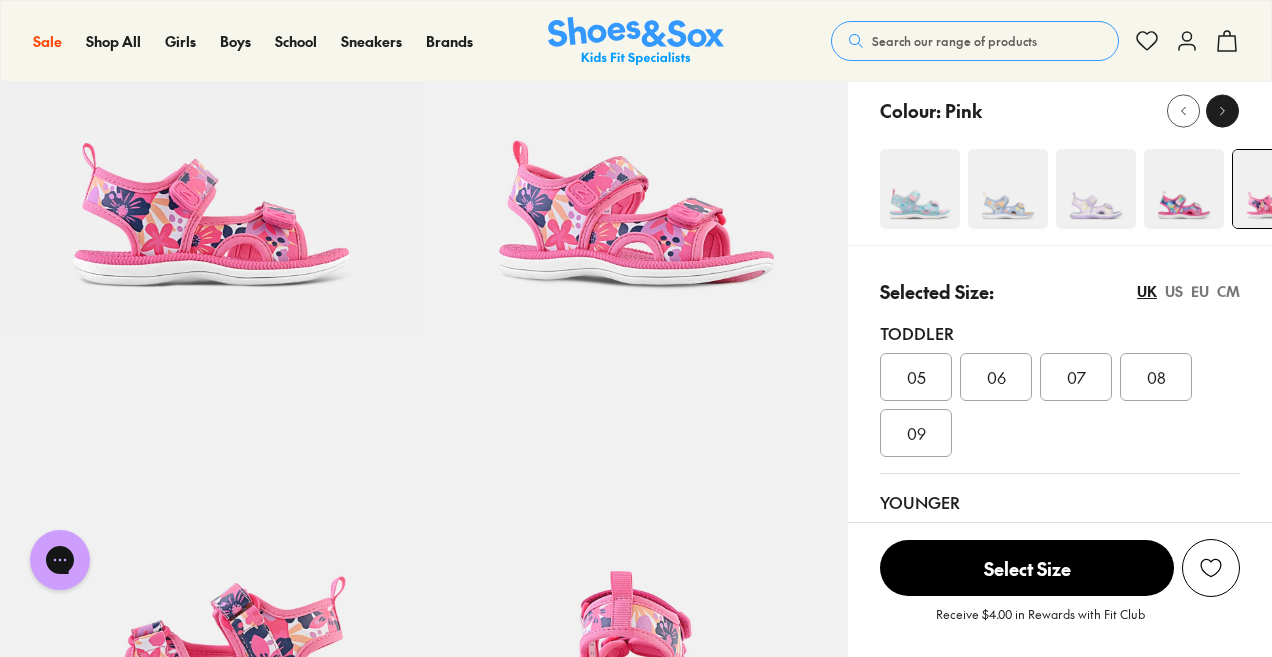 click 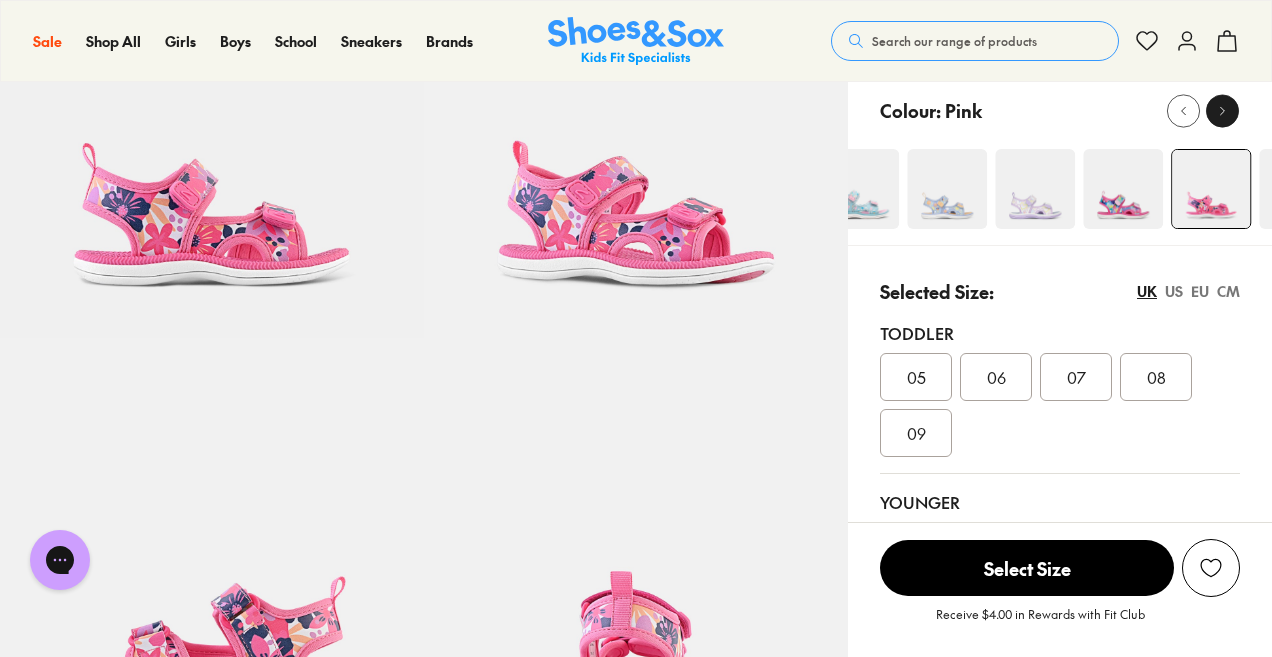 click 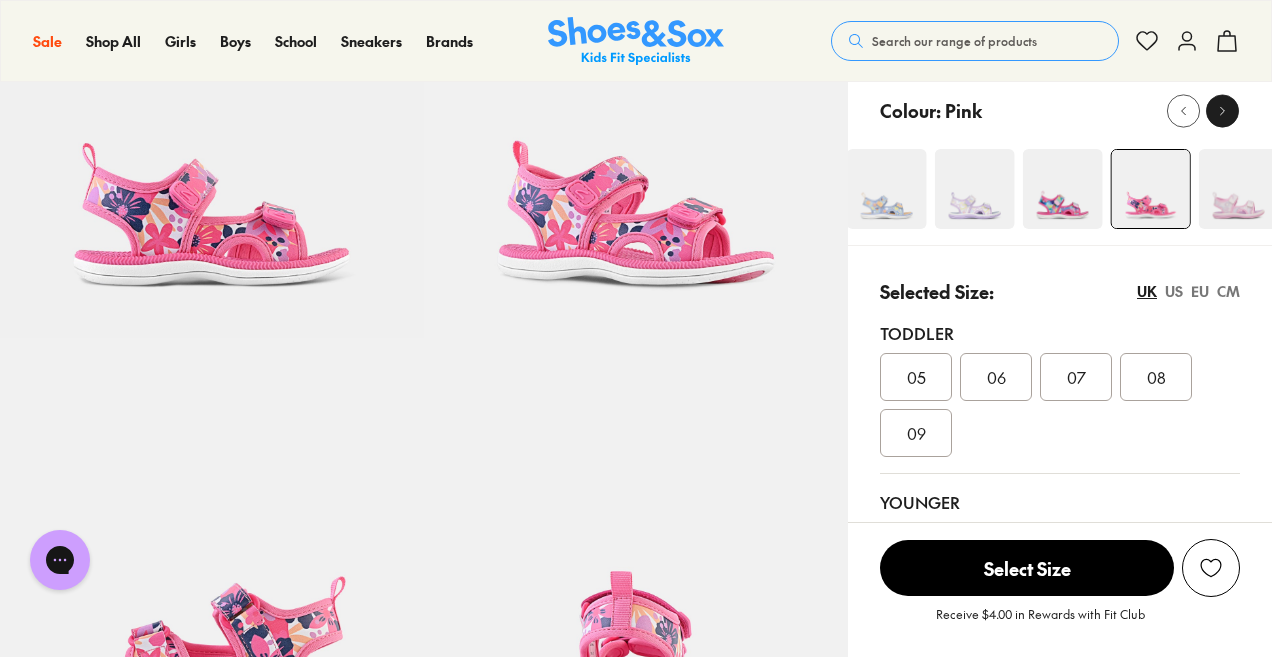 click 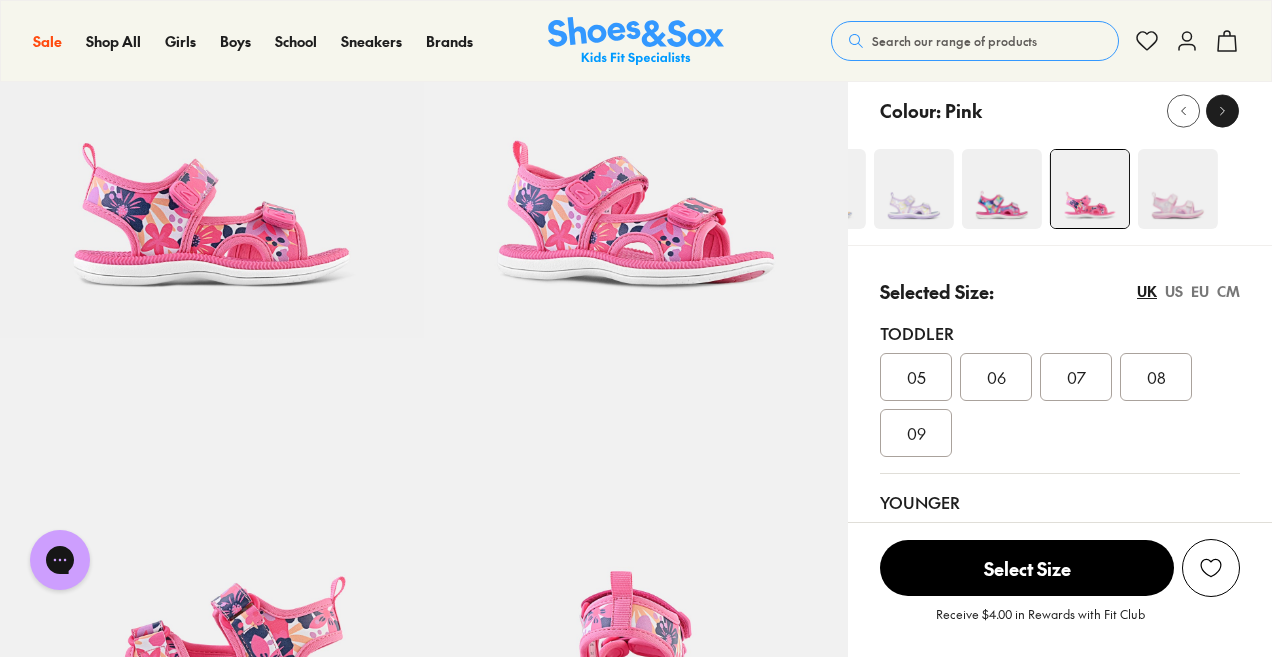 click 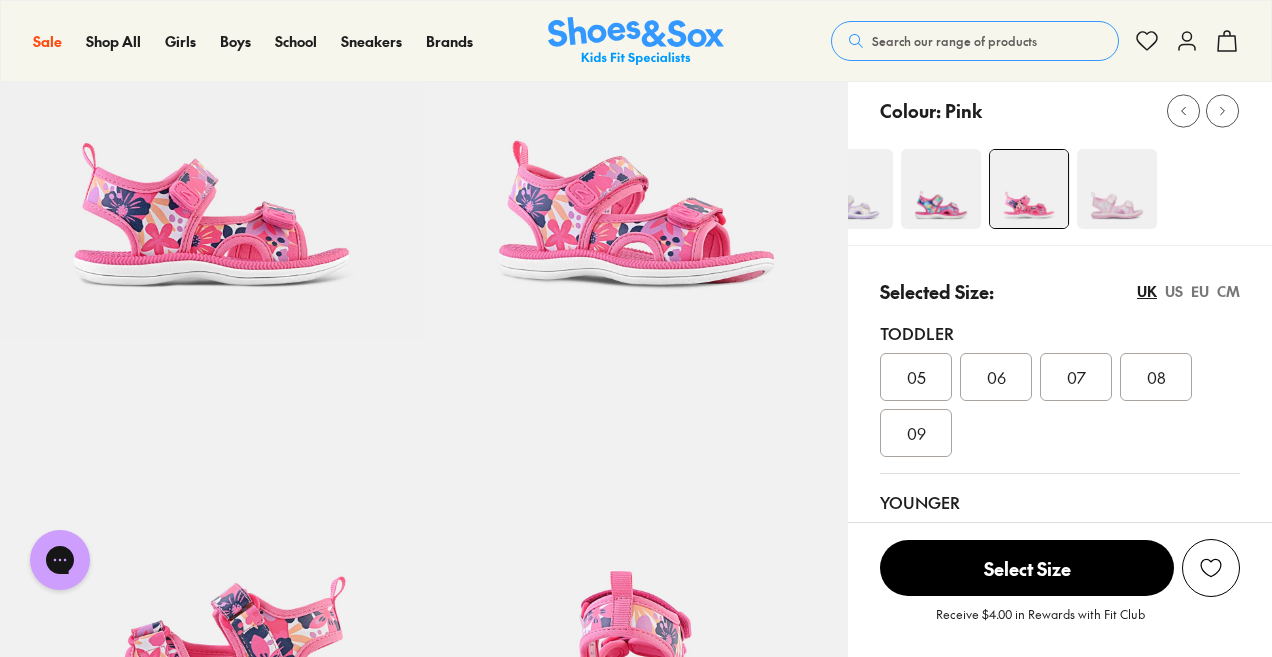 click at bounding box center (1117, 189) 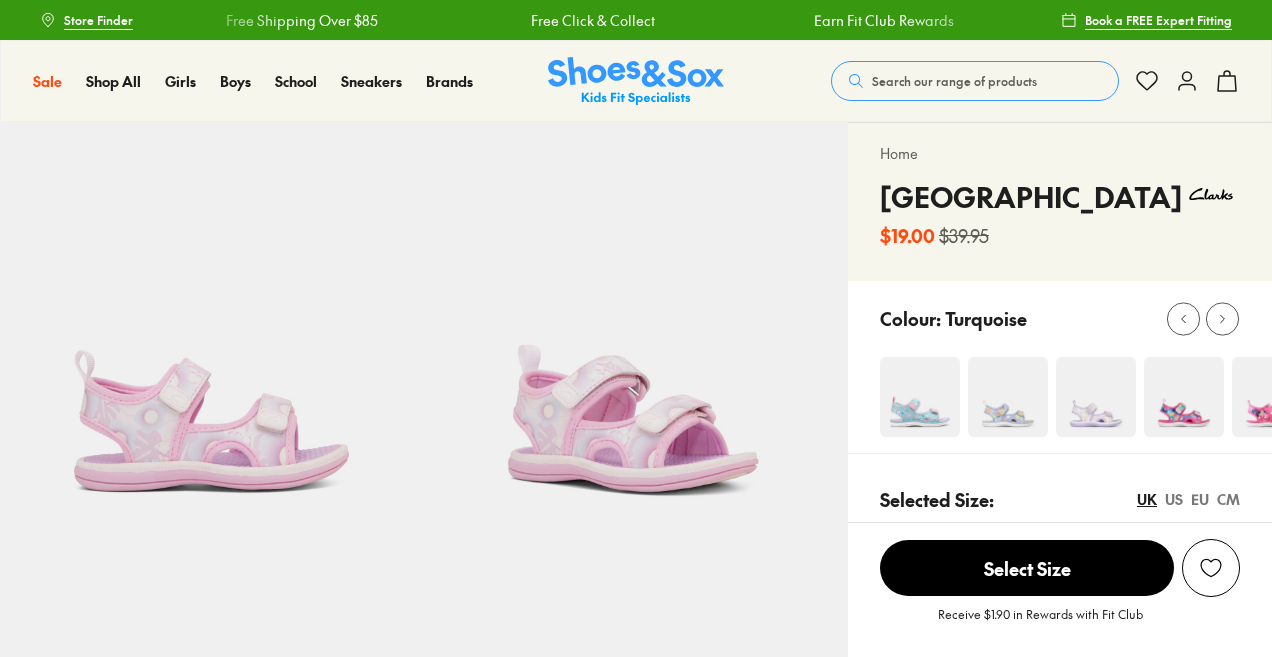 scroll, scrollTop: 0, scrollLeft: 0, axis: both 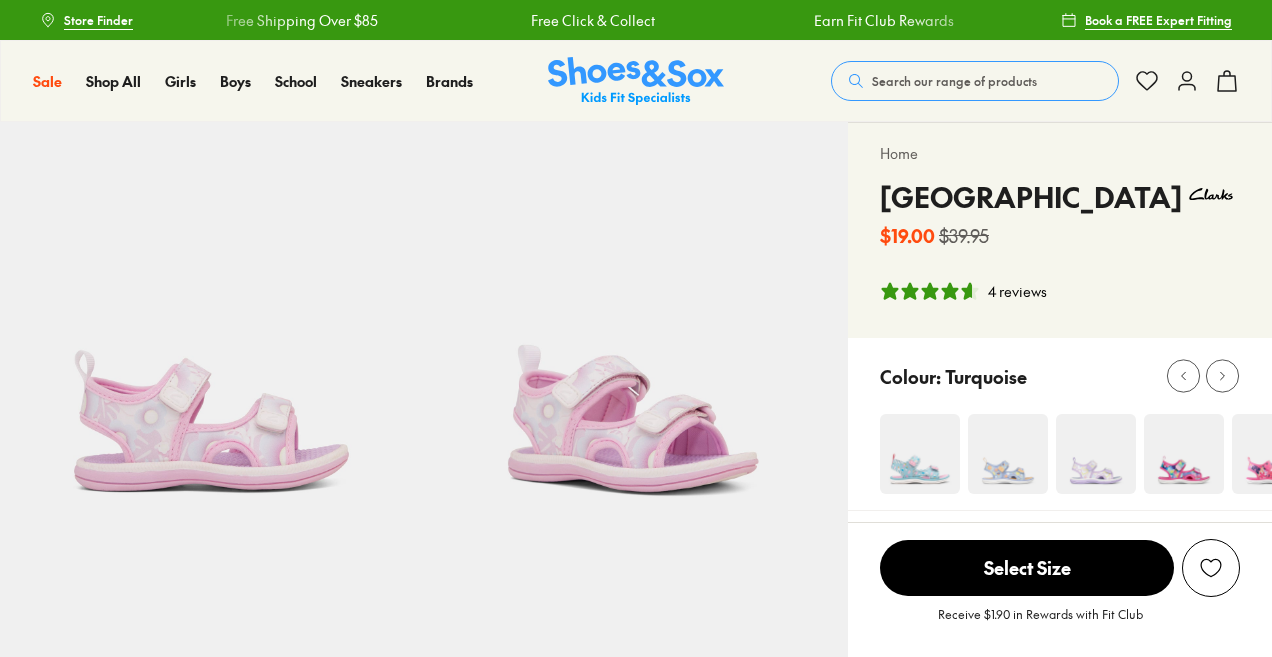 select on "*" 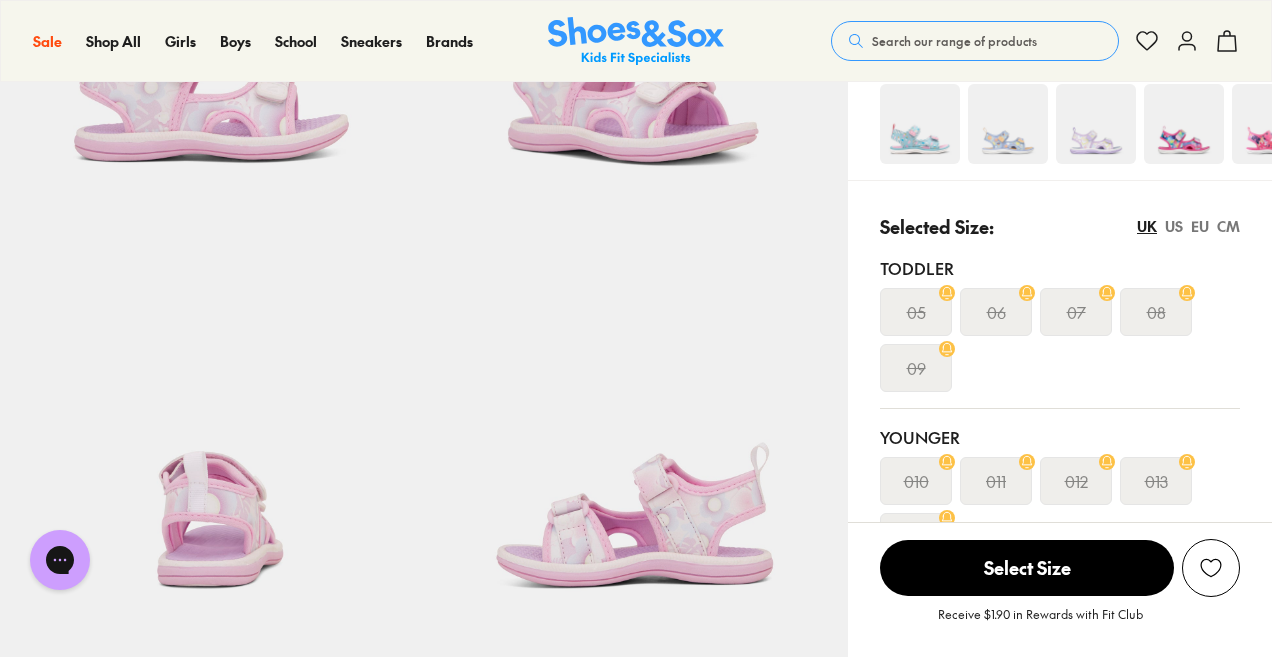 scroll, scrollTop: 331, scrollLeft: 0, axis: vertical 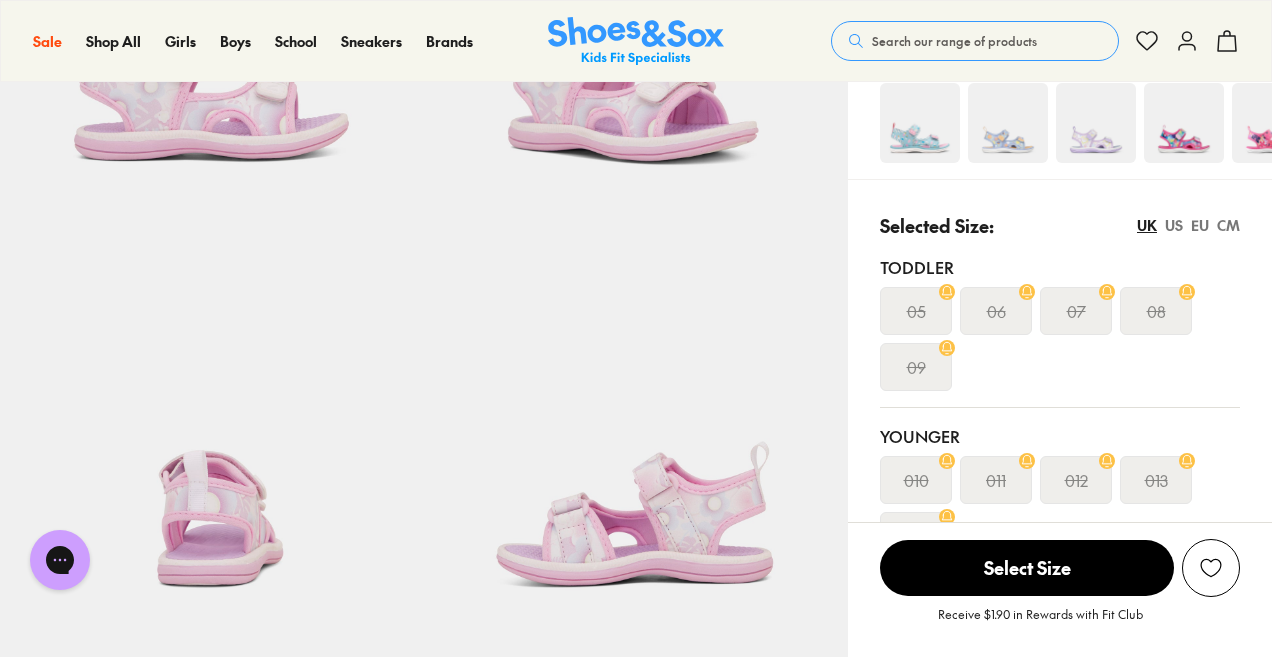 click on "EU" at bounding box center [1200, 225] 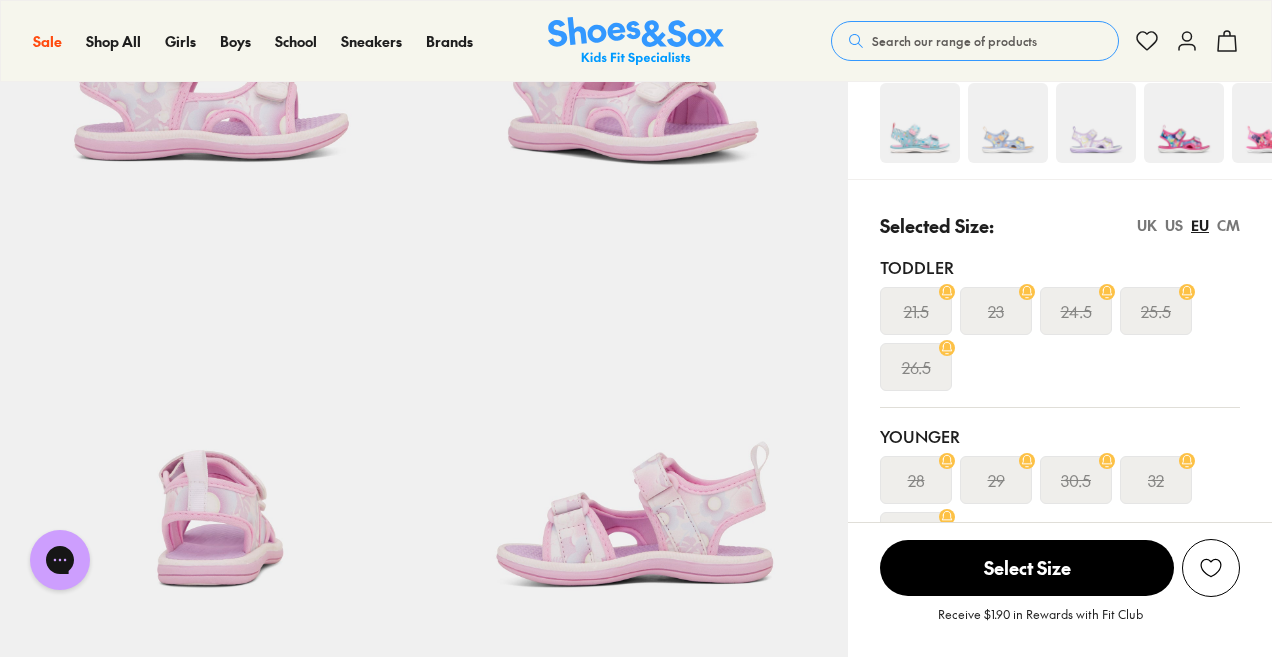 click on "UK" at bounding box center [1147, 225] 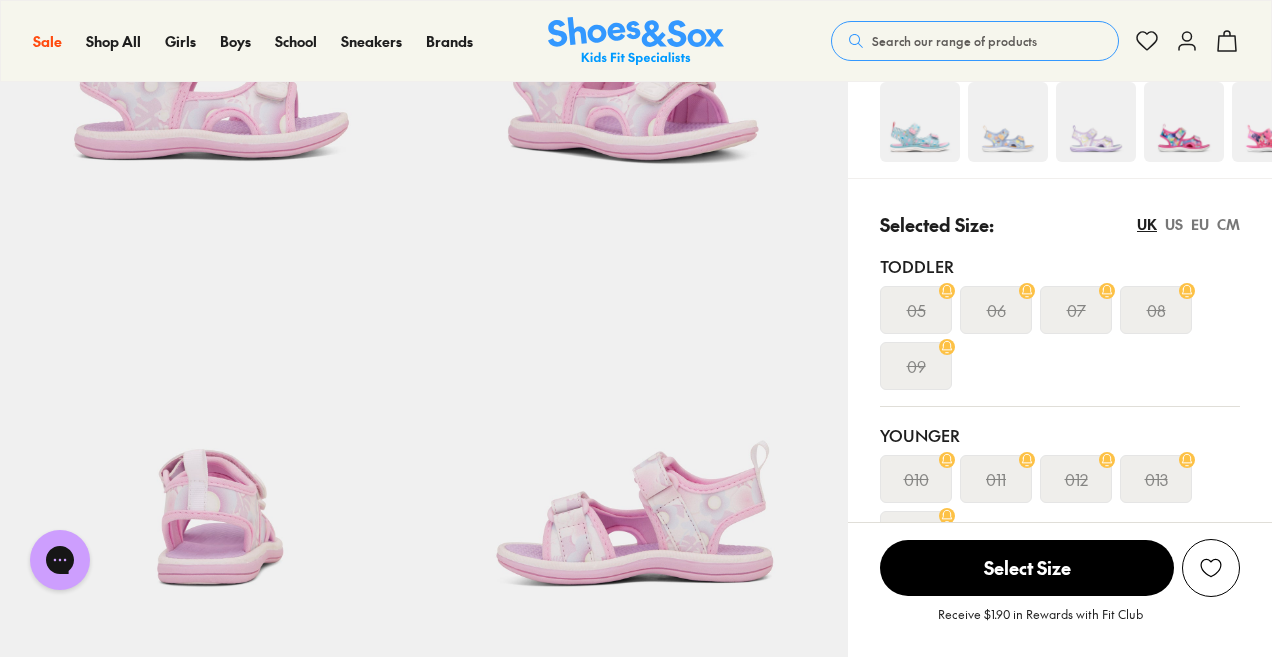 scroll, scrollTop: 327, scrollLeft: 0, axis: vertical 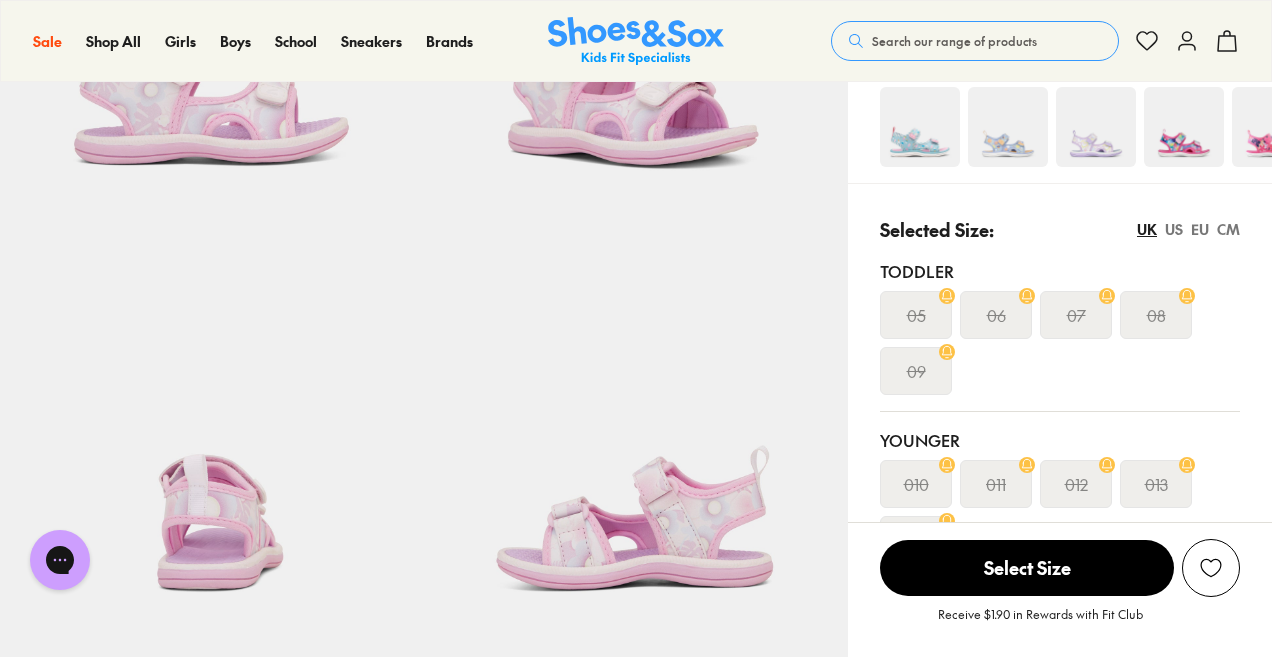 click at bounding box center (920, 127) 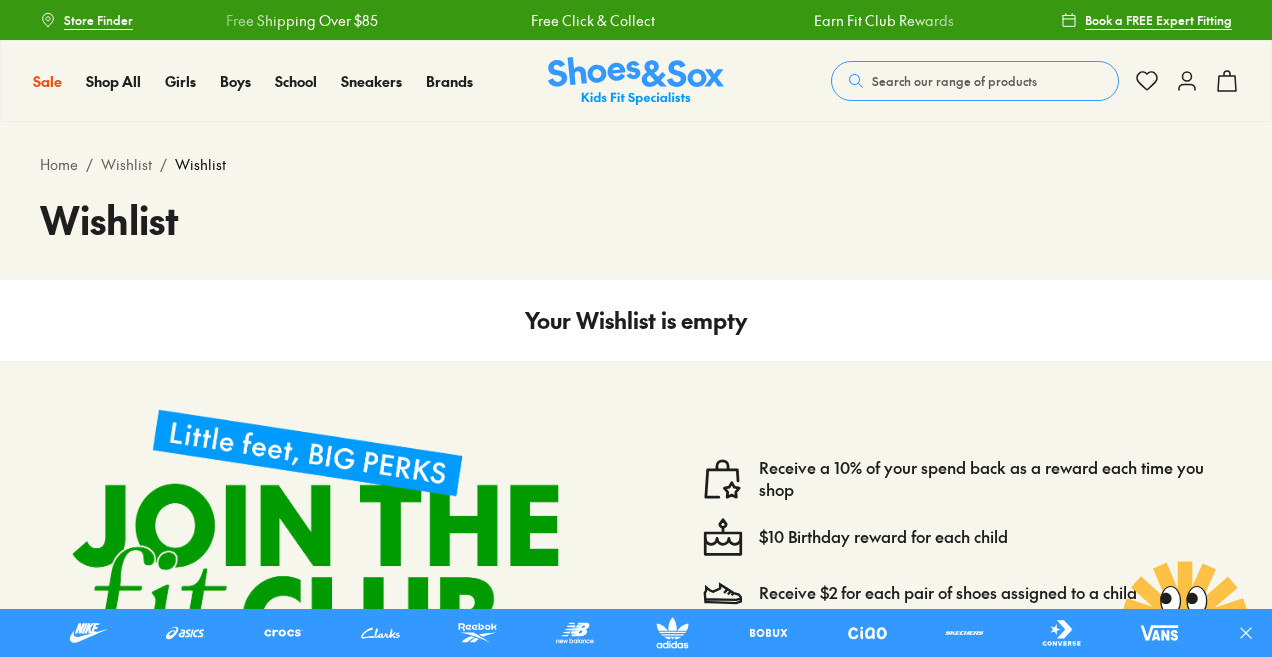 scroll, scrollTop: 0, scrollLeft: 0, axis: both 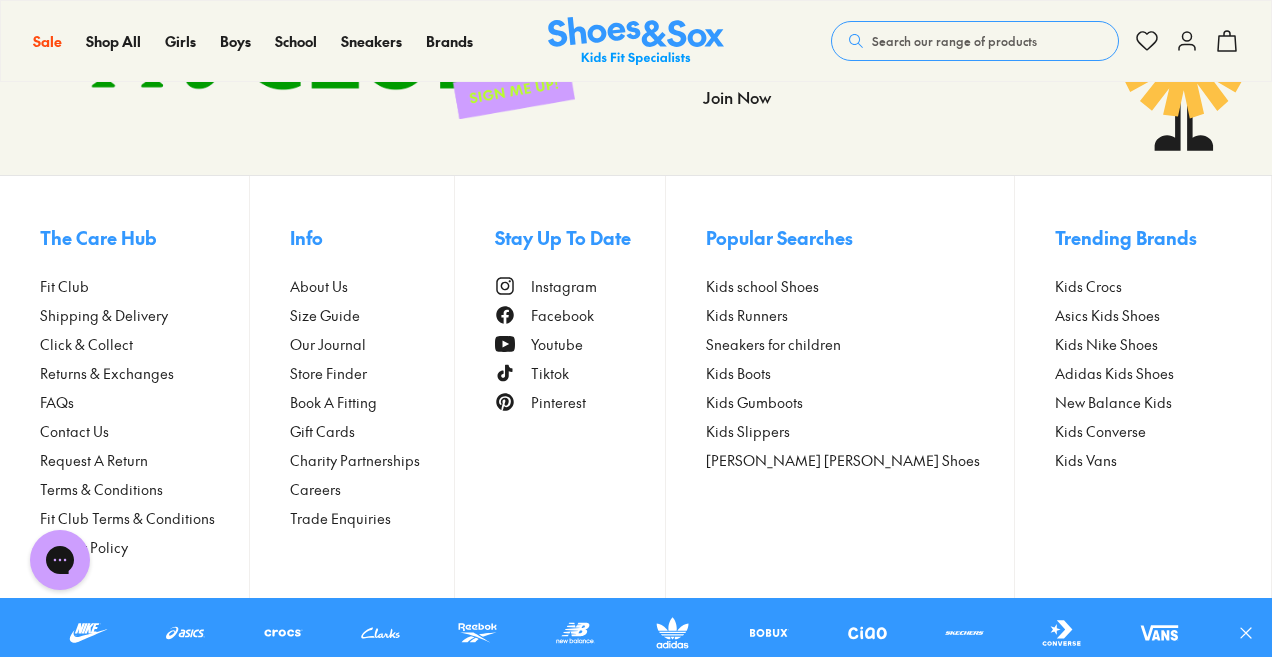 click at bounding box center [0, 677] 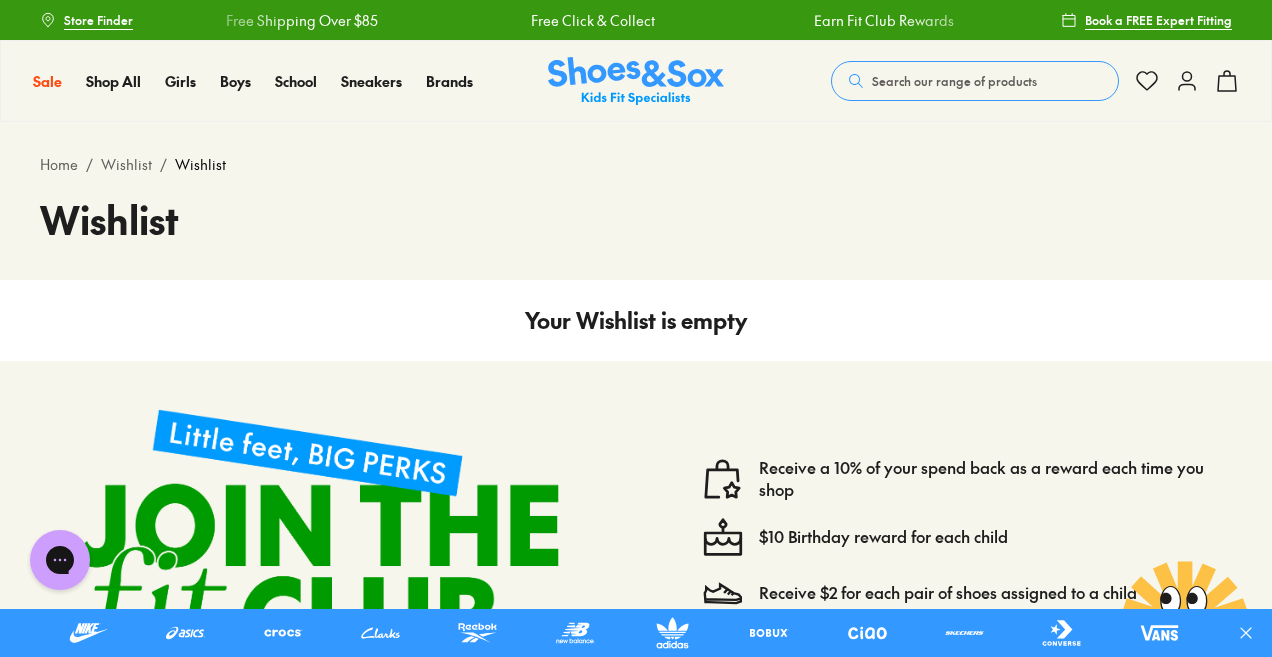 click 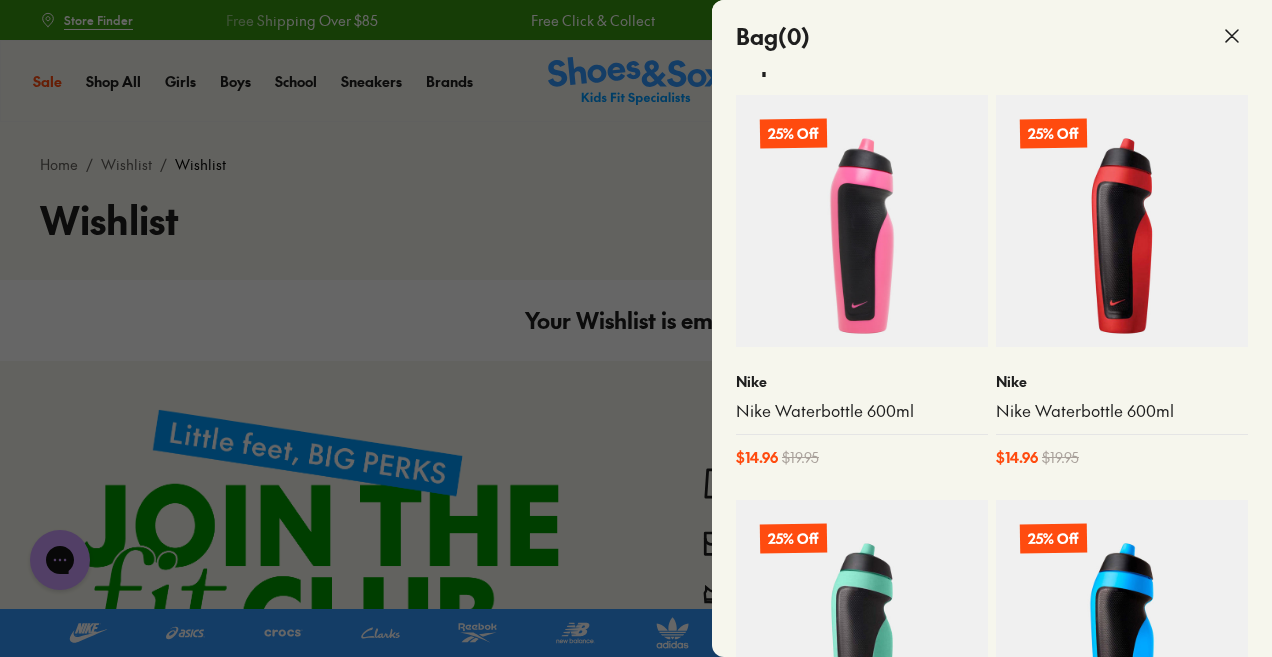 scroll, scrollTop: 750, scrollLeft: 0, axis: vertical 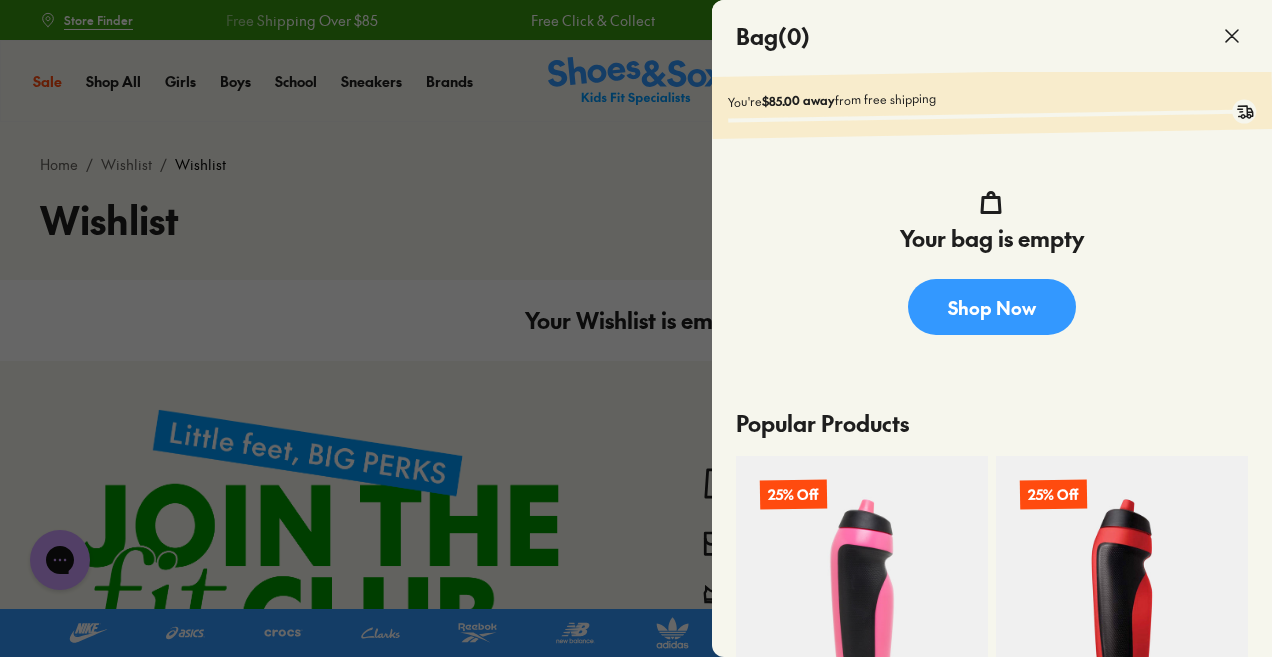 click 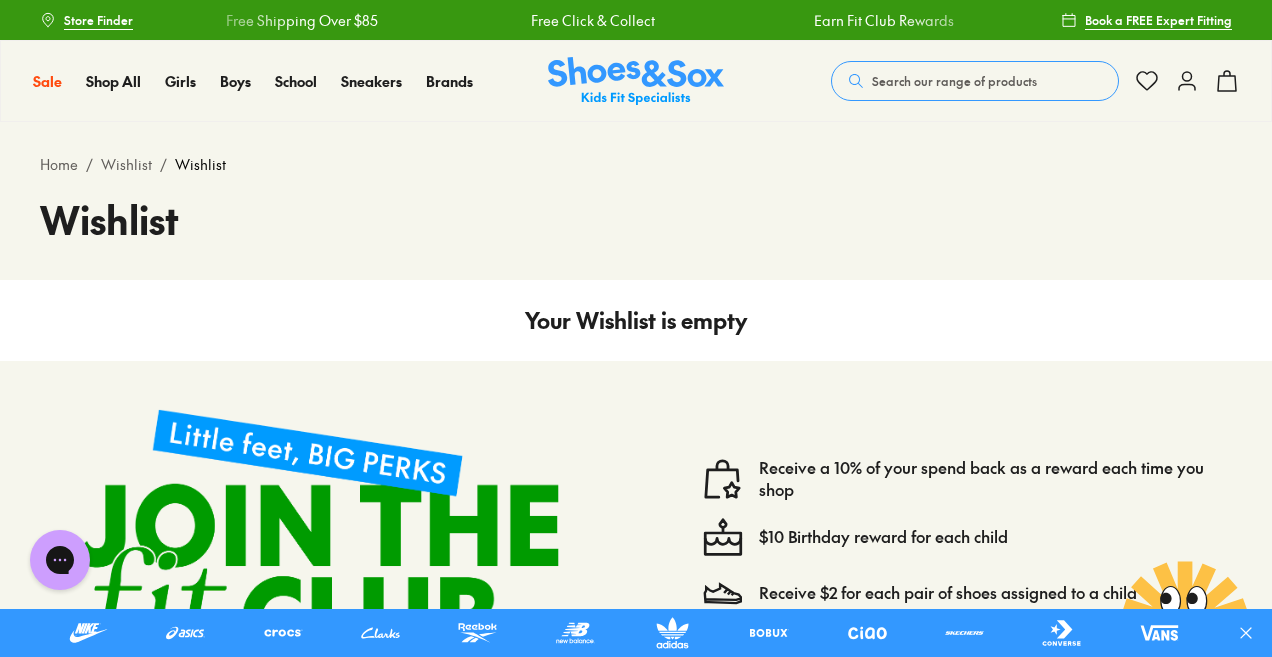 click 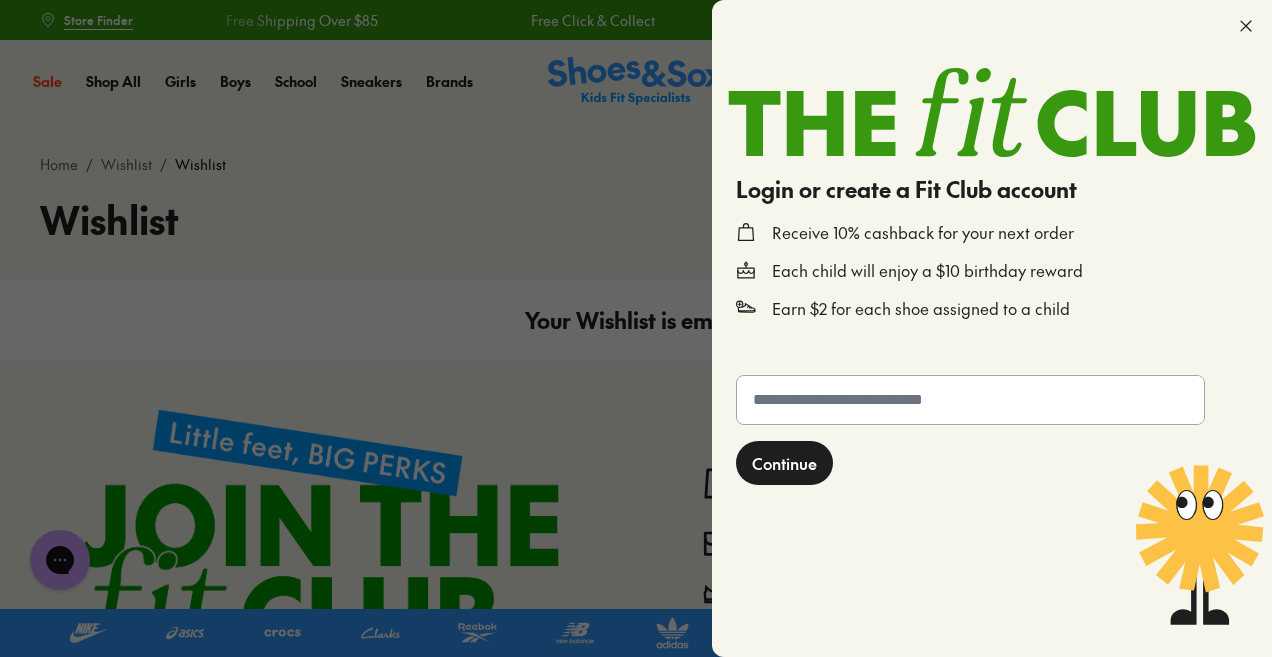 click 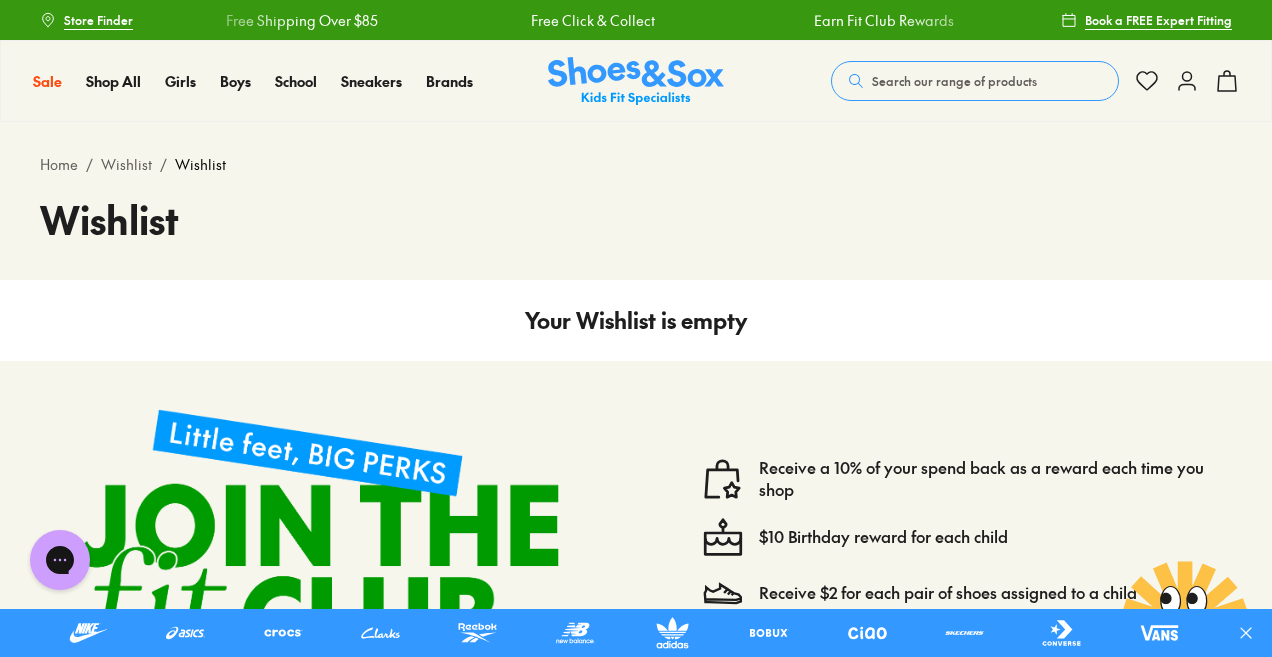 click 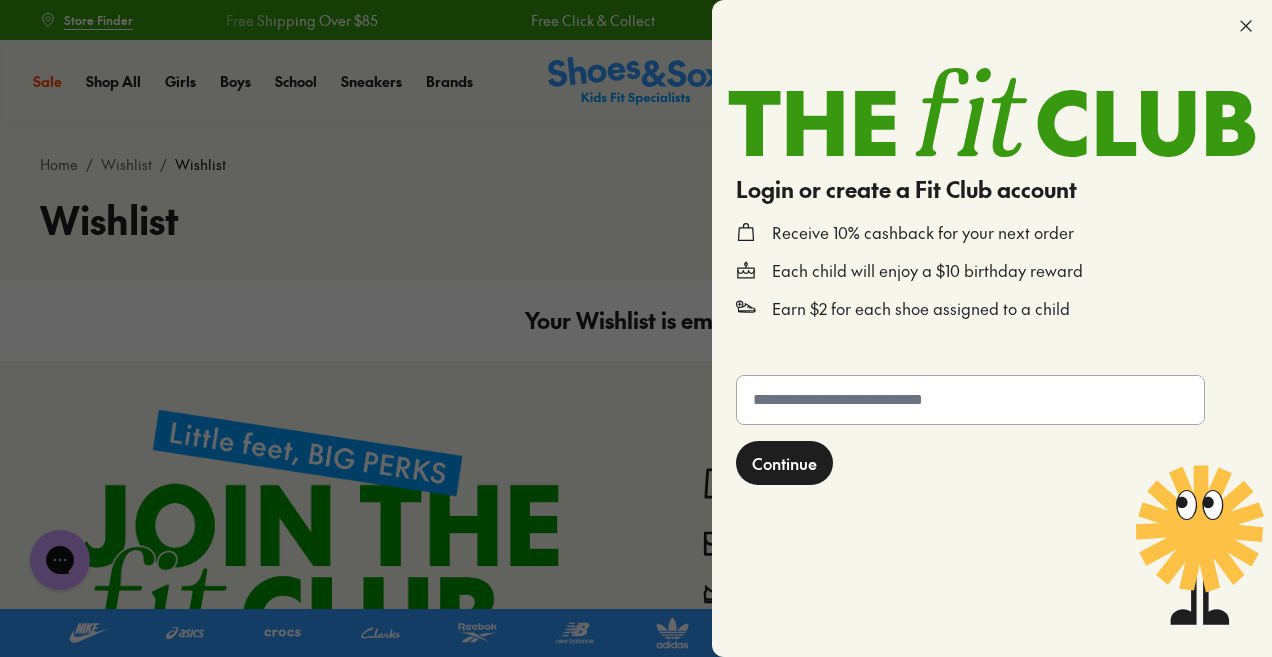 click 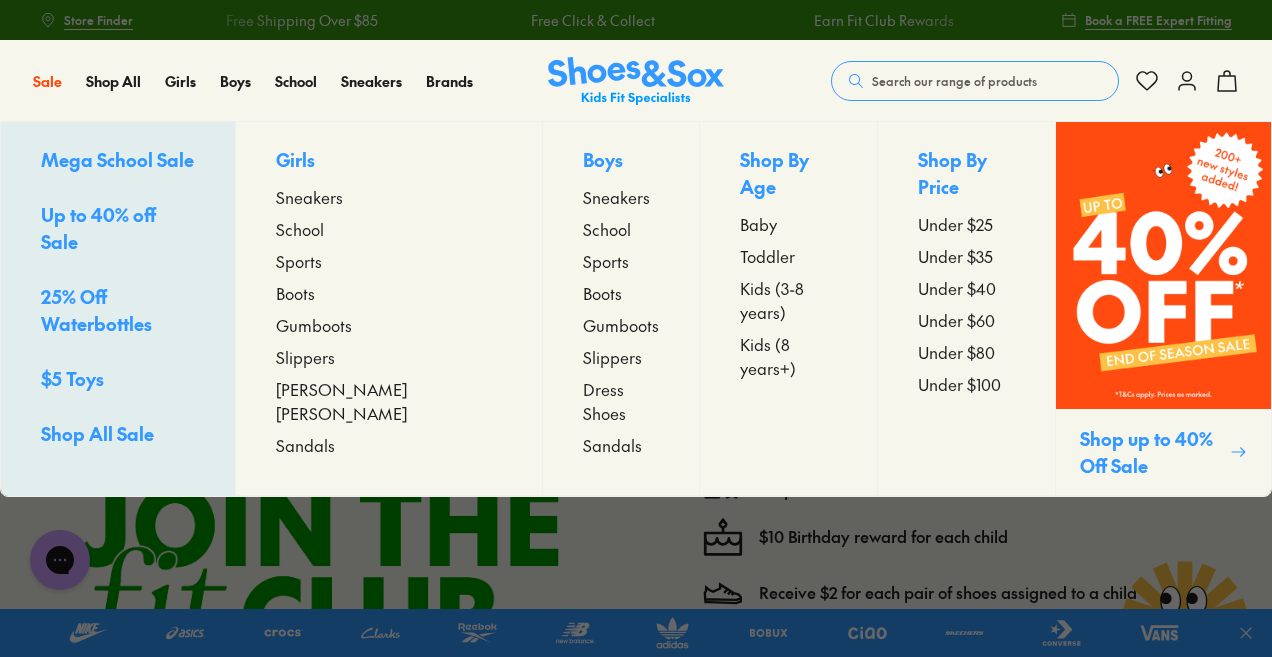 click on "Sneakers" at bounding box center [309, 197] 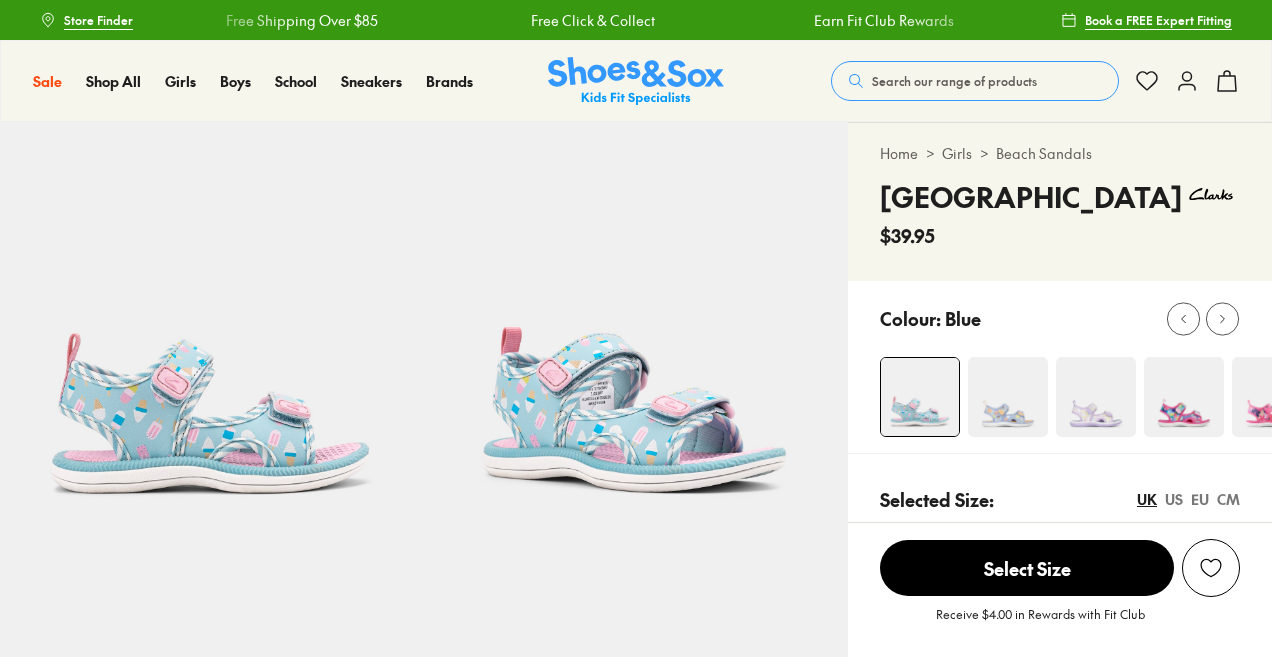 scroll, scrollTop: 0, scrollLeft: 0, axis: both 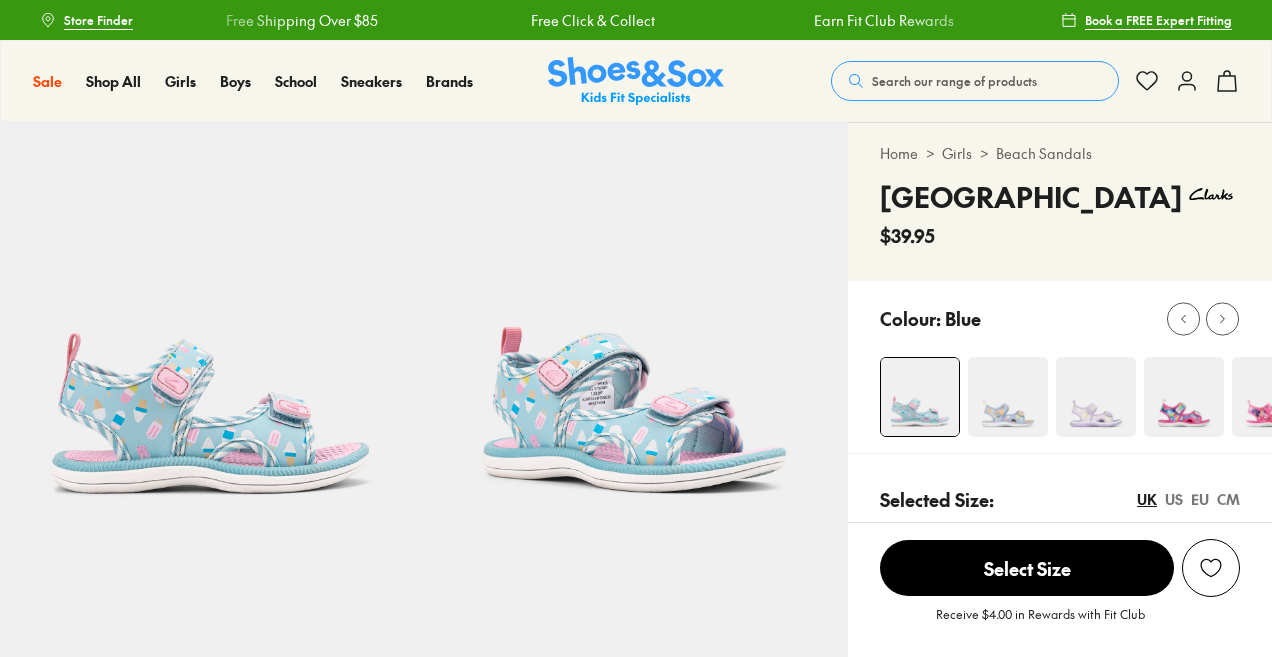 select on "*" 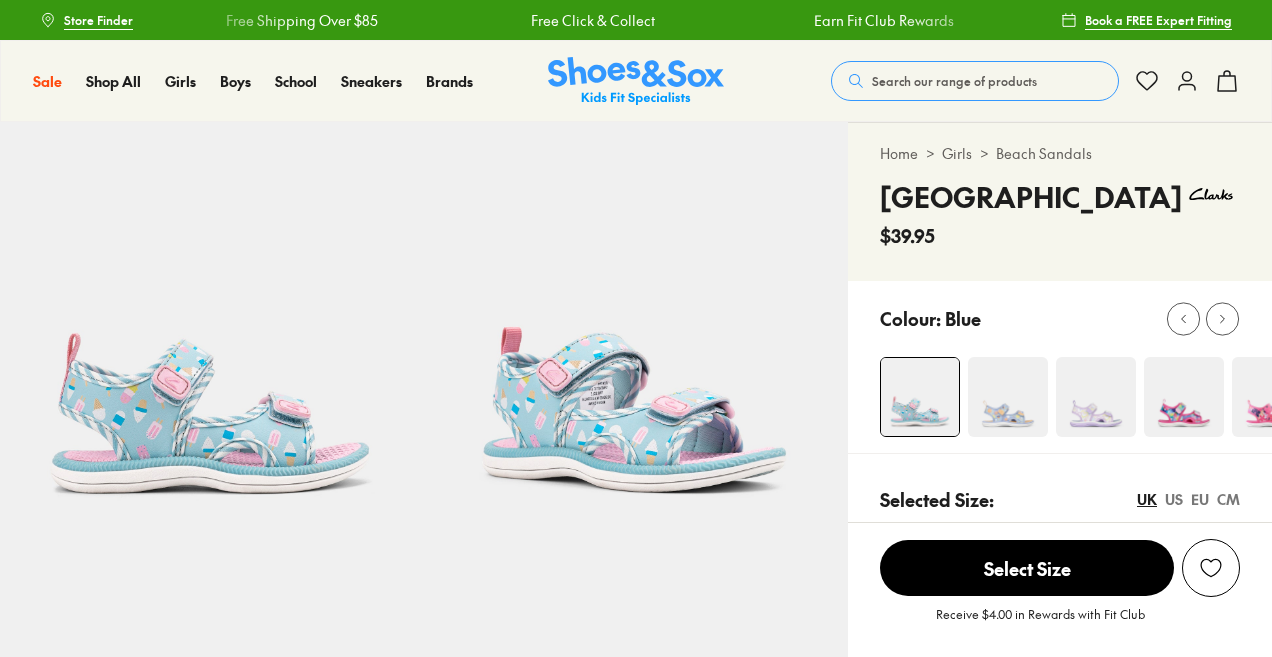 click at bounding box center [1008, 397] 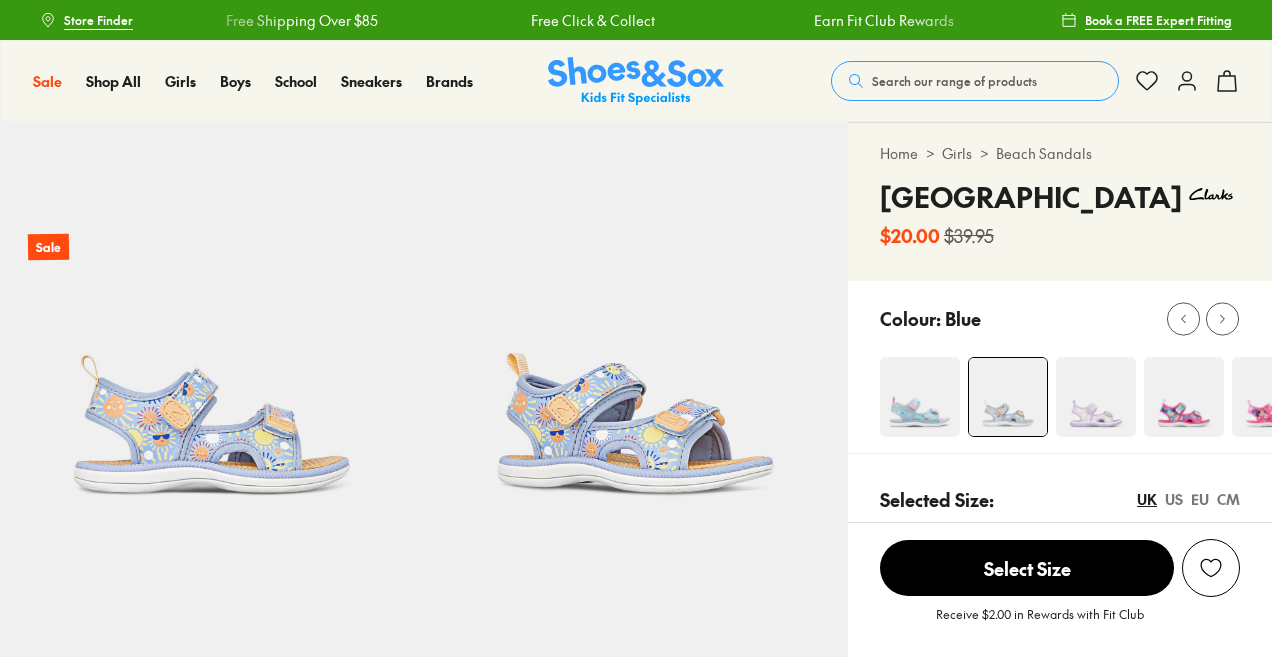 scroll, scrollTop: 0, scrollLeft: 0, axis: both 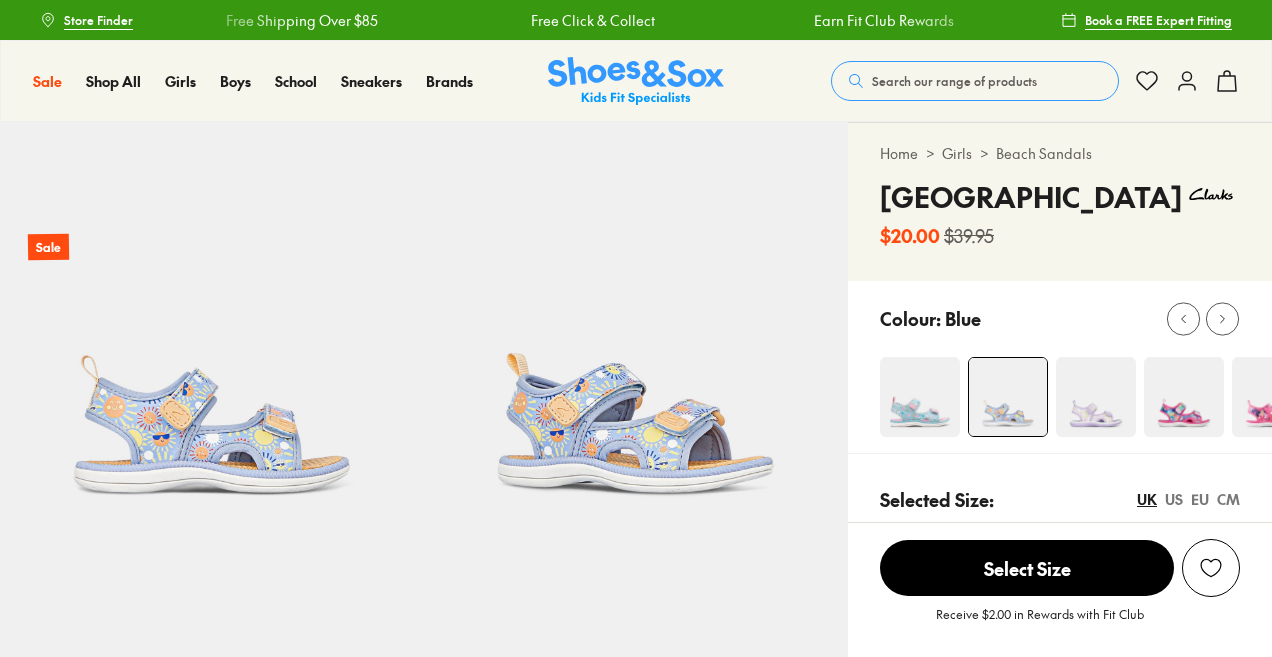select on "*" 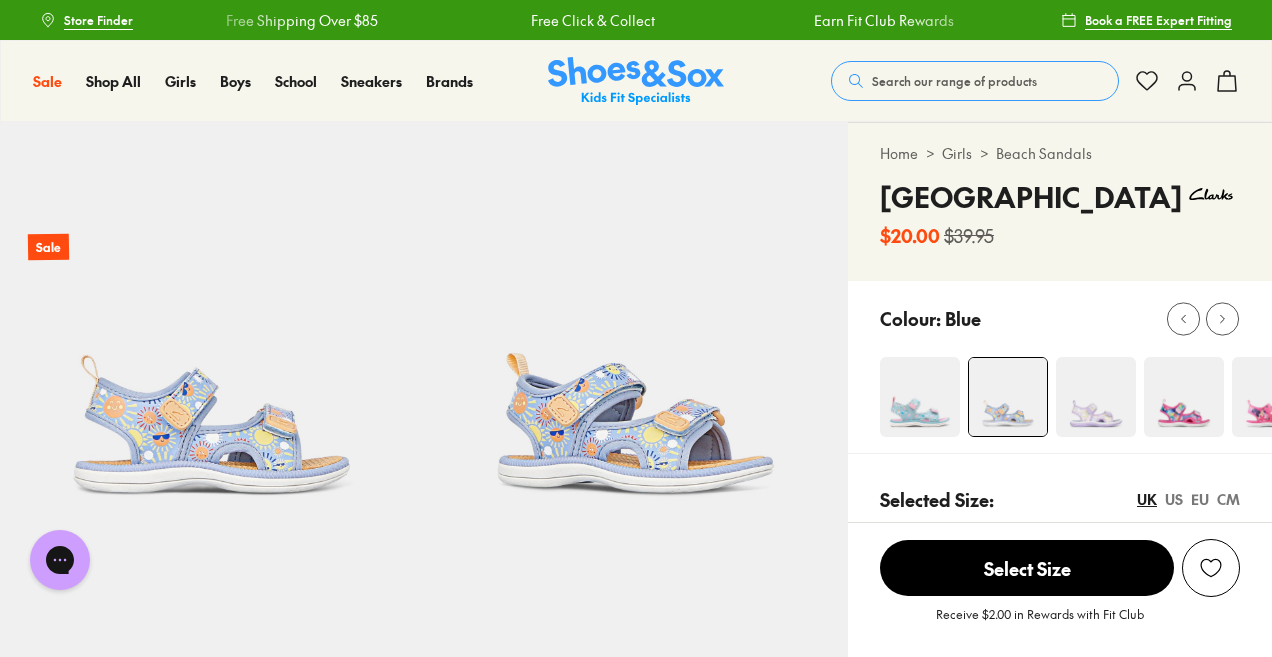scroll, scrollTop: 0, scrollLeft: 0, axis: both 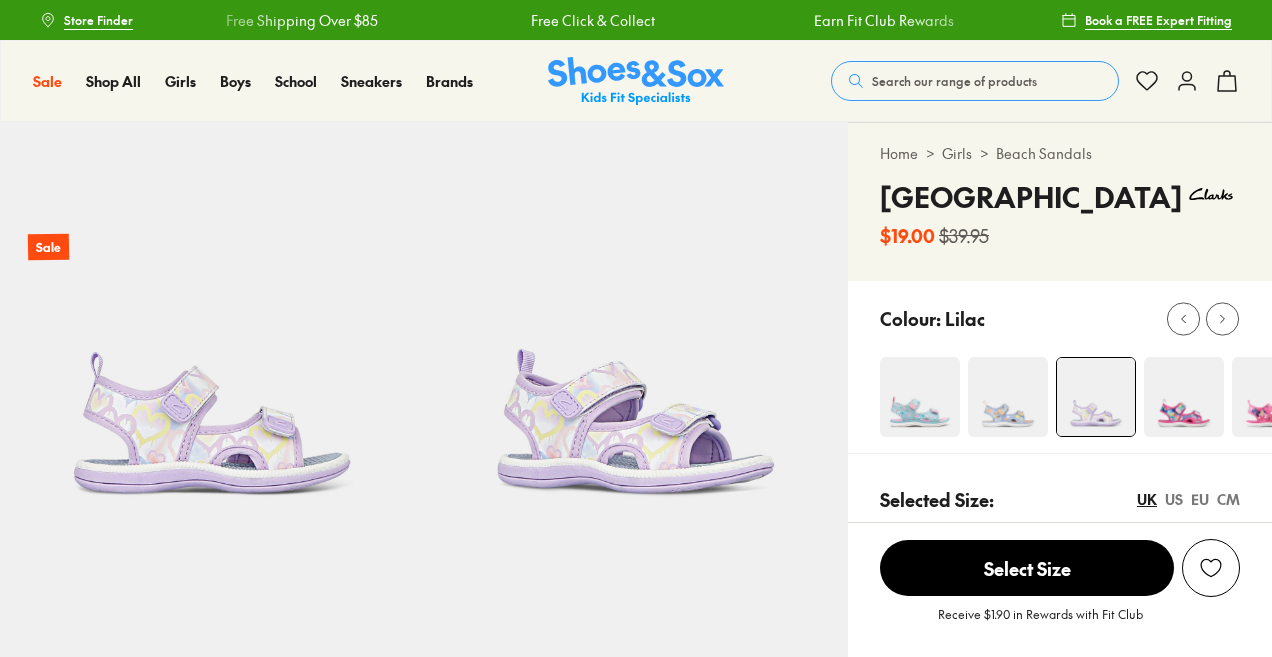 select on "*" 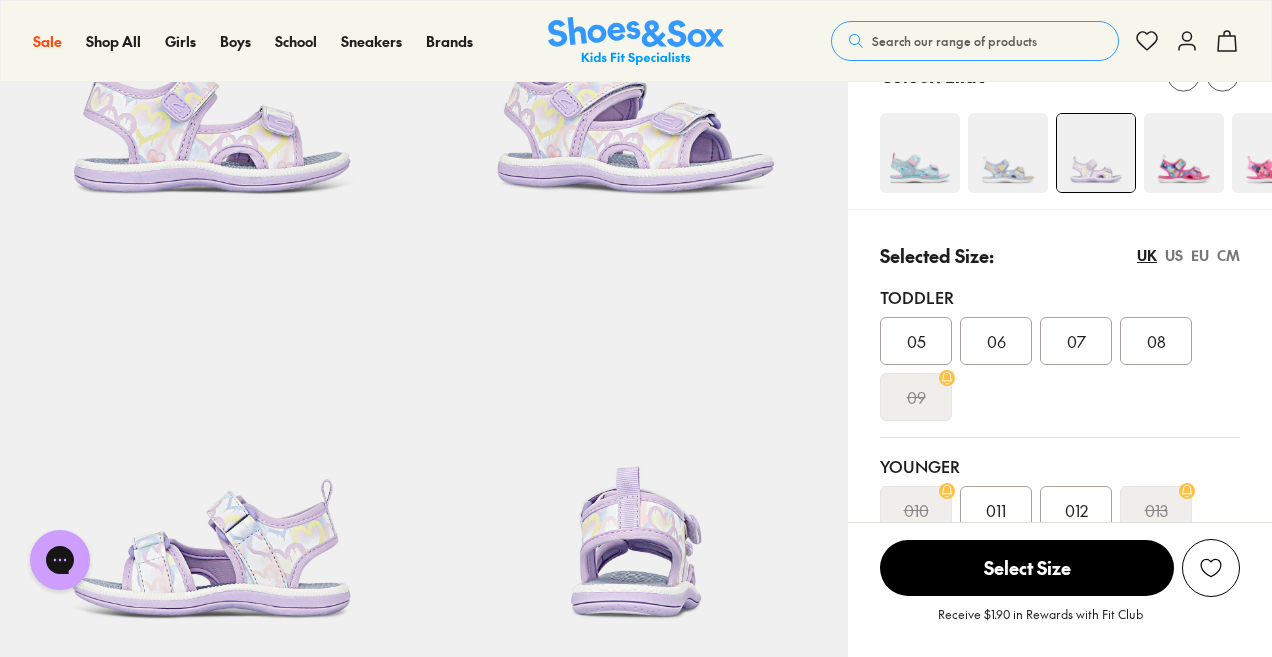 scroll, scrollTop: 298, scrollLeft: 0, axis: vertical 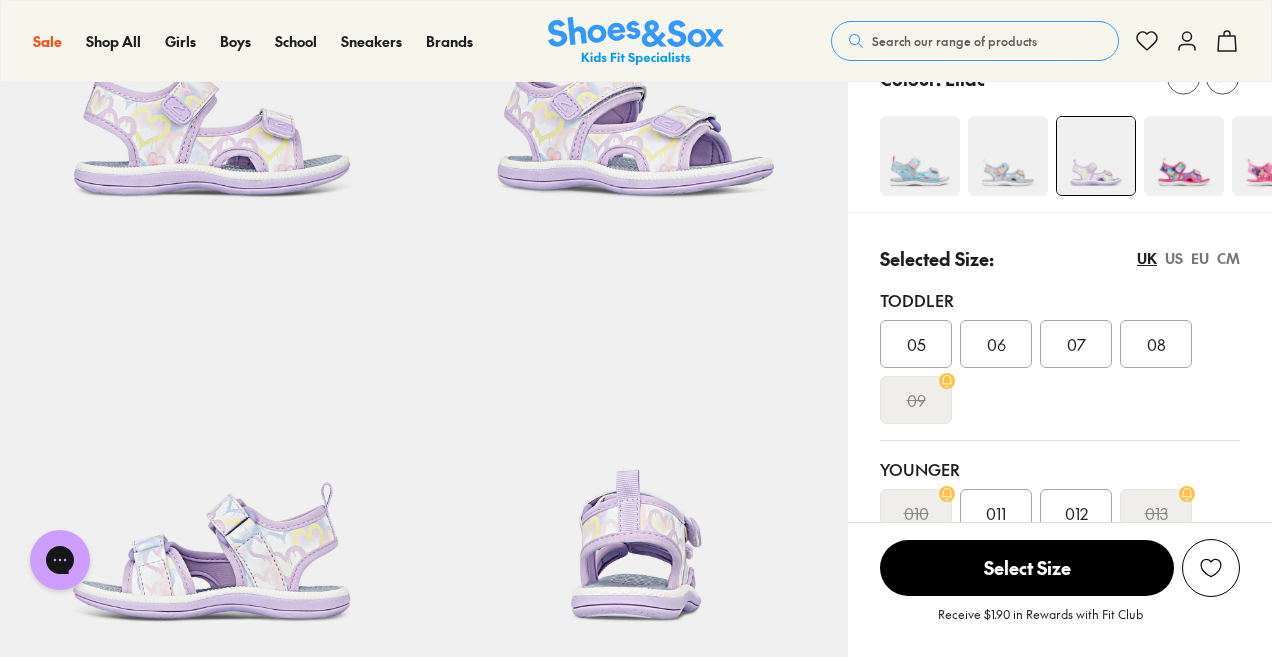 click at bounding box center (1184, 156) 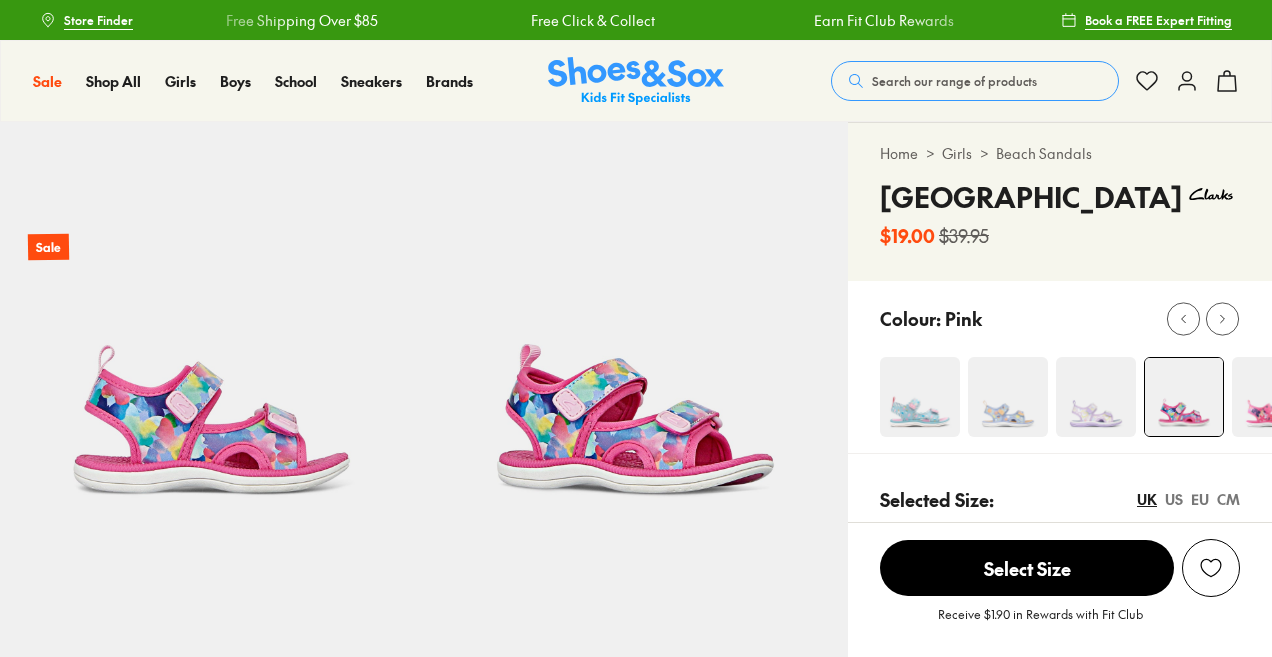 scroll, scrollTop: 0, scrollLeft: 0, axis: both 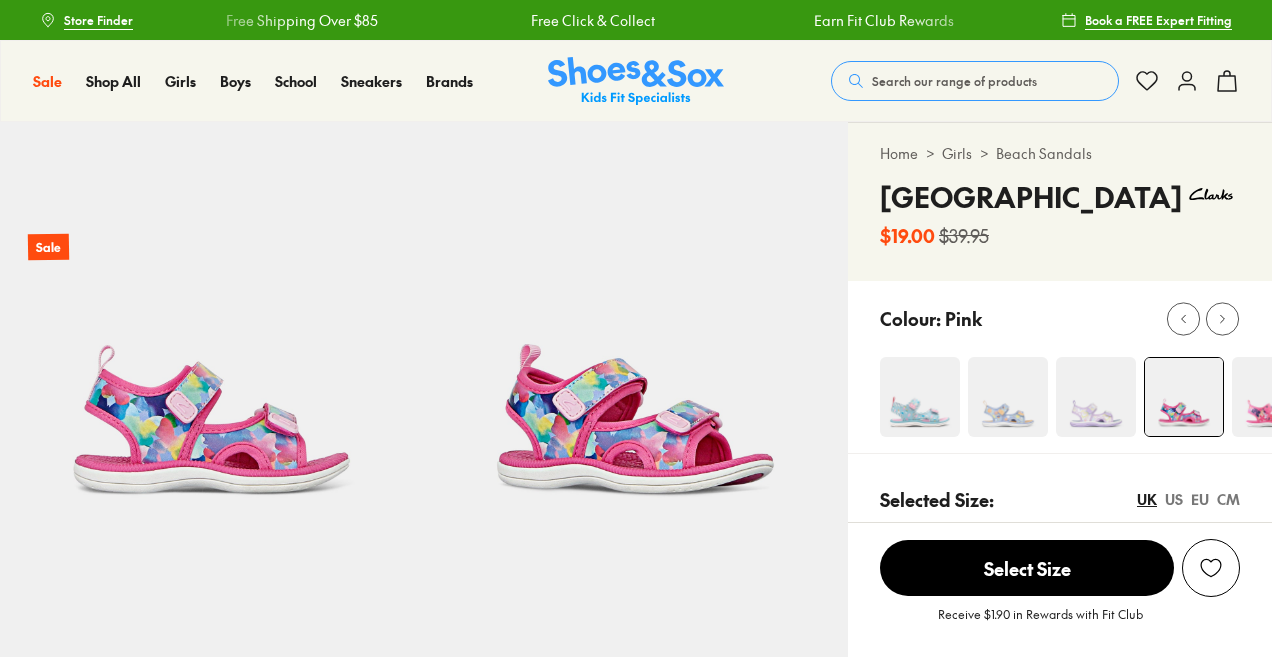 select on "*" 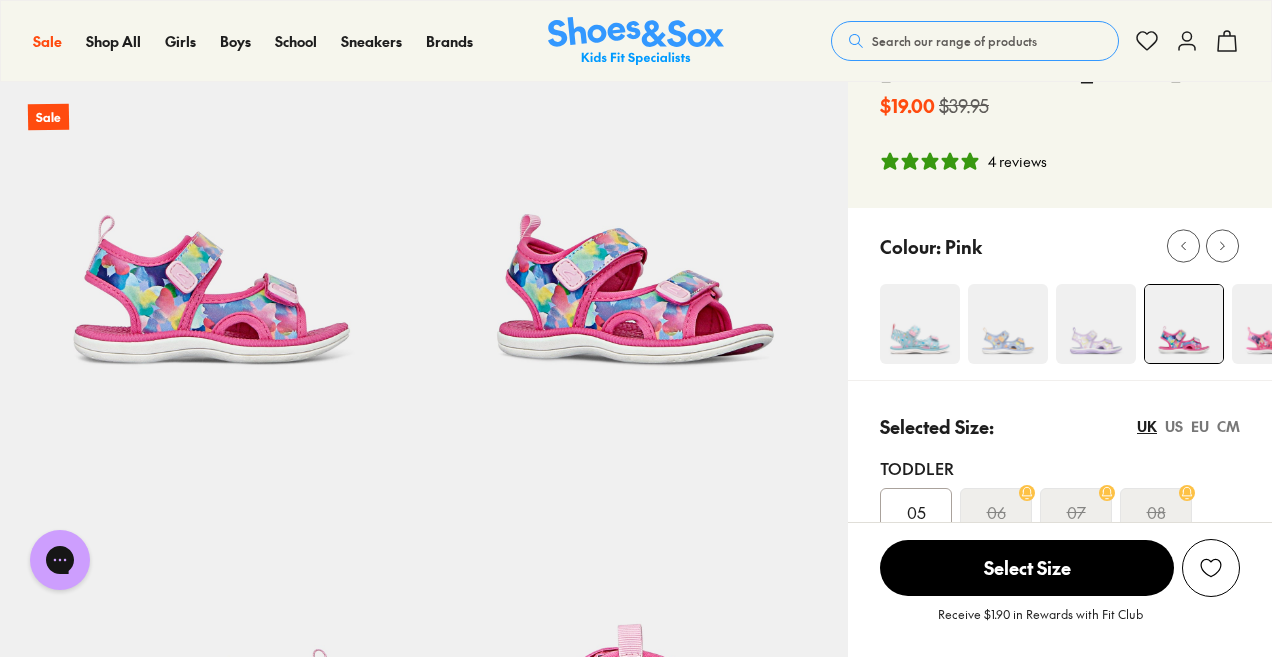 scroll, scrollTop: 107, scrollLeft: 0, axis: vertical 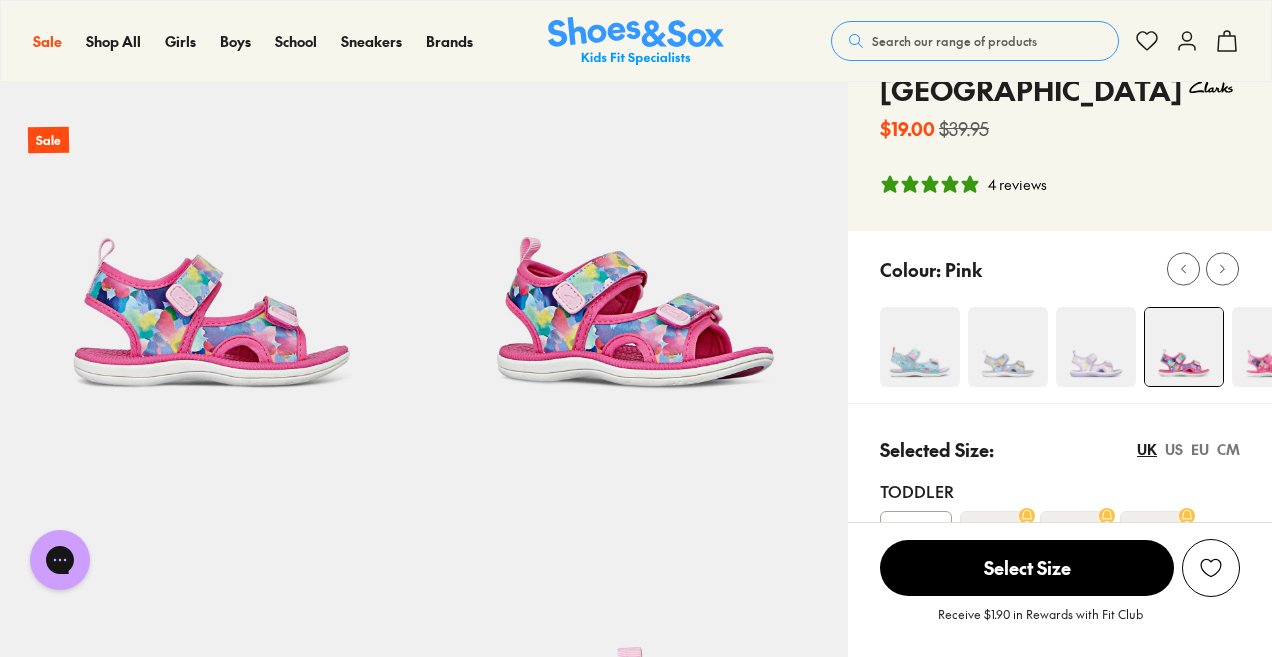 click at bounding box center (1272, 347) 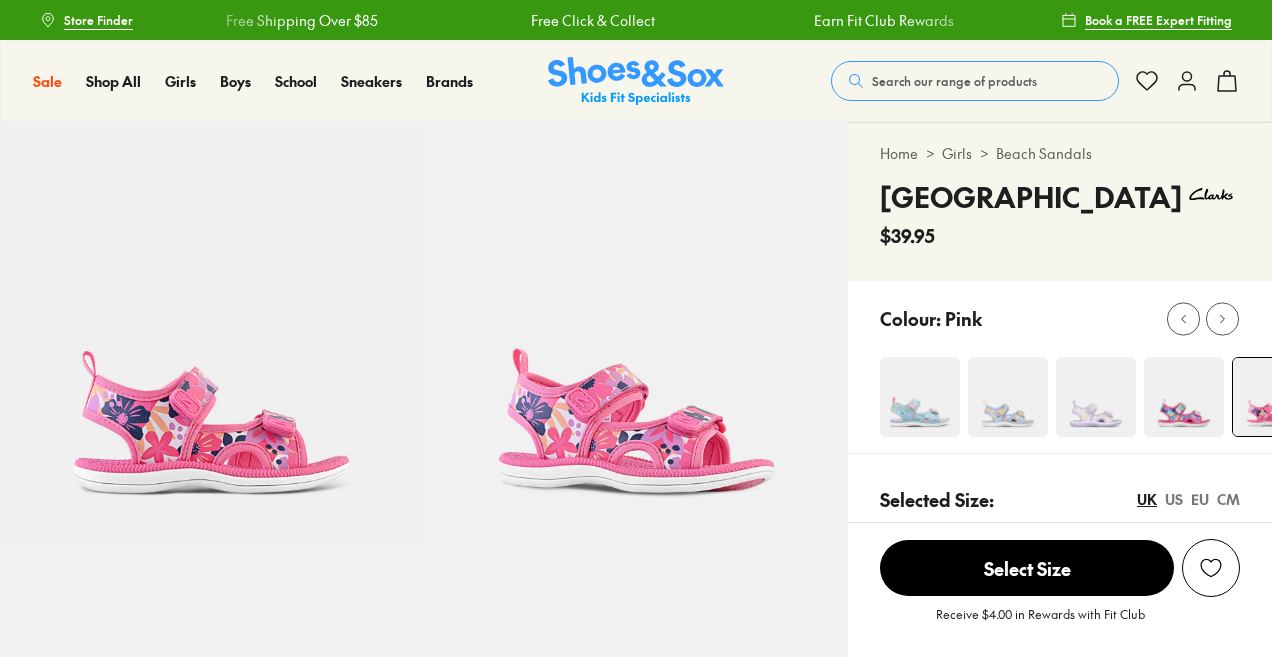 scroll, scrollTop: 0, scrollLeft: 0, axis: both 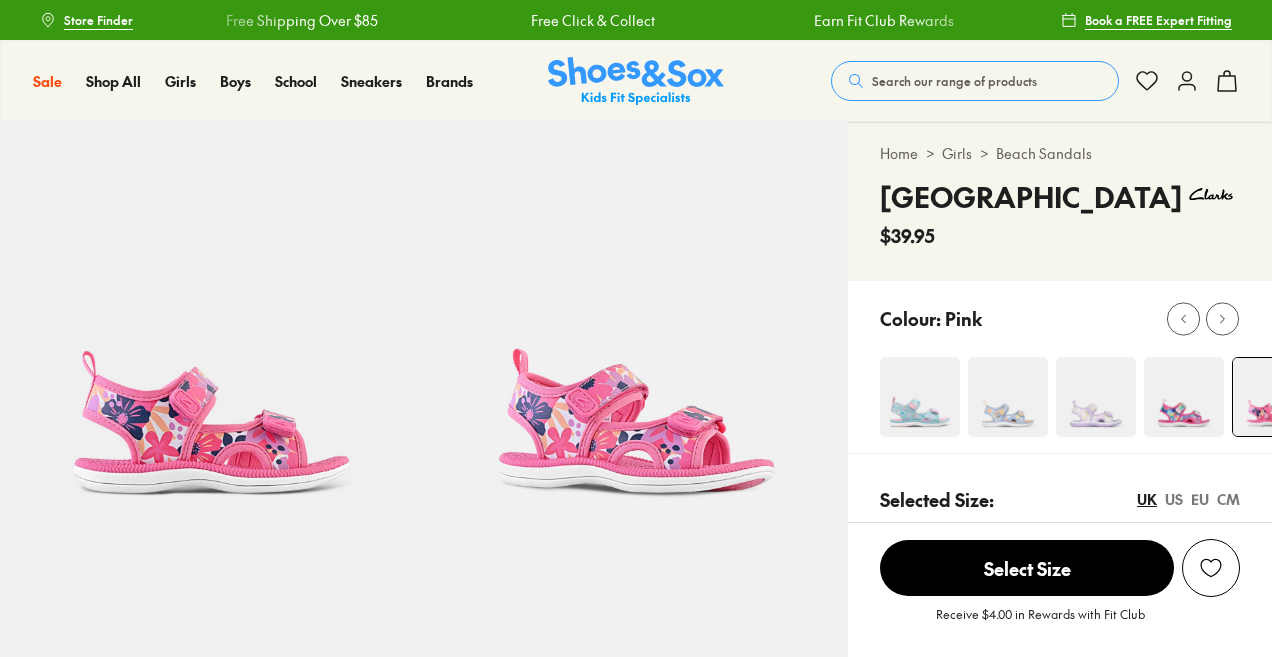 select on "*" 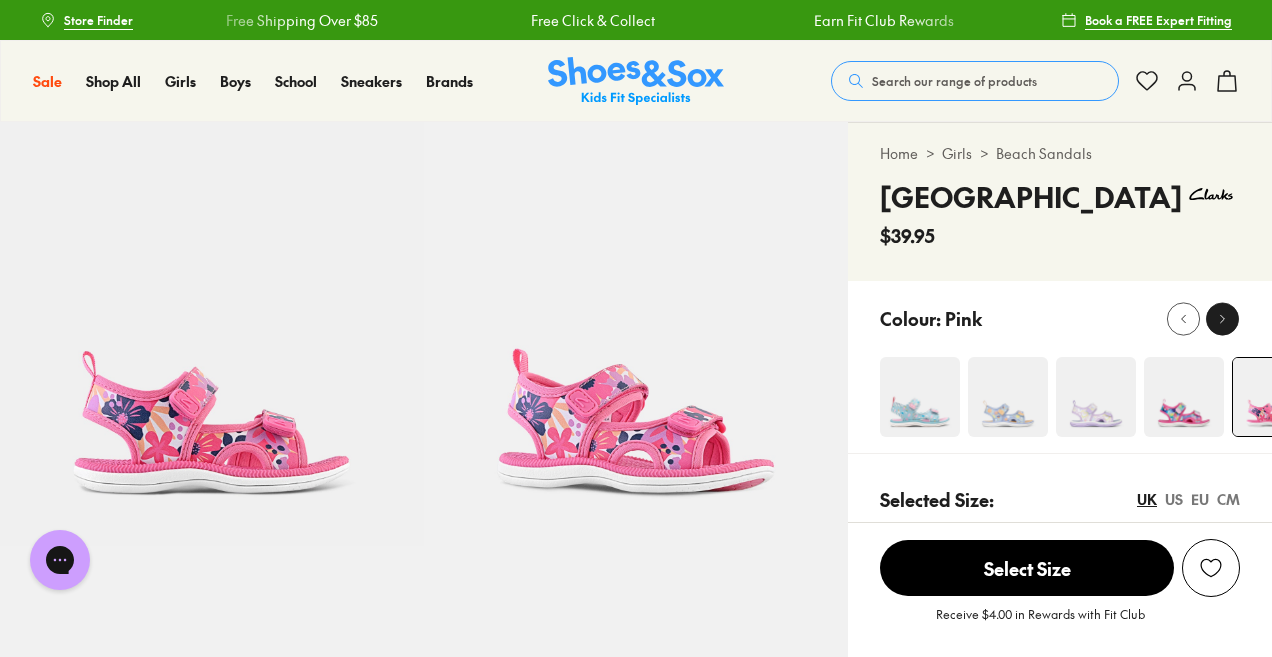scroll, scrollTop: 0, scrollLeft: 0, axis: both 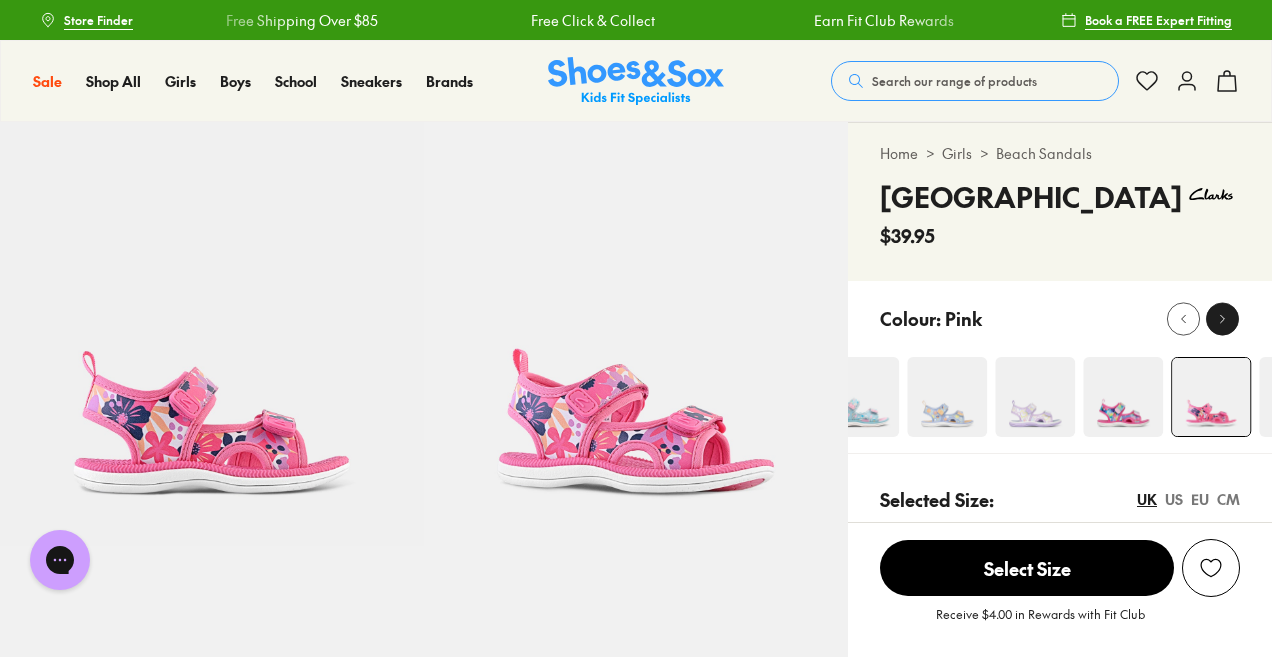 click at bounding box center (1222, 318) 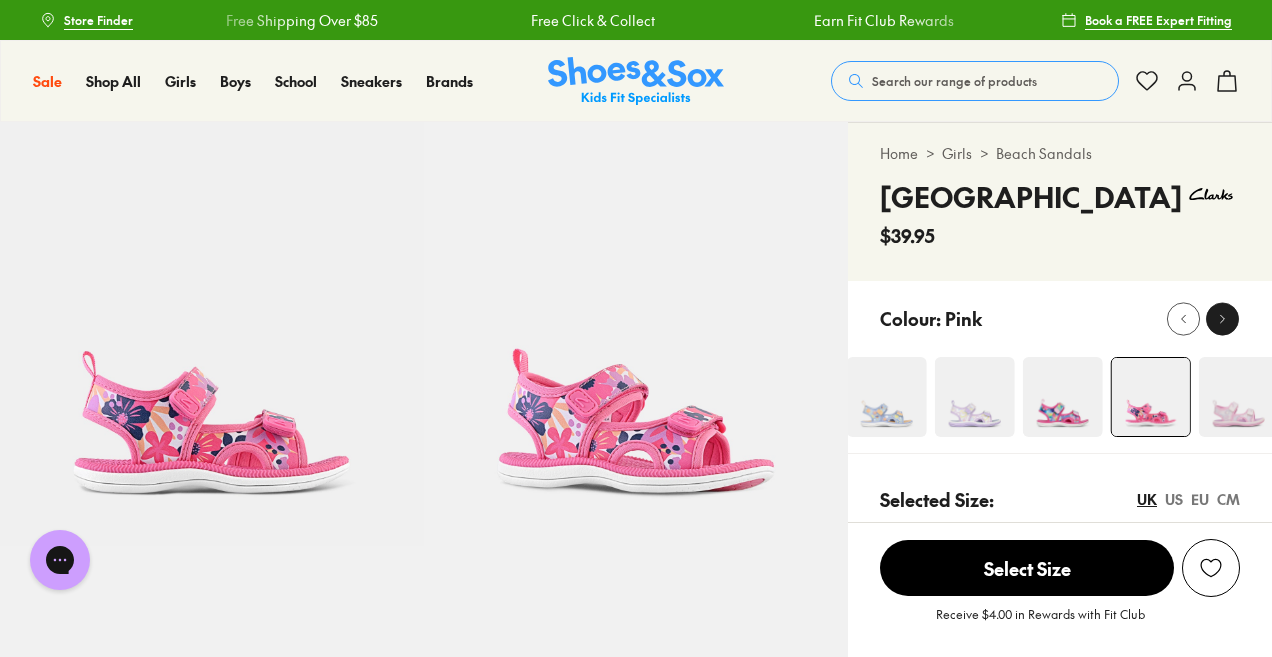 click at bounding box center [1222, 318] 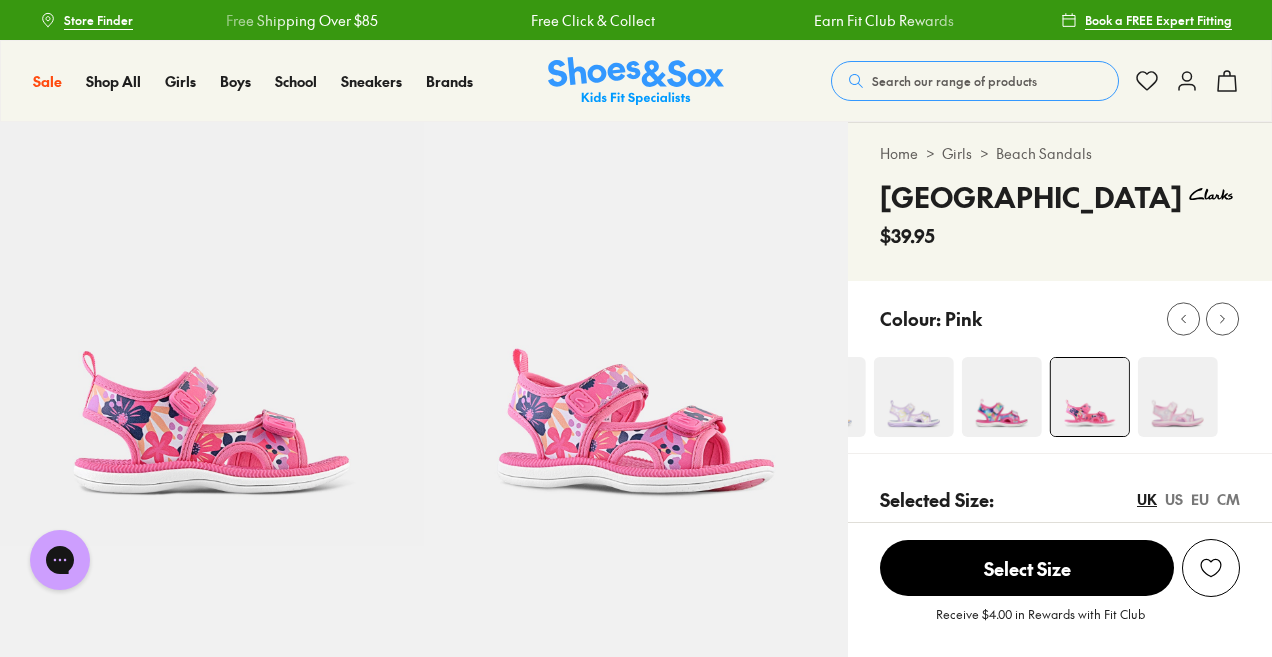 click at bounding box center (1178, 397) 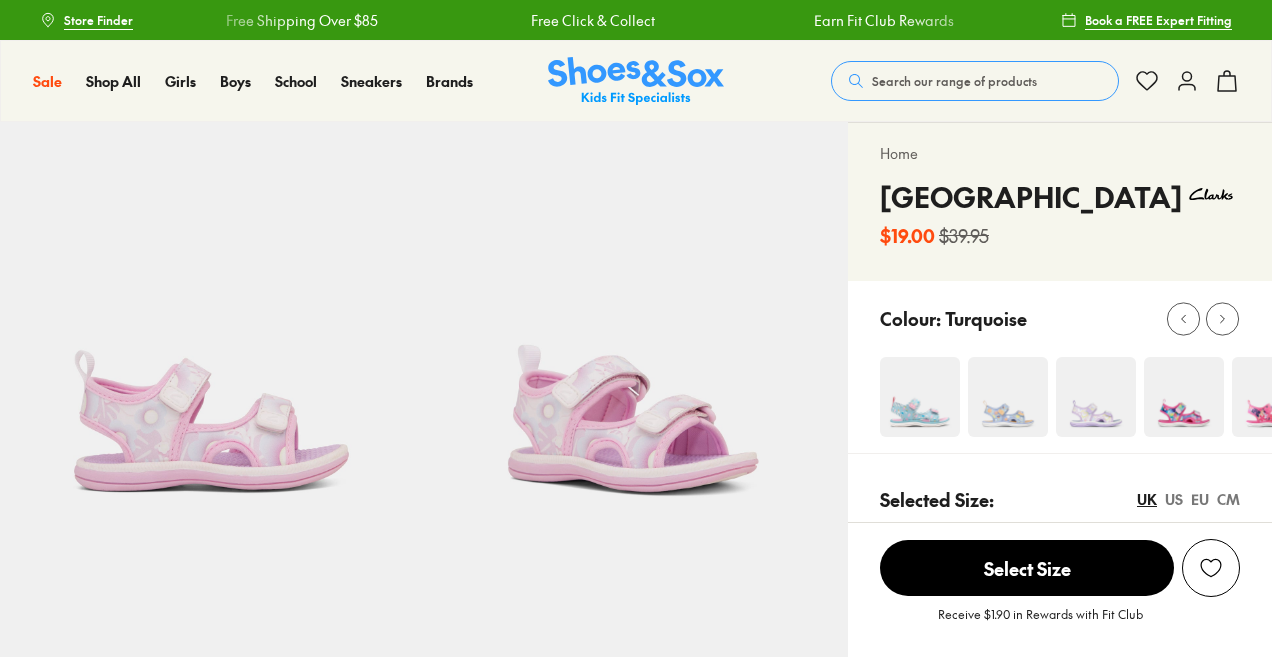 scroll, scrollTop: 0, scrollLeft: 0, axis: both 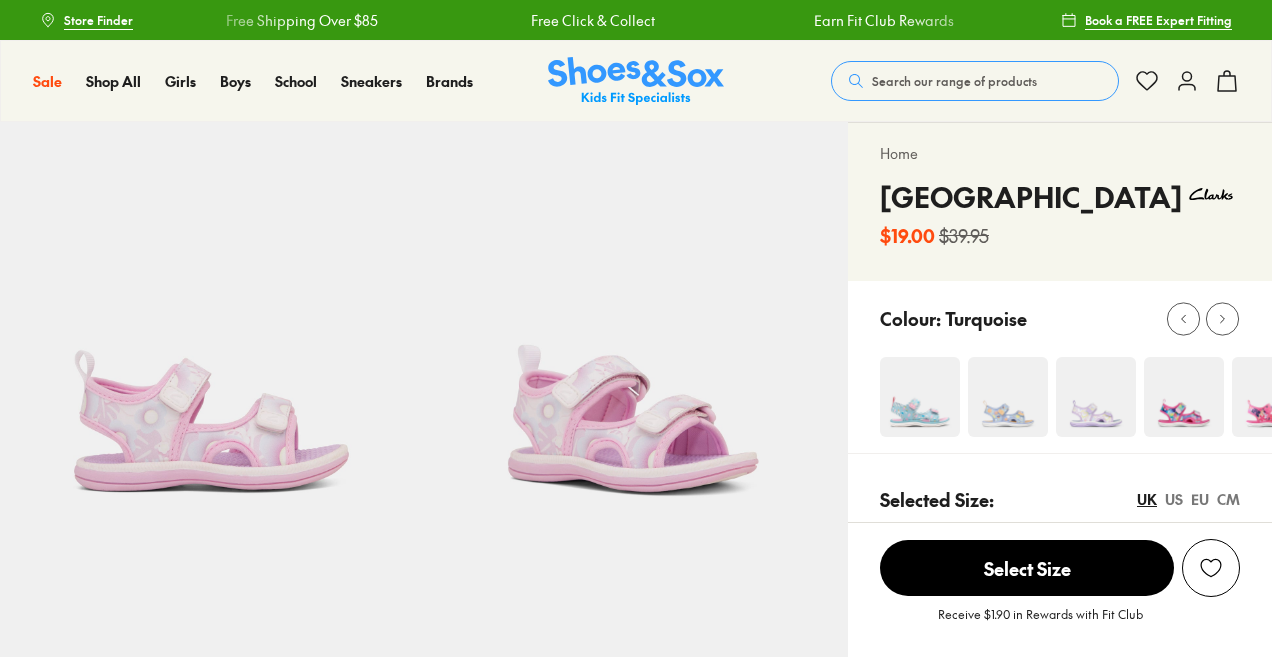 select on "*" 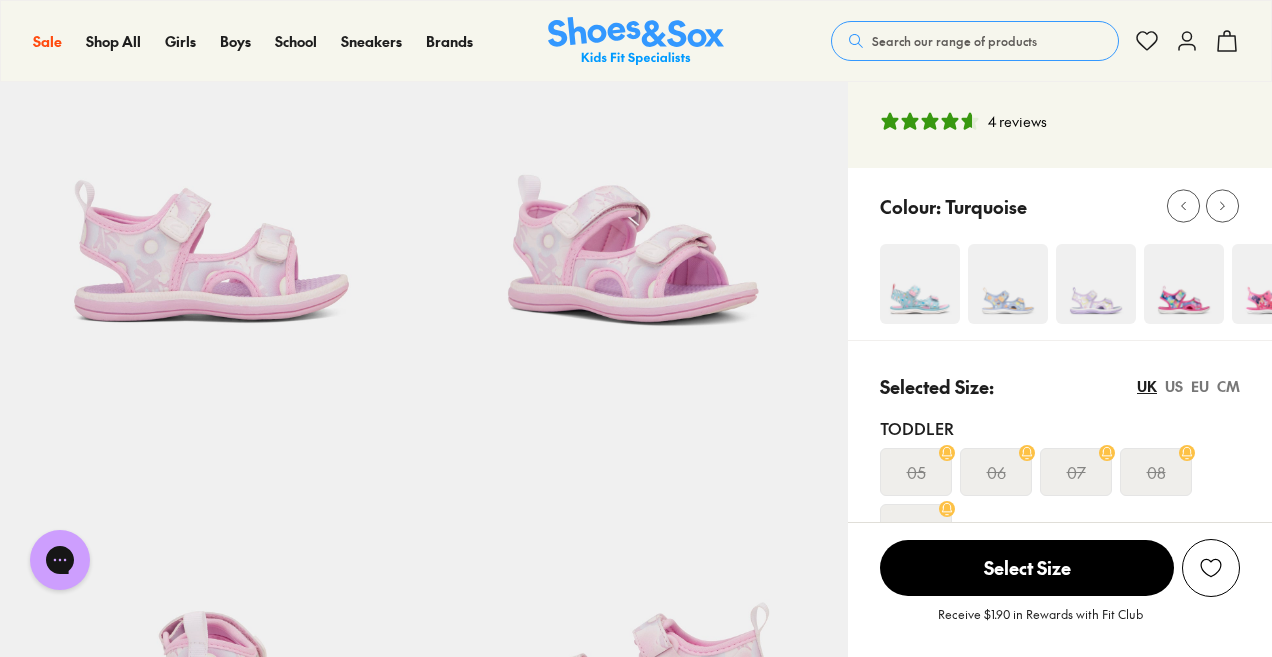 scroll, scrollTop: 0, scrollLeft: 0, axis: both 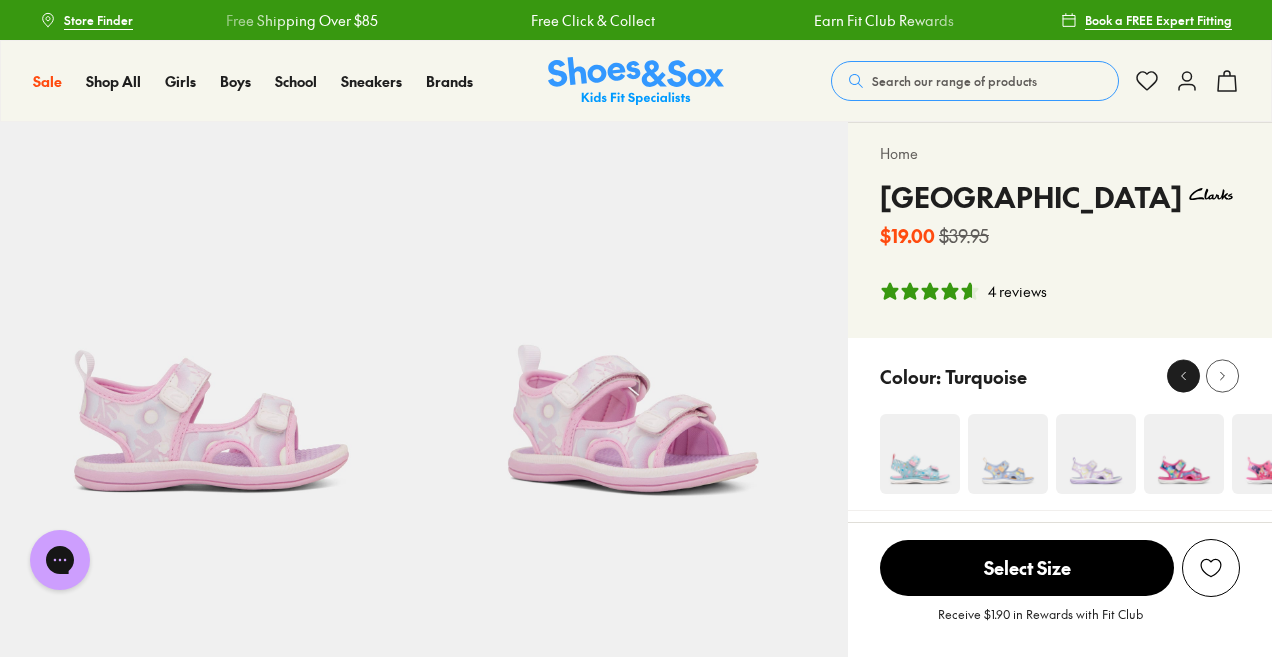 click 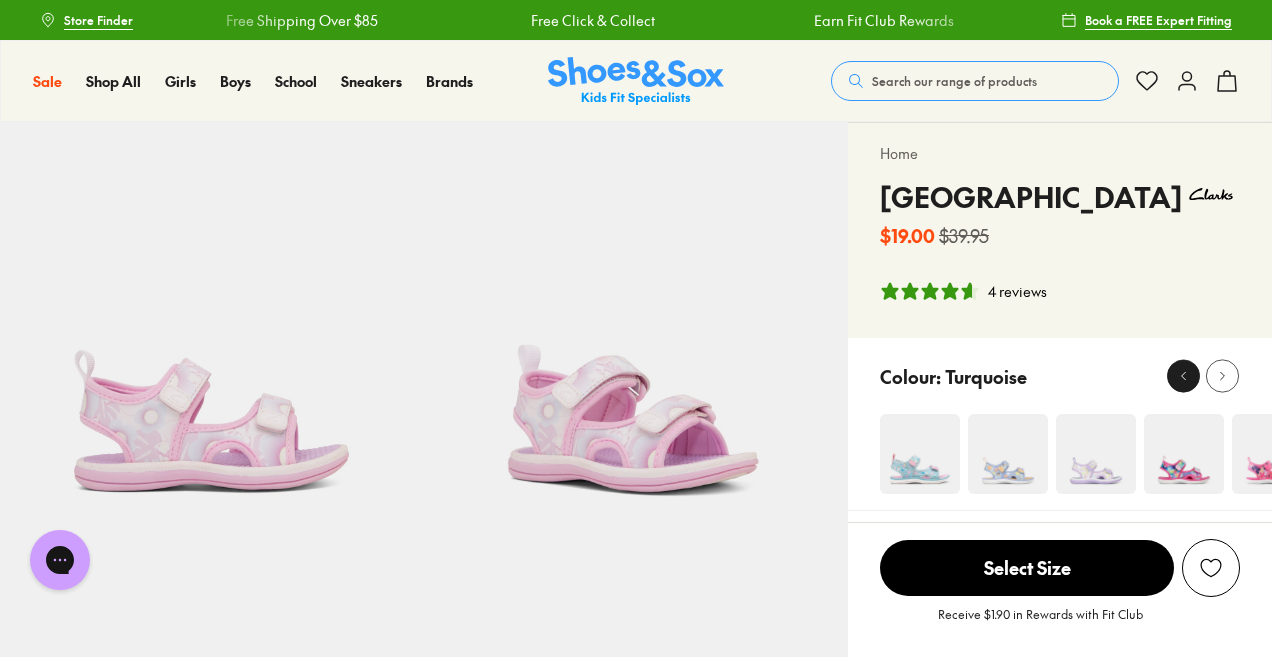 click 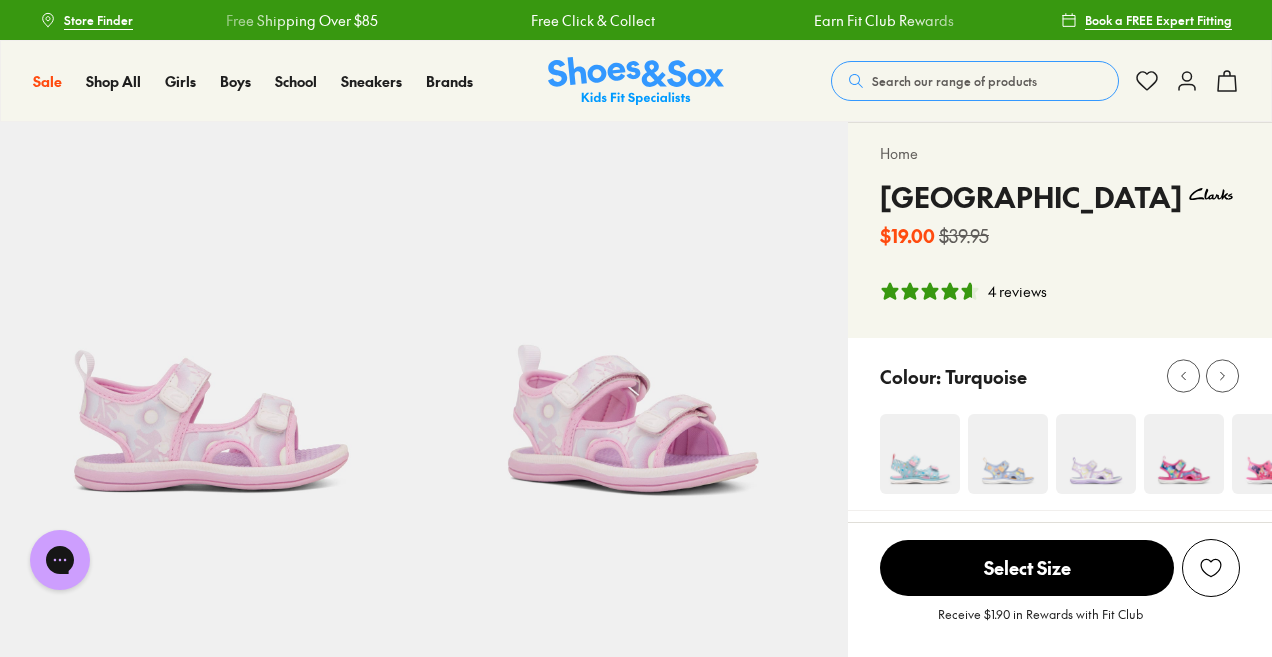 click at bounding box center [1096, 454] 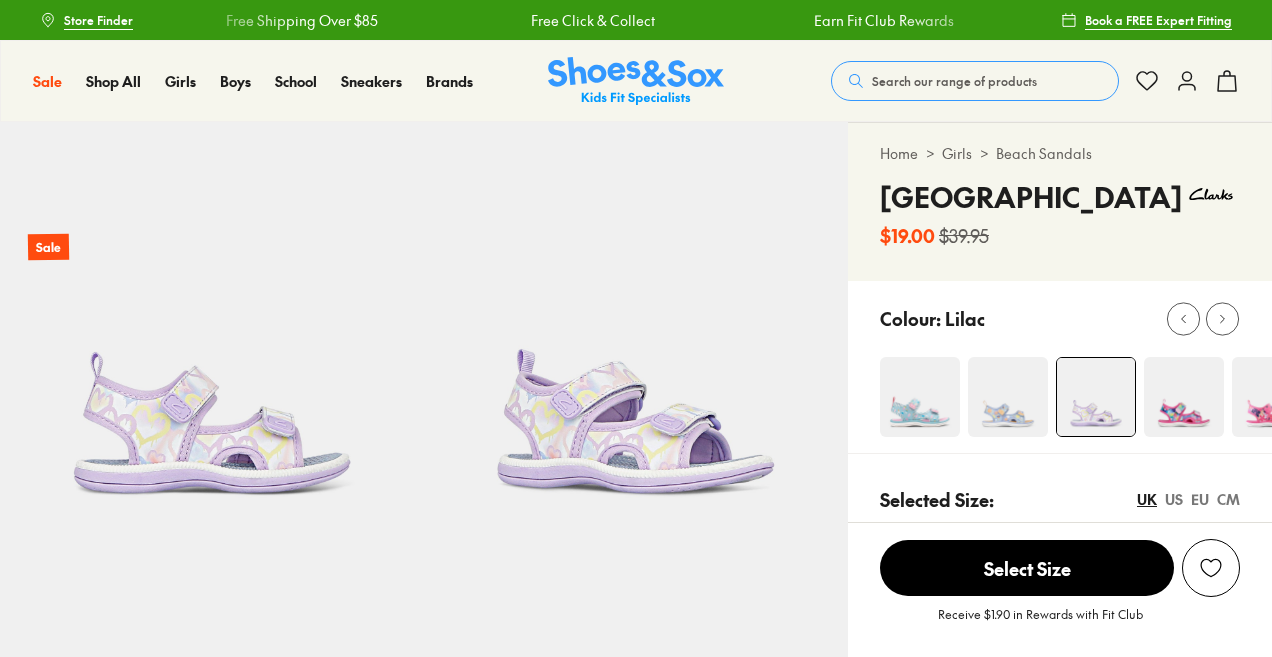scroll, scrollTop: 0, scrollLeft: 0, axis: both 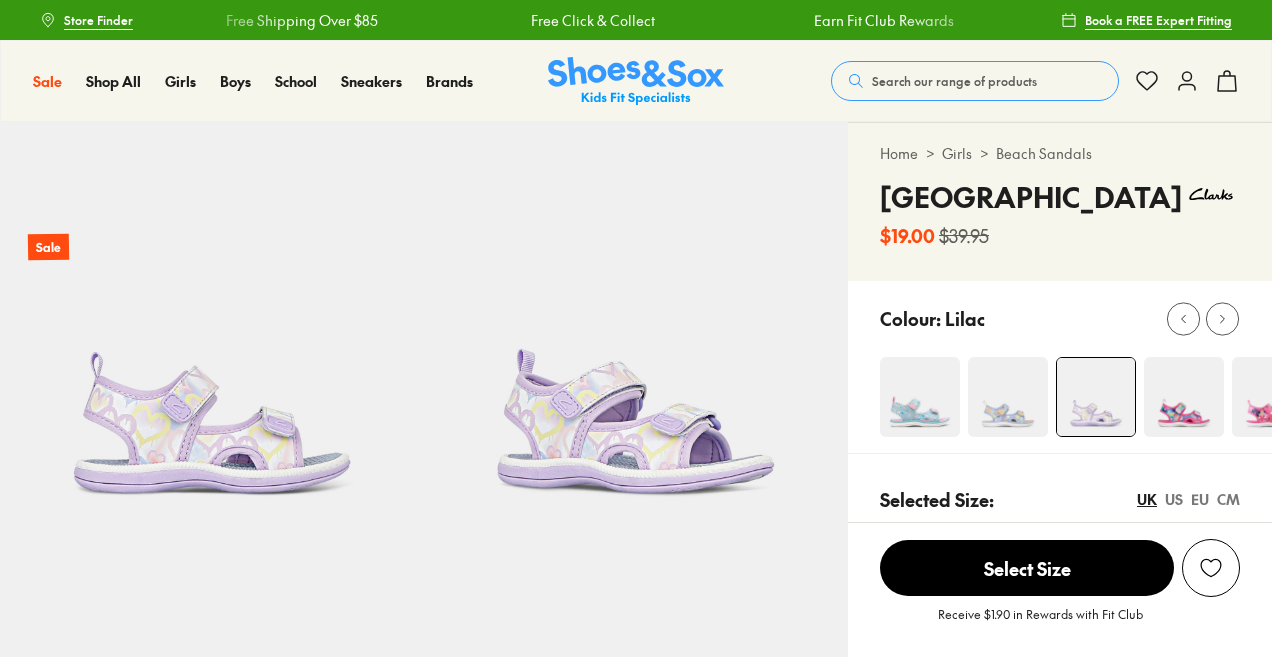 select on "*" 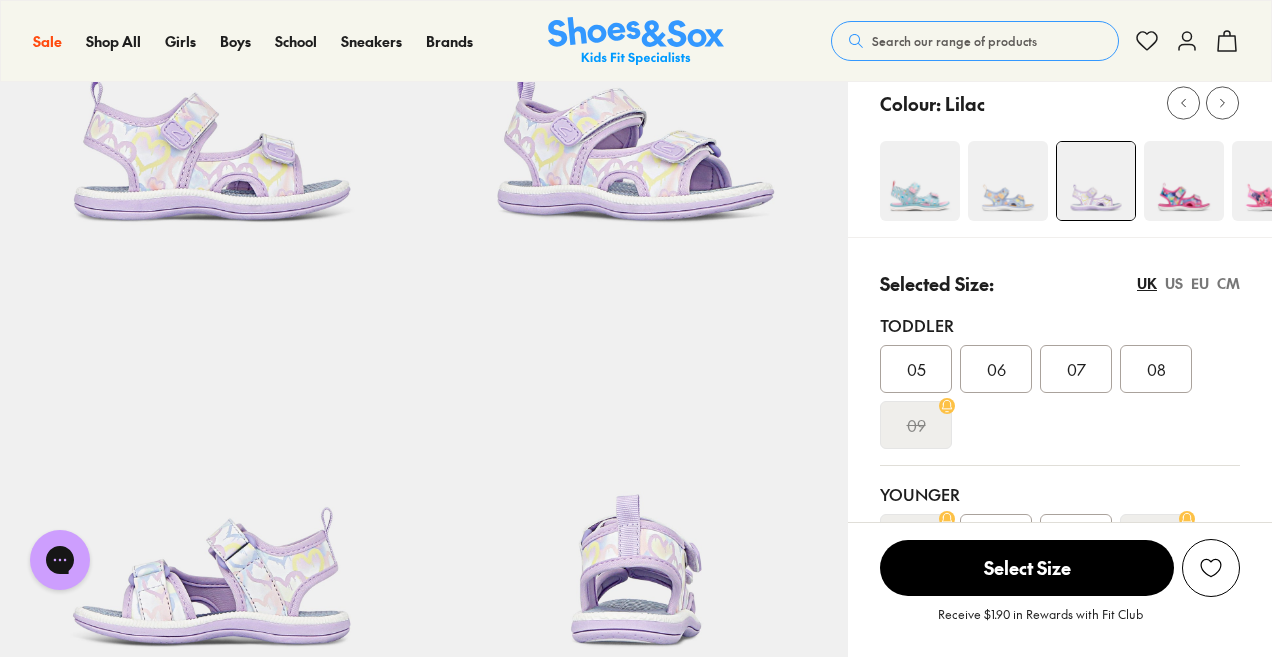 scroll, scrollTop: 248, scrollLeft: 0, axis: vertical 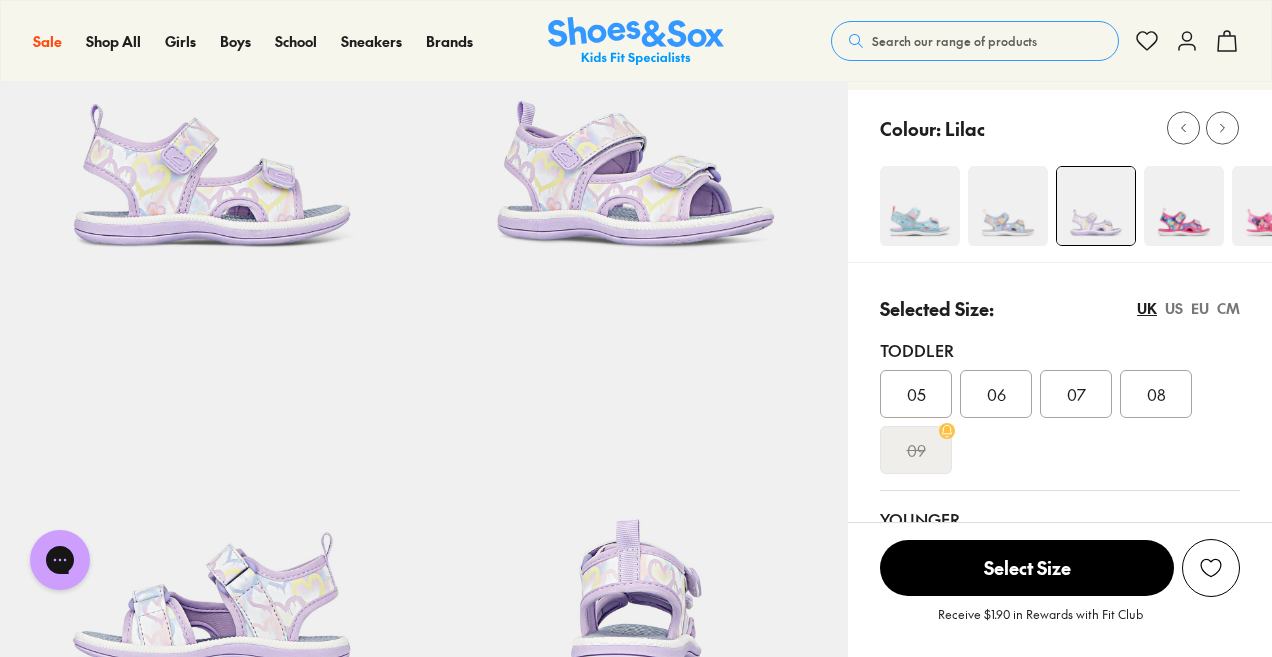click at bounding box center [1008, 206] 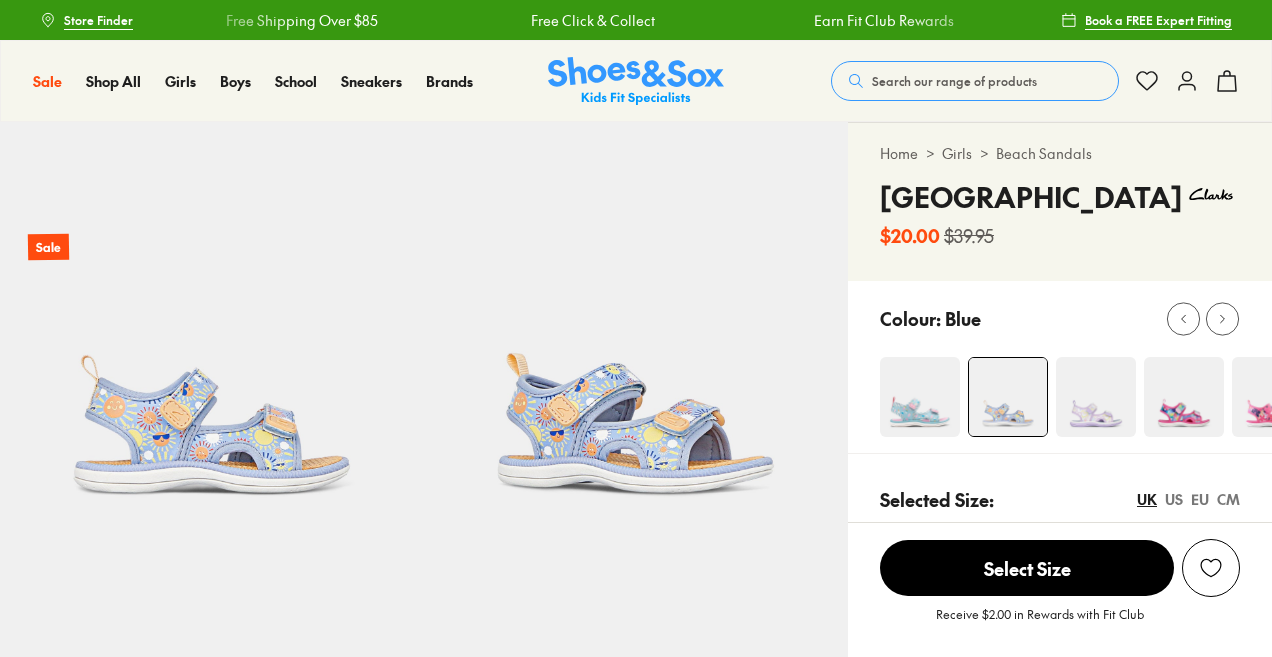 scroll, scrollTop: 0, scrollLeft: 0, axis: both 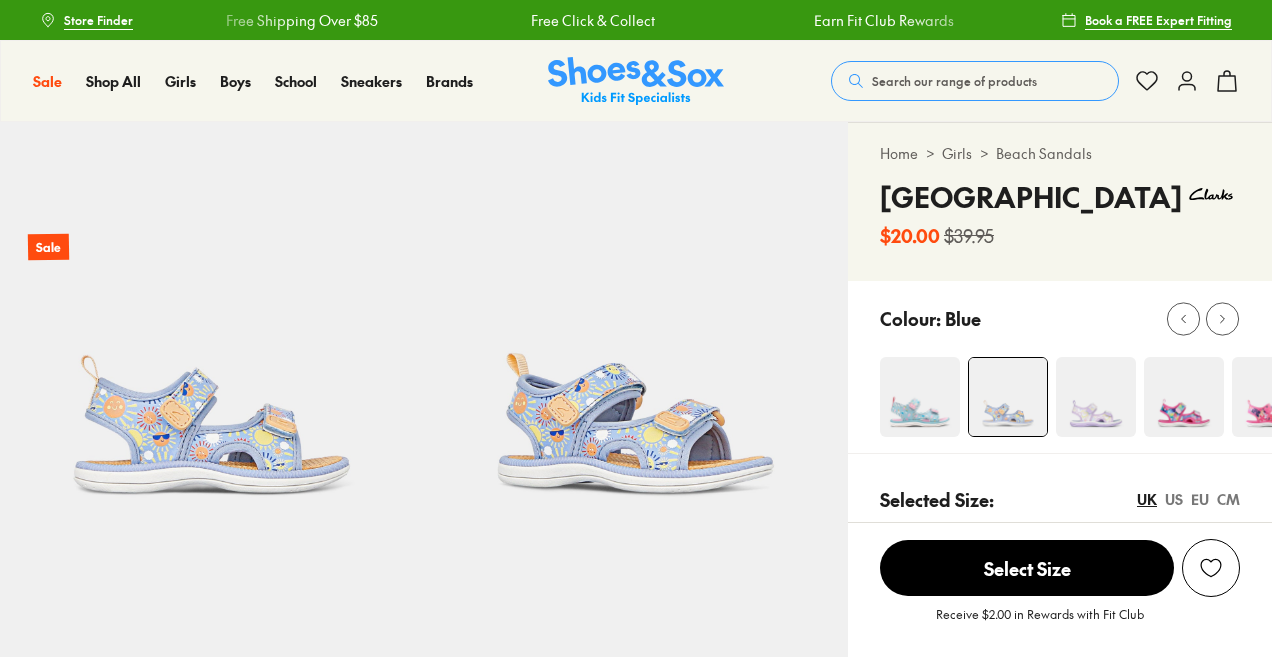 select on "*" 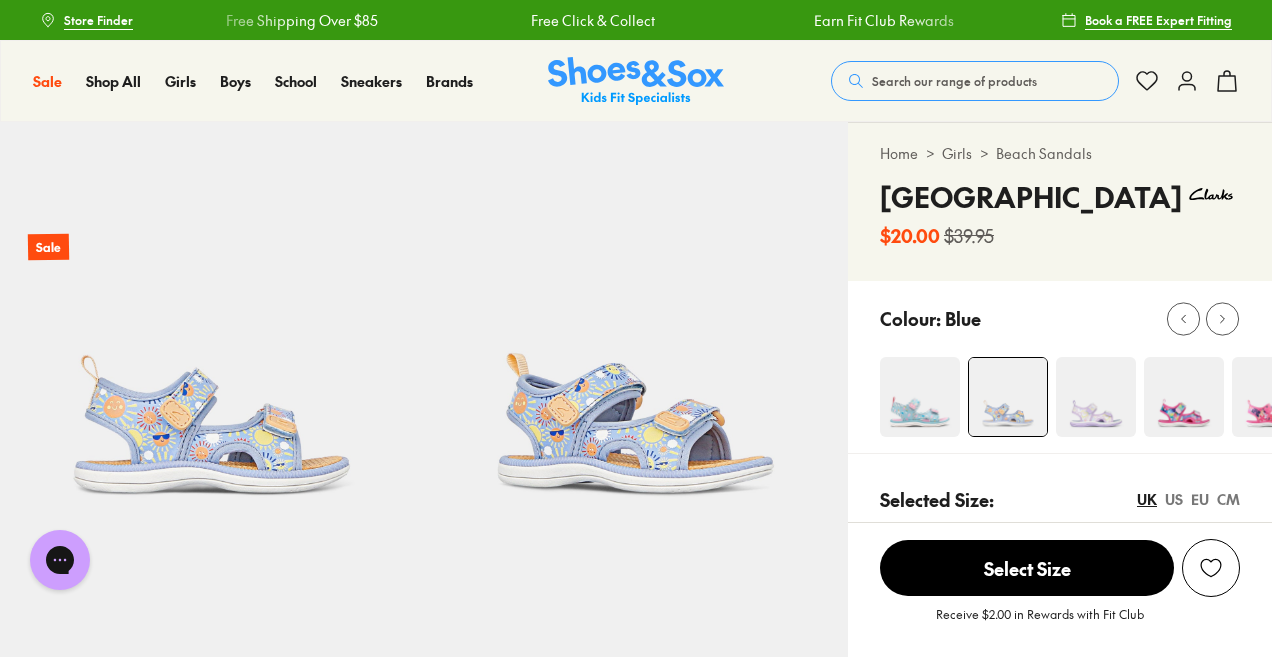scroll, scrollTop: 0, scrollLeft: 0, axis: both 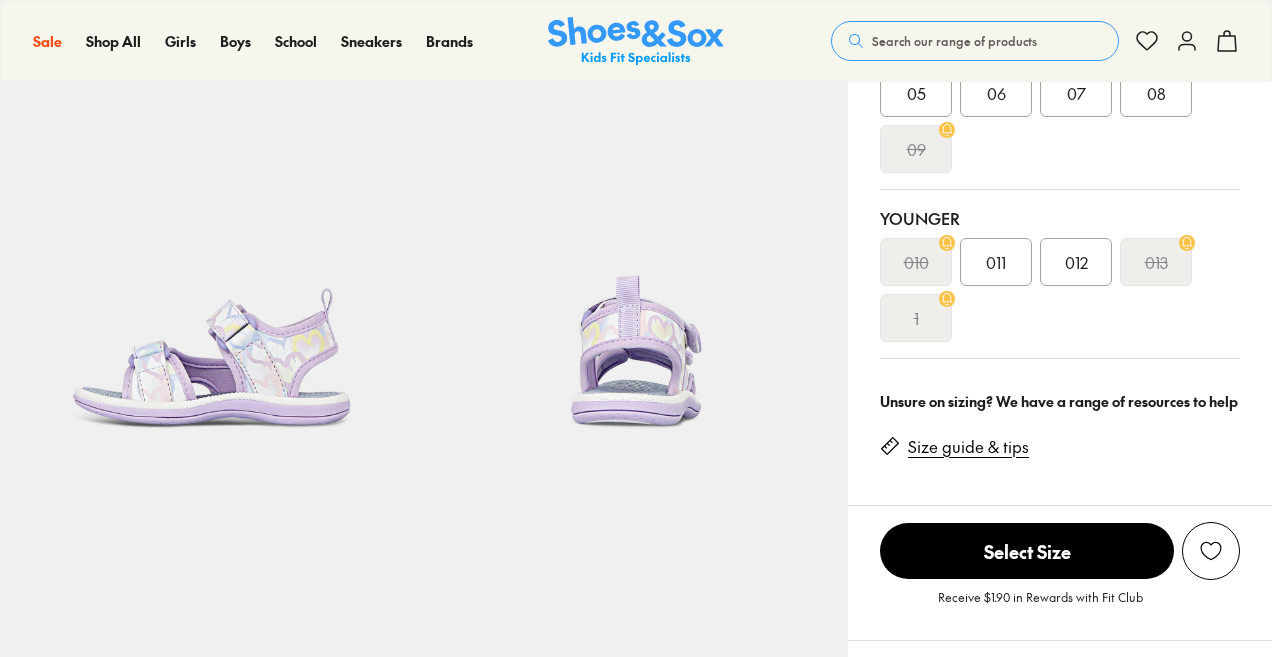 select on "*" 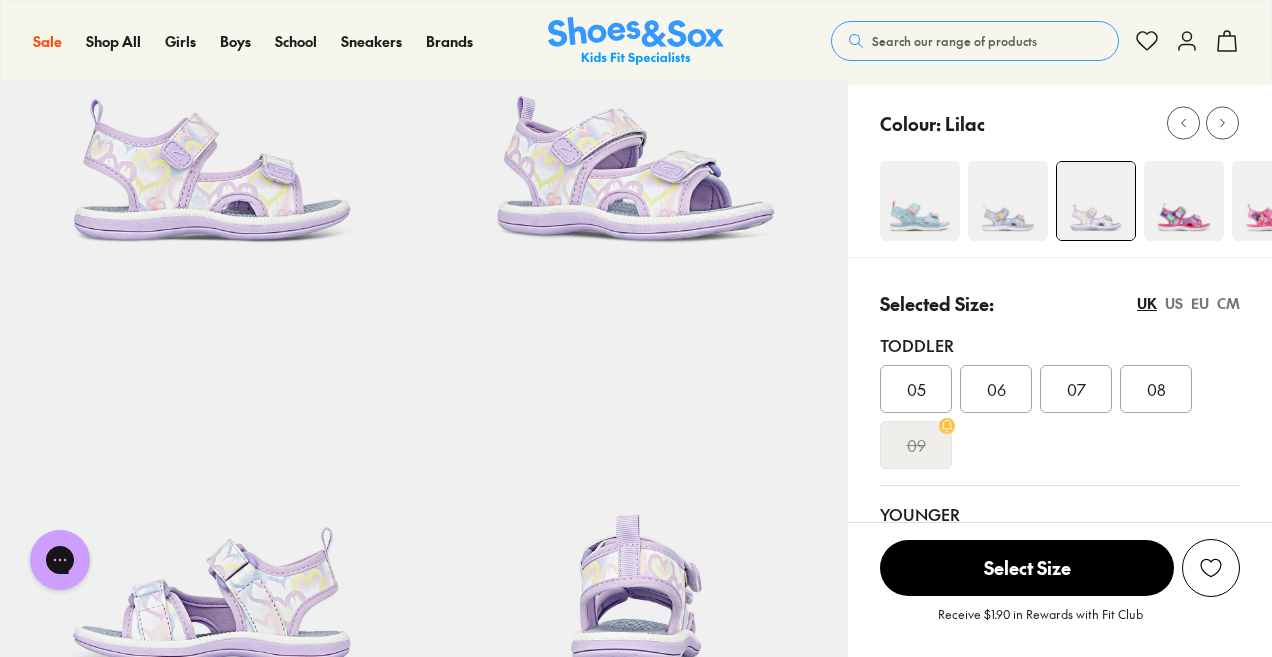 scroll, scrollTop: 0, scrollLeft: 0, axis: both 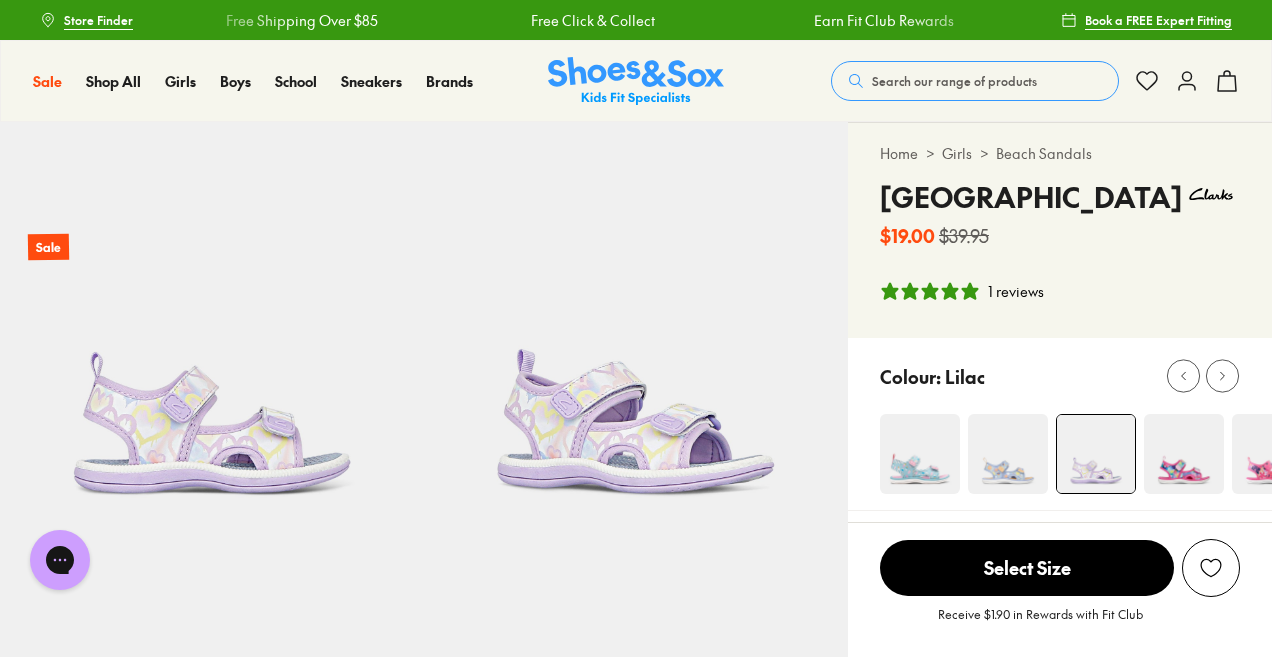 click 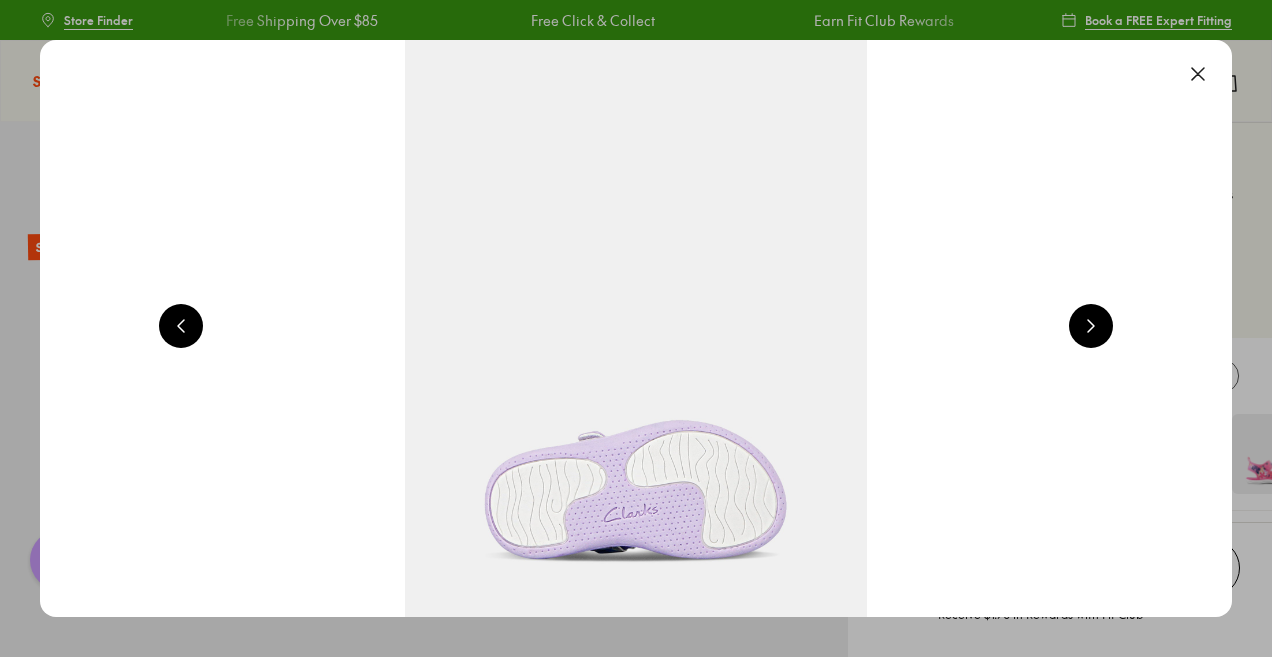 scroll, scrollTop: 0, scrollLeft: 1200, axis: horizontal 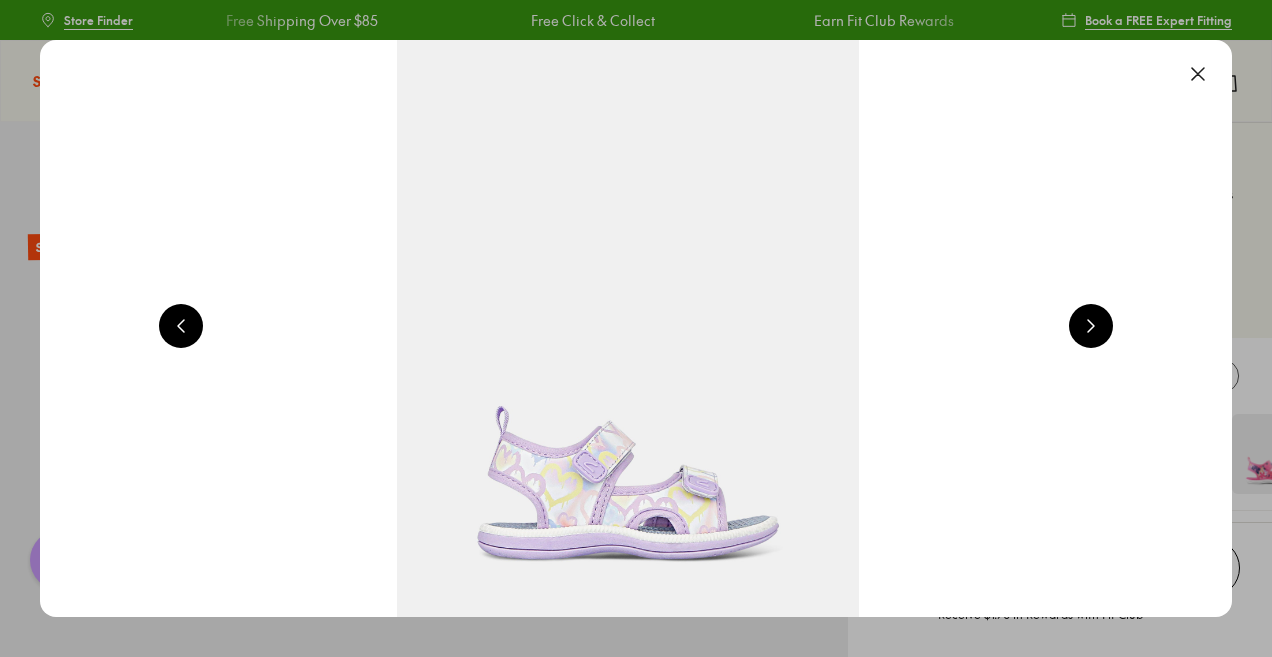 click at bounding box center (636, 328) 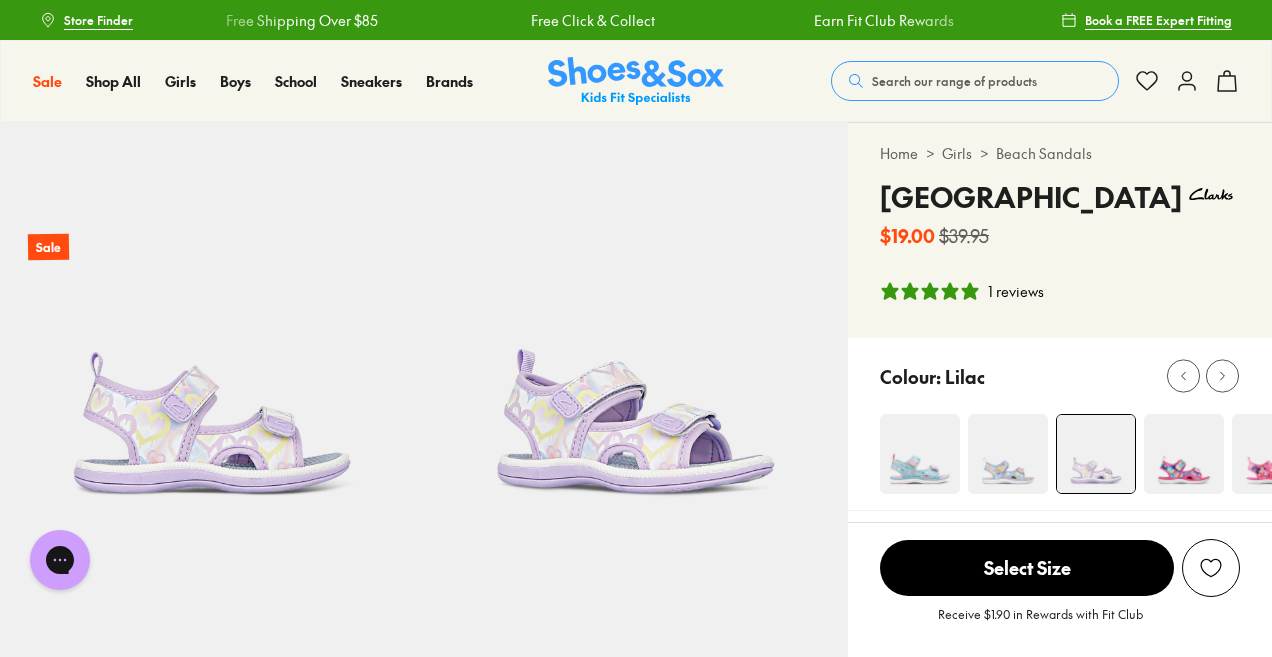click at bounding box center (0, 4057) 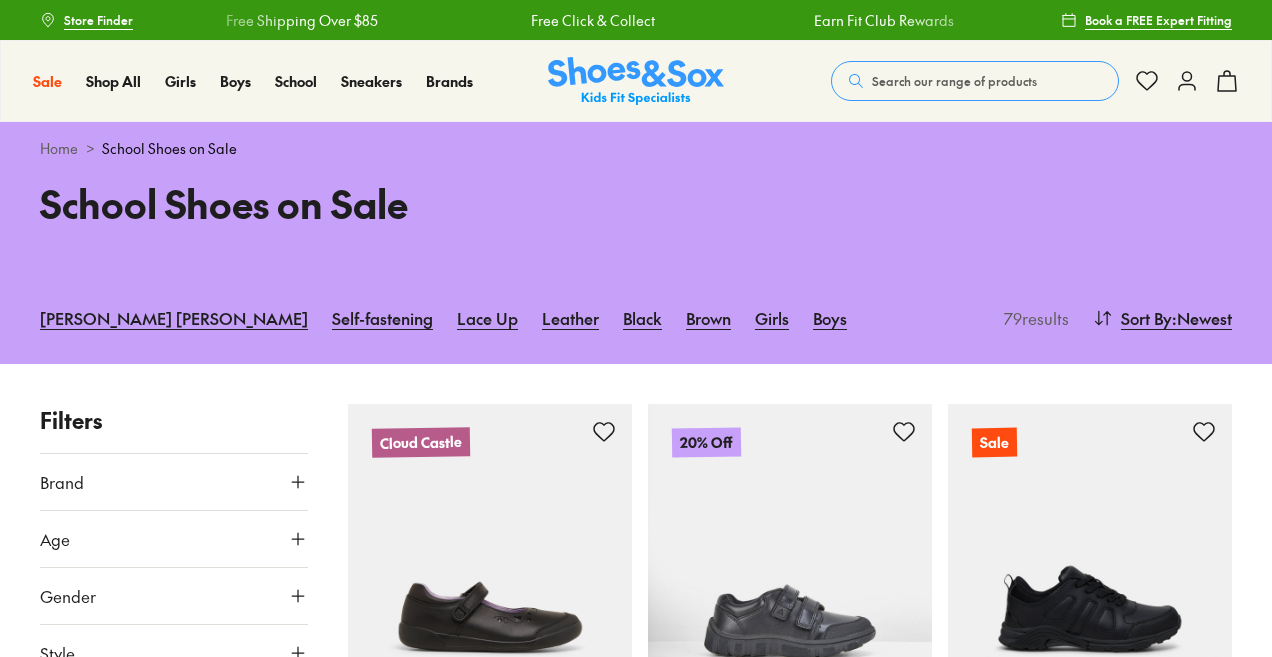 scroll, scrollTop: 474, scrollLeft: 0, axis: vertical 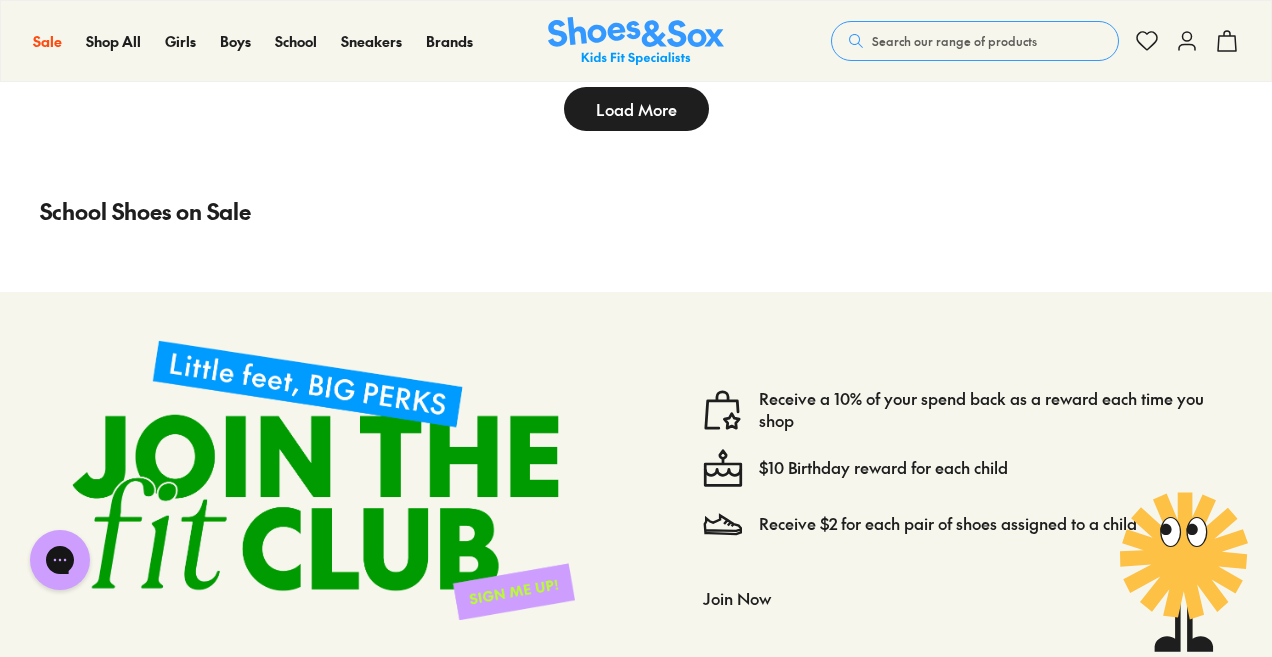 type on "***" 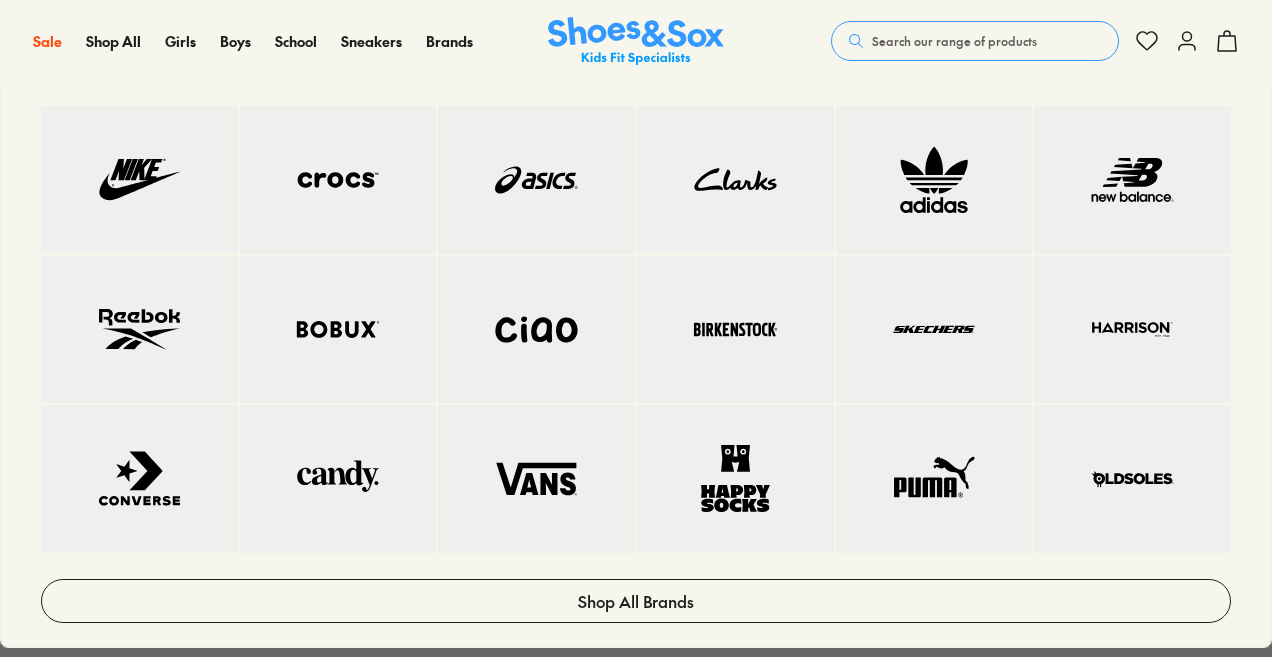 scroll, scrollTop: 6215, scrollLeft: 0, axis: vertical 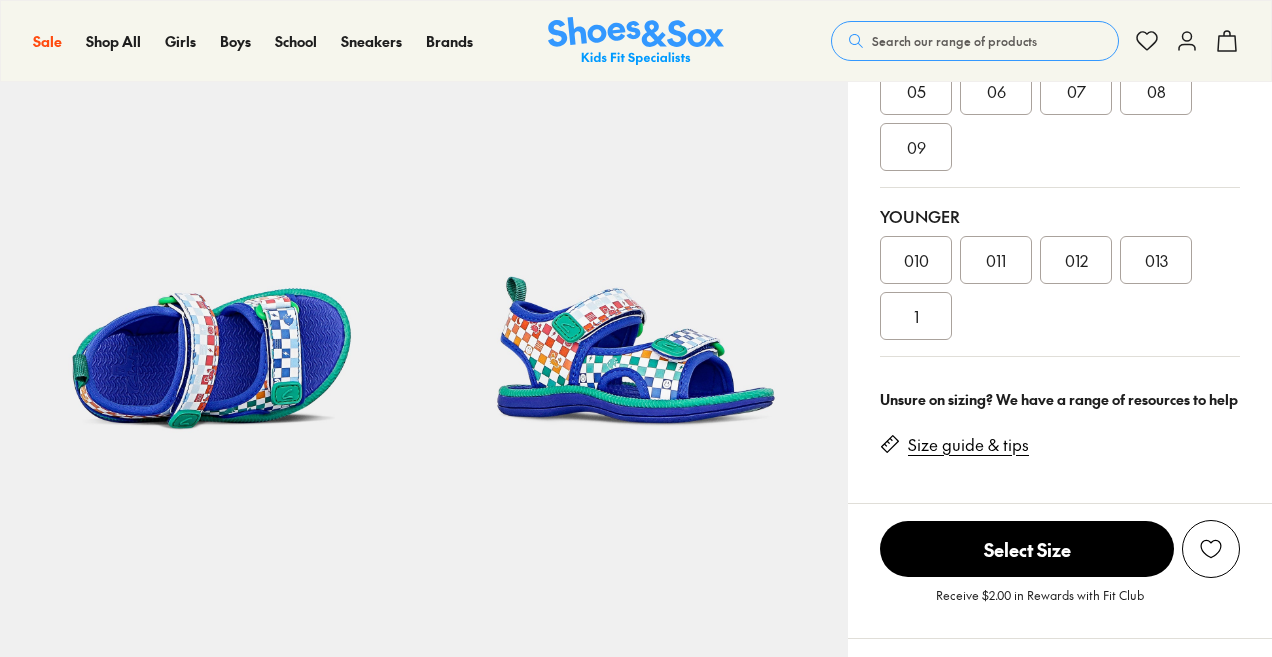 select on "*" 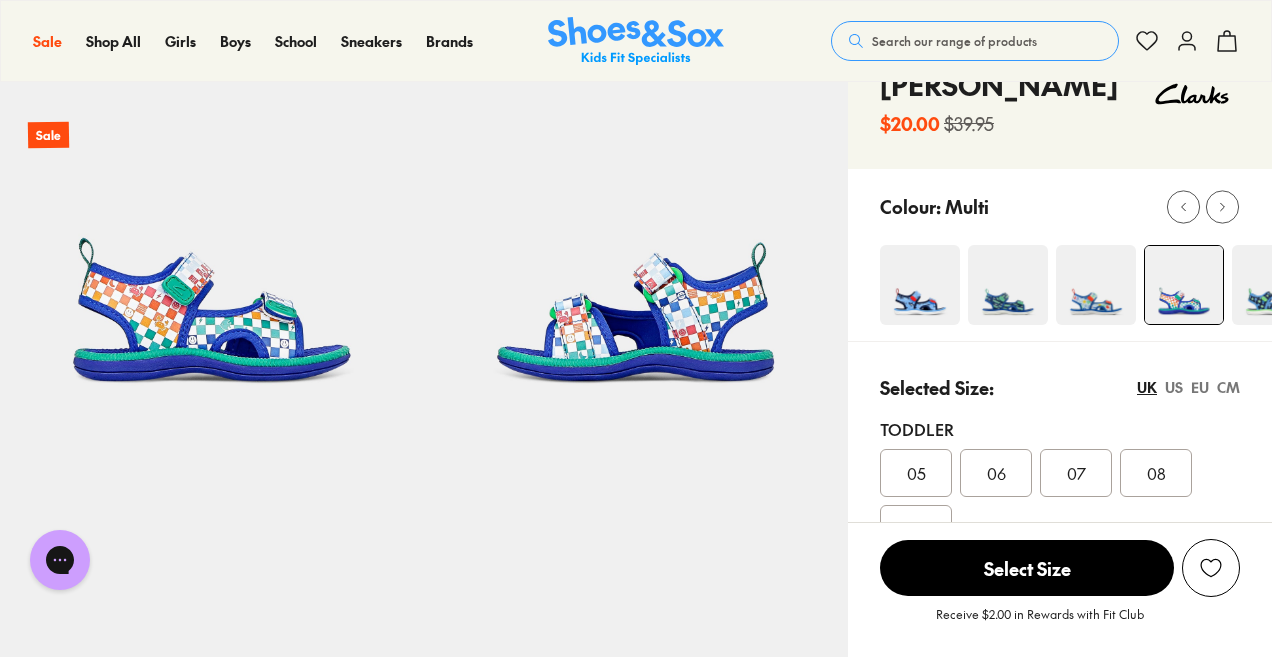 scroll, scrollTop: 111, scrollLeft: 0, axis: vertical 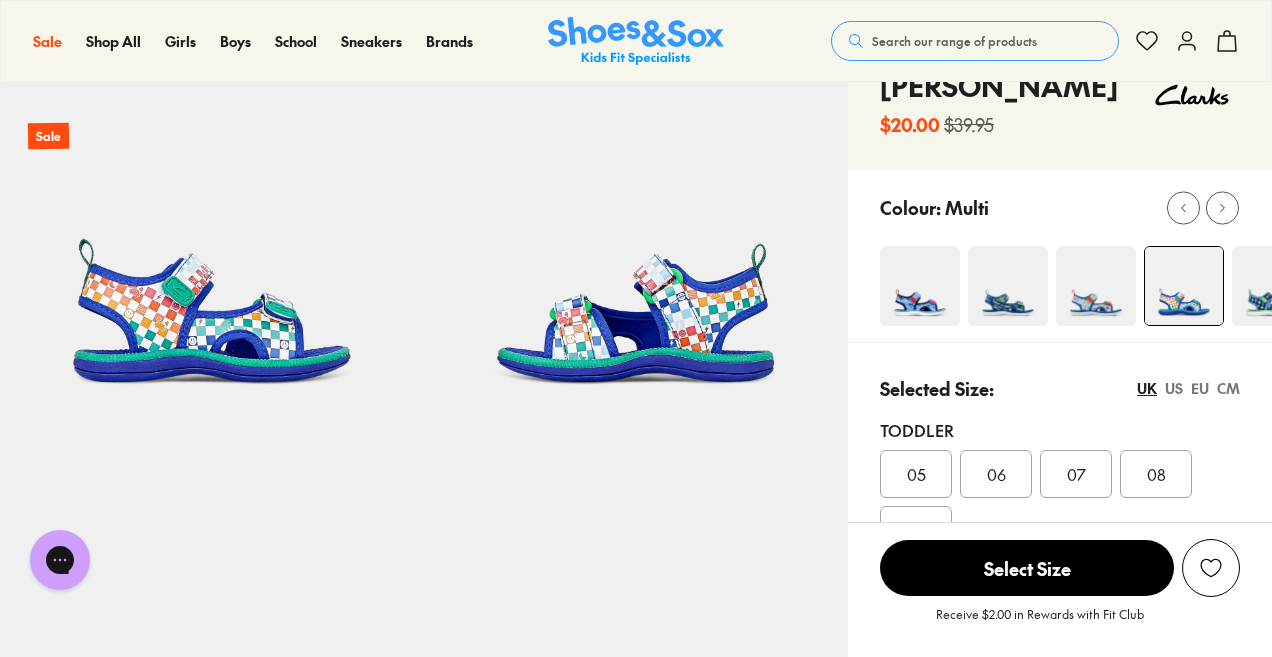 click at bounding box center (920, 286) 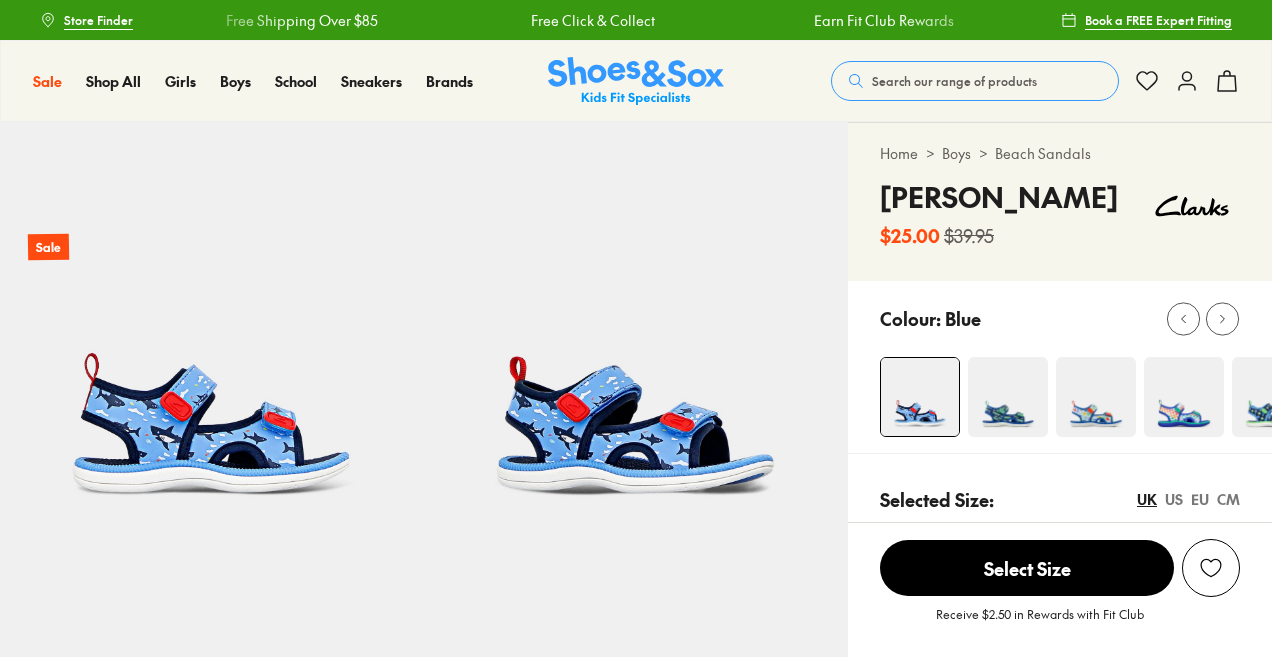 scroll, scrollTop: 0, scrollLeft: 0, axis: both 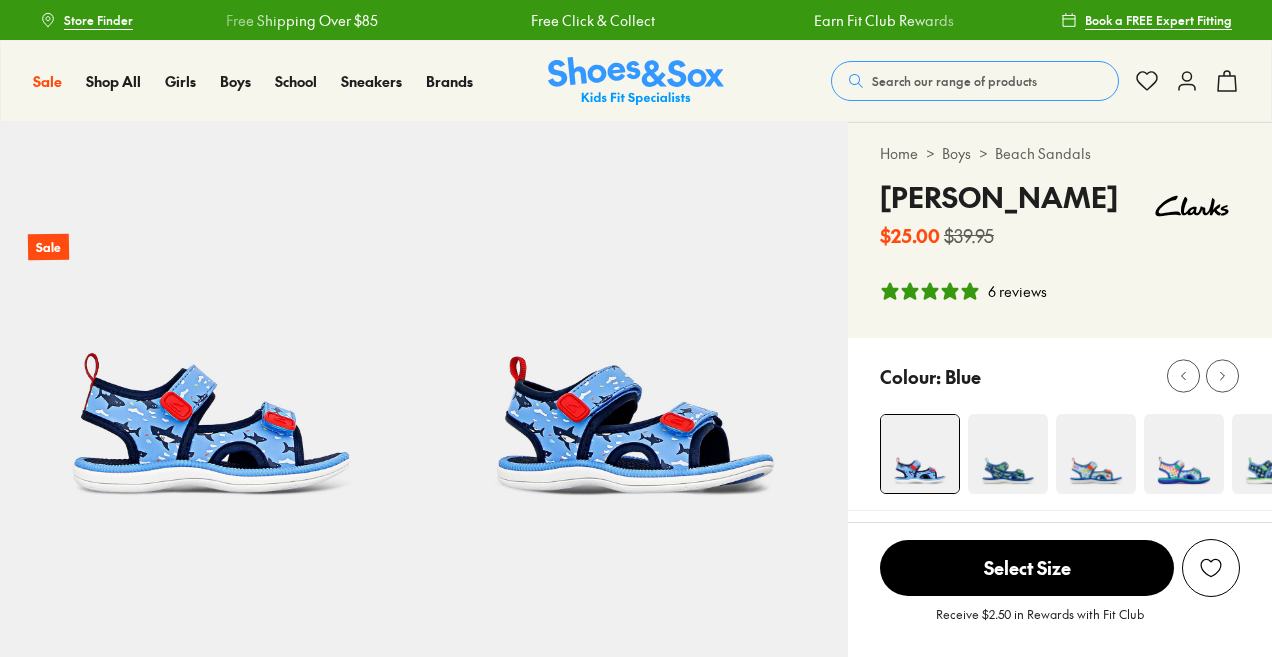 select on "*" 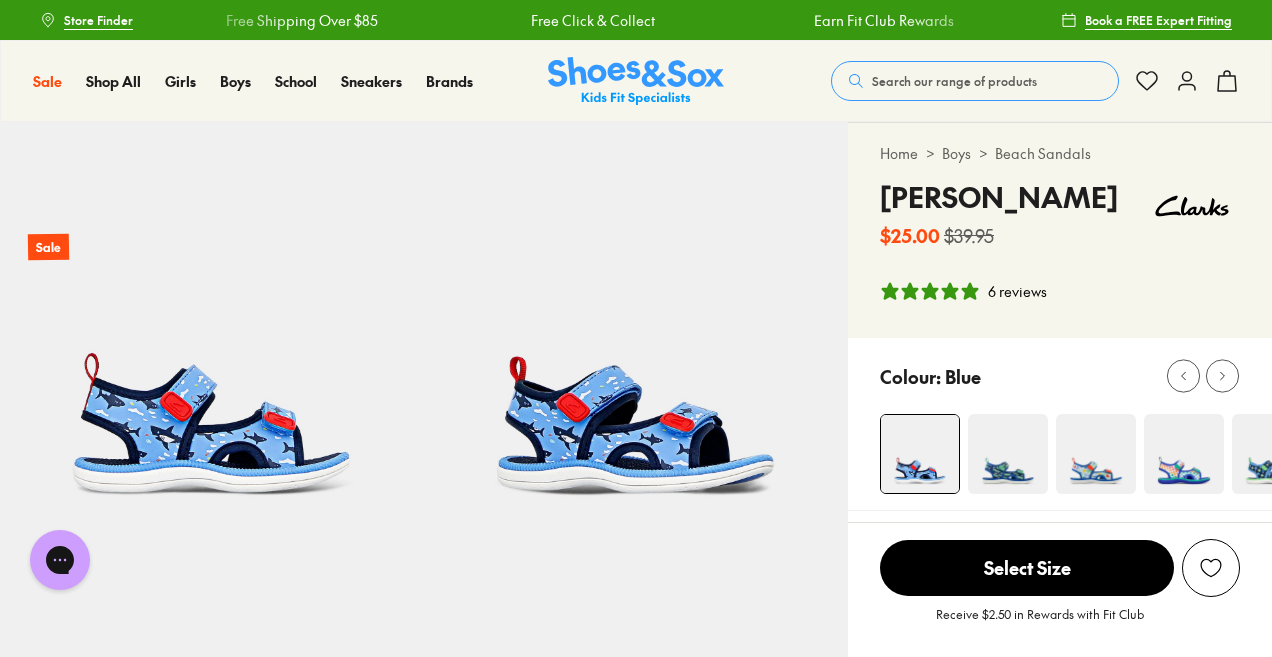 scroll, scrollTop: 0, scrollLeft: 0, axis: both 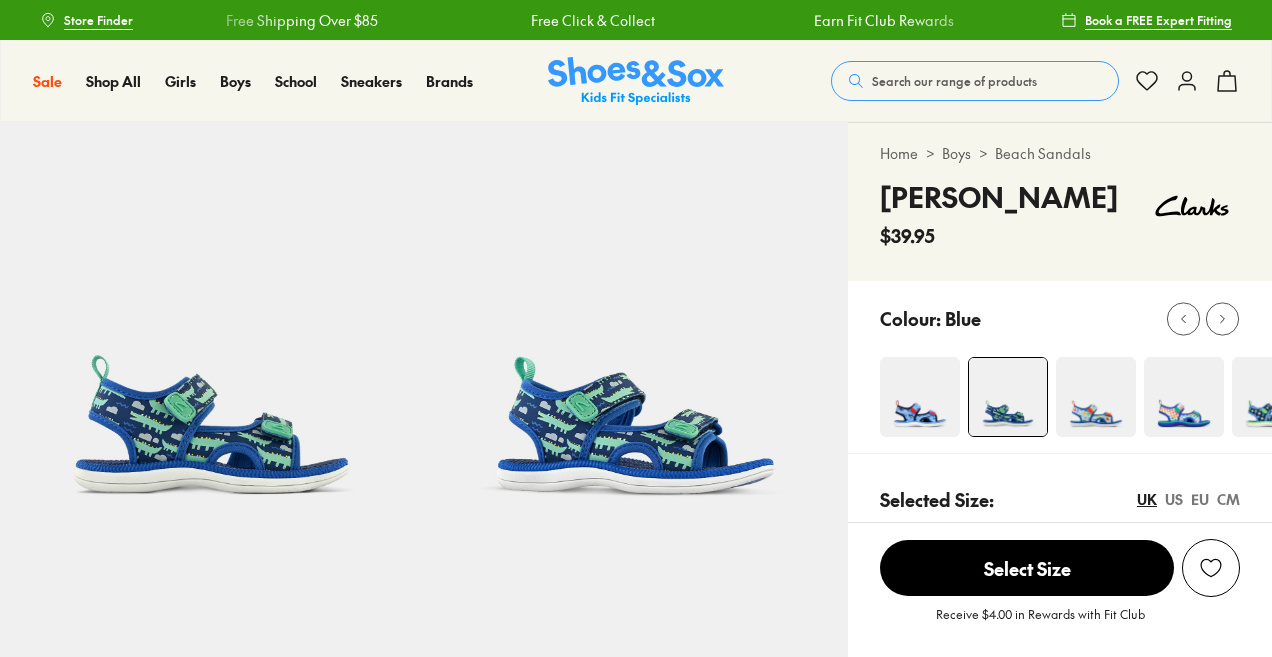 click at bounding box center [1096, 397] 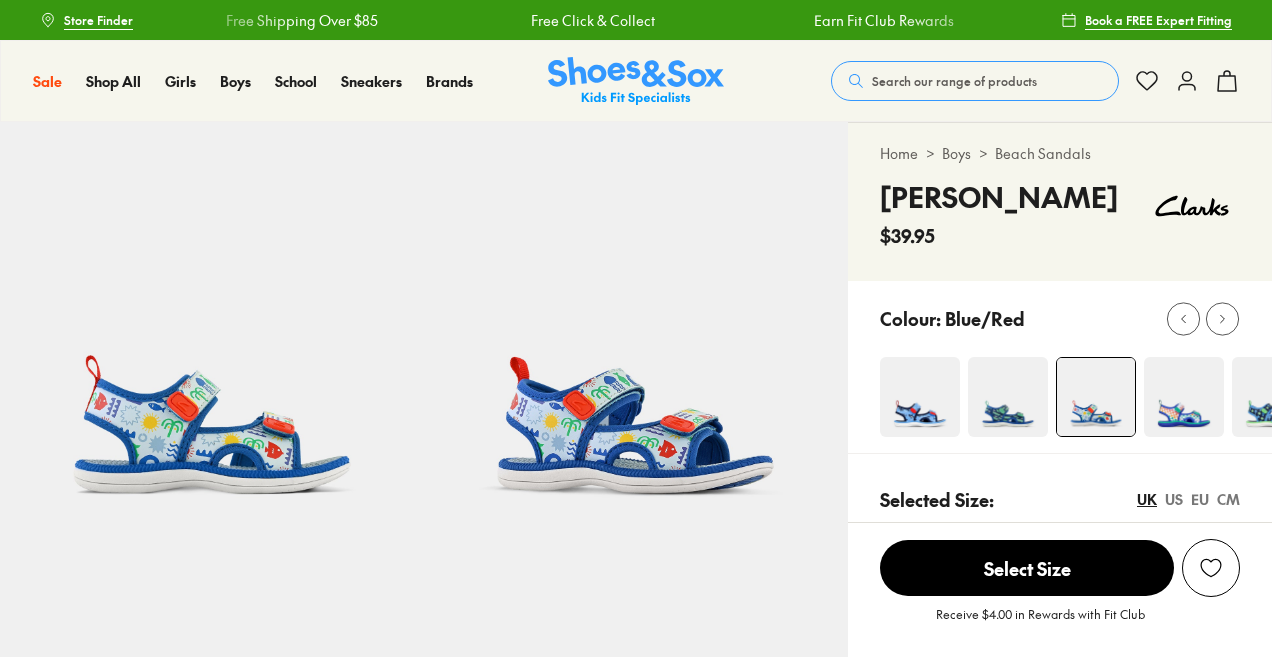 scroll, scrollTop: 0, scrollLeft: 0, axis: both 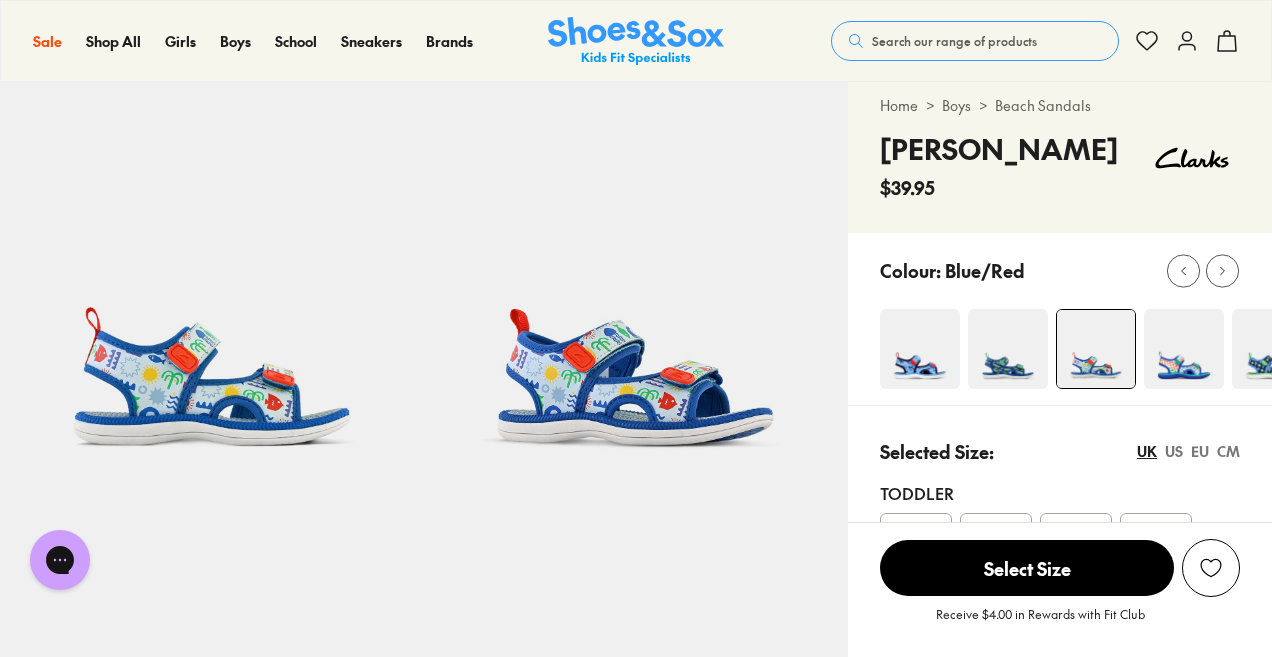 click at bounding box center [1184, 349] 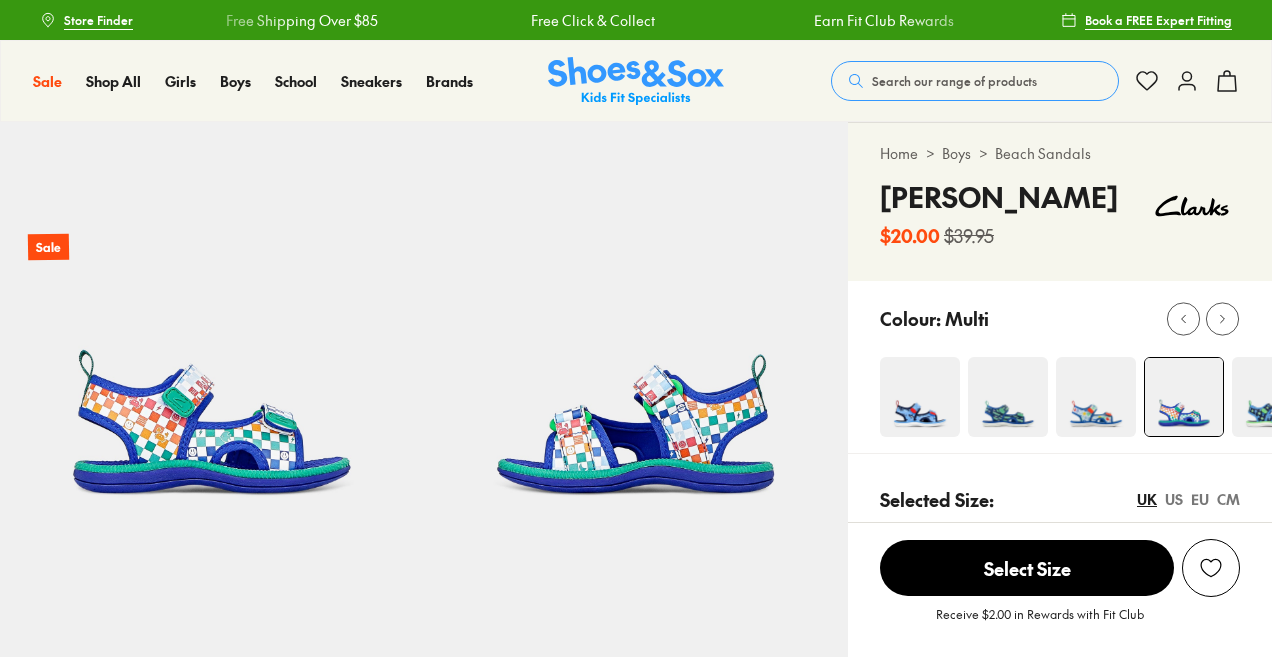 scroll, scrollTop: 0, scrollLeft: 0, axis: both 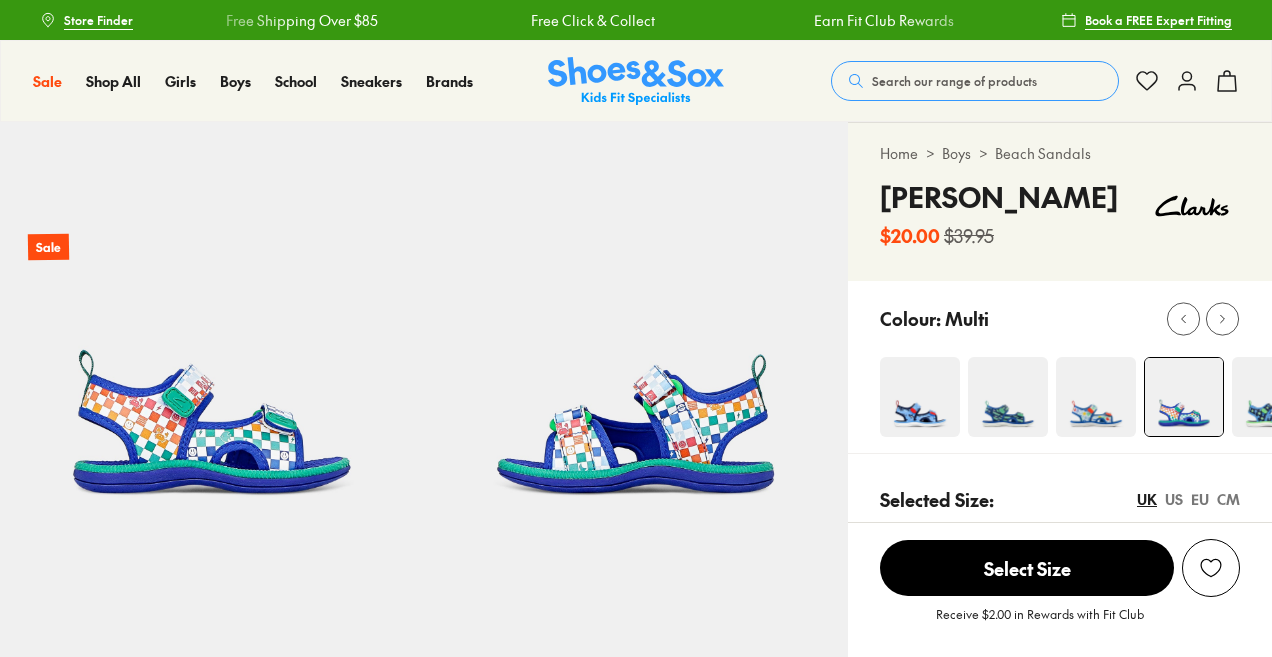 select on "*" 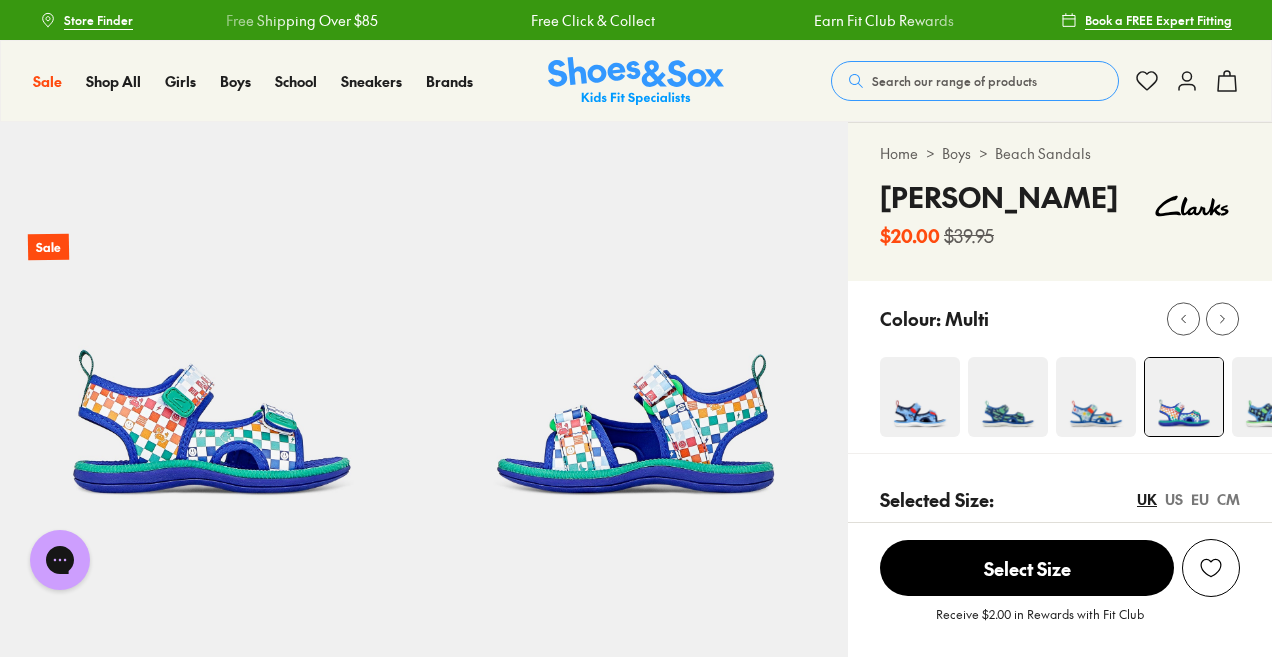 scroll, scrollTop: 0, scrollLeft: 0, axis: both 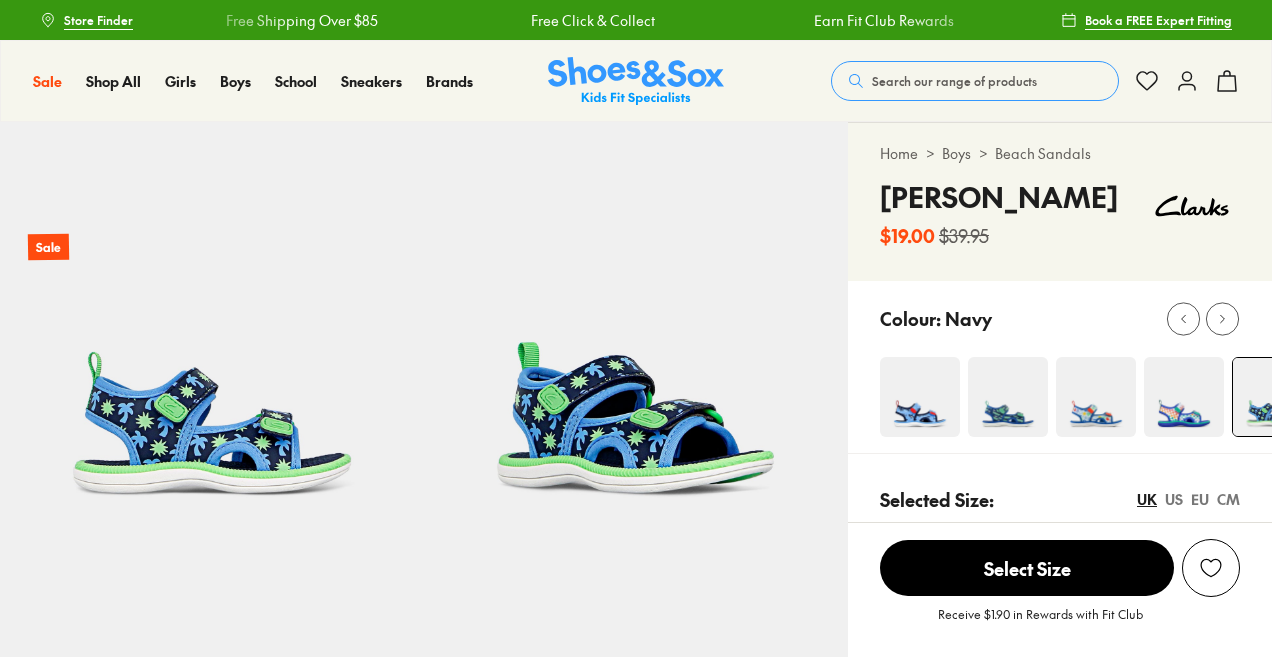 select on "*" 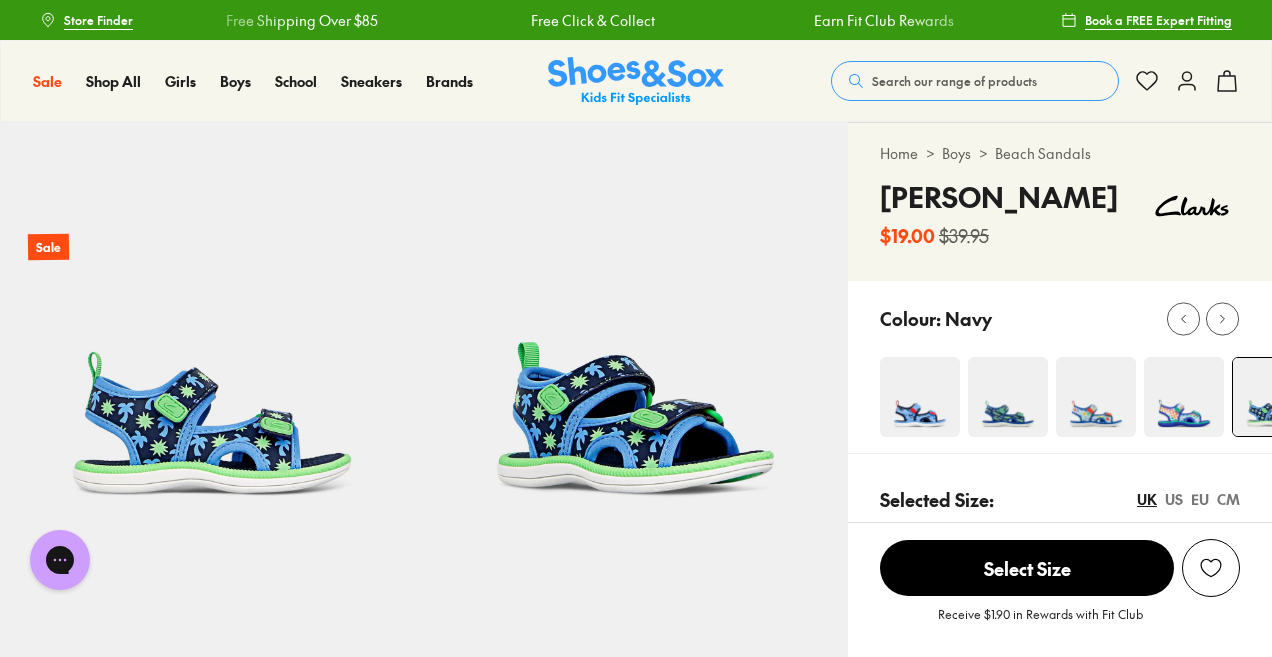 scroll, scrollTop: 0, scrollLeft: 0, axis: both 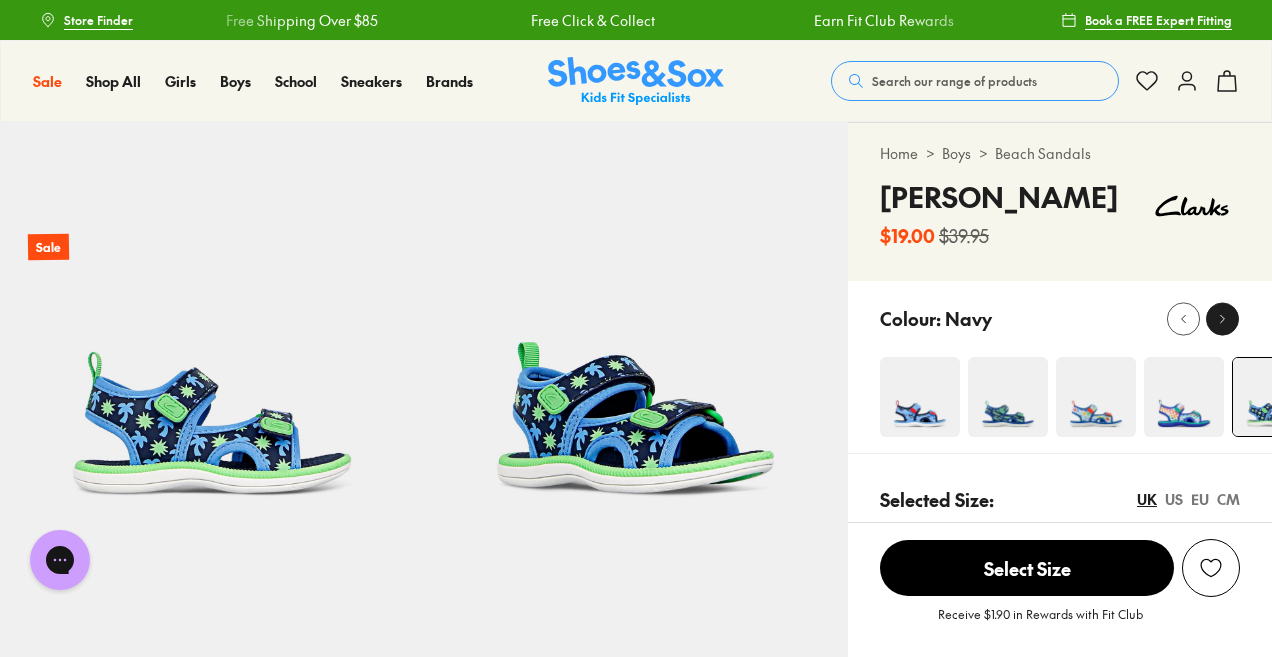 click 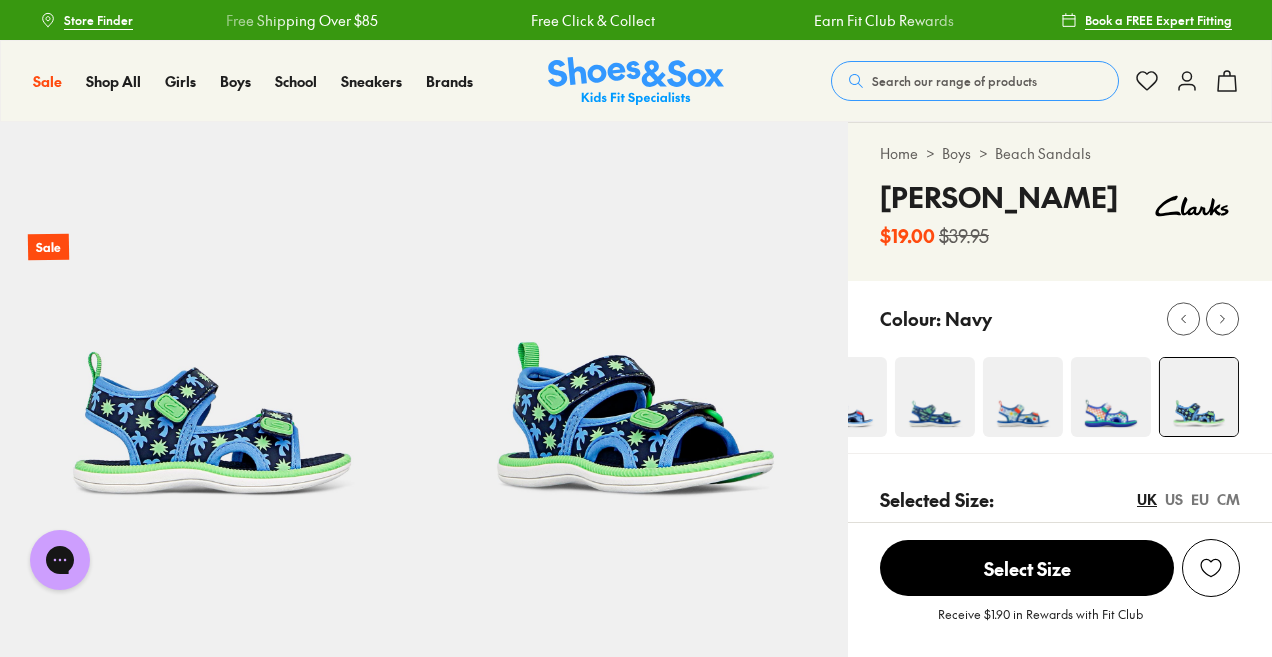 click at bounding box center (1111, 397) 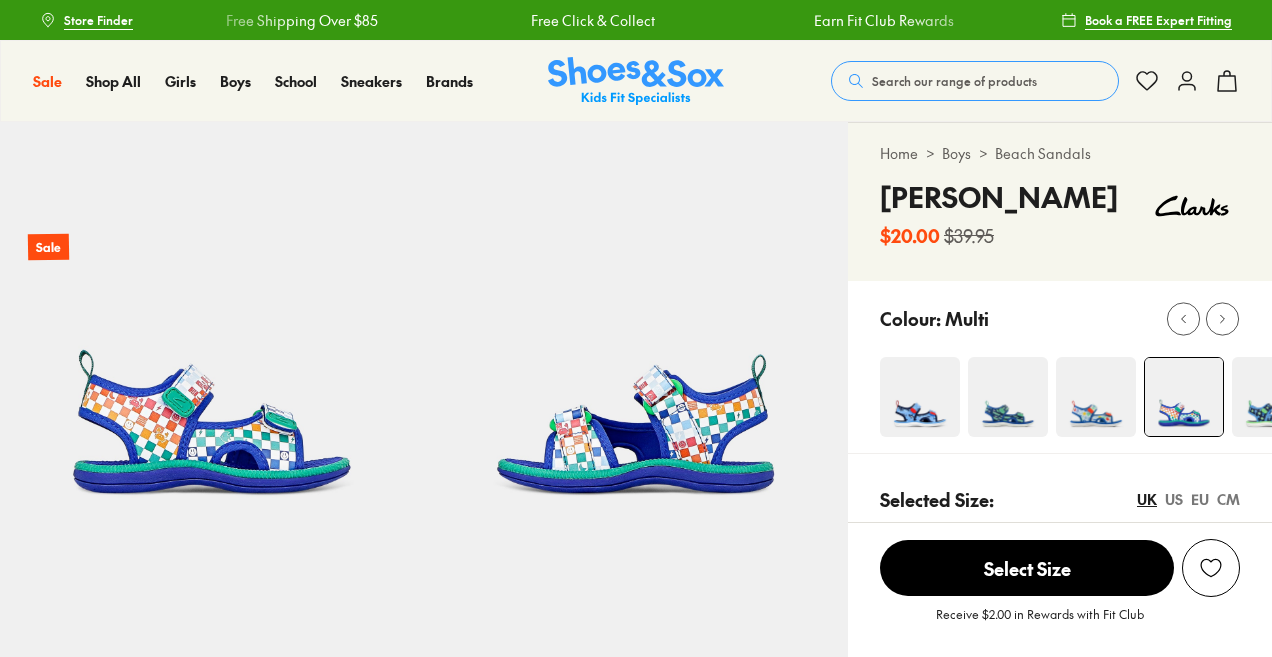 scroll, scrollTop: 0, scrollLeft: 0, axis: both 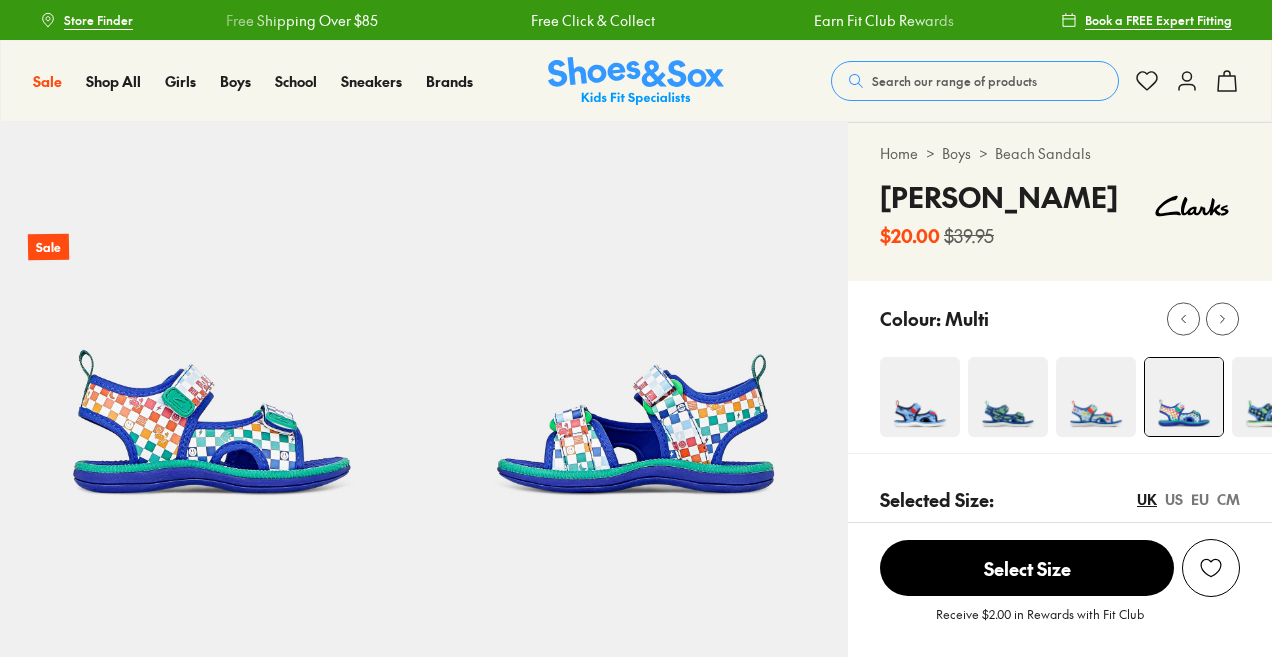 select on "*" 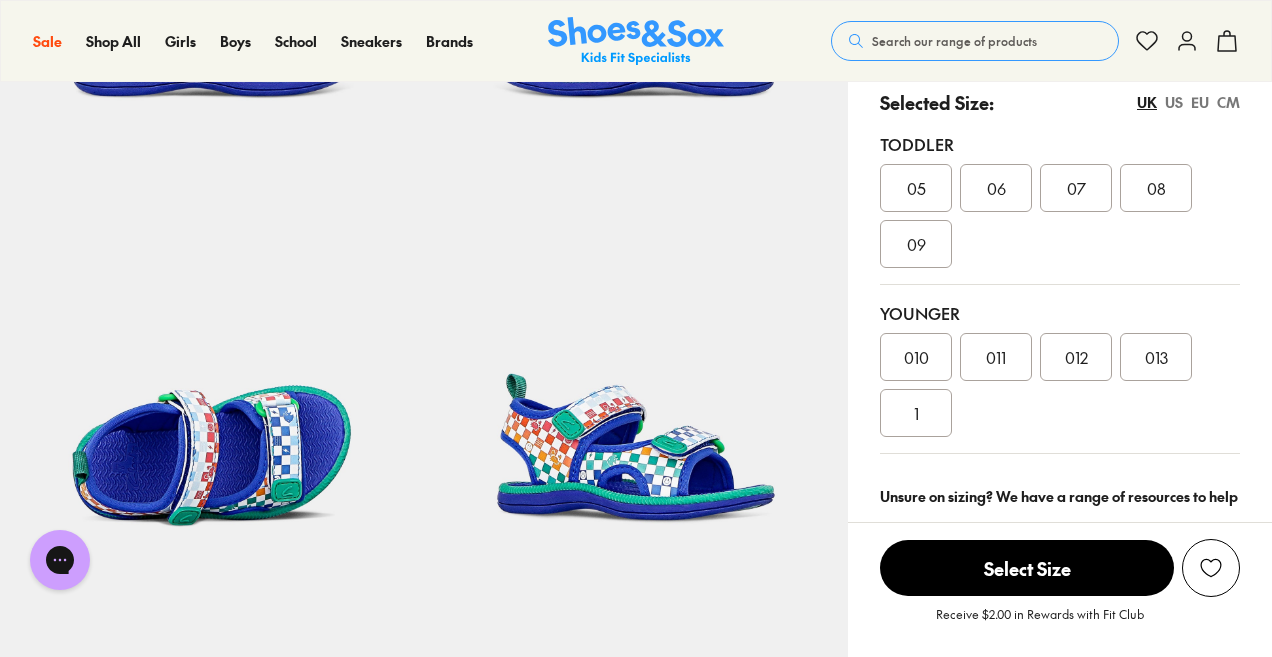 scroll, scrollTop: 398, scrollLeft: 0, axis: vertical 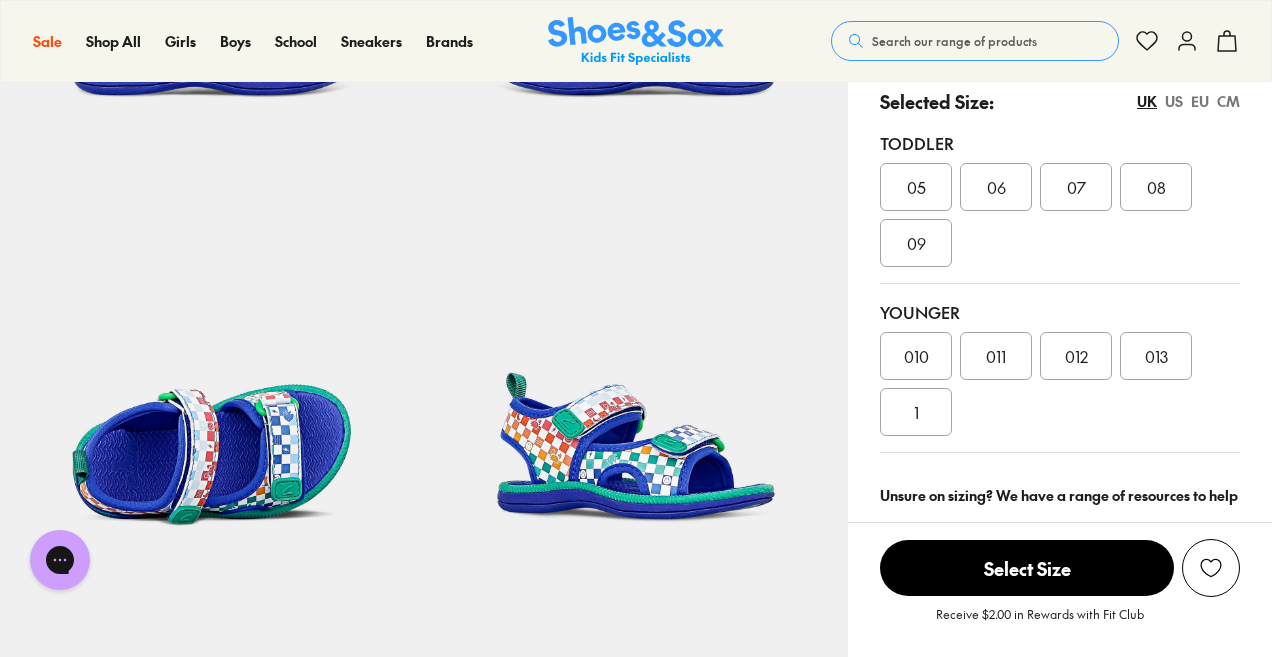 click on "EU" at bounding box center (1200, 101) 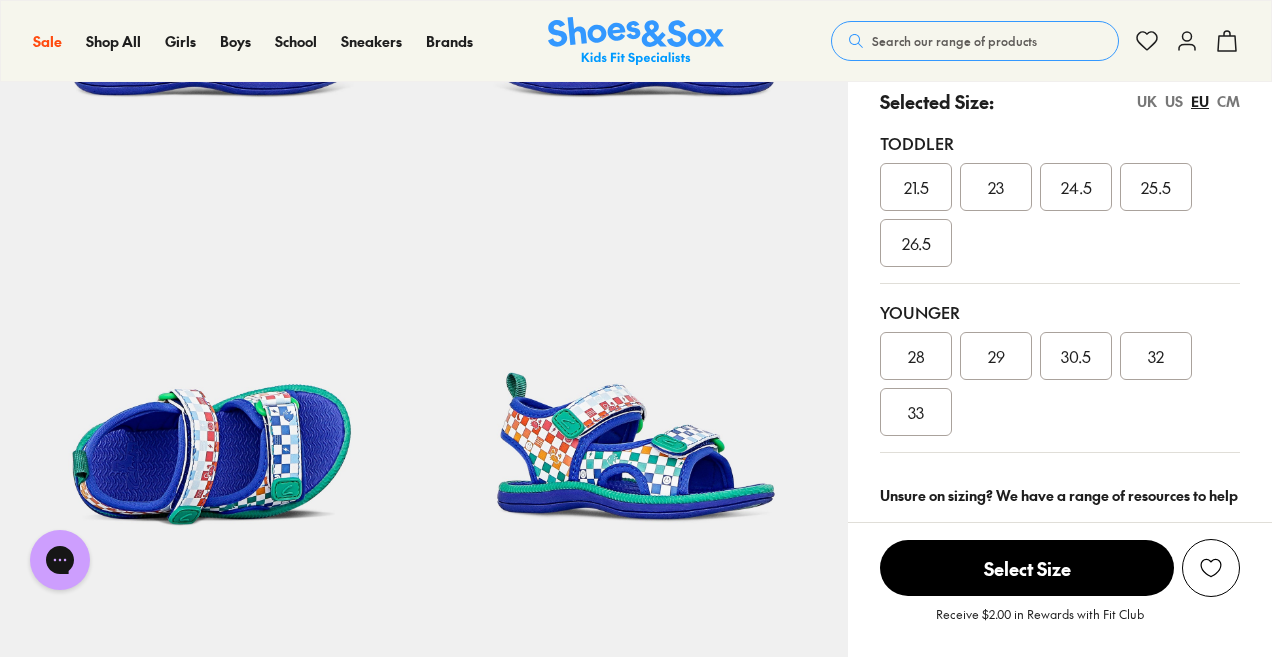 click on "US" at bounding box center (1174, 101) 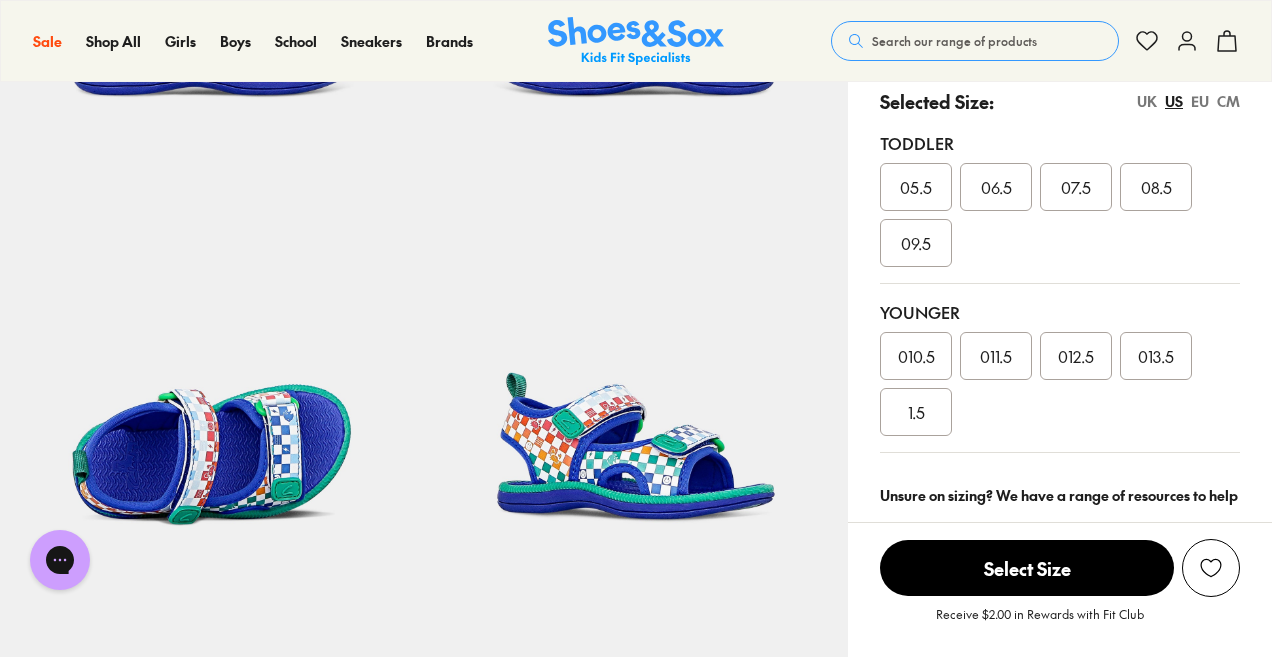 click on "CM" at bounding box center (1228, 101) 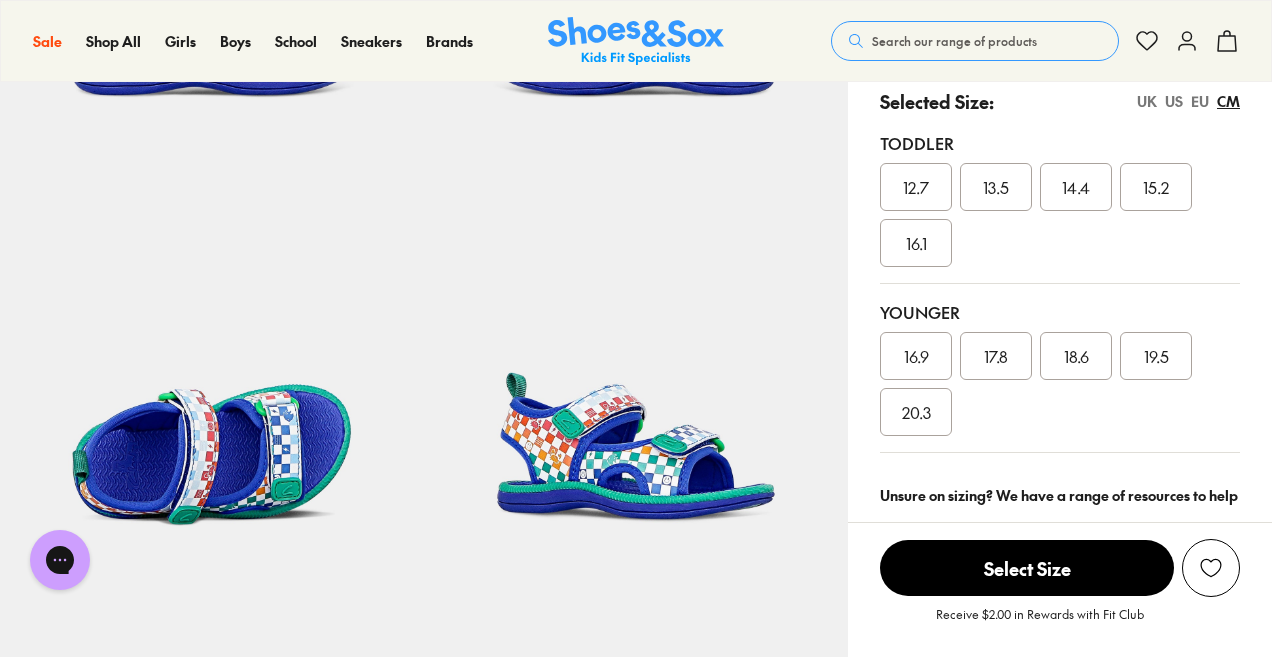 click on "US" at bounding box center [1174, 101] 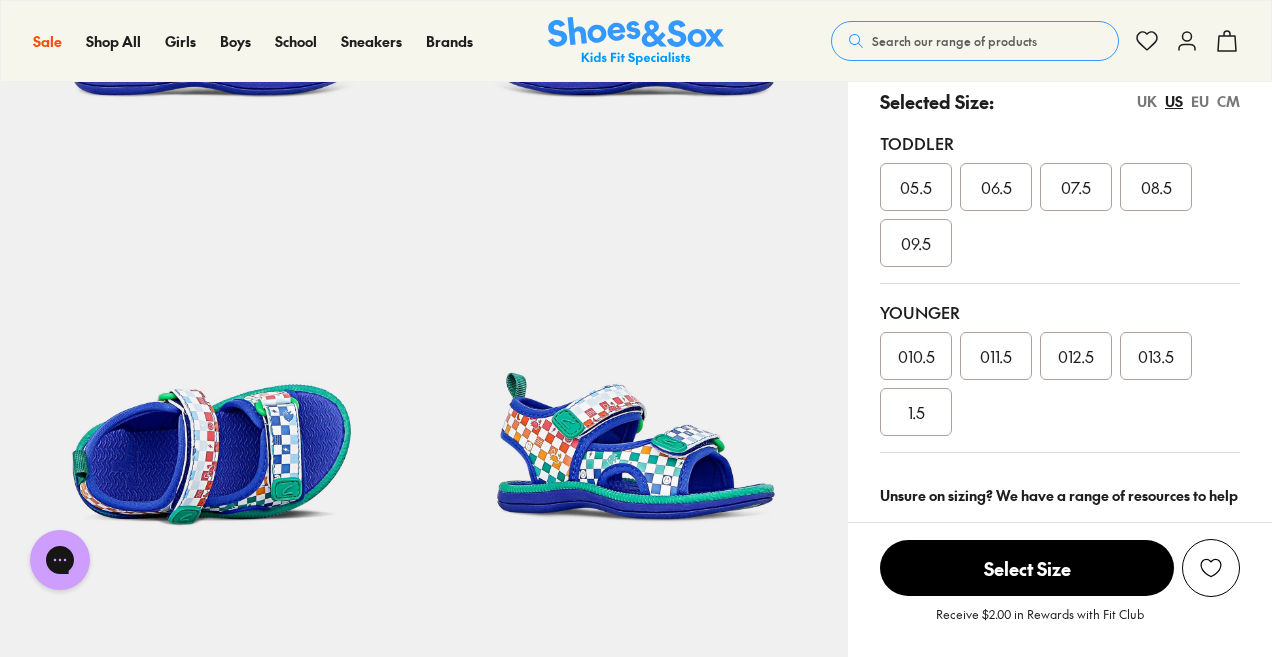 click on "UK" at bounding box center [1147, 101] 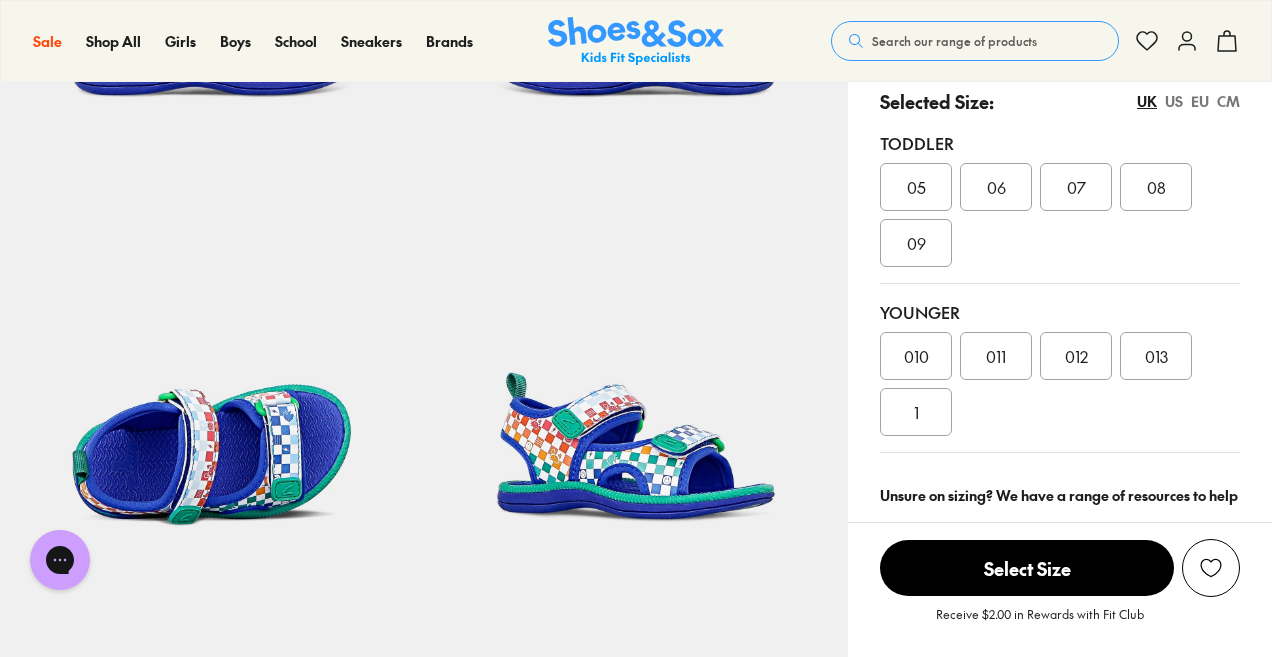 click on "EU" at bounding box center (1200, 101) 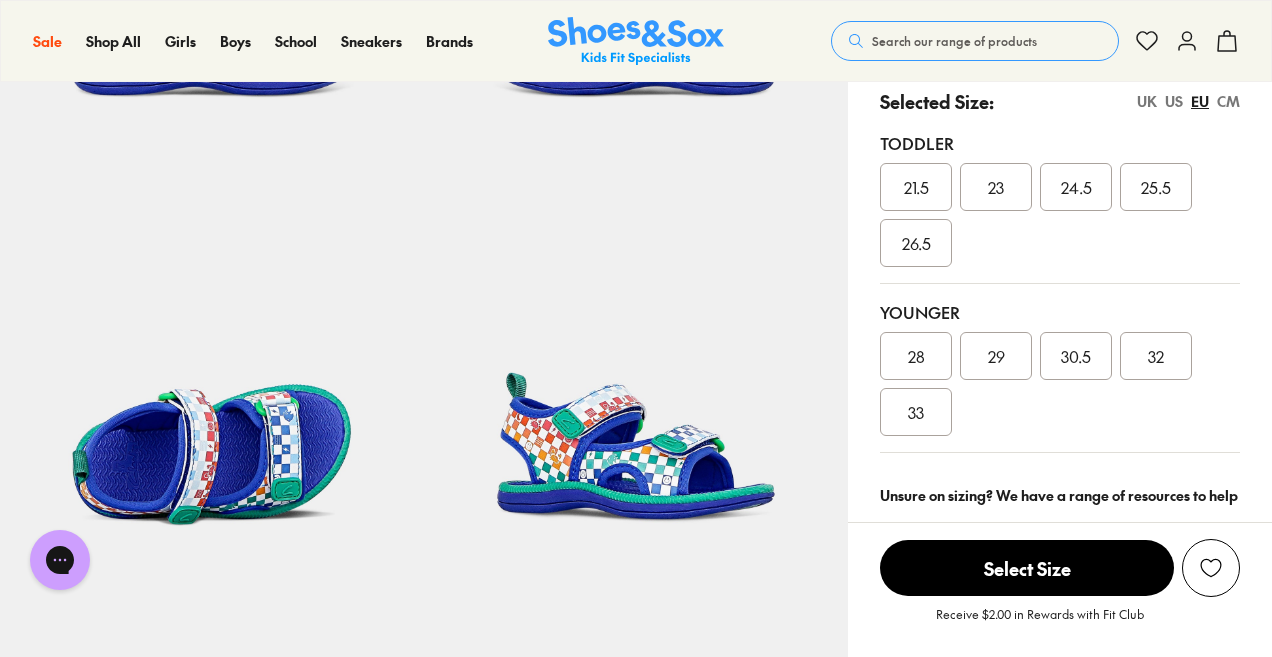 click on "28" at bounding box center [916, 356] 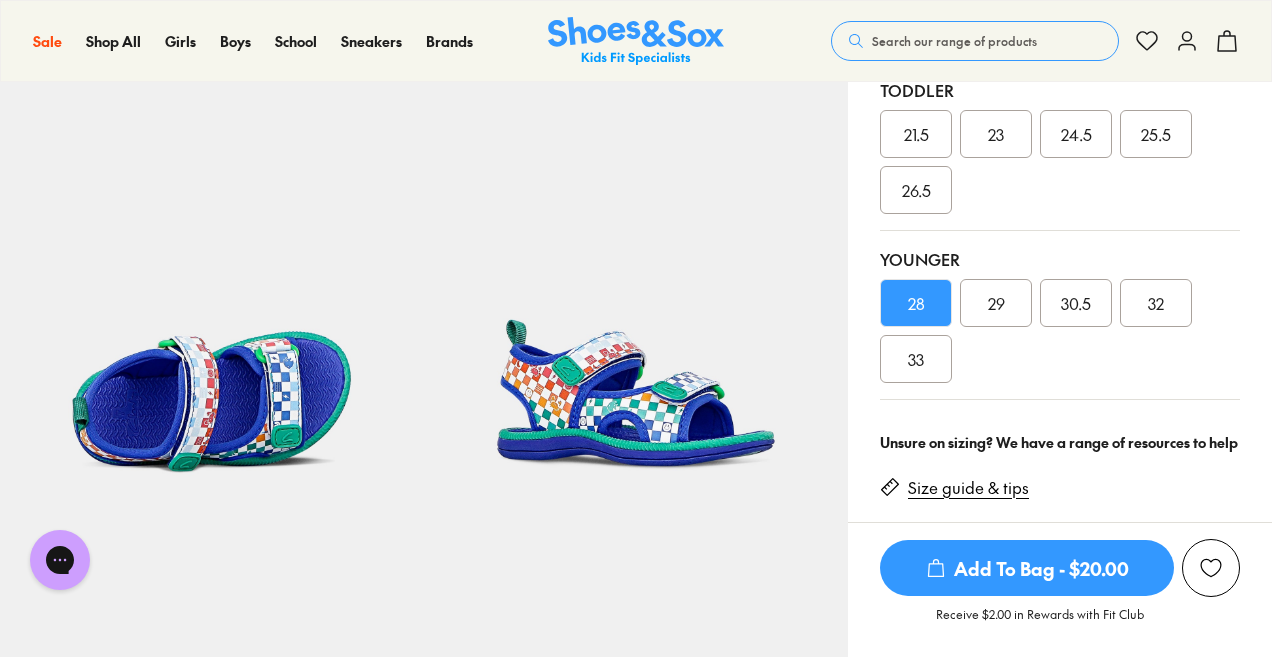 scroll, scrollTop: 453, scrollLeft: 0, axis: vertical 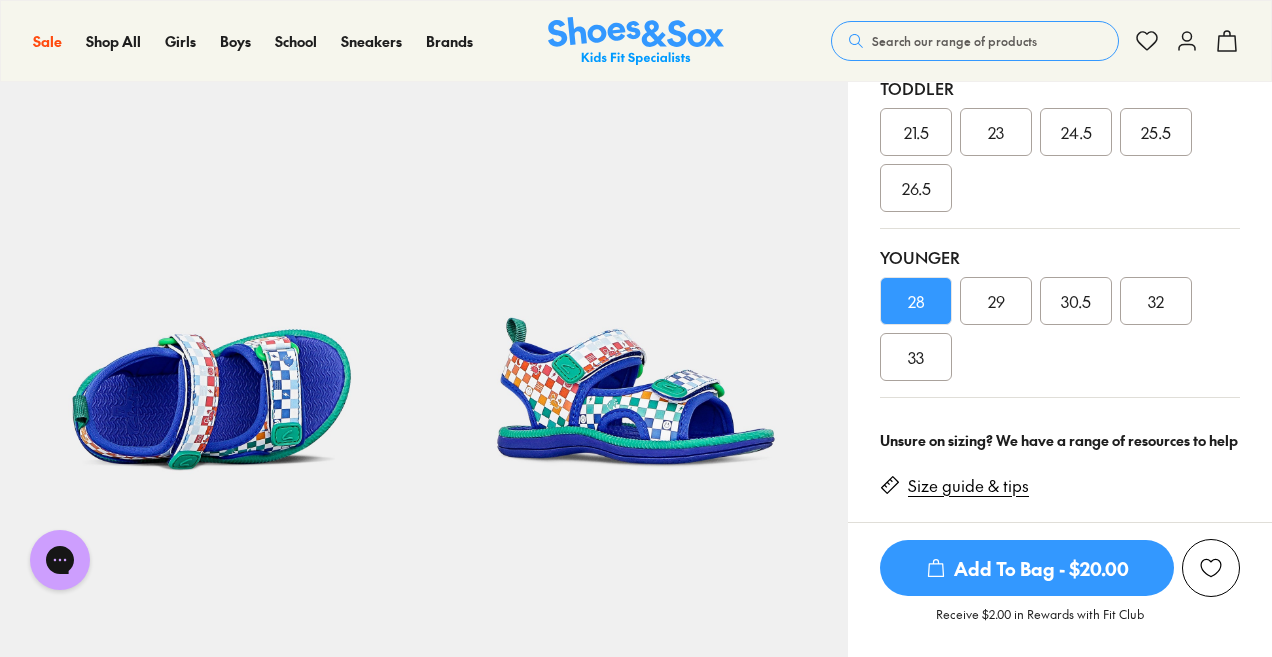 click on "Add To Bag - $20.00" at bounding box center (1027, 568) 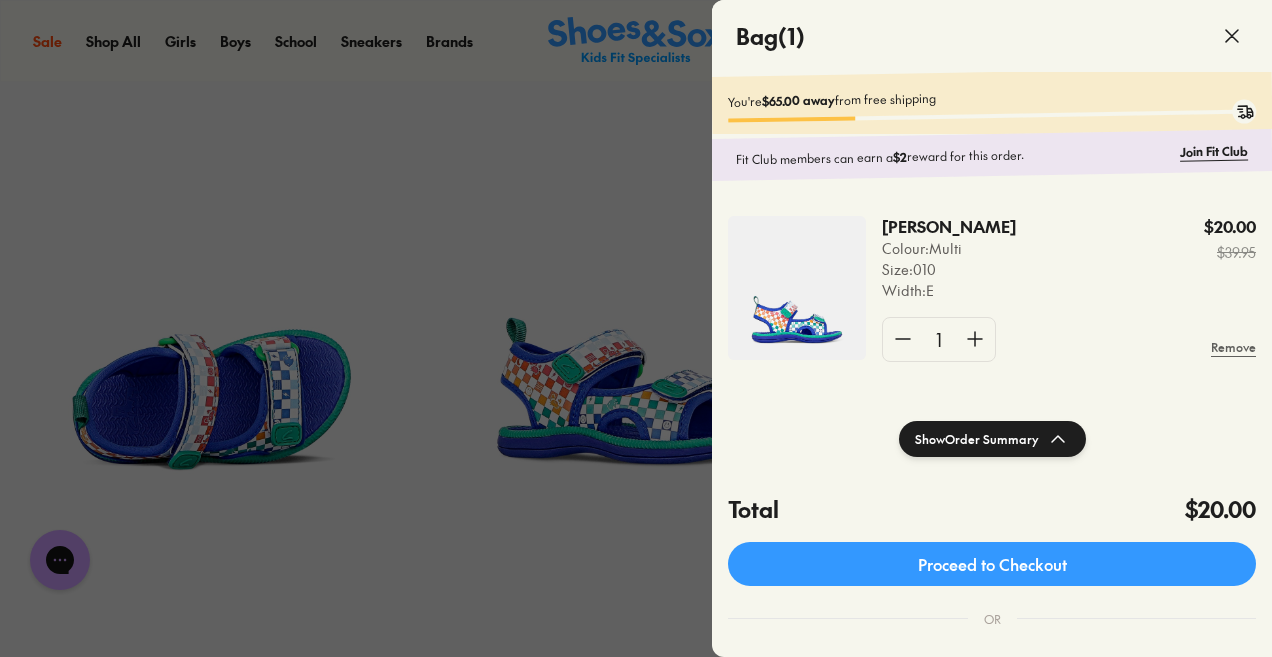 click 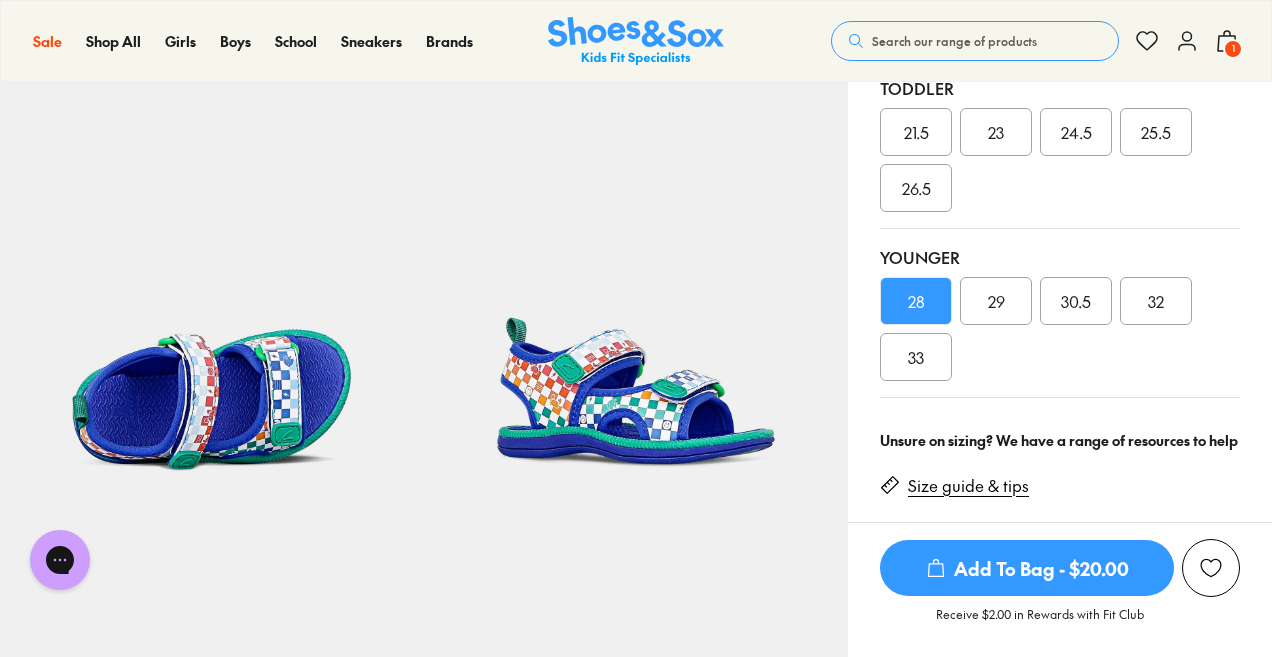scroll, scrollTop: 0, scrollLeft: 0, axis: both 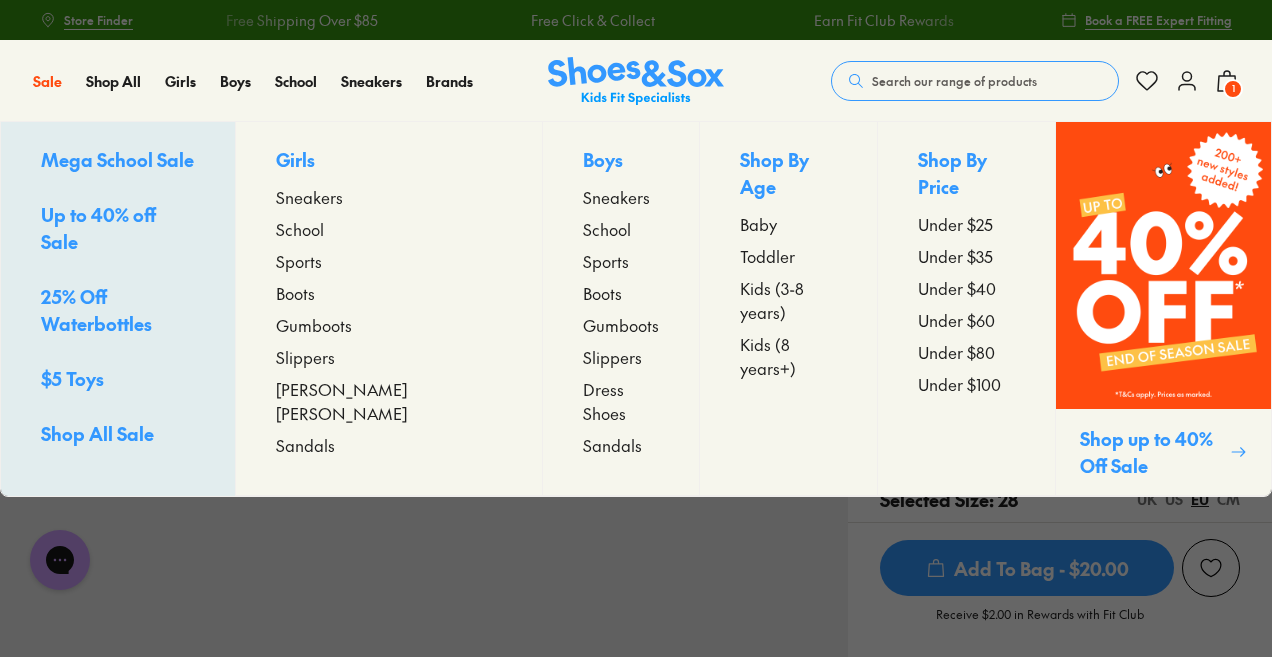 click on "Up to 40% off Sale" at bounding box center [98, 228] 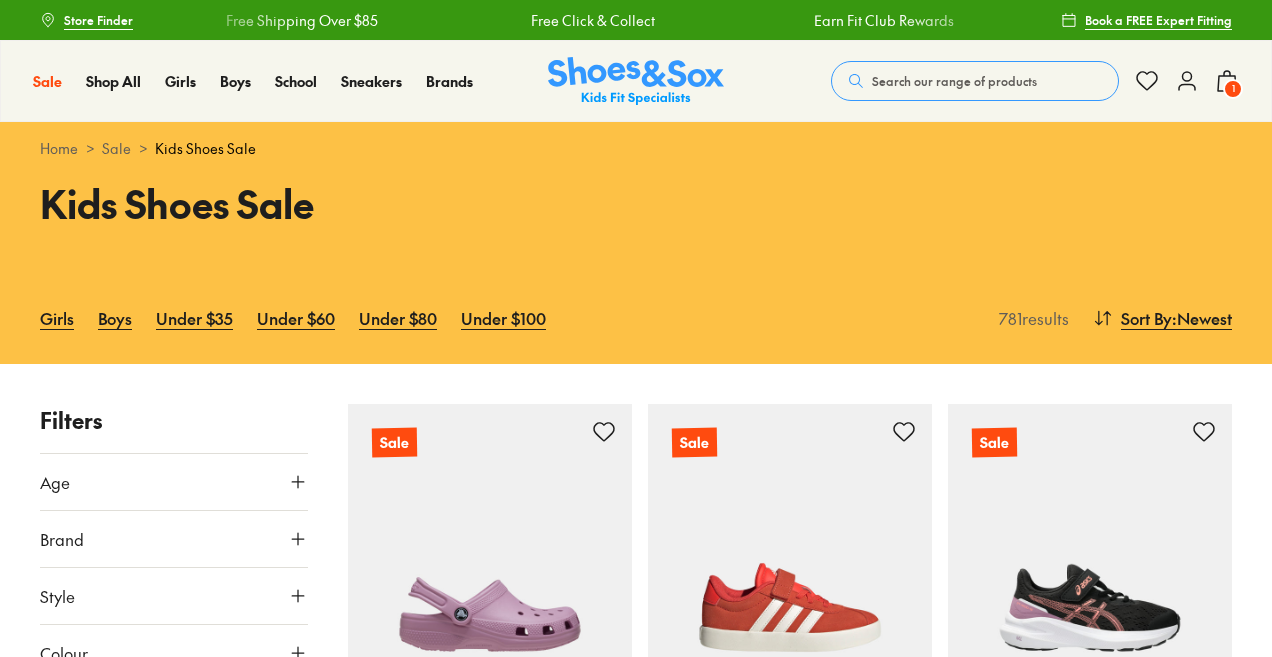scroll, scrollTop: 0, scrollLeft: 0, axis: both 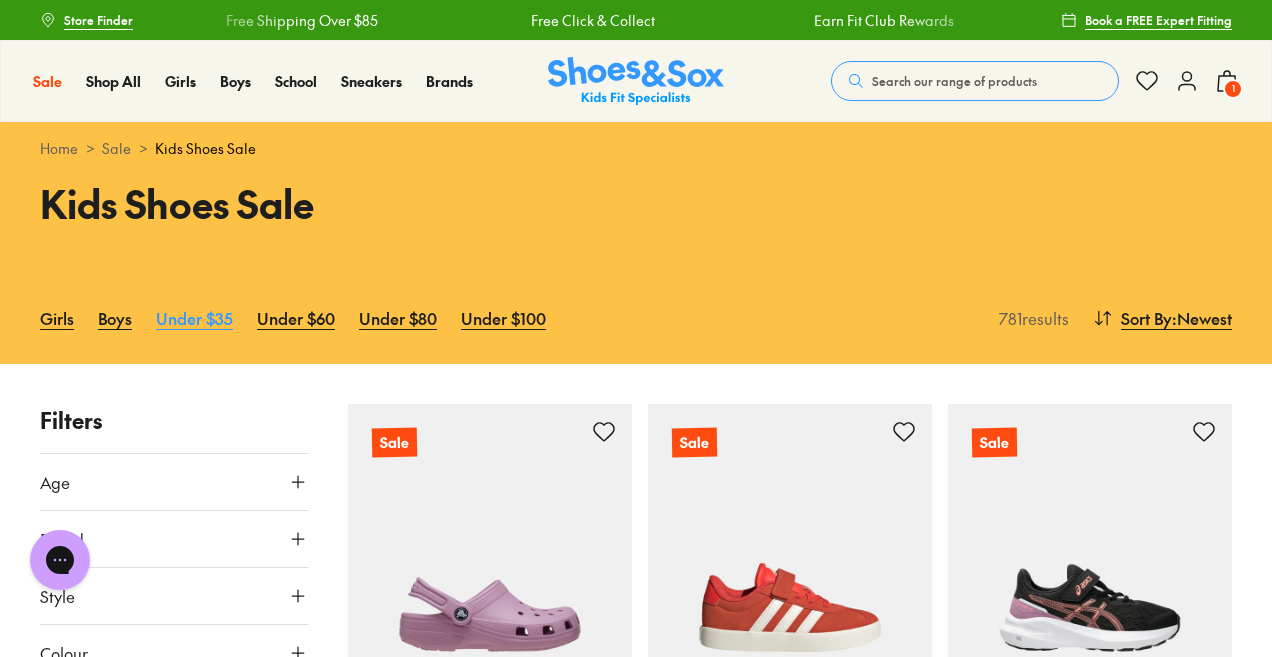 click on "Under $35" at bounding box center [194, 318] 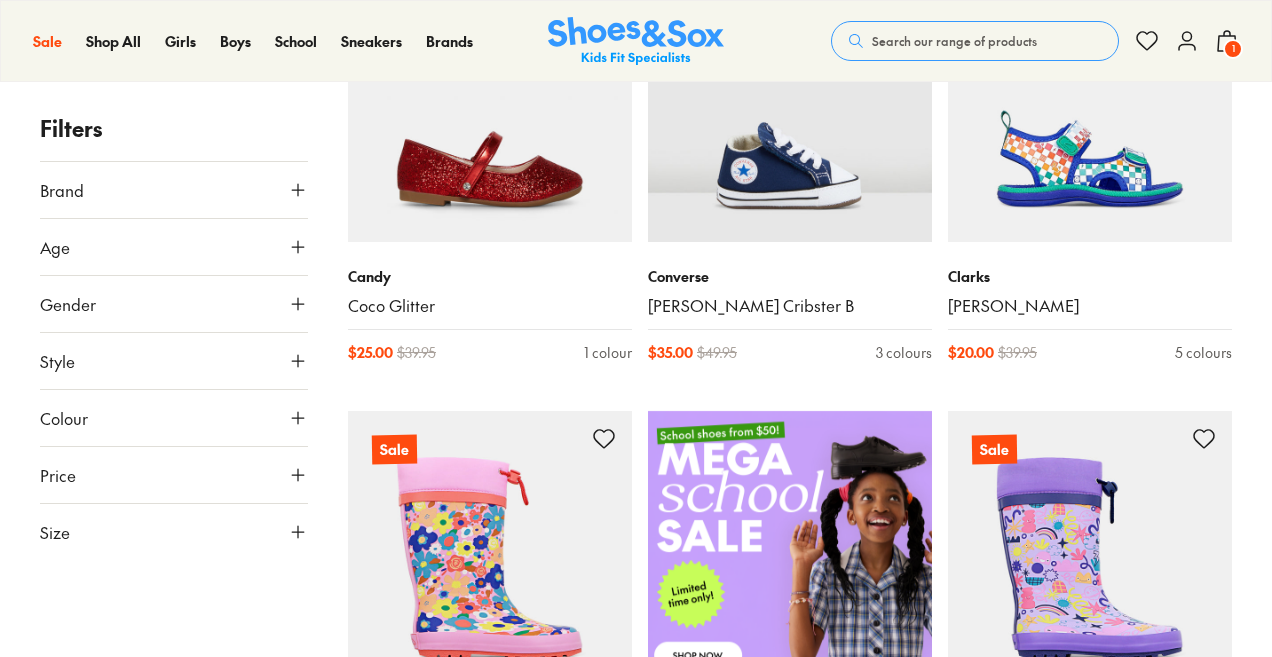 scroll, scrollTop: 514, scrollLeft: 0, axis: vertical 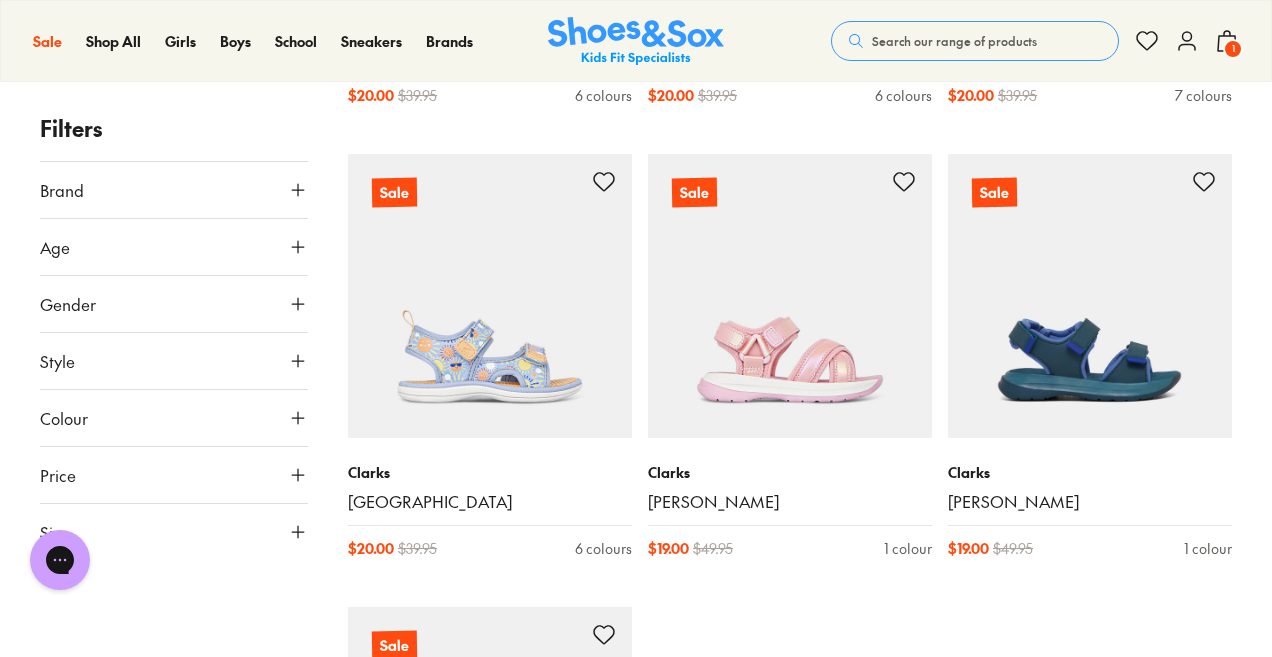 click 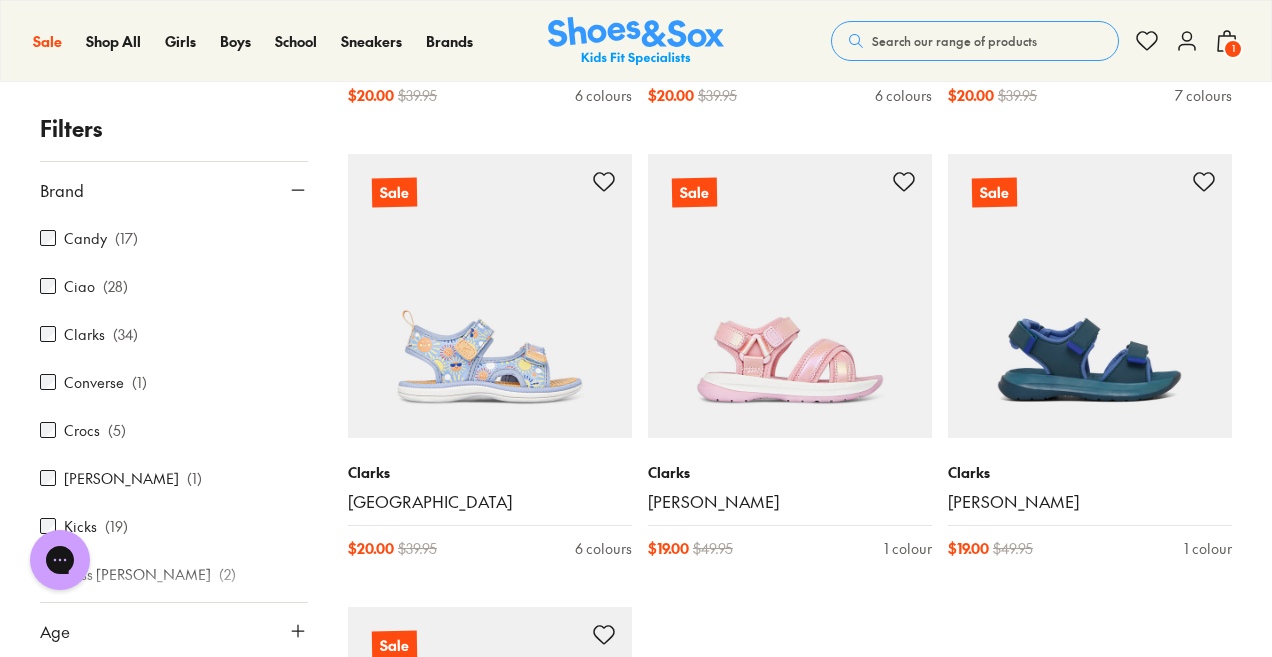 click on "Clarks ( 34 )" at bounding box center (174, 334) 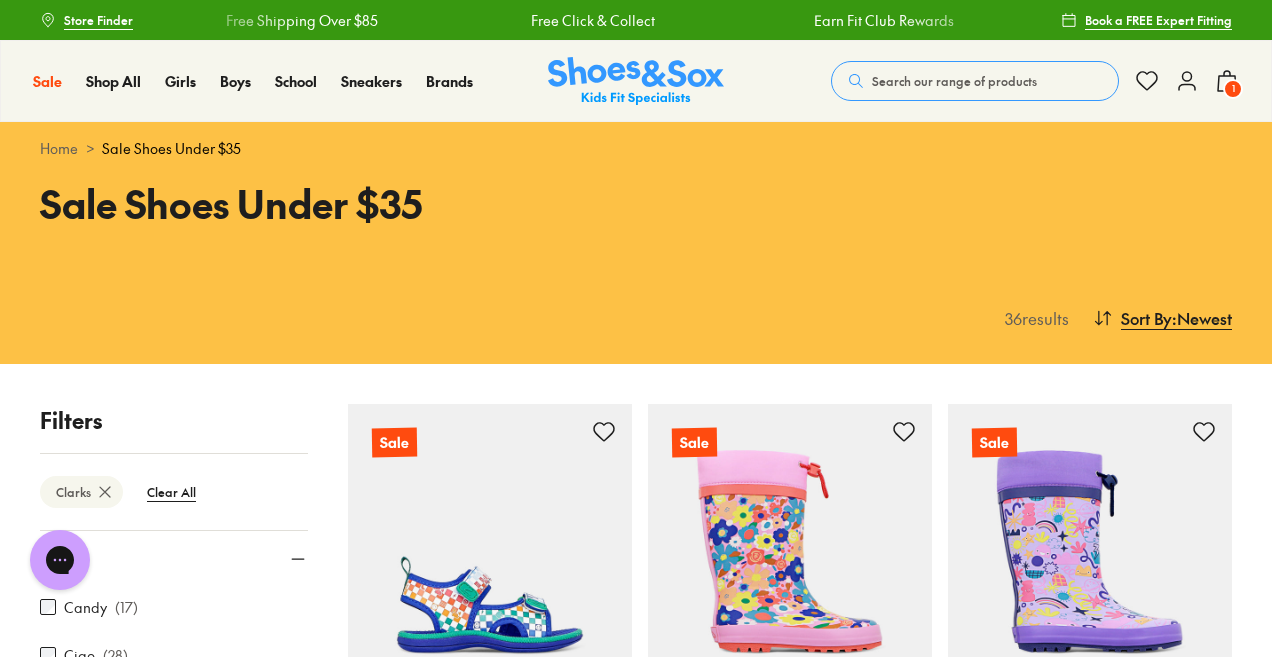 scroll, scrollTop: 0, scrollLeft: 0, axis: both 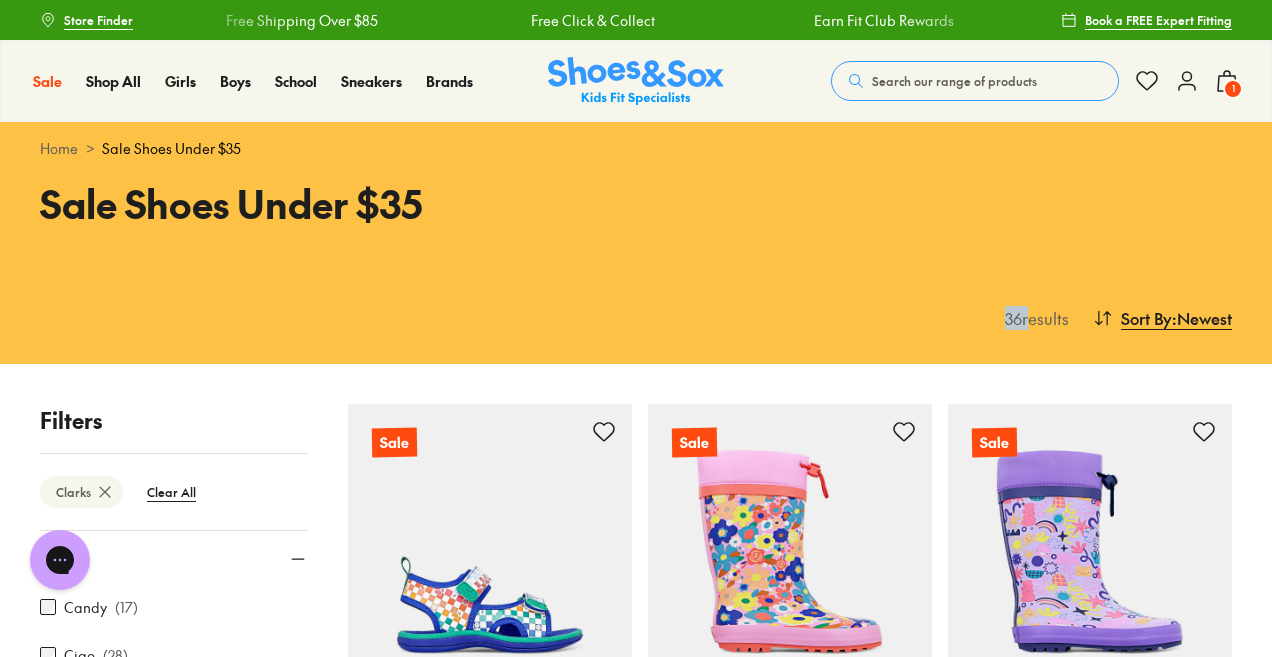 click on "36  results Sort By :  Newest Sort Newest Name: A - Z Name: Z - A Price: Low to High Price: High to Low" at bounding box center (636, 318) 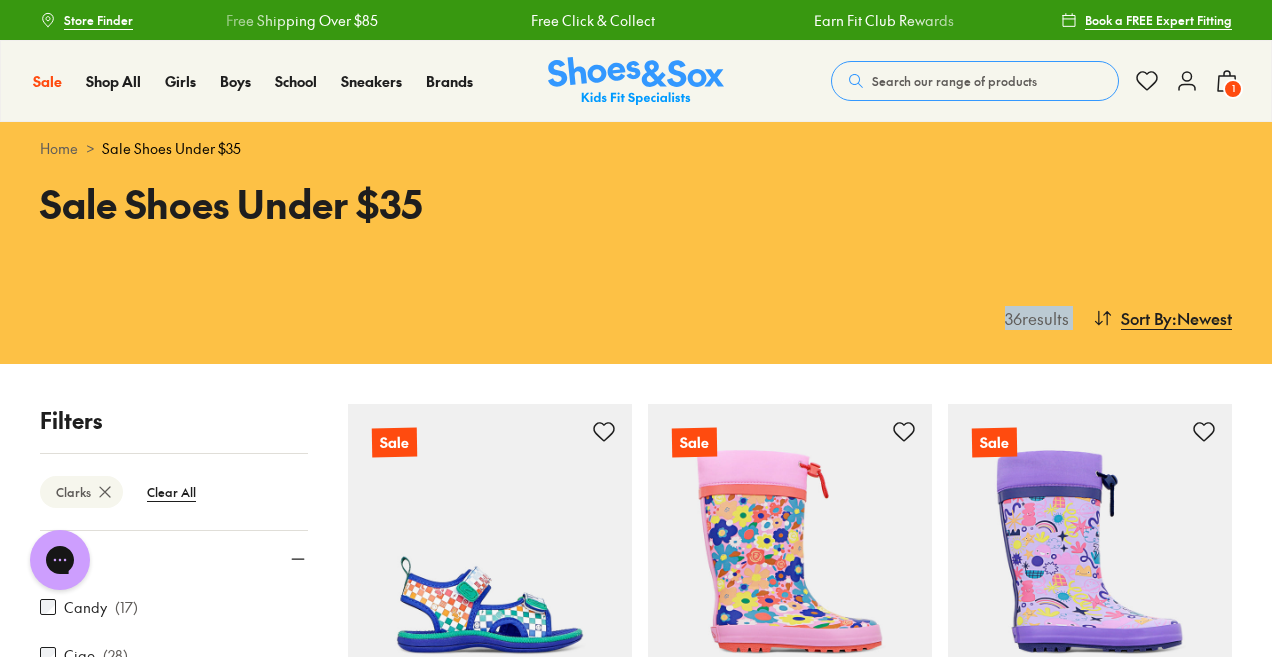click on "36  results Sort By :  Newest Sort Newest Name: A - Z Name: Z - A Price: Low to High Price: High to Low" at bounding box center [636, 318] 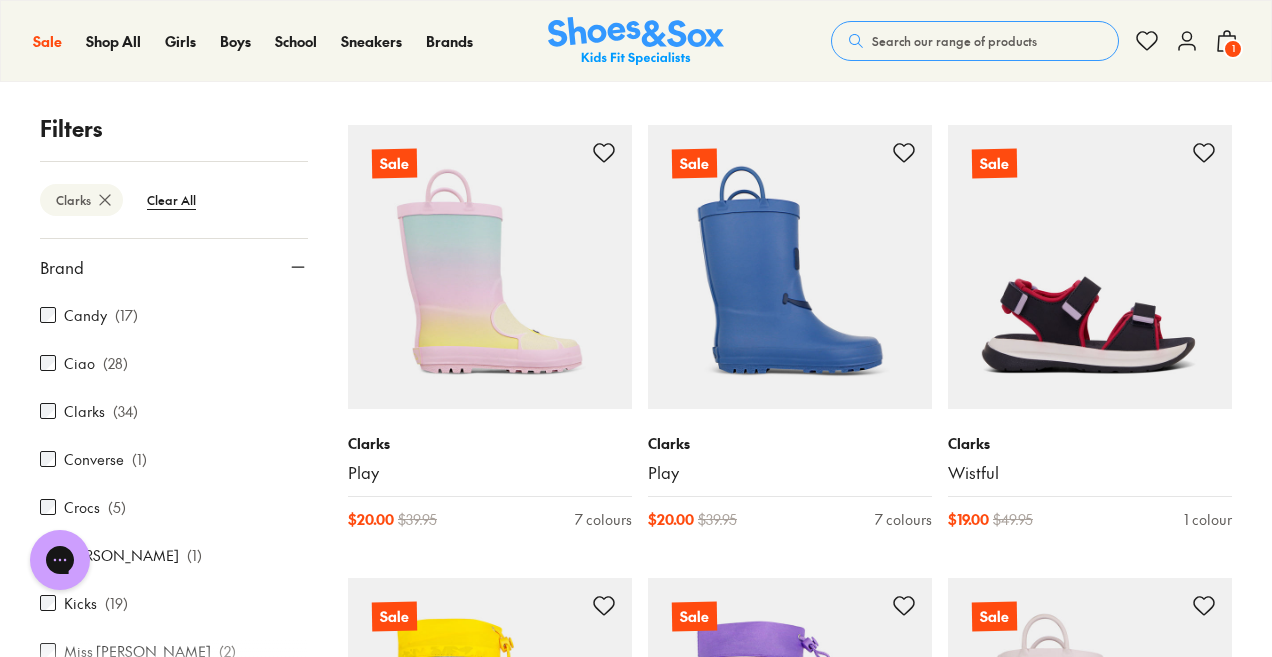 scroll, scrollTop: 2090, scrollLeft: 0, axis: vertical 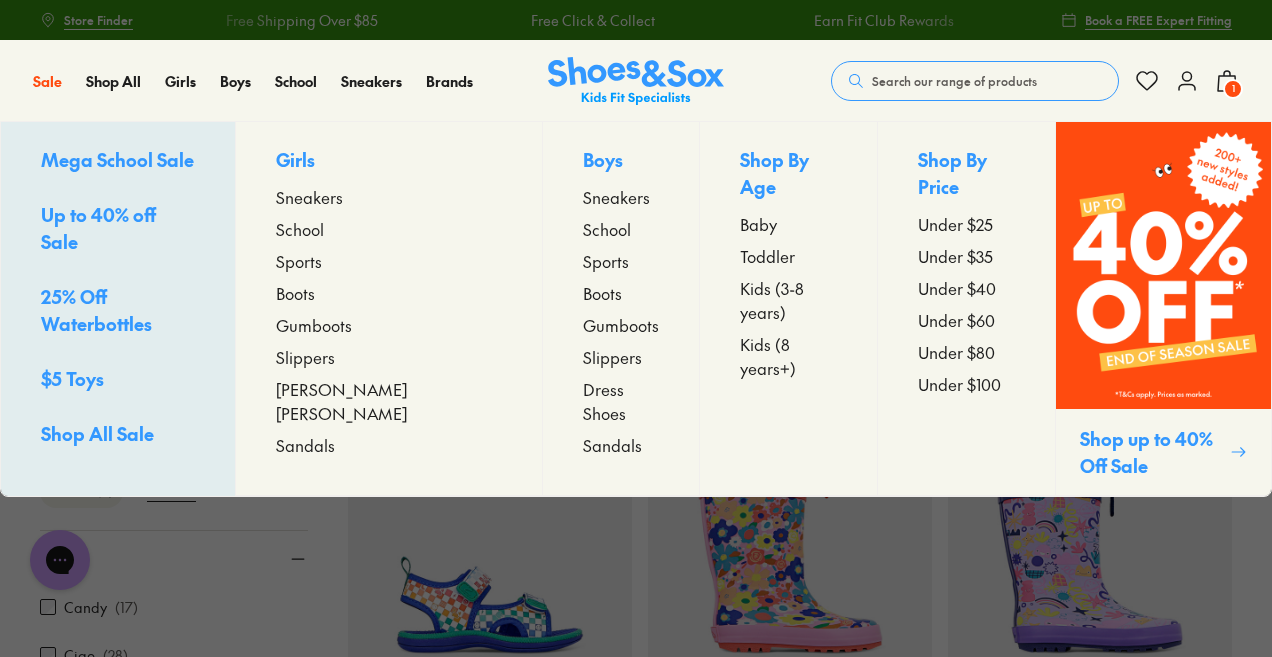 click on "$5 Toys" at bounding box center [72, 378] 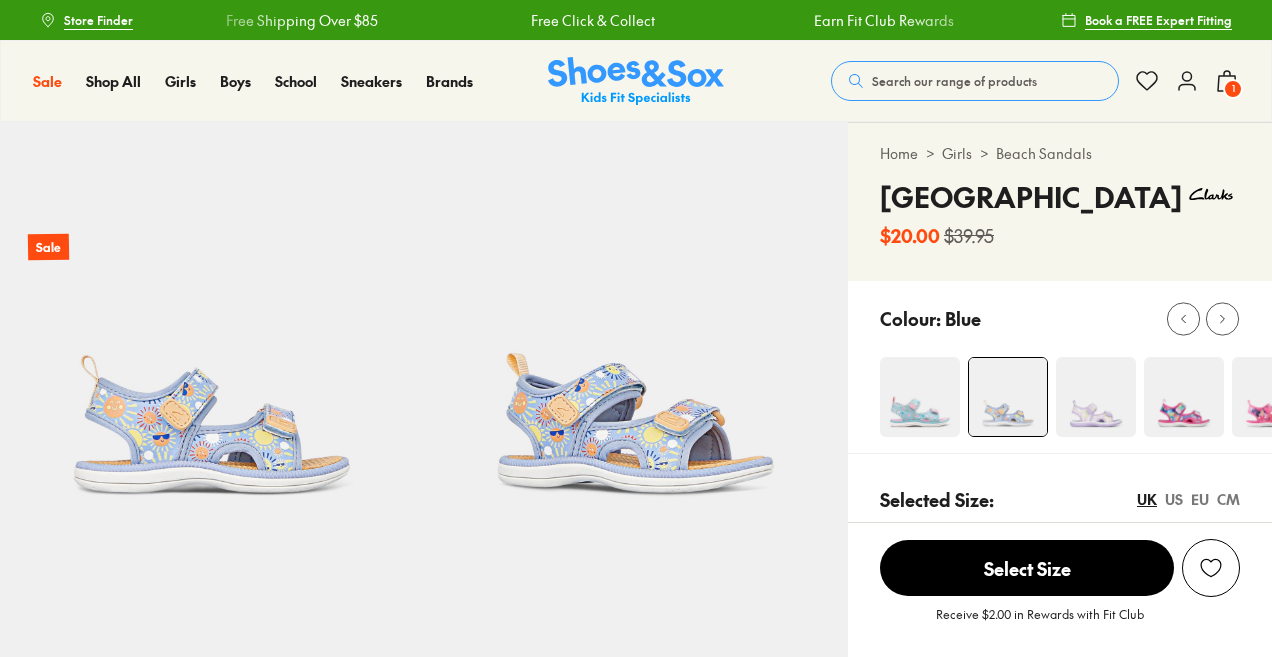 scroll, scrollTop: 0, scrollLeft: 0, axis: both 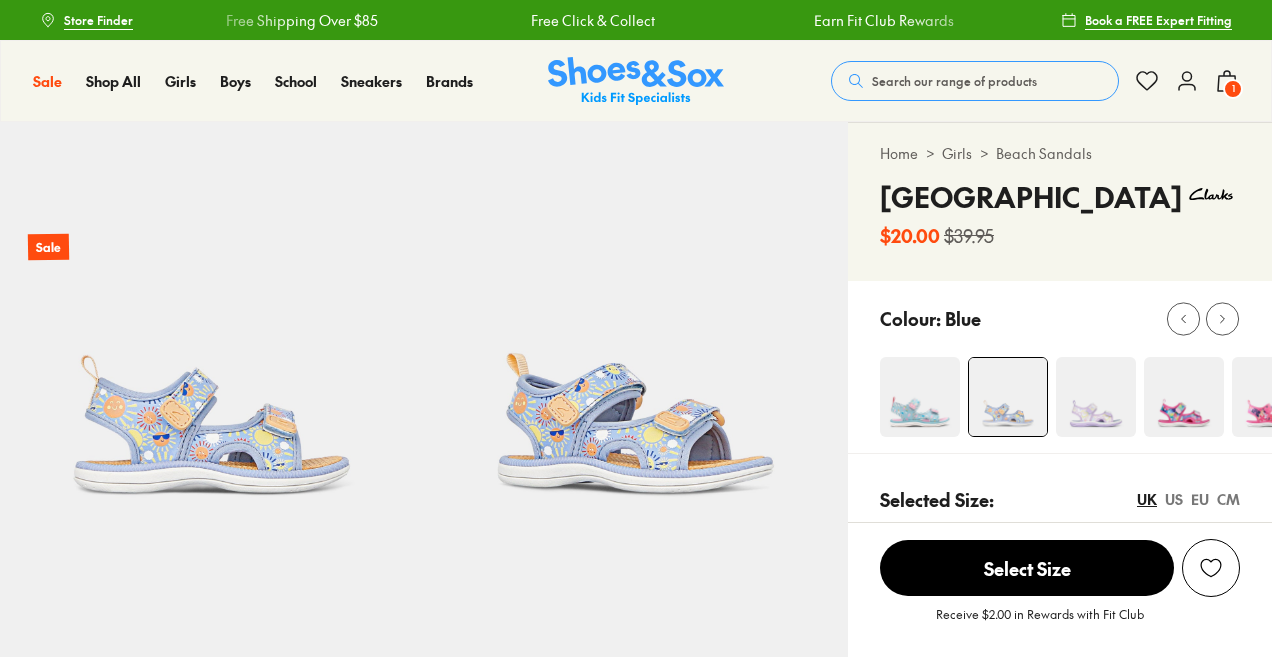 select on "*" 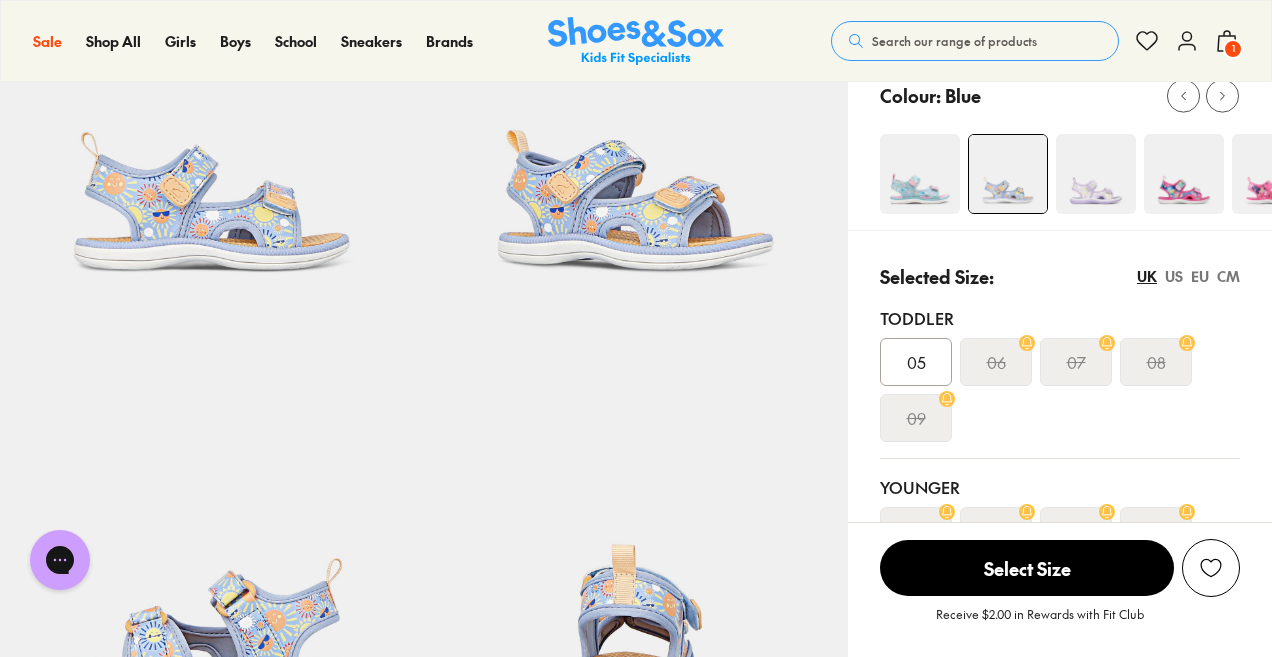 scroll, scrollTop: 224, scrollLeft: 0, axis: vertical 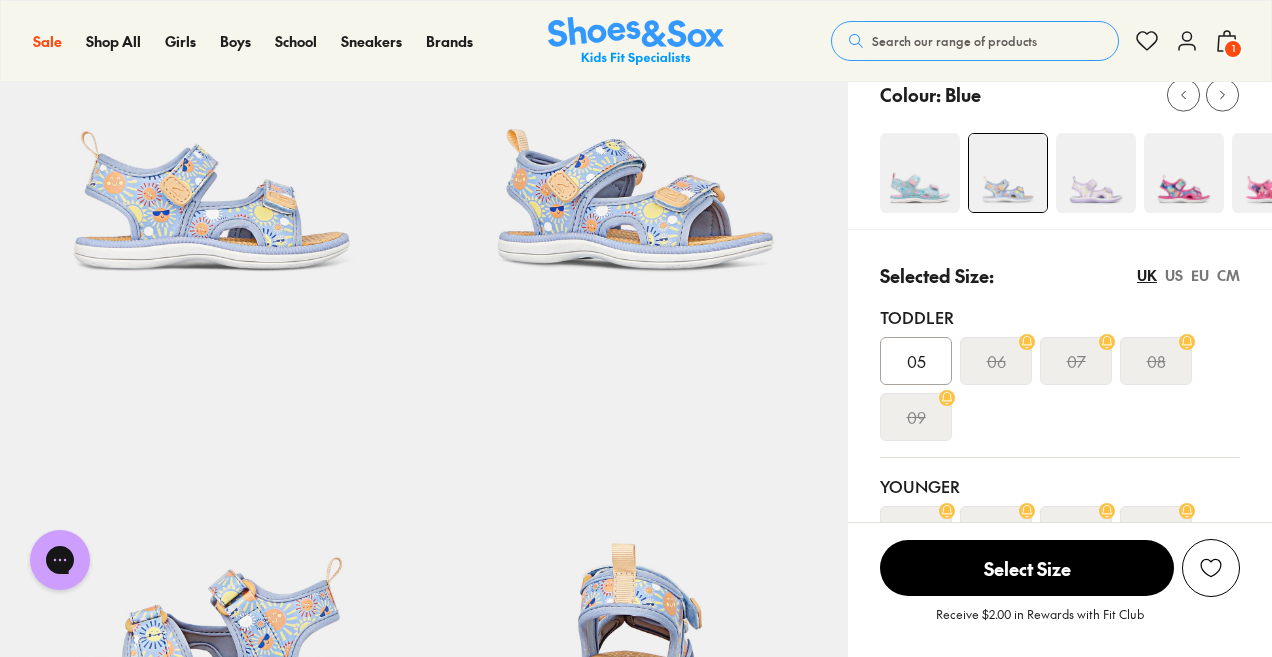 click on "CM" at bounding box center (1228, 275) 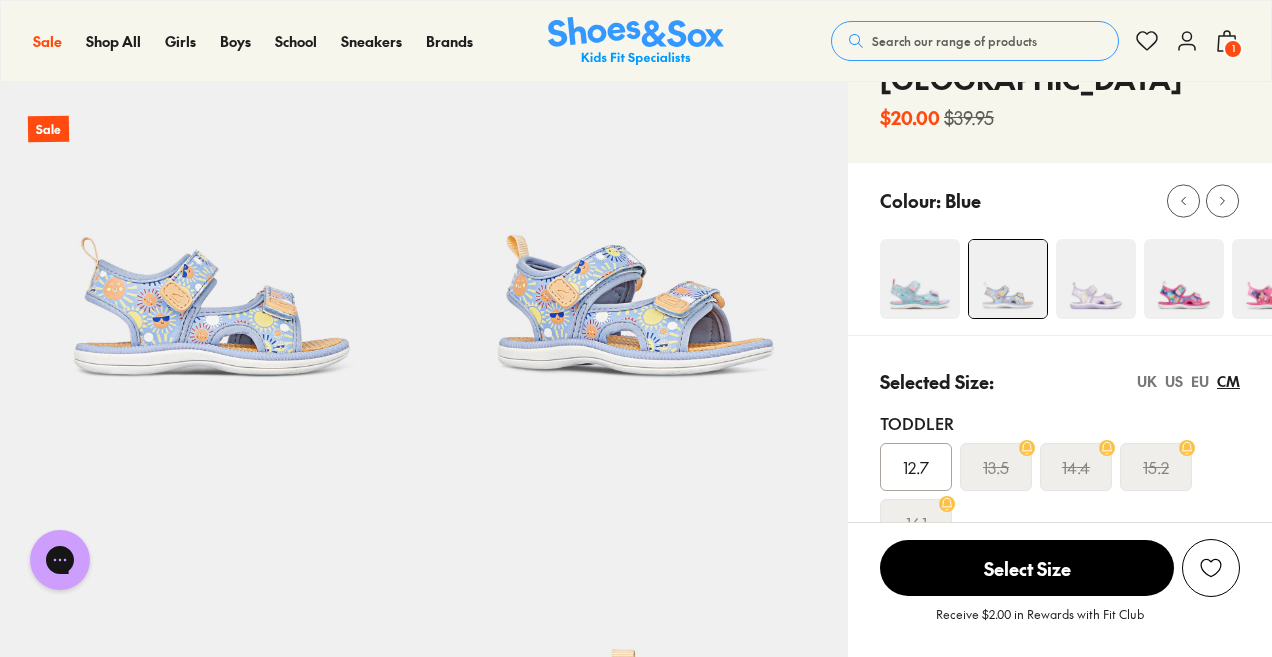 scroll, scrollTop: 104, scrollLeft: 0, axis: vertical 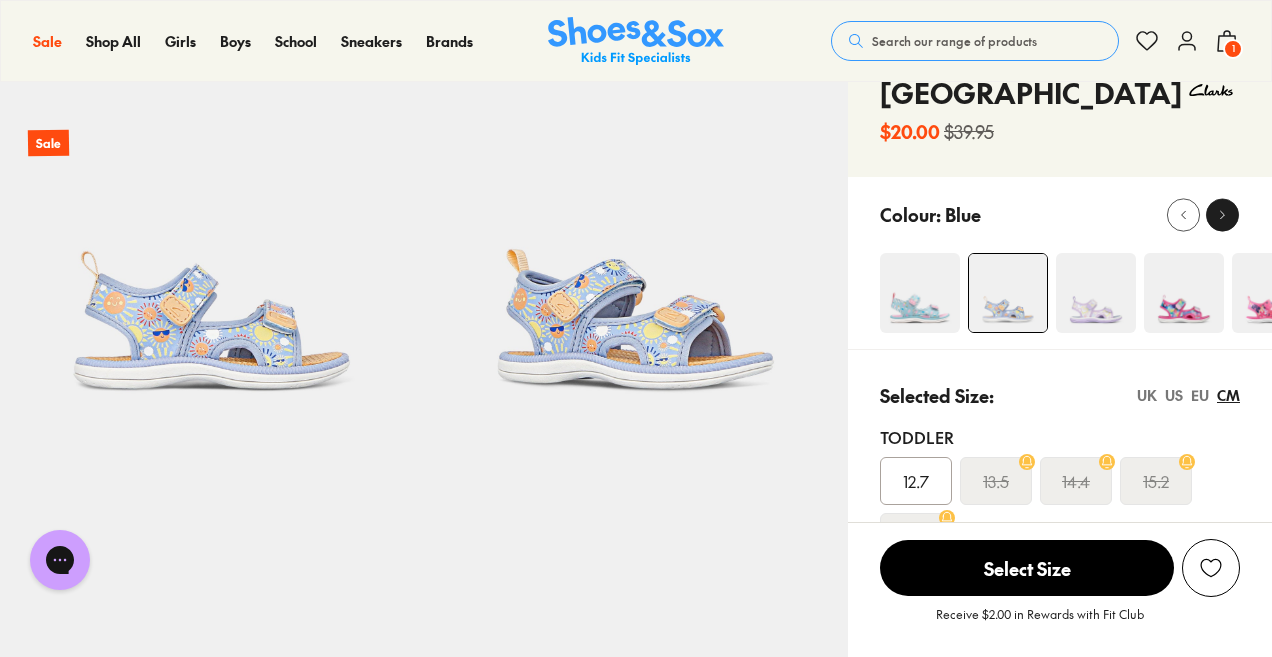 click 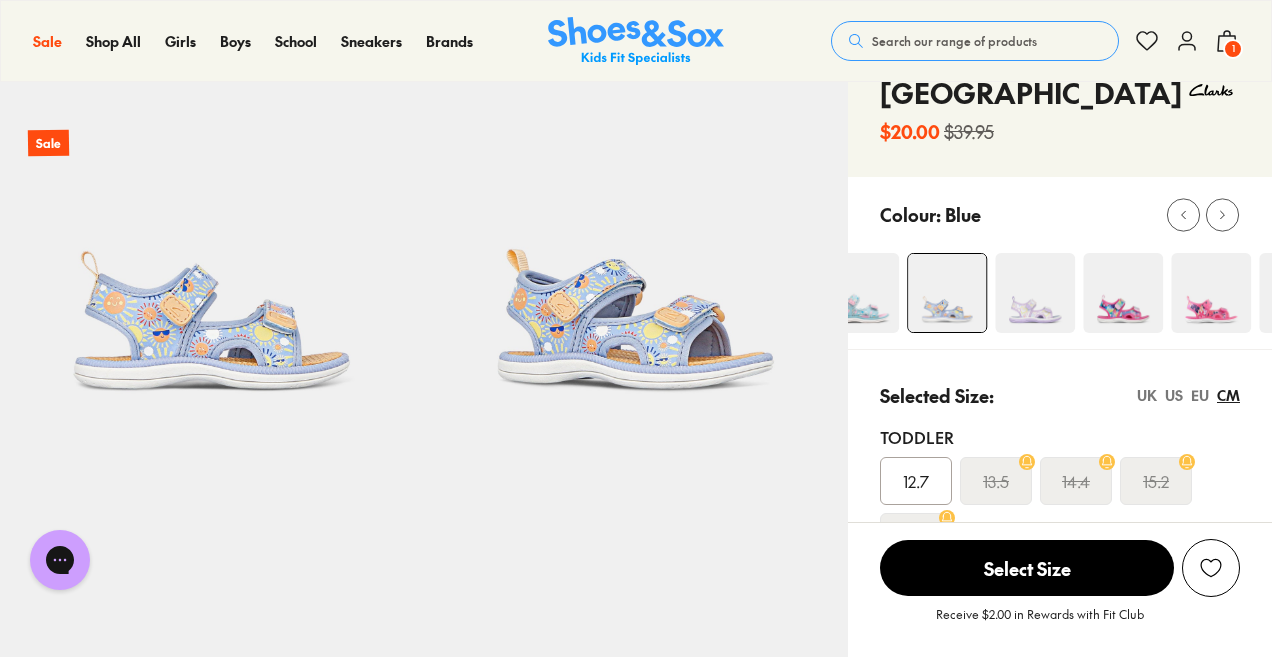 click at bounding box center [859, 293] 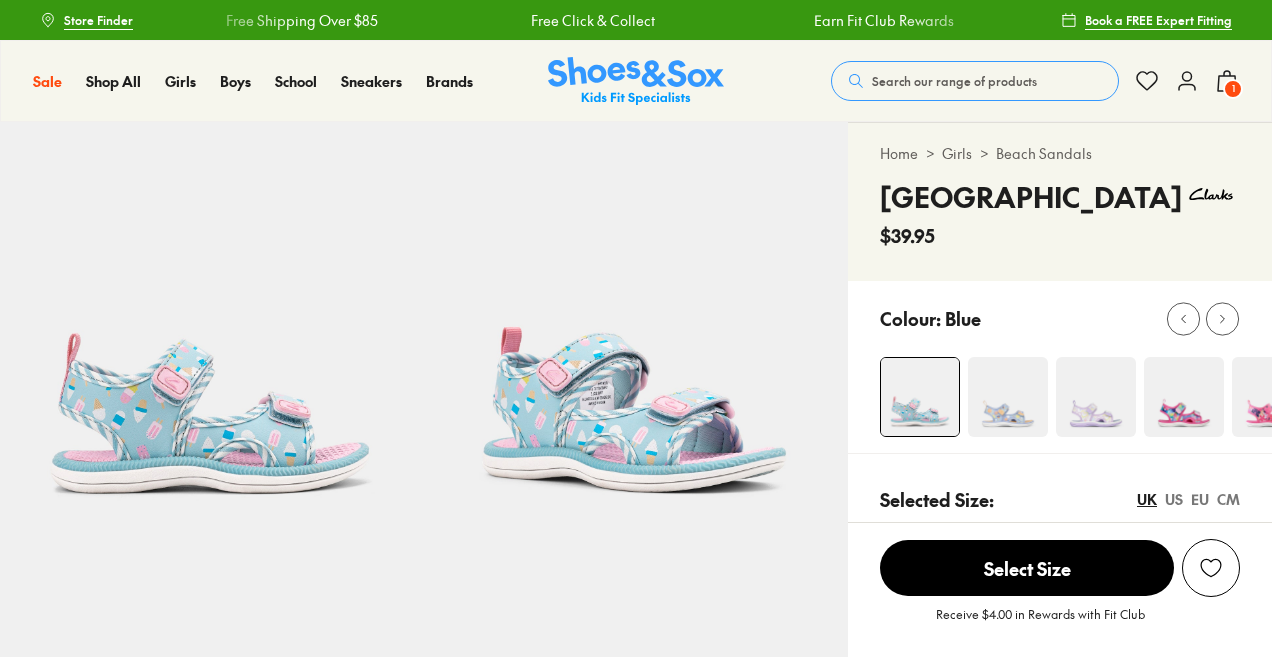 scroll, scrollTop: 0, scrollLeft: 0, axis: both 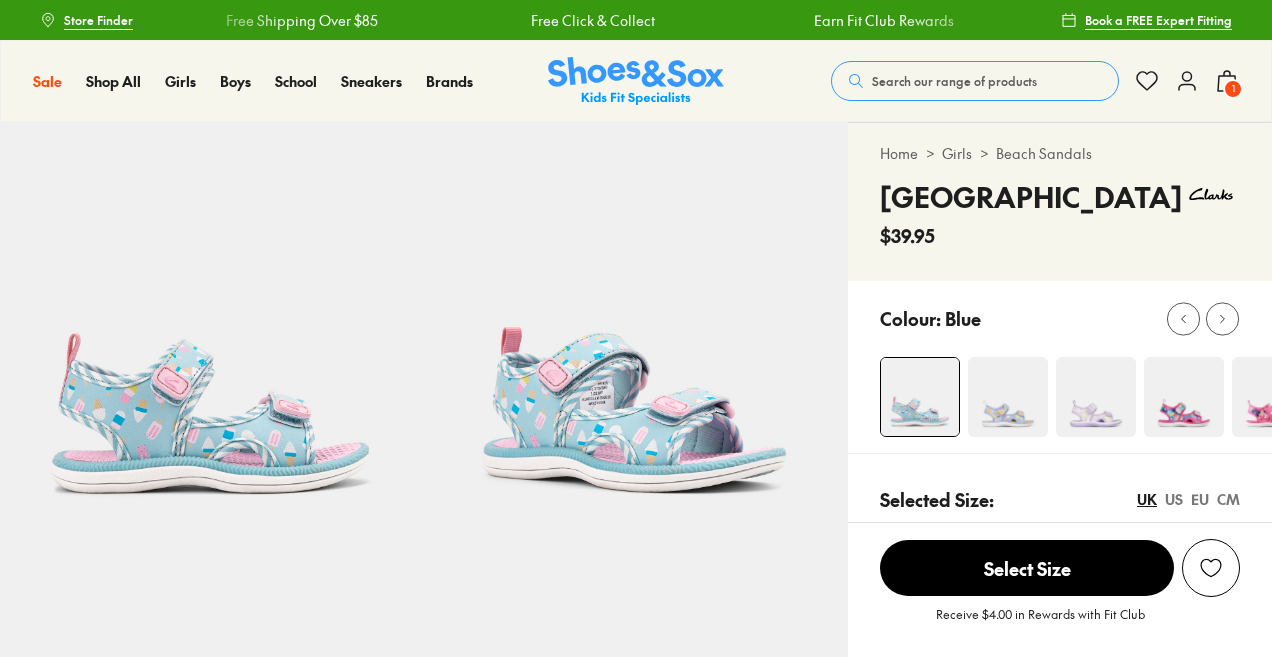 select on "*" 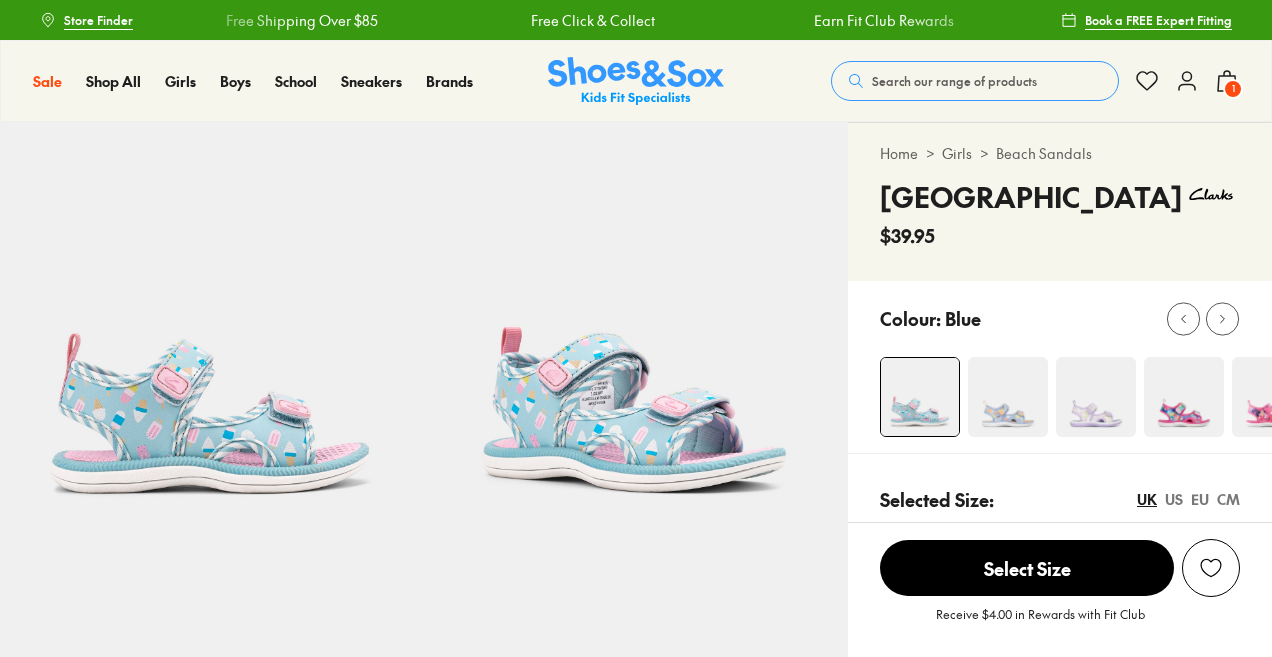 click at bounding box center [1096, 397] 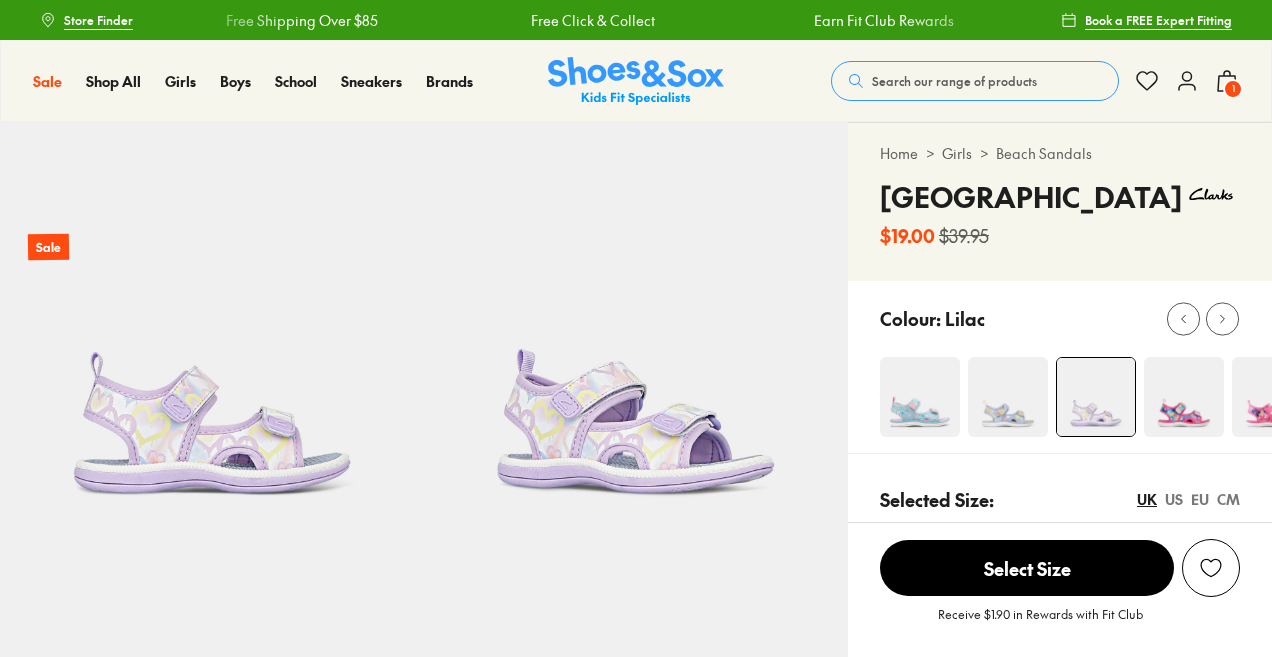 scroll, scrollTop: 0, scrollLeft: 0, axis: both 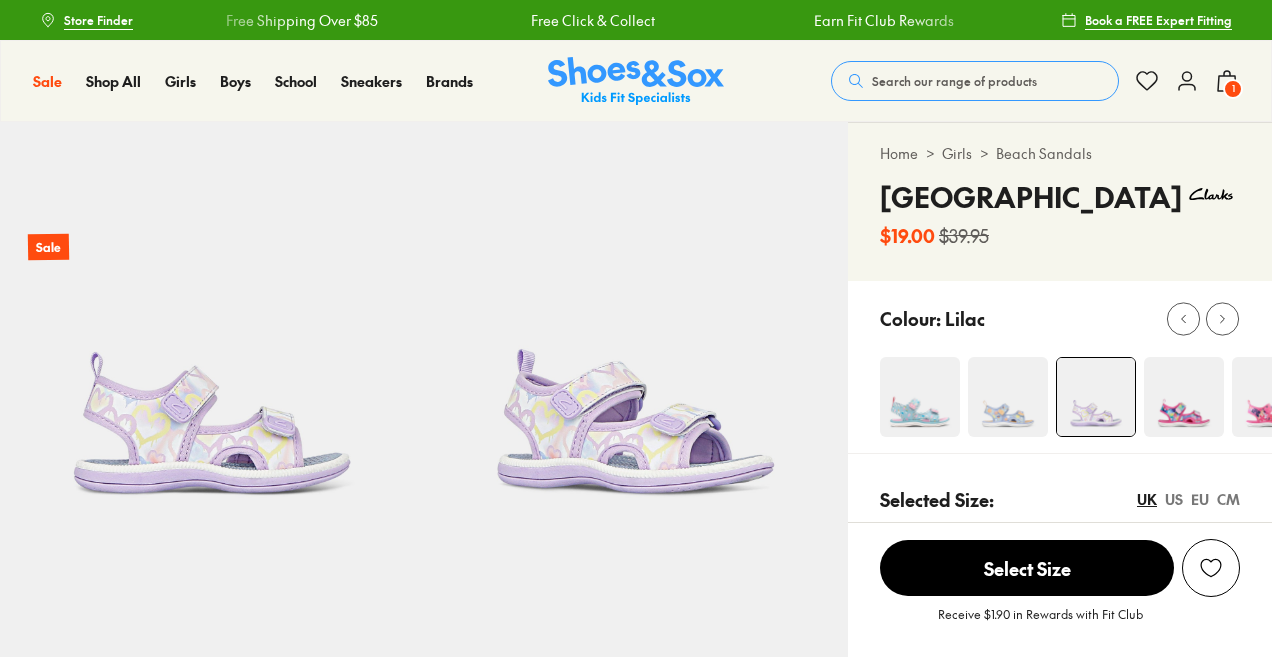select on "*" 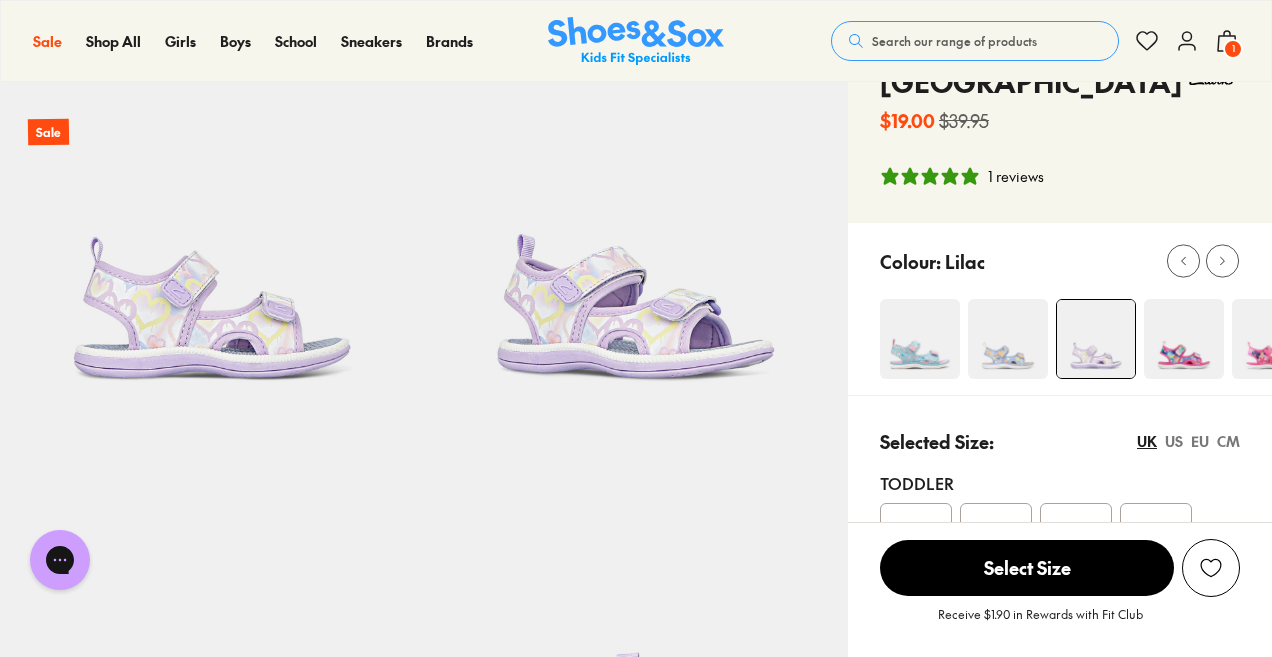scroll, scrollTop: 114, scrollLeft: 0, axis: vertical 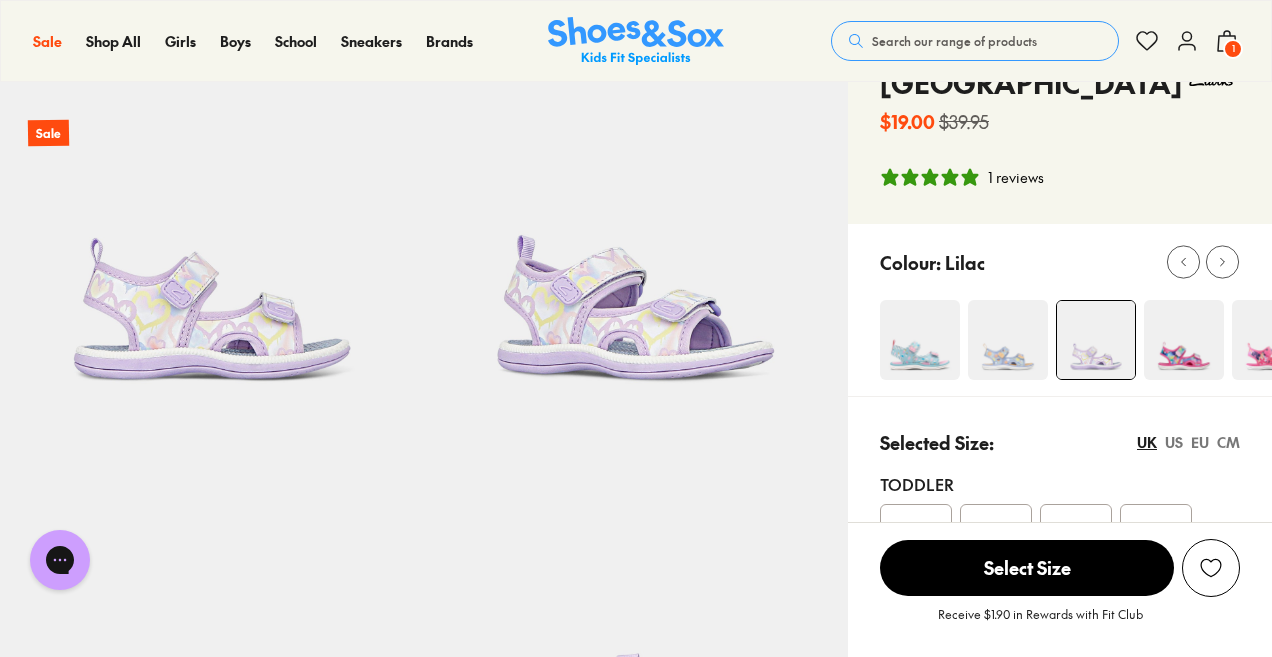 click at bounding box center (1184, 340) 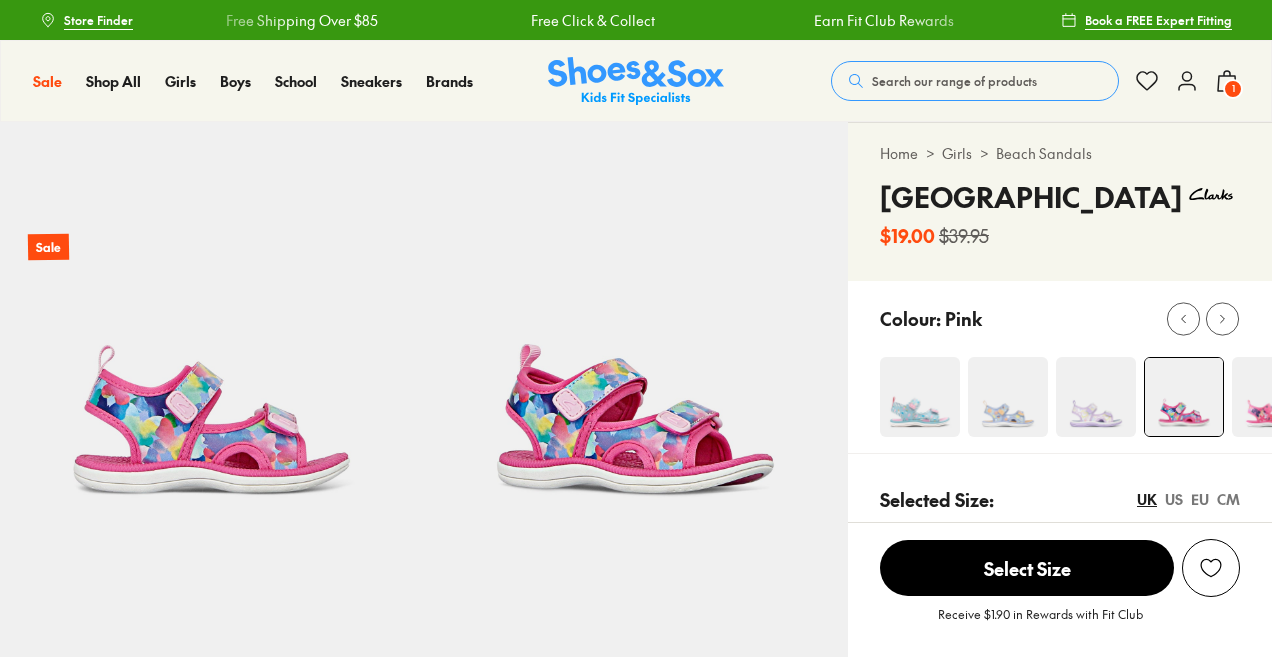 scroll, scrollTop: 0, scrollLeft: 0, axis: both 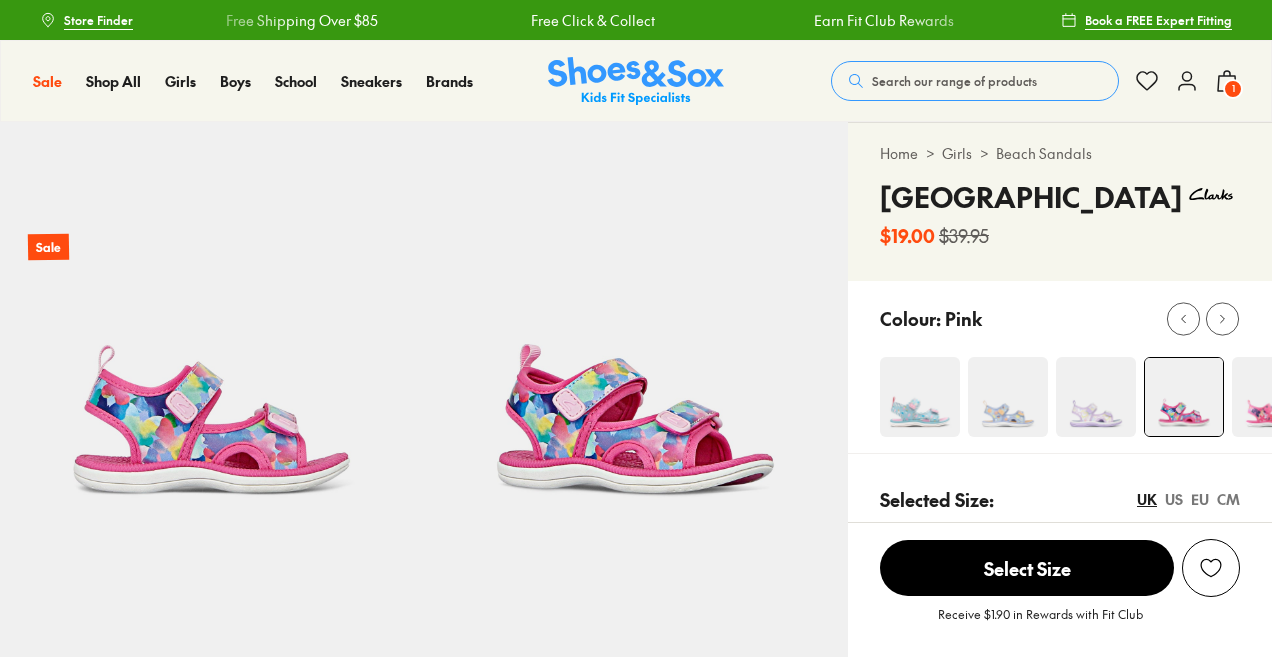 select on "*" 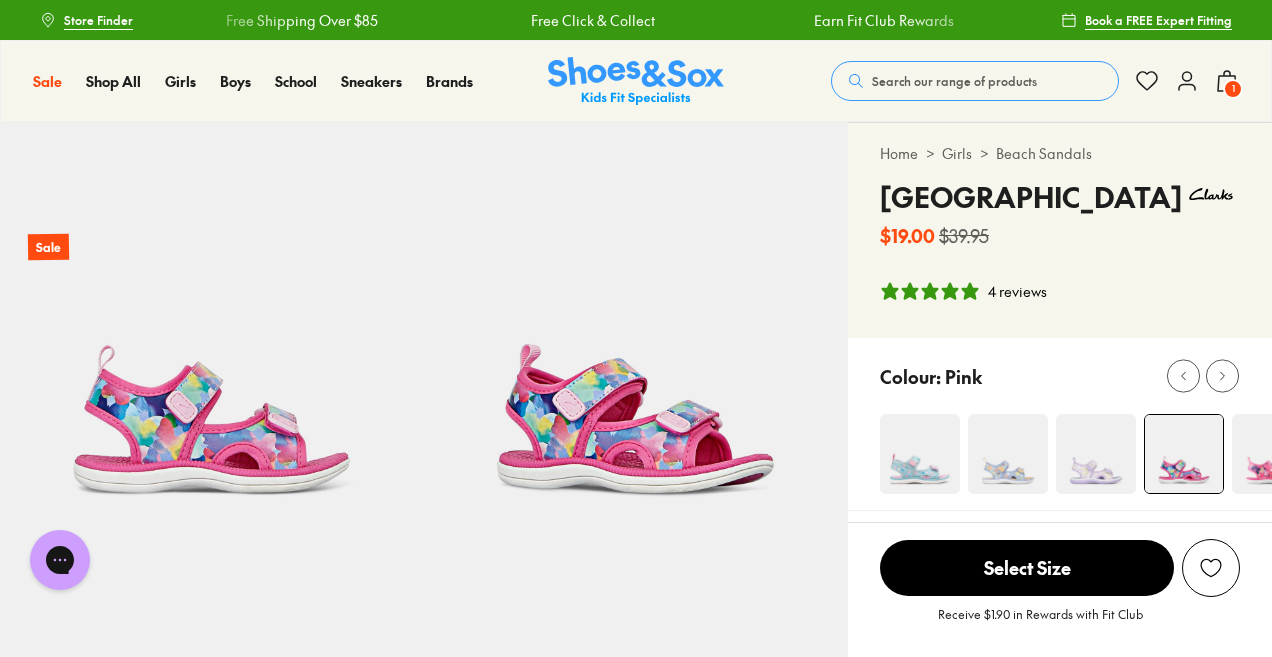 scroll, scrollTop: 0, scrollLeft: 0, axis: both 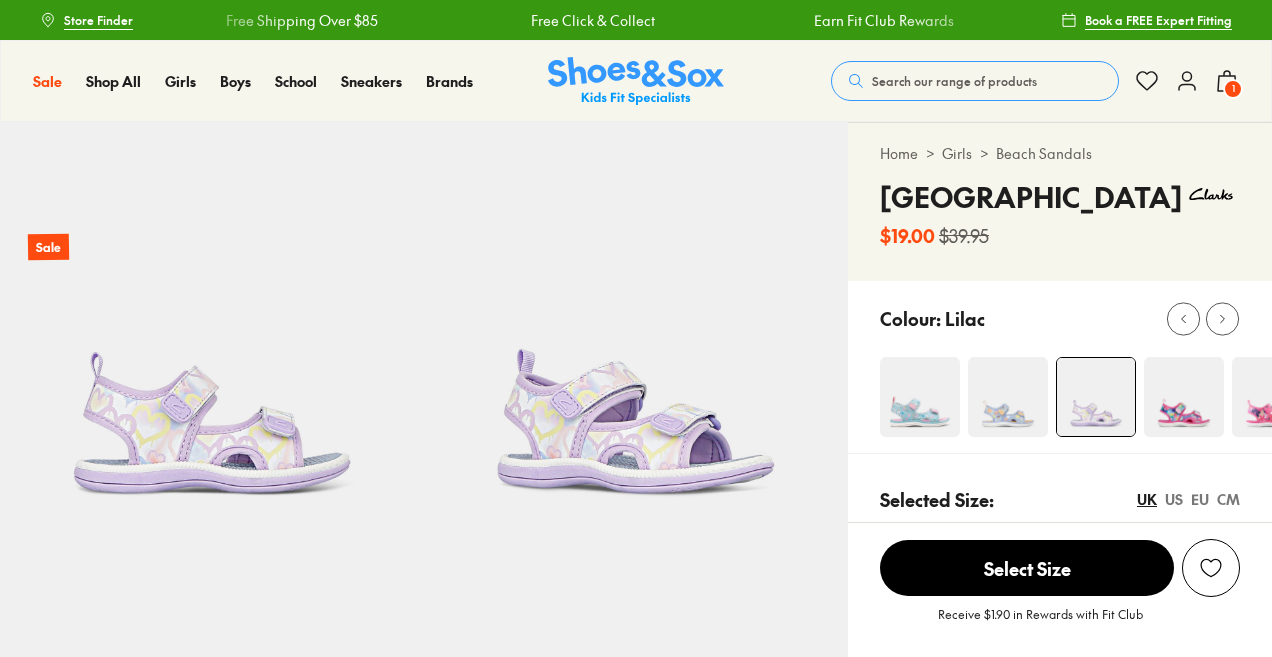 select on "*" 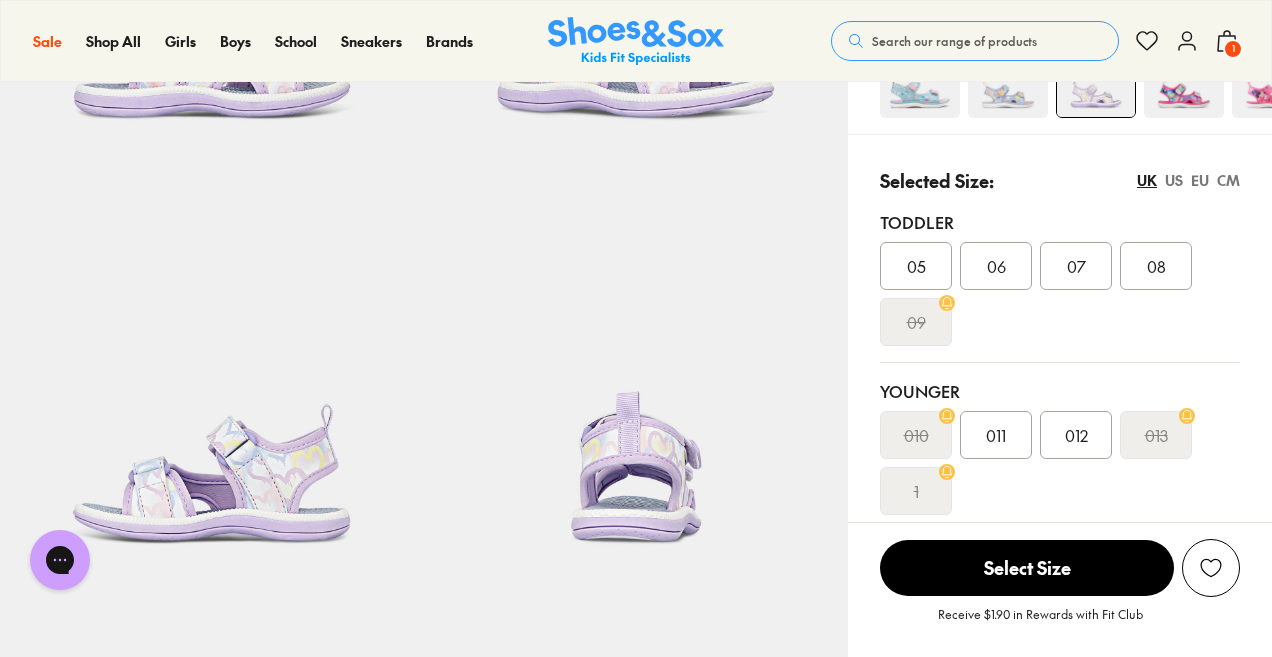 scroll, scrollTop: 0, scrollLeft: 0, axis: both 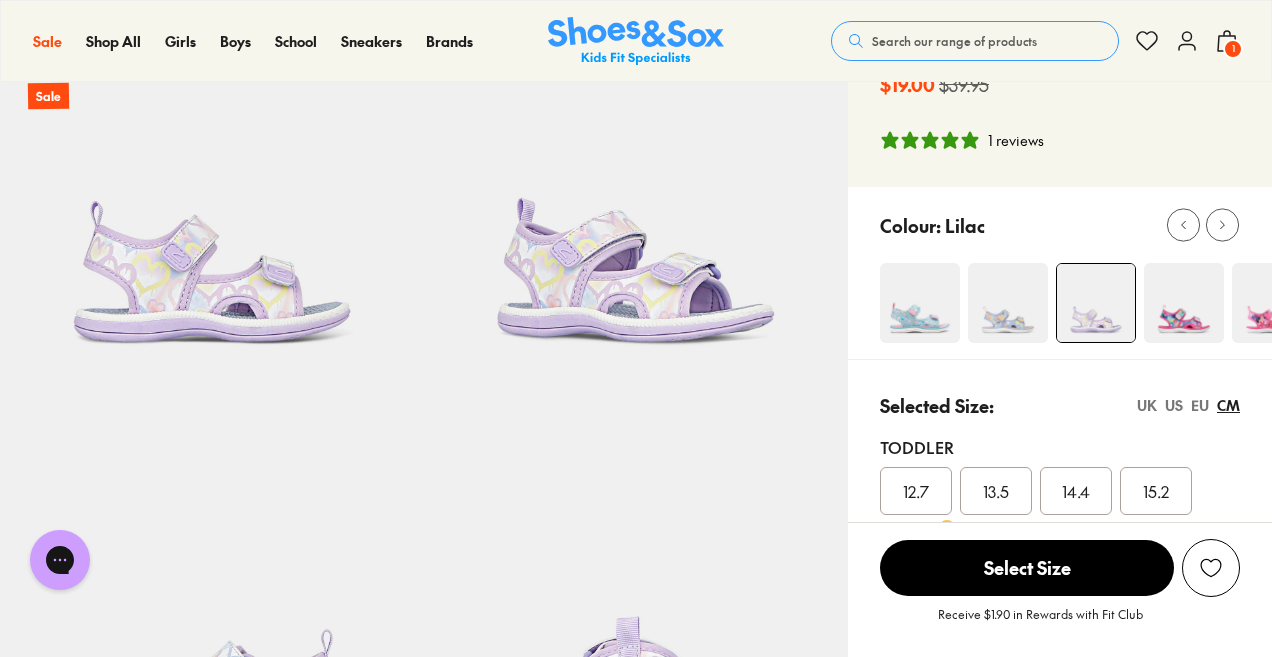 click at bounding box center [1184, 303] 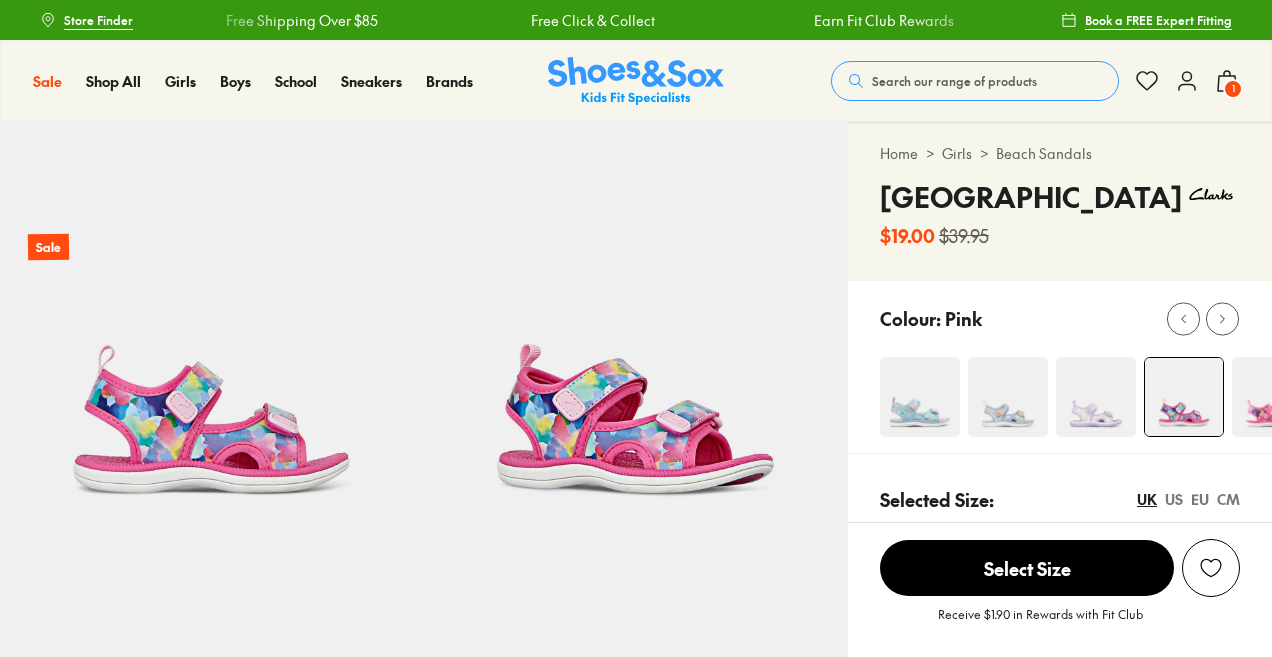 scroll, scrollTop: 0, scrollLeft: 0, axis: both 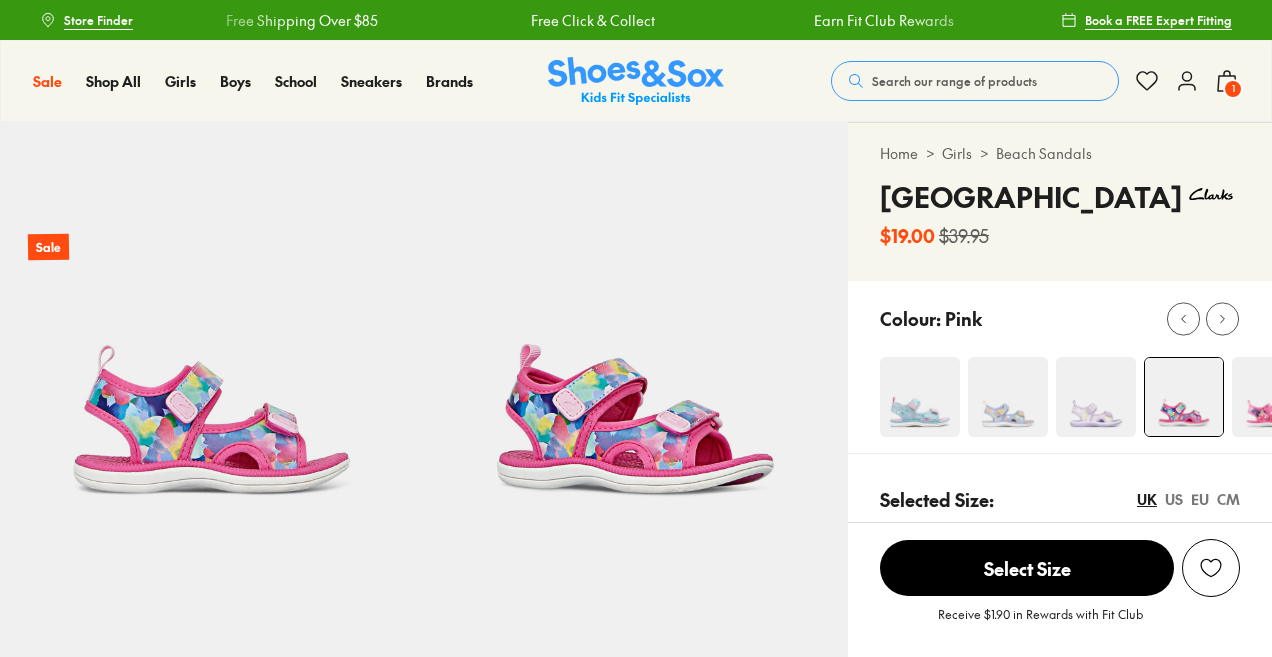 select on "*" 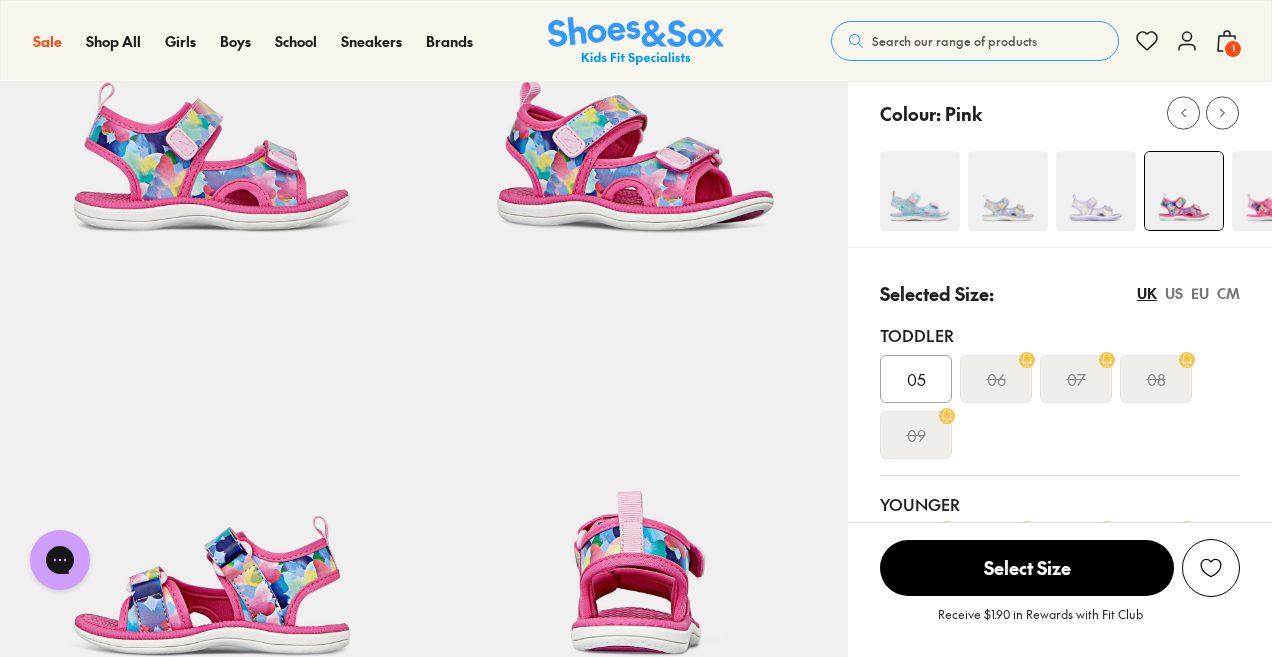 scroll, scrollTop: 262, scrollLeft: 0, axis: vertical 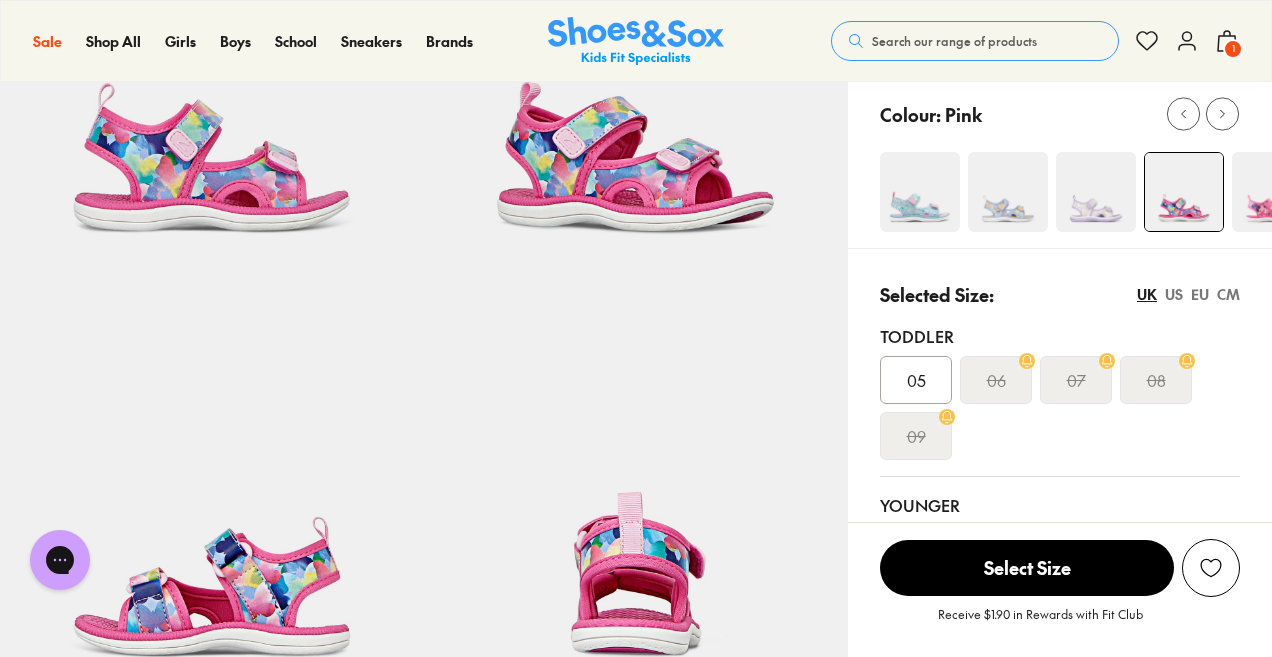click on "CM" at bounding box center [1228, 294] 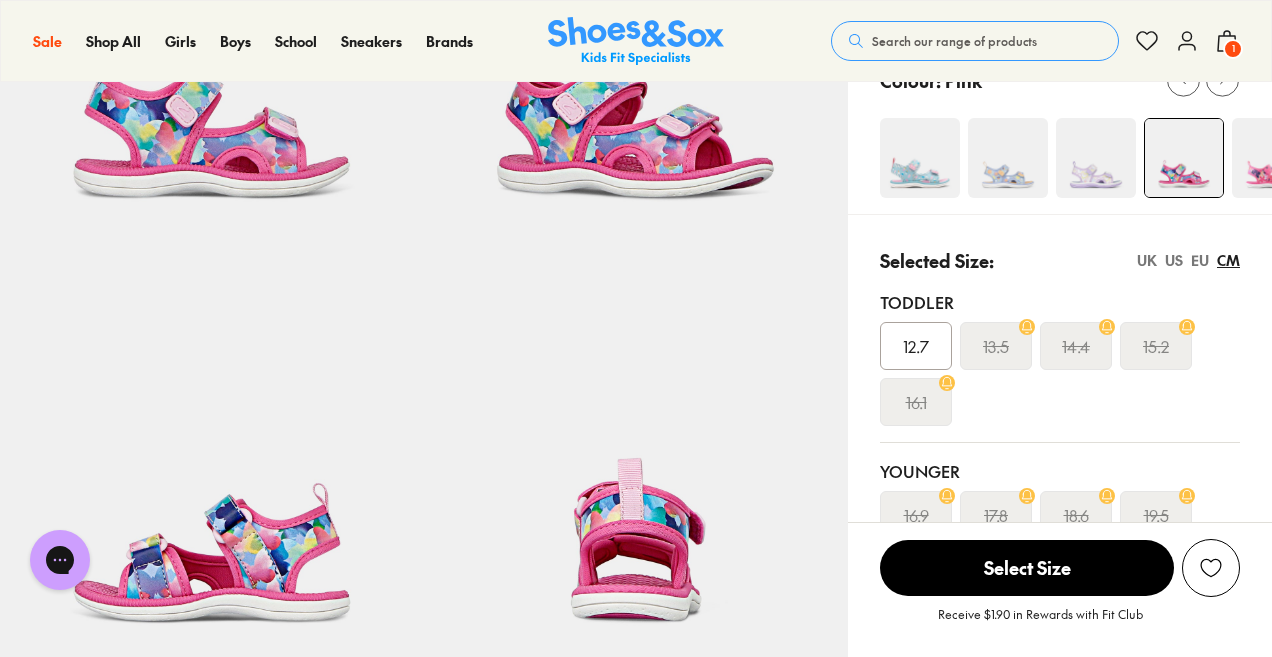 scroll, scrollTop: 297, scrollLeft: 0, axis: vertical 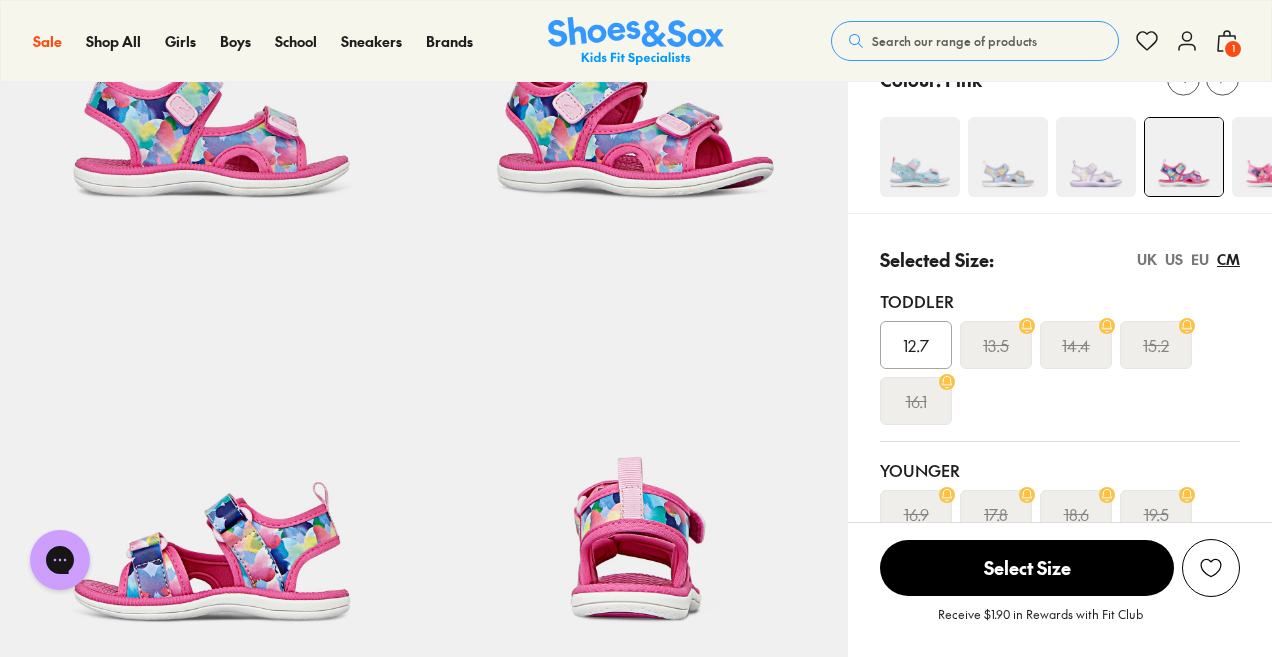 click at bounding box center [1272, 157] 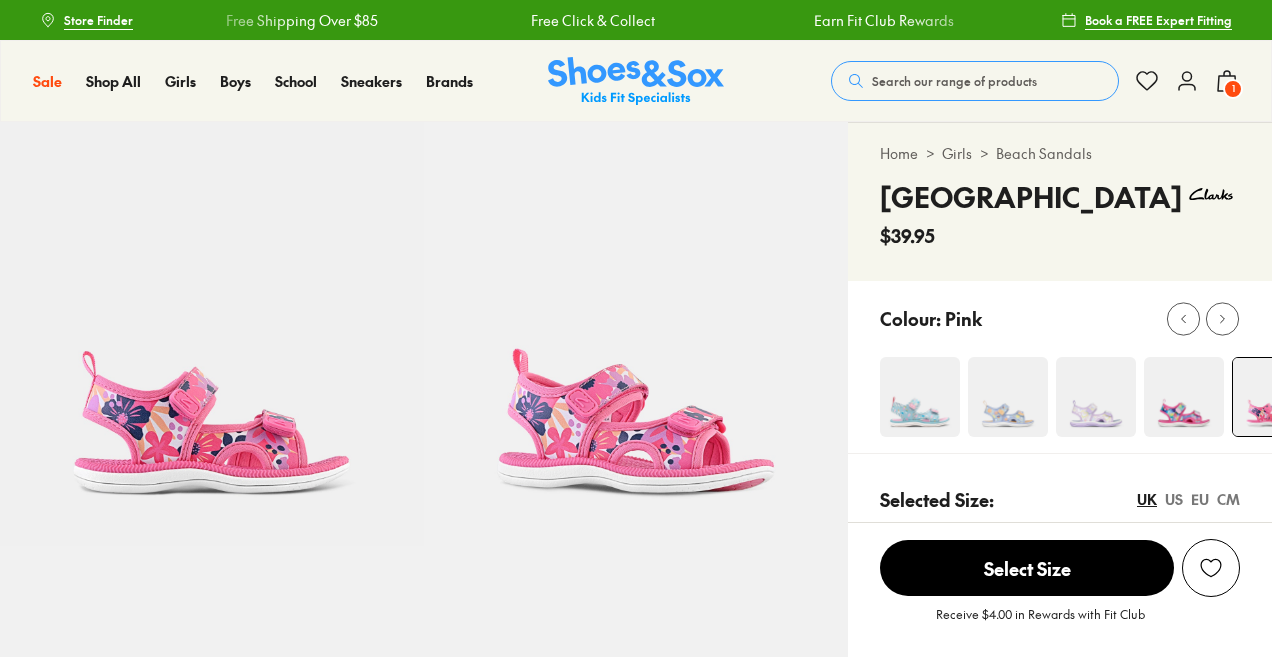 scroll, scrollTop: 0, scrollLeft: 0, axis: both 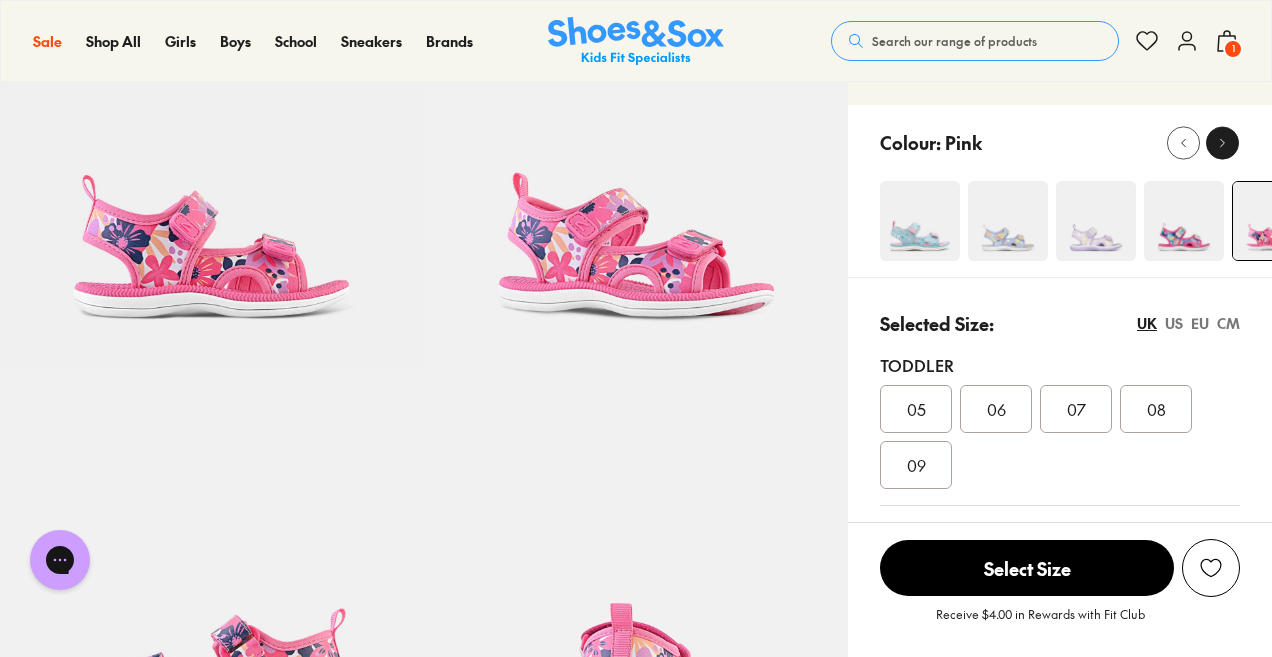 click 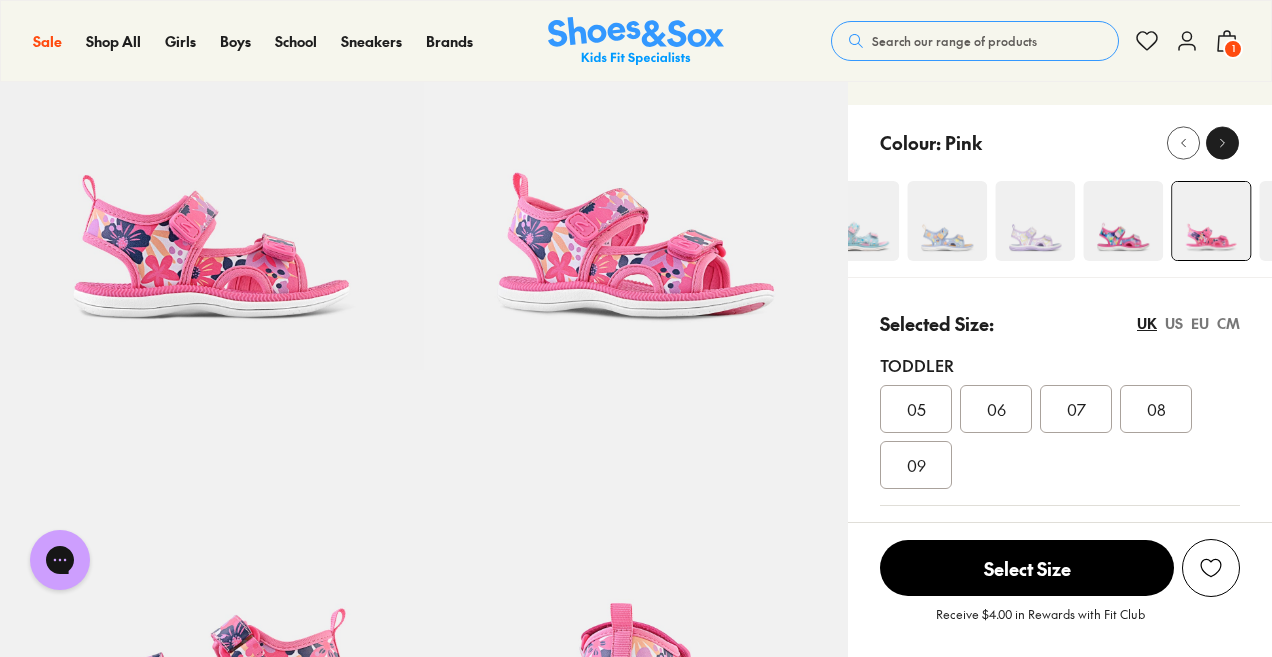 click 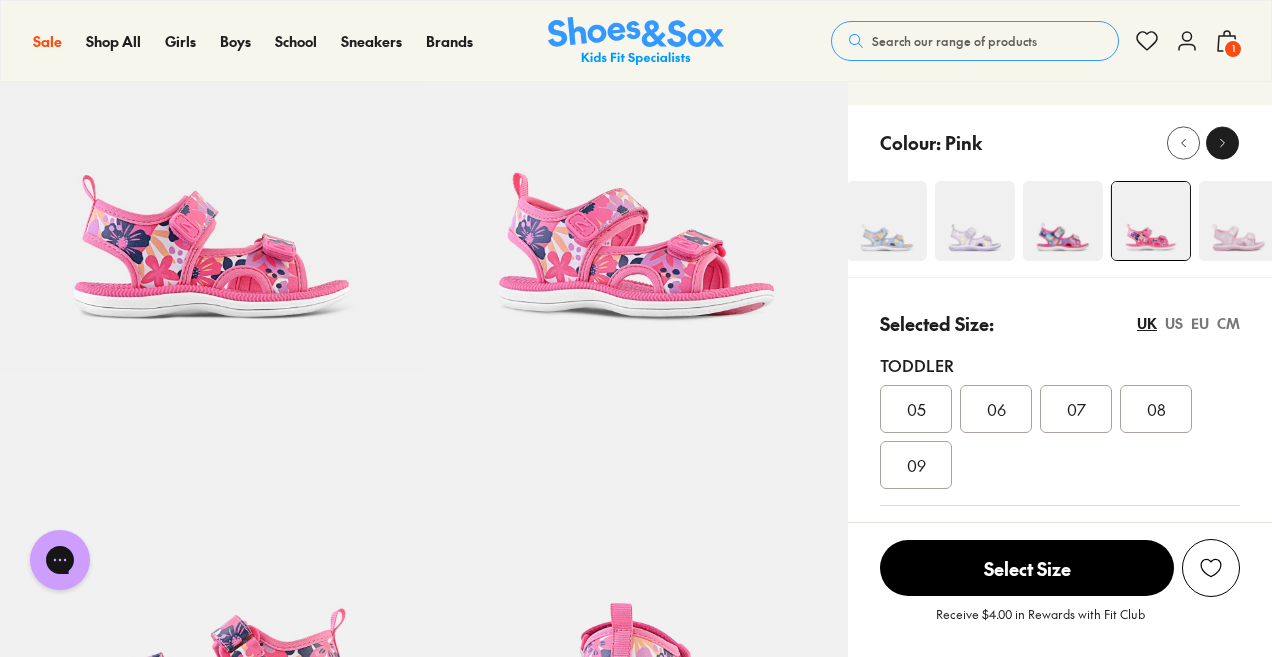 click 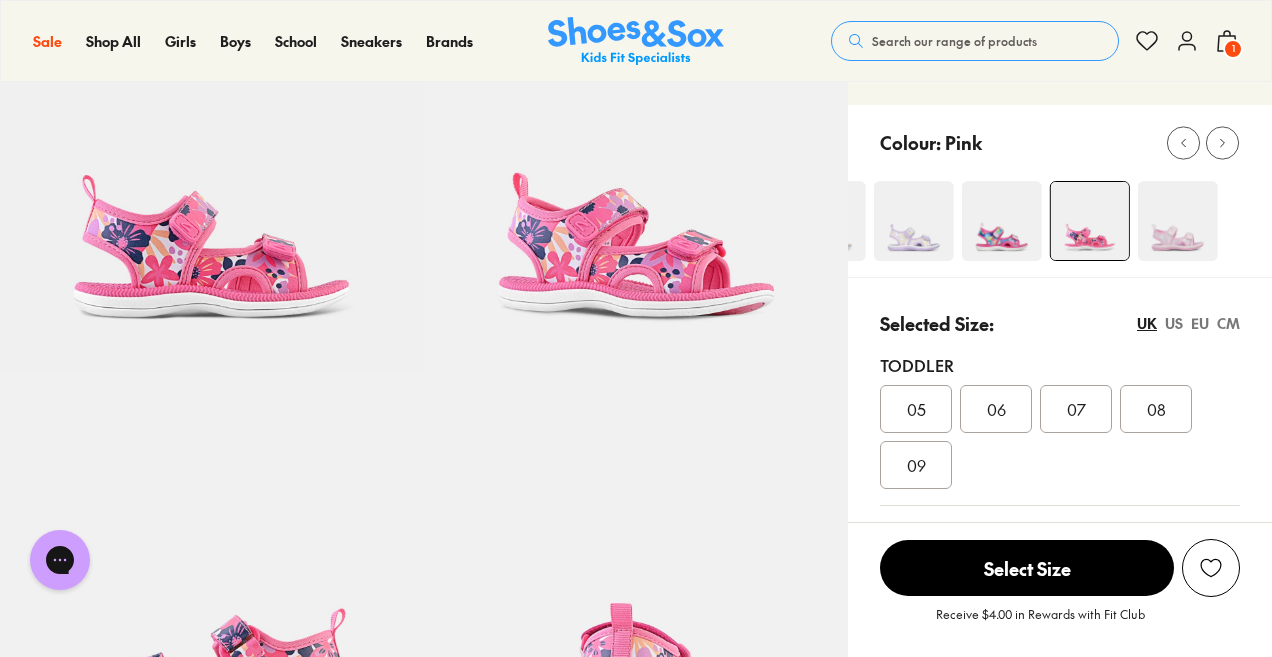 click at bounding box center (1178, 221) 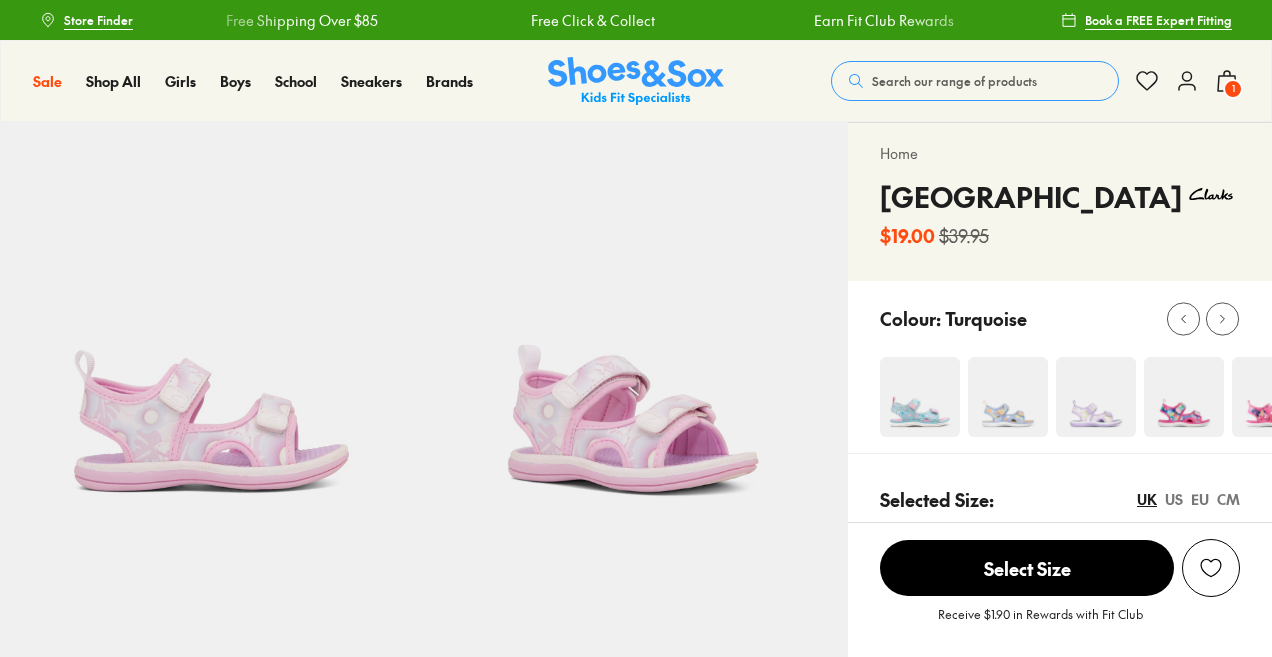 scroll, scrollTop: 0, scrollLeft: 0, axis: both 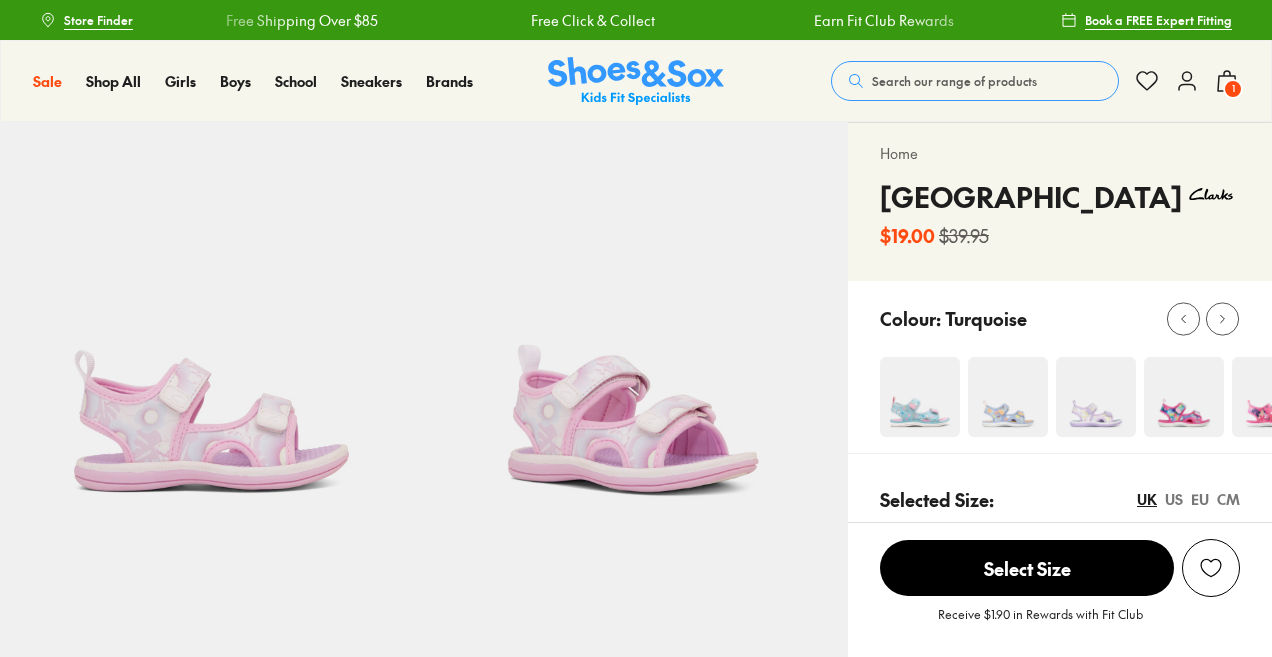 select on "*" 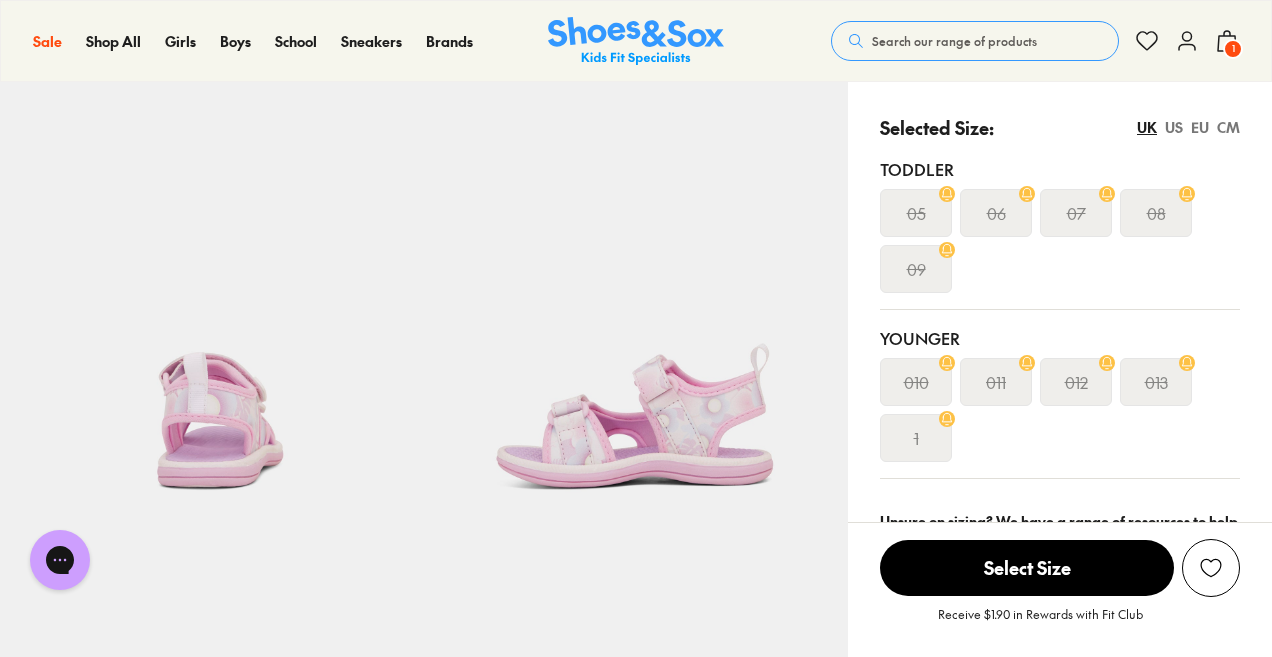 scroll, scrollTop: 0, scrollLeft: 0, axis: both 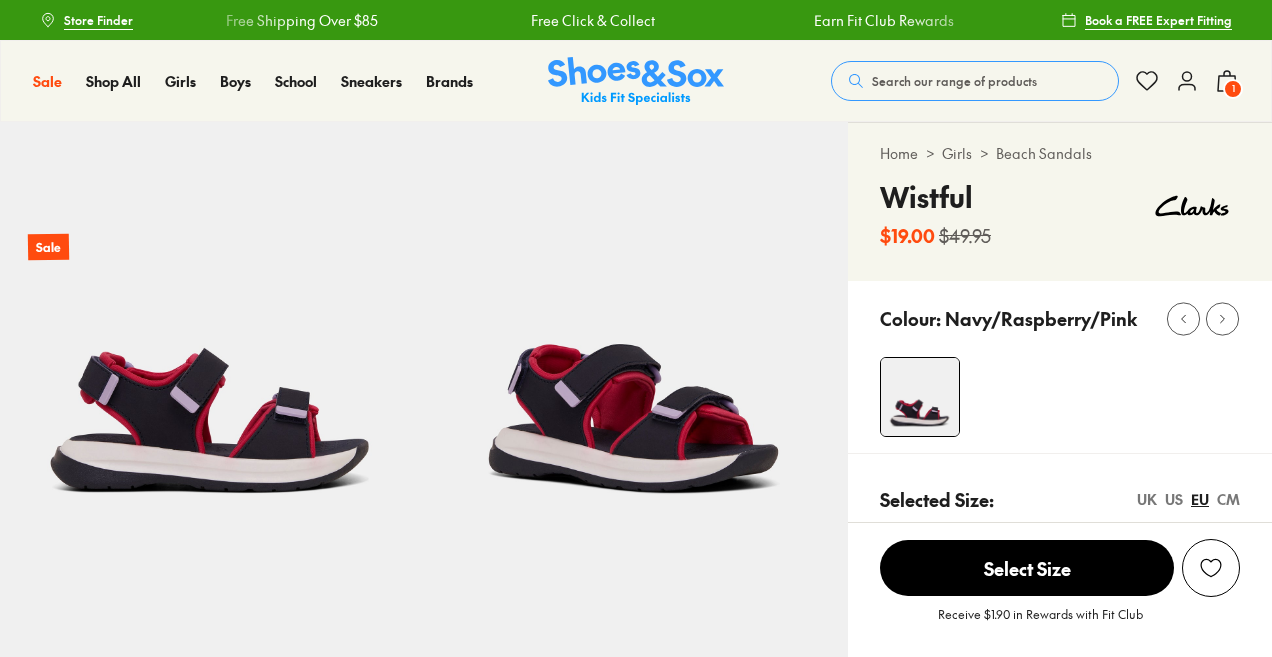 select on "*" 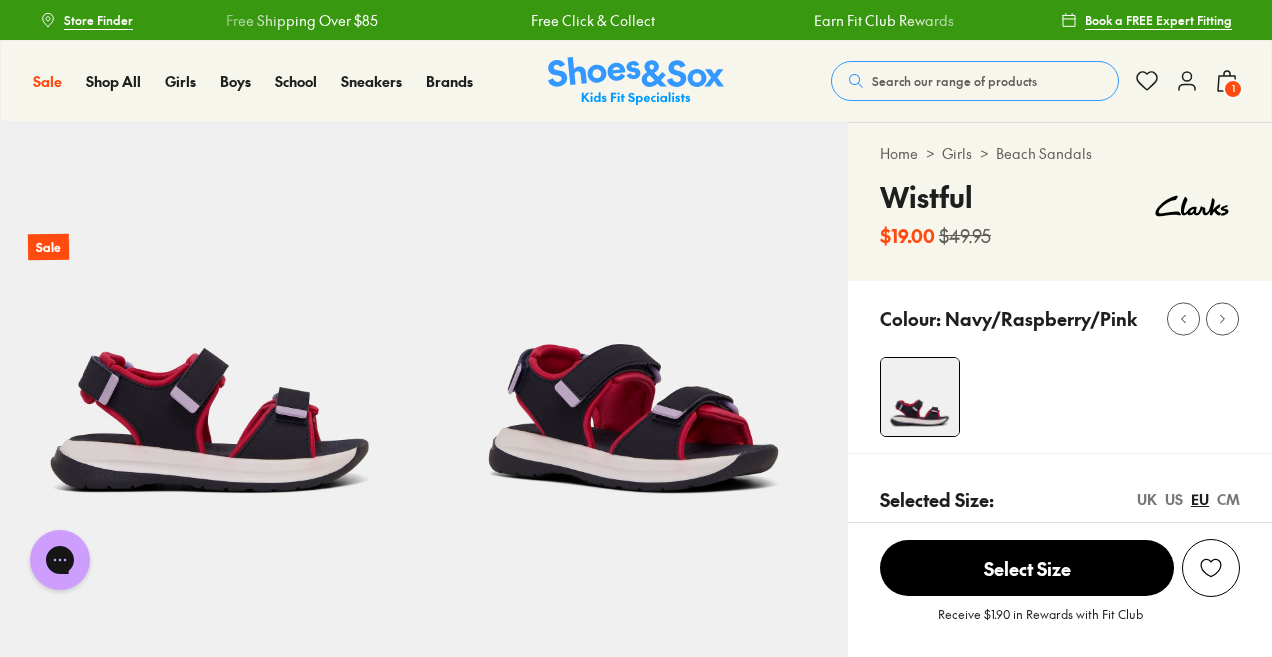 scroll, scrollTop: 0, scrollLeft: 0, axis: both 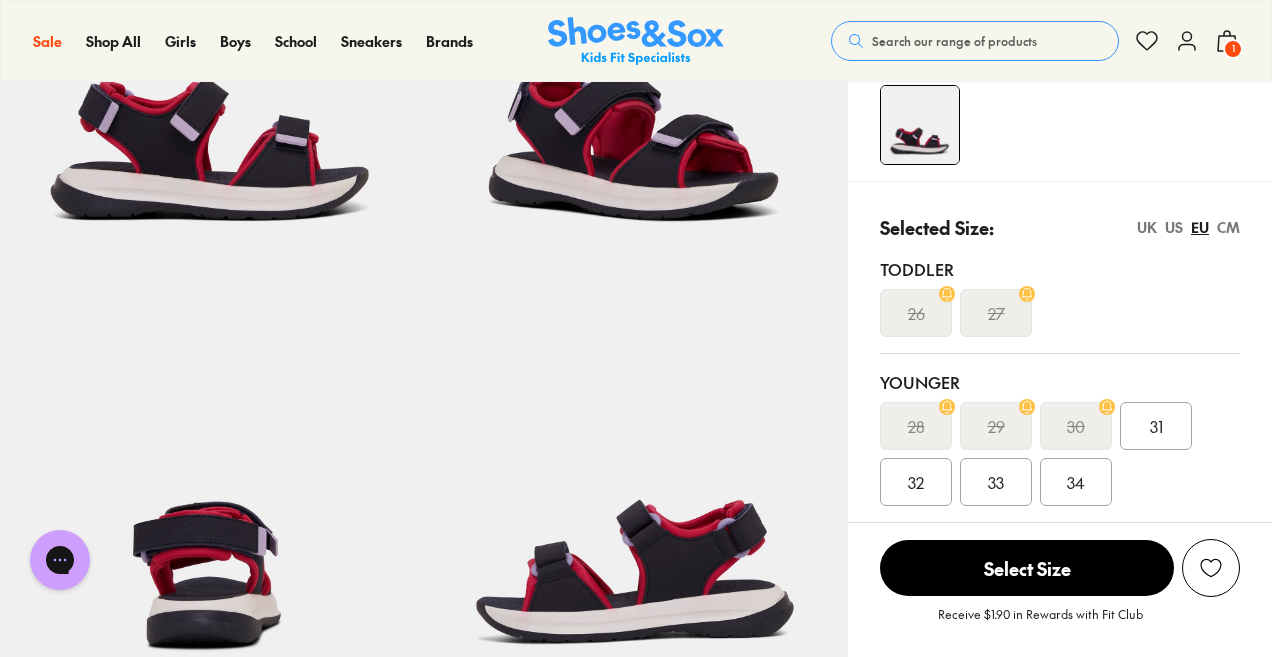 click on "CM" at bounding box center [1228, 227] 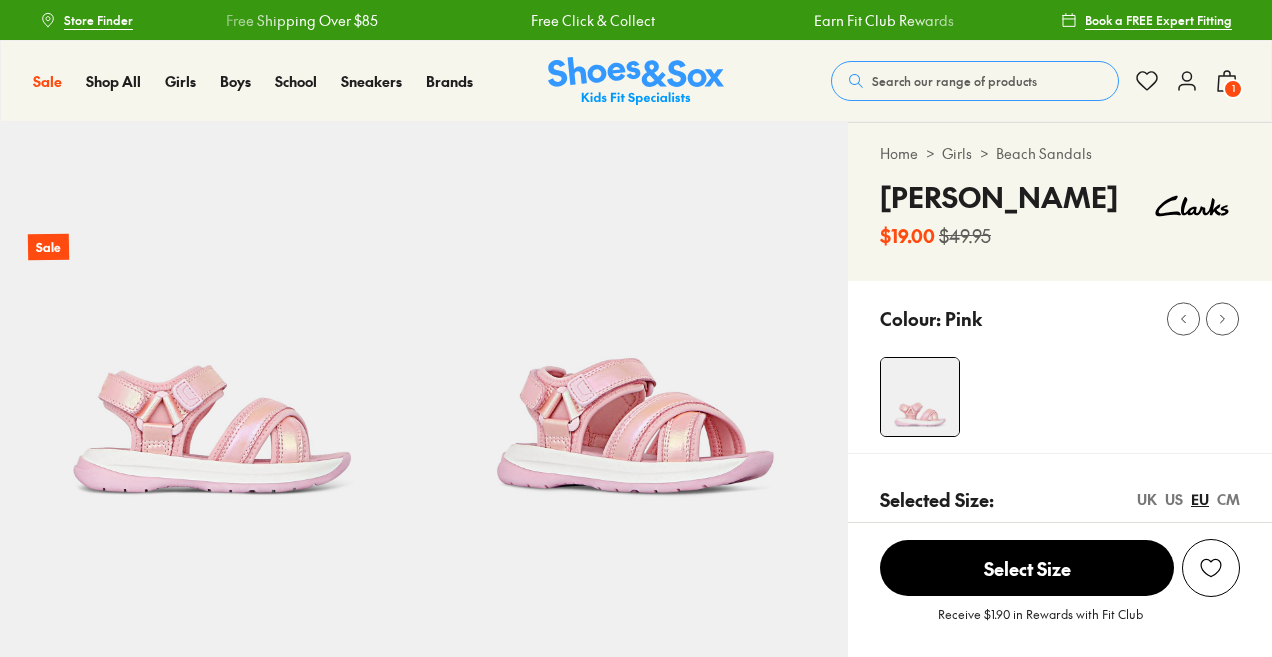 scroll, scrollTop: 0, scrollLeft: 0, axis: both 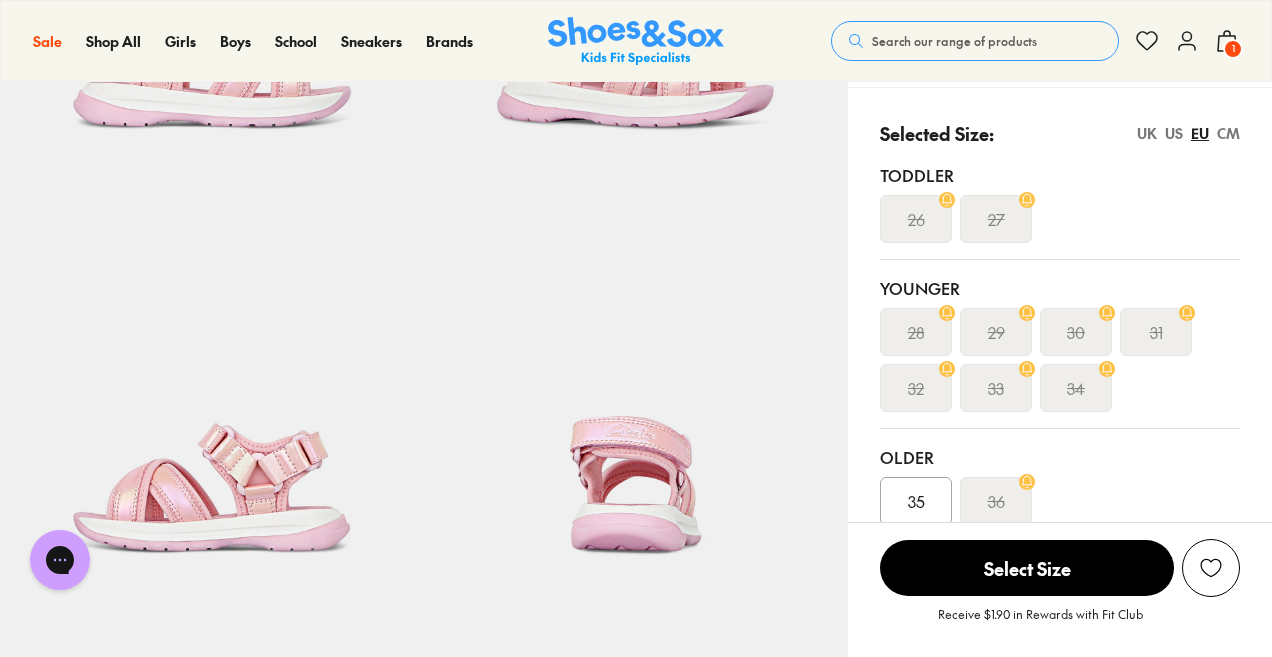 click on "CM" at bounding box center (1228, 133) 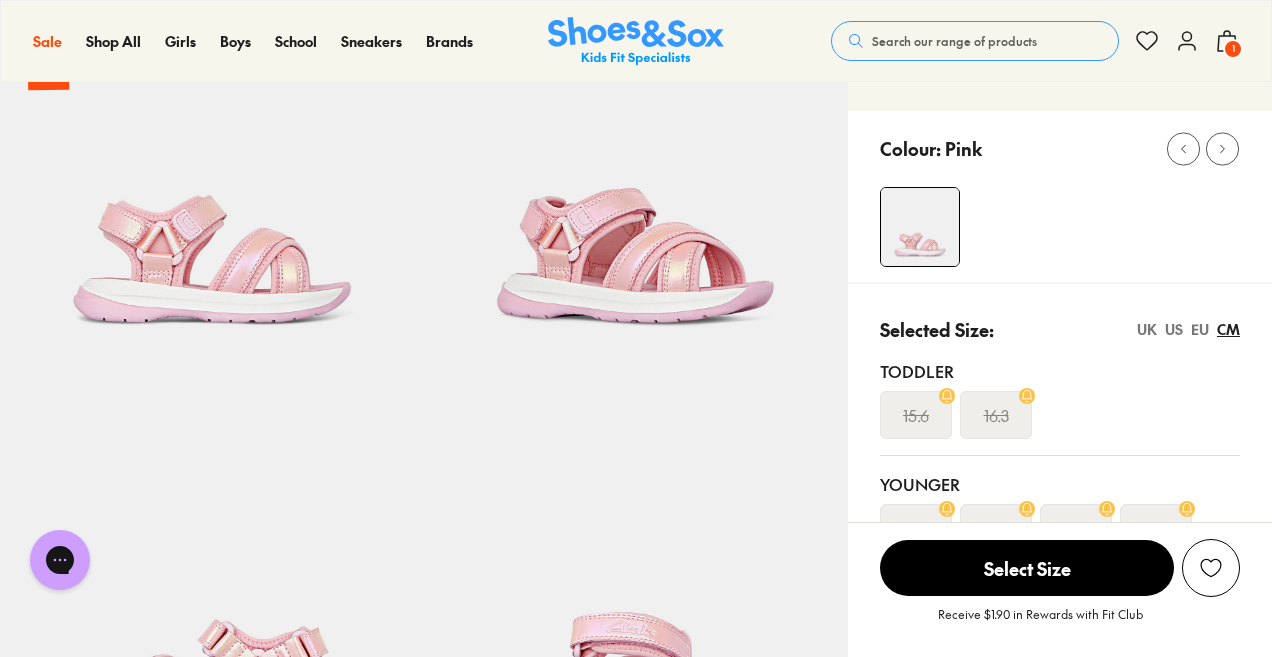 scroll, scrollTop: 172, scrollLeft: 0, axis: vertical 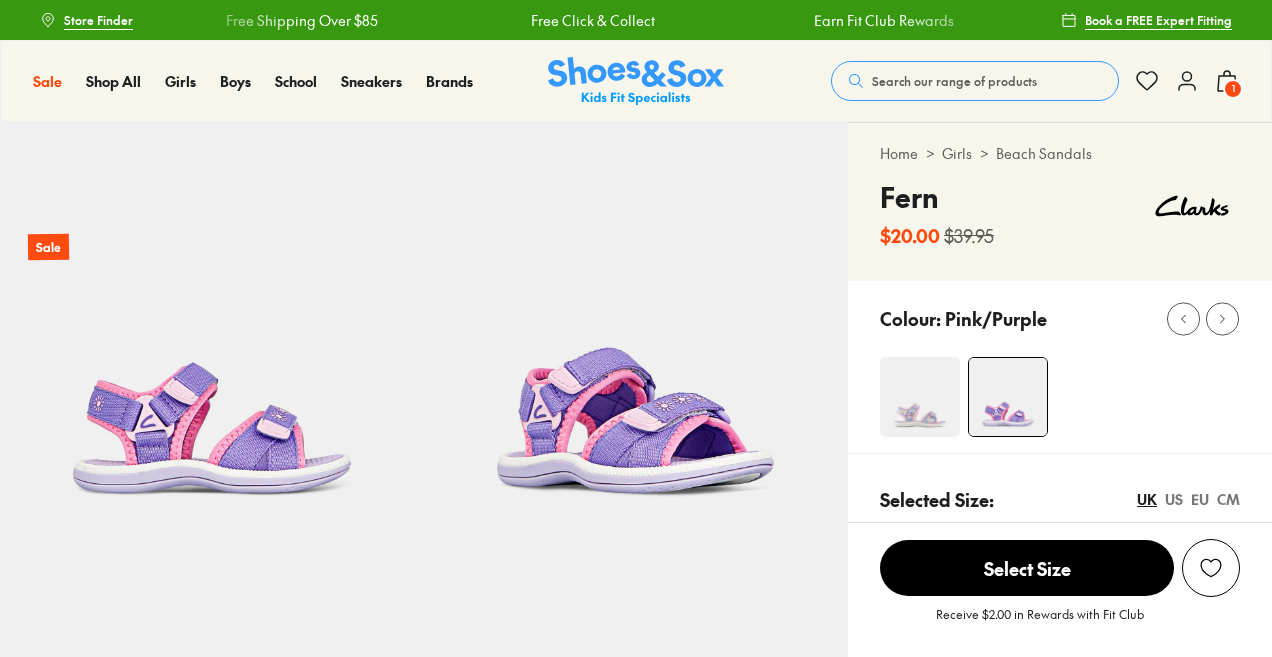 select on "*" 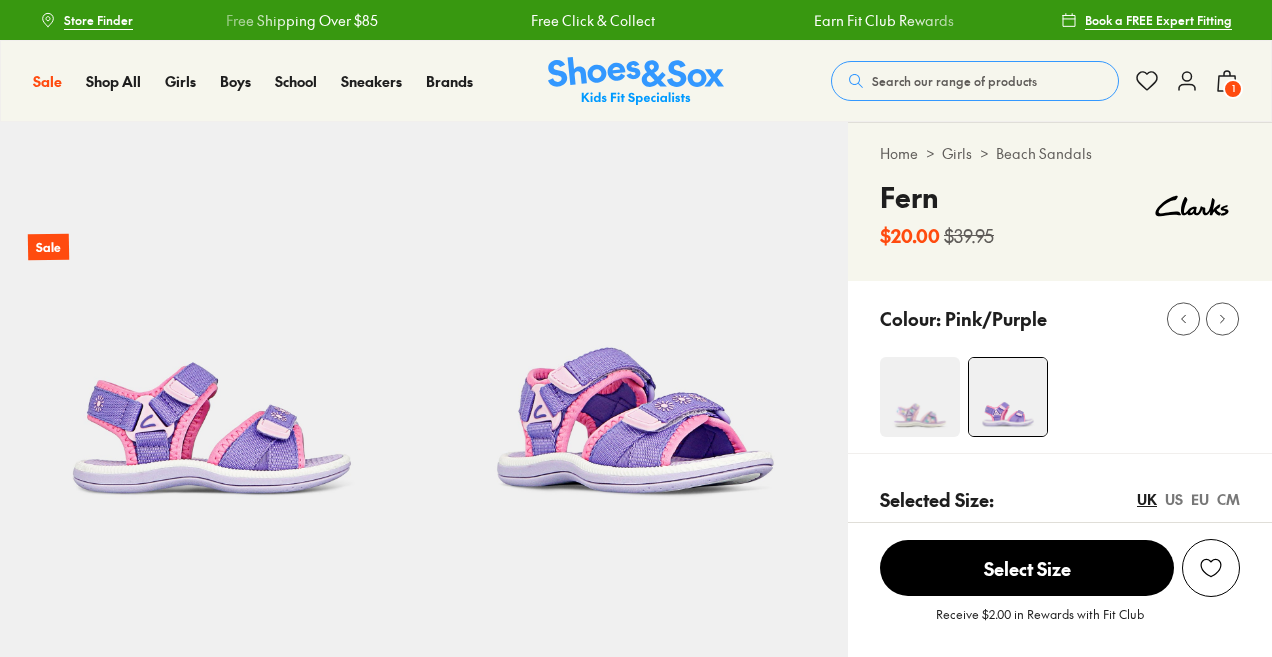 scroll, scrollTop: 0, scrollLeft: 0, axis: both 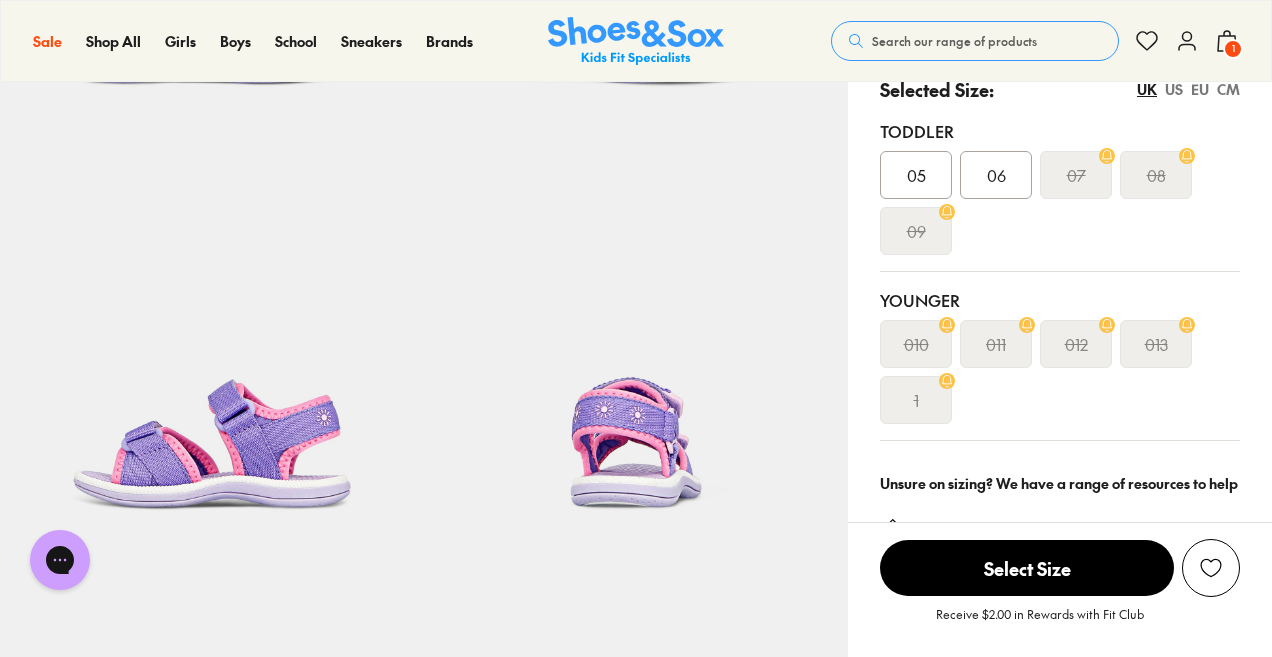 click on "CM" at bounding box center (1228, 89) 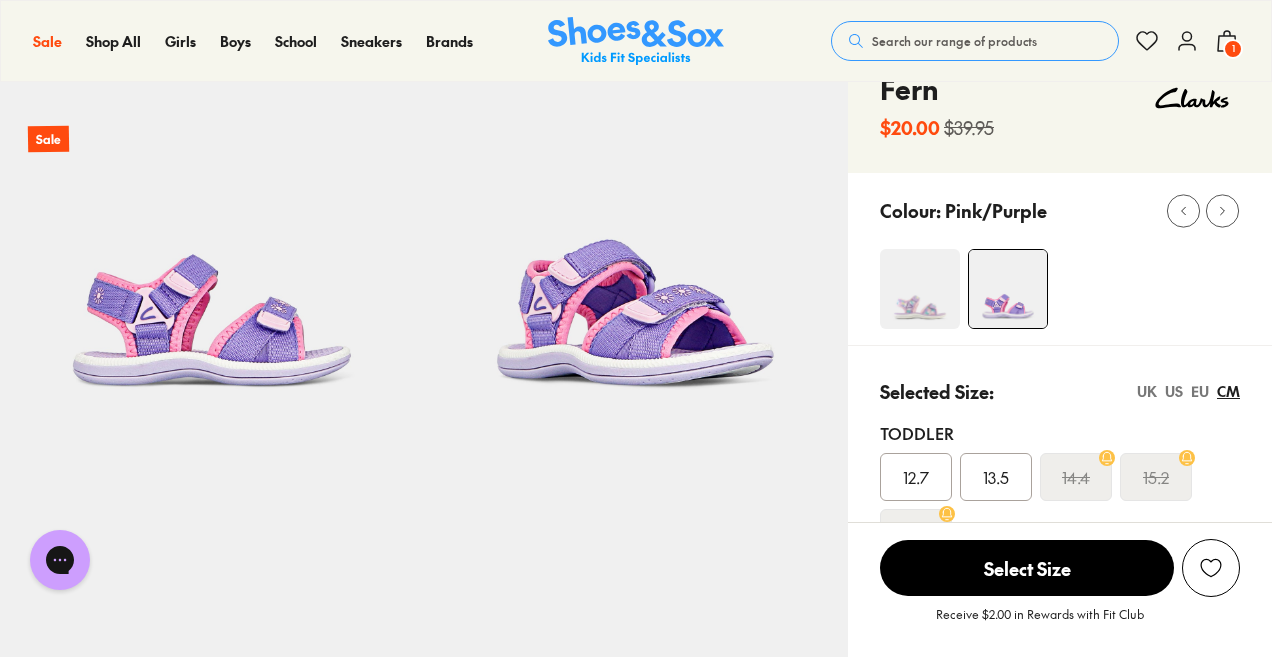 scroll, scrollTop: 83, scrollLeft: 0, axis: vertical 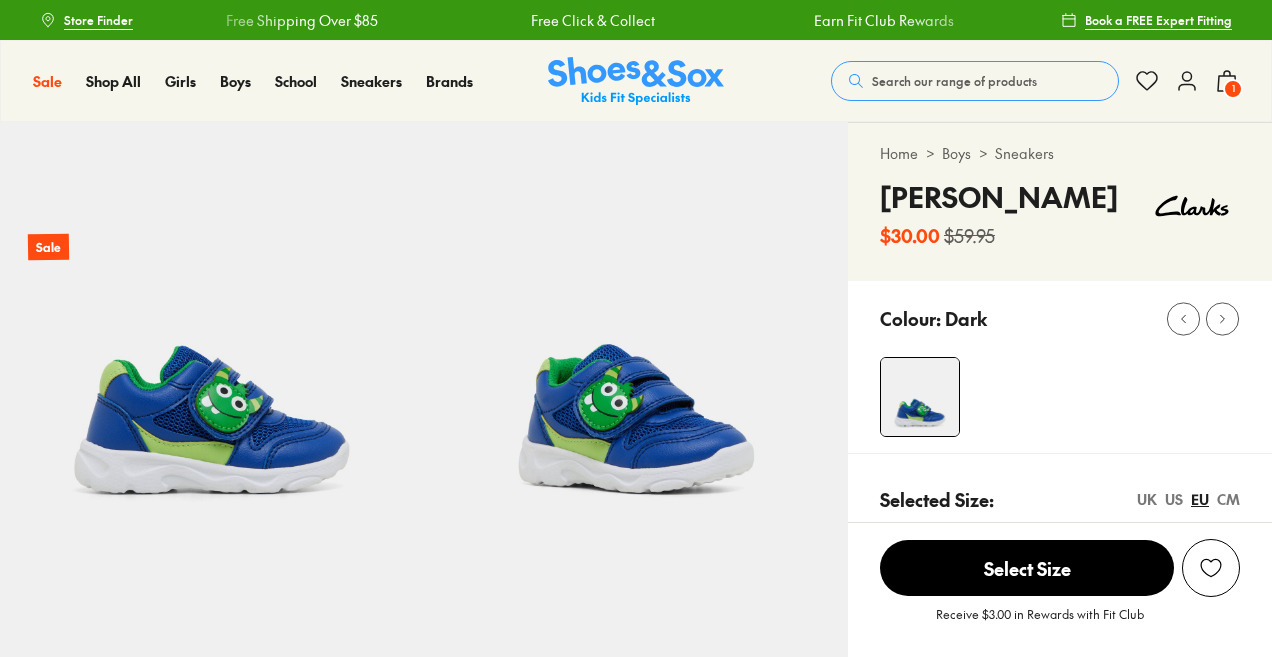 select on "*" 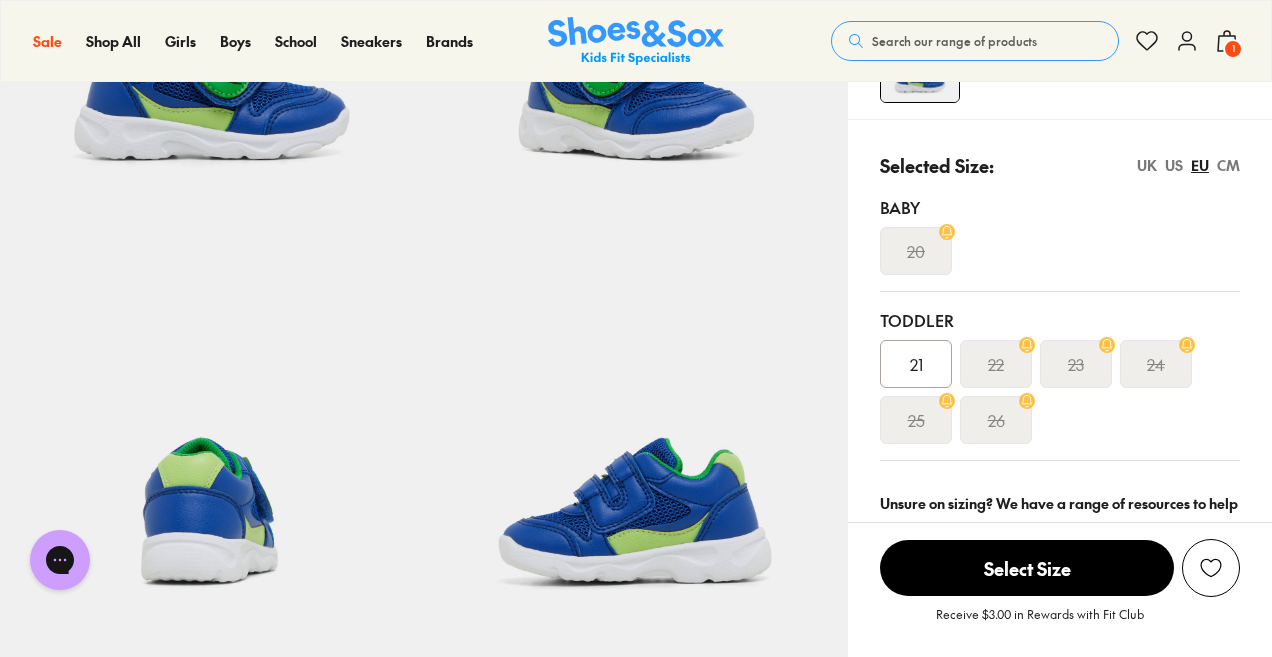 scroll, scrollTop: 0, scrollLeft: 0, axis: both 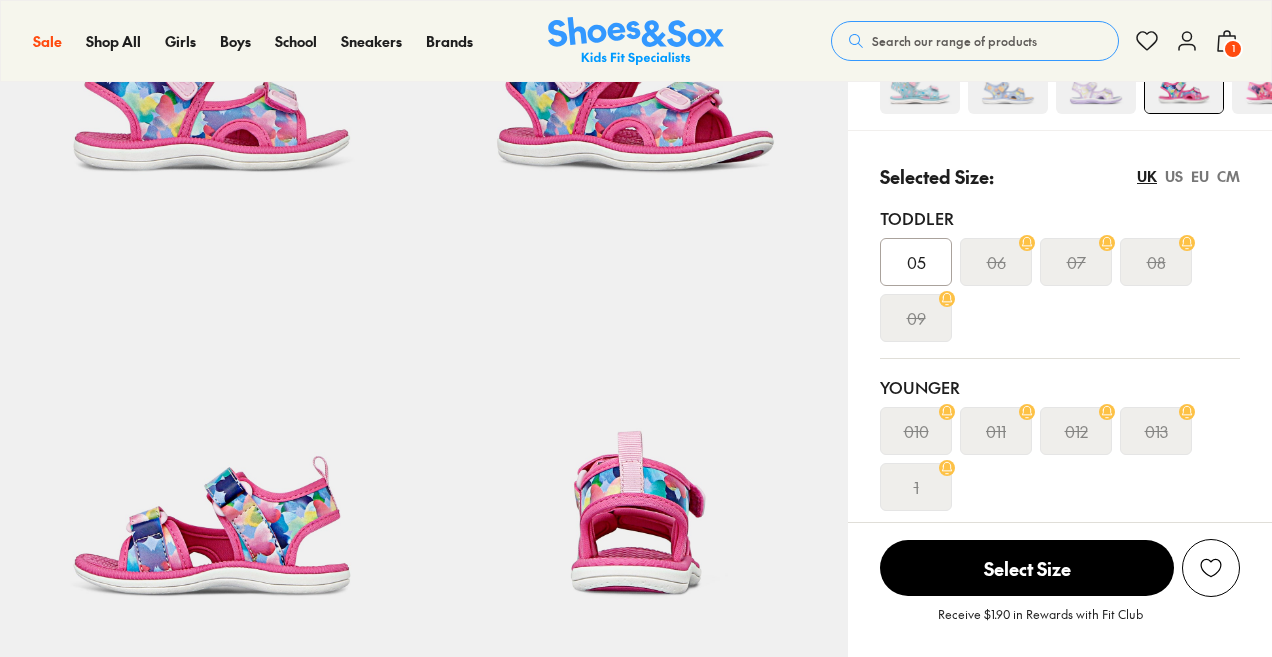 select on "*" 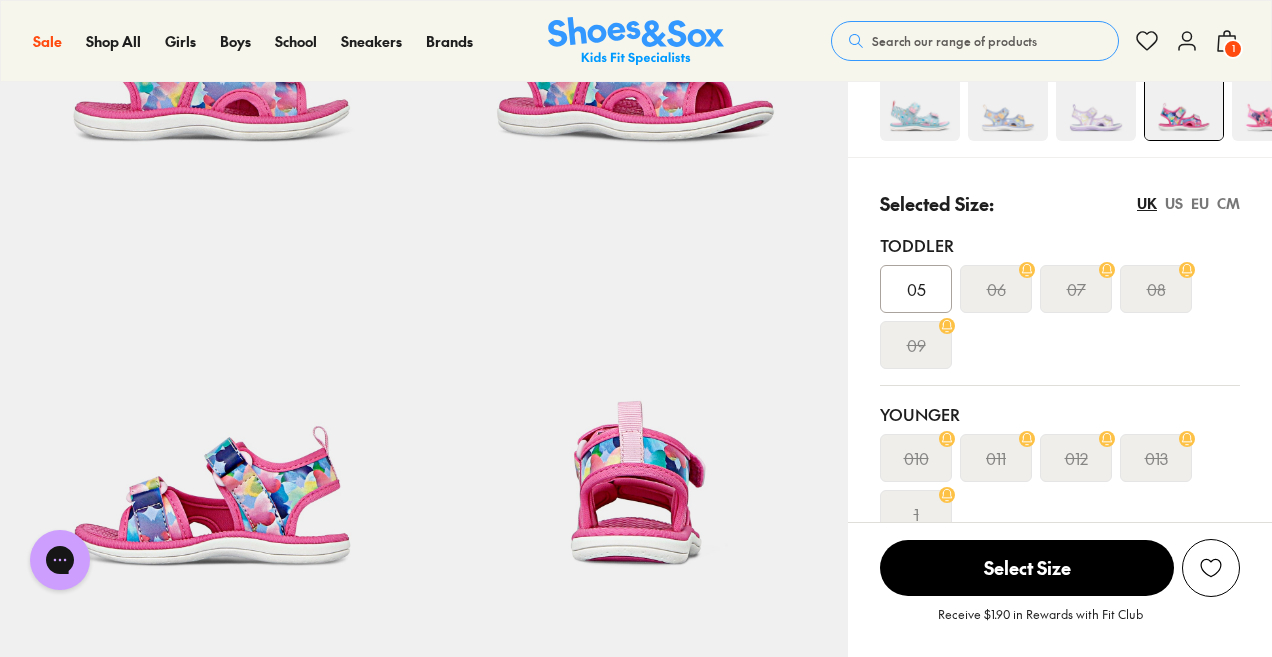 scroll, scrollTop: 0, scrollLeft: 0, axis: both 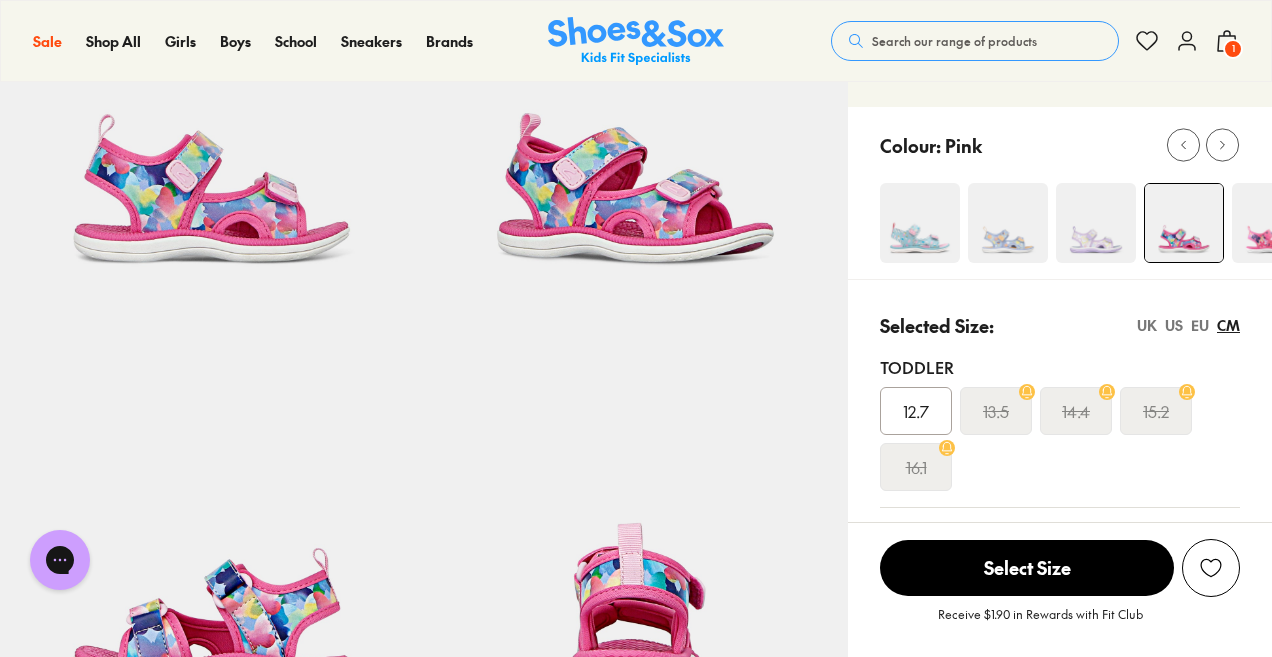 click at bounding box center [920, 223] 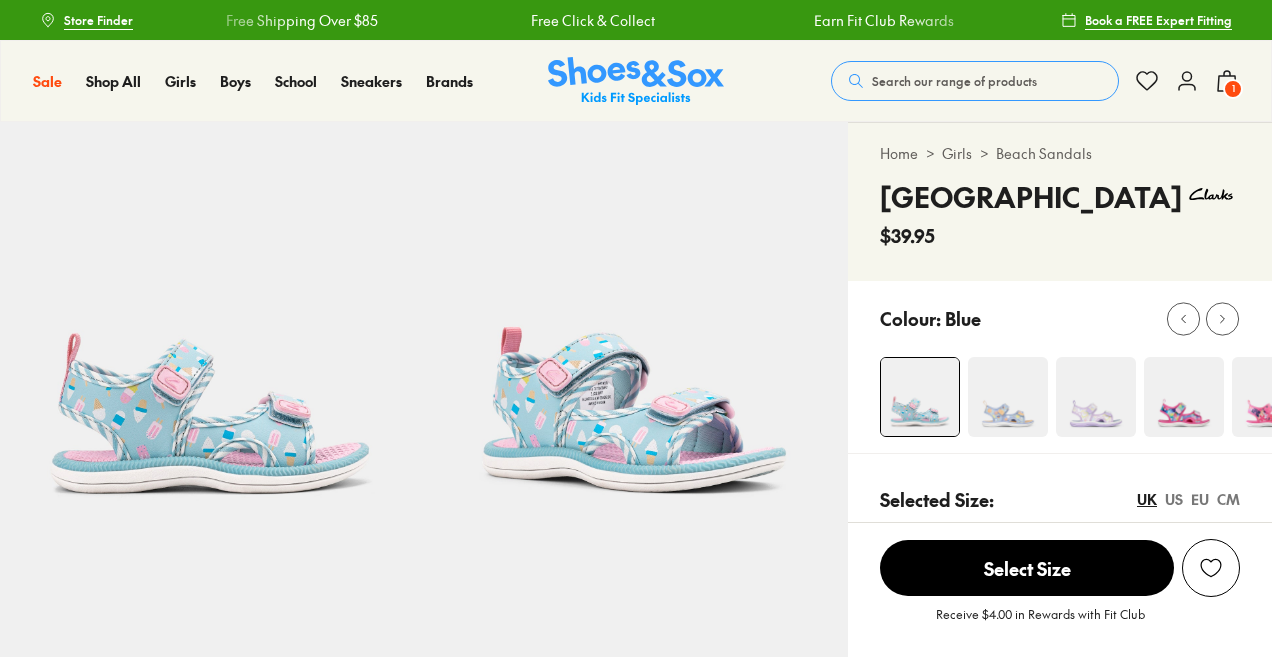 scroll, scrollTop: 0, scrollLeft: 0, axis: both 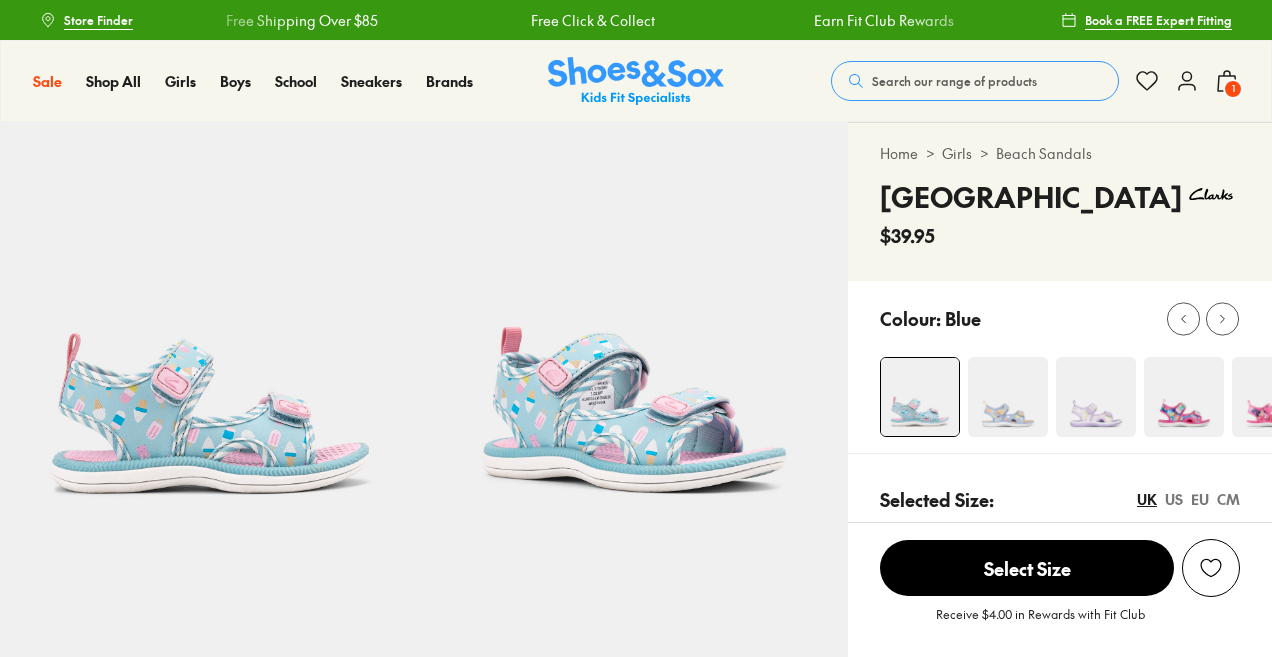 select on "*" 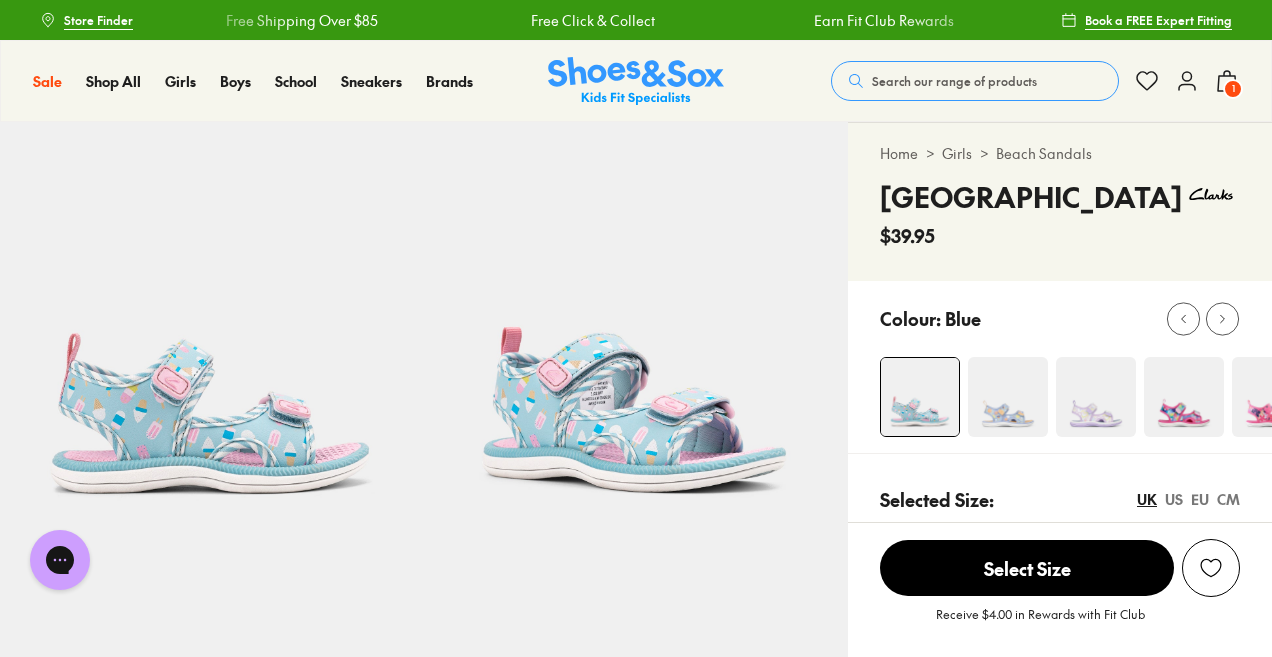 scroll, scrollTop: 0, scrollLeft: 0, axis: both 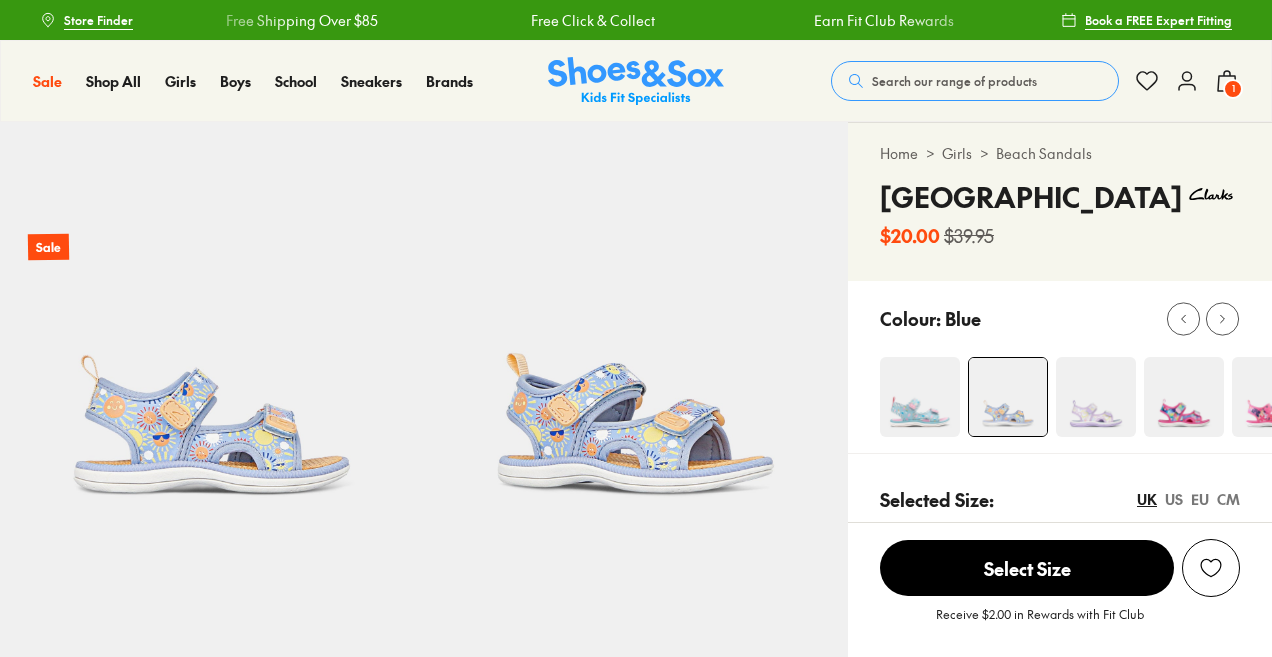 select on "*" 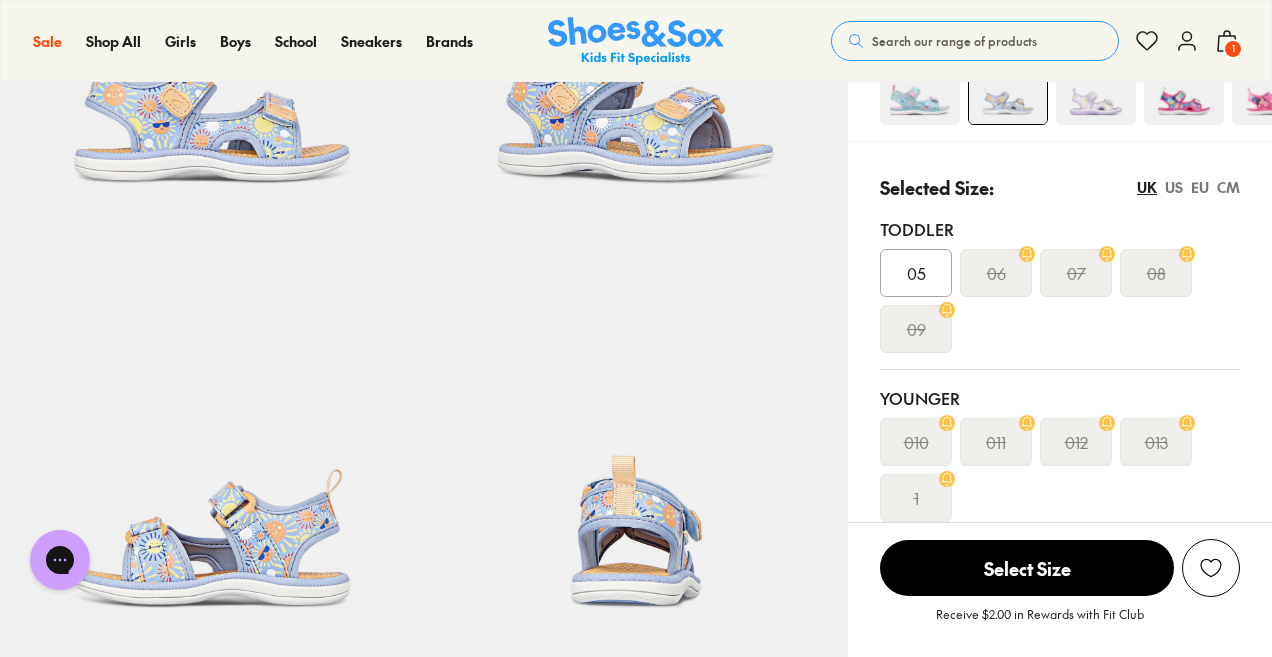 scroll, scrollTop: 311, scrollLeft: 0, axis: vertical 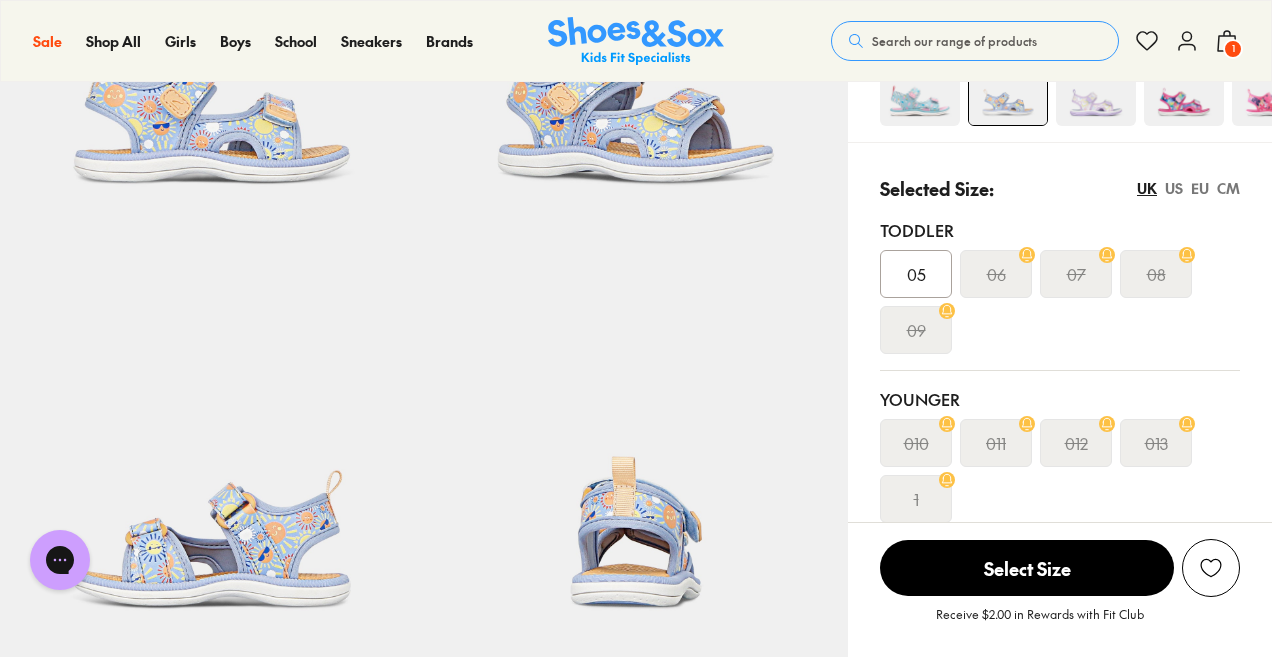 click on "CM" at bounding box center [1228, 188] 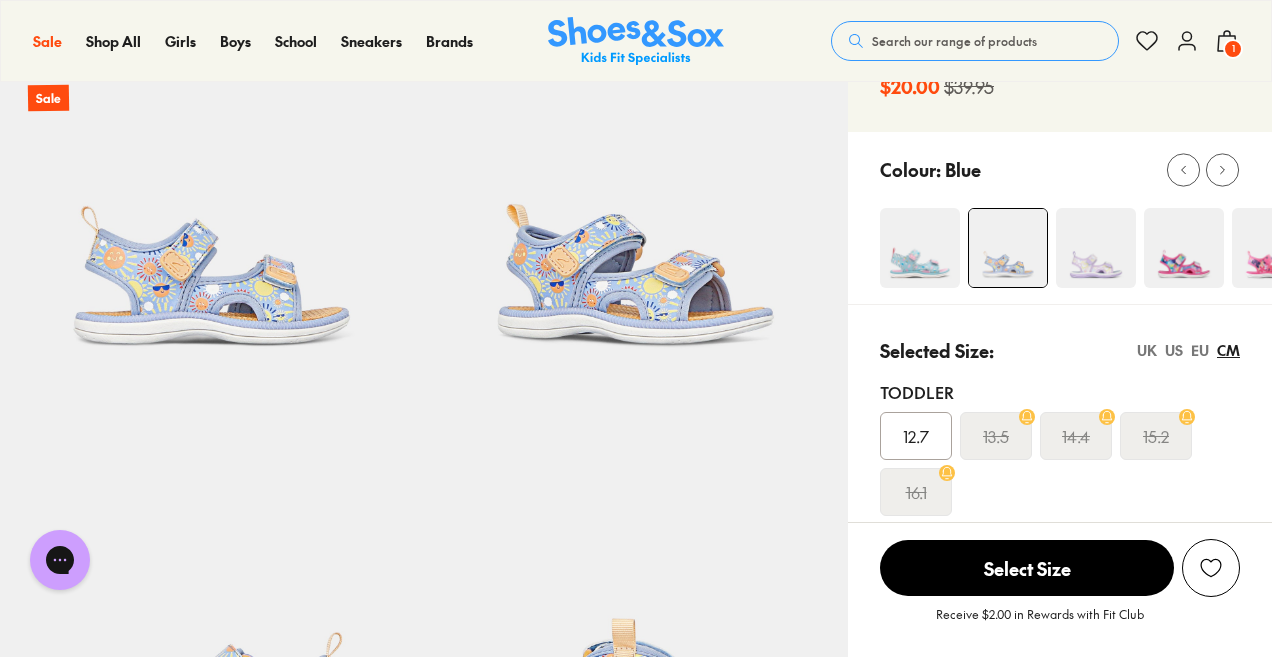 scroll, scrollTop: 147, scrollLeft: 0, axis: vertical 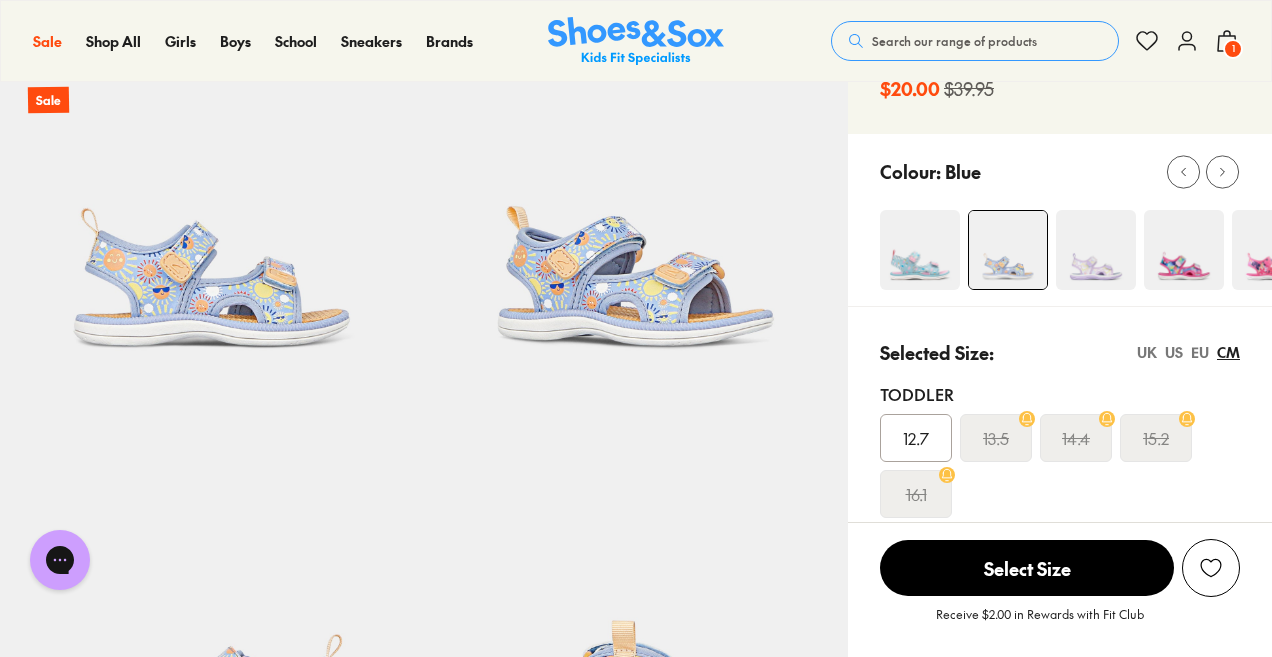 click at bounding box center [1096, 250] 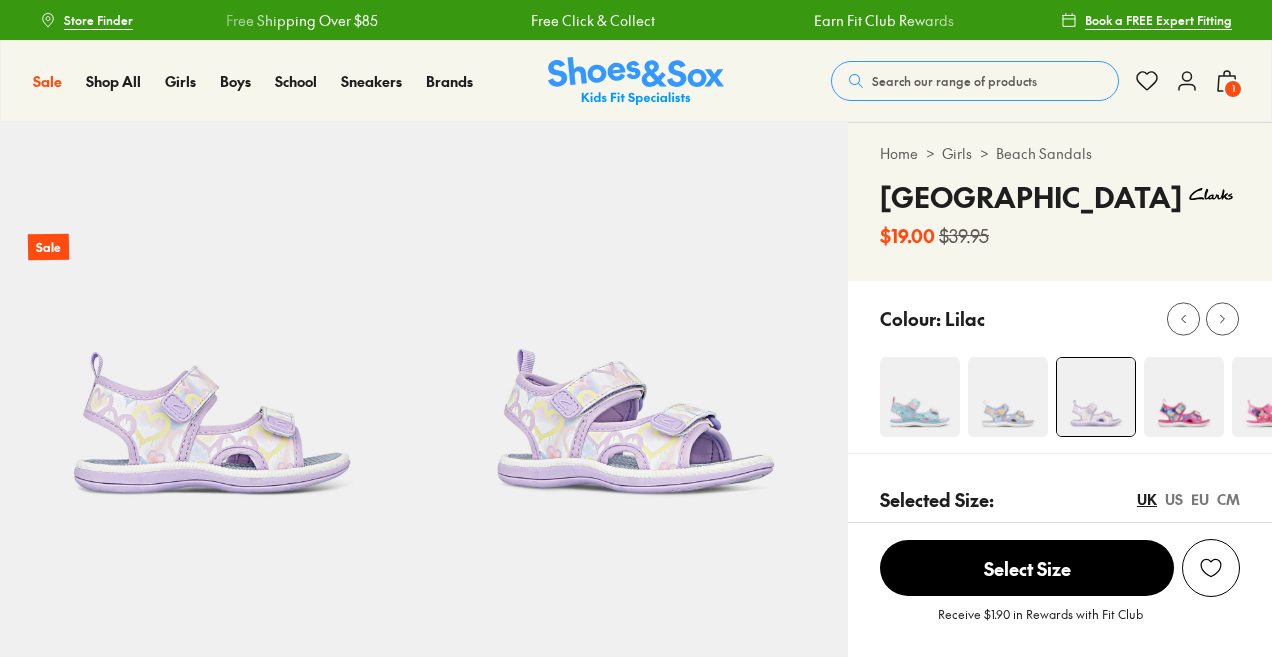 scroll, scrollTop: 0, scrollLeft: 0, axis: both 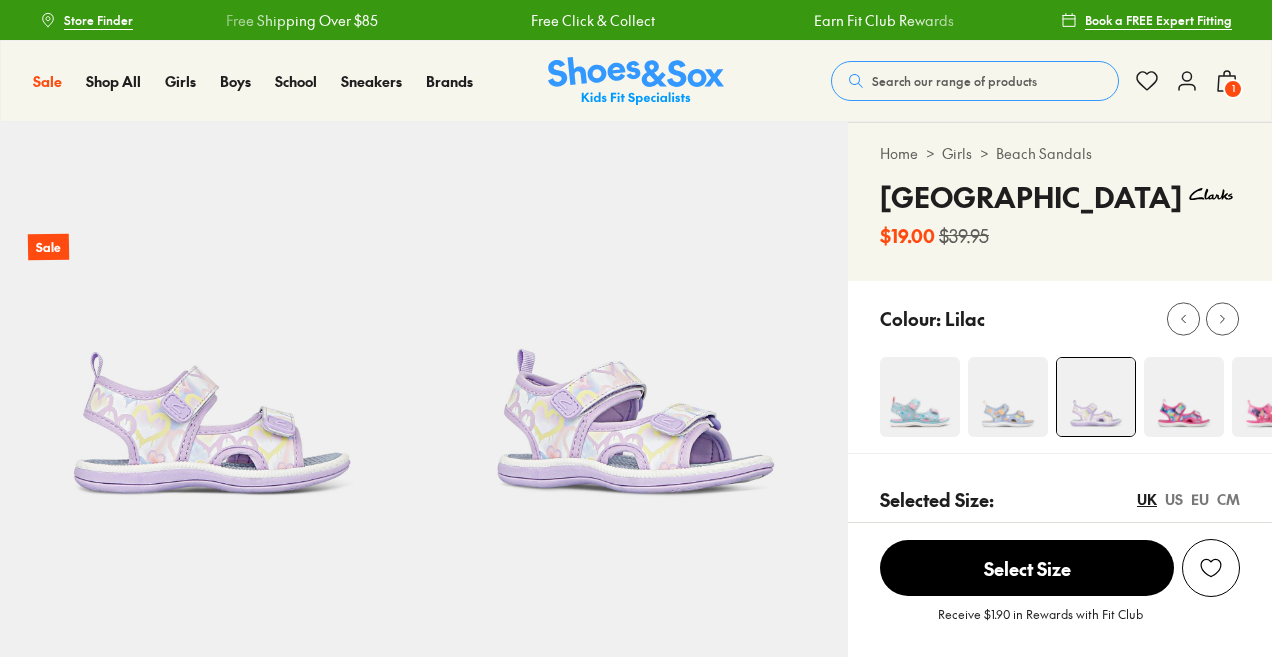 select on "*" 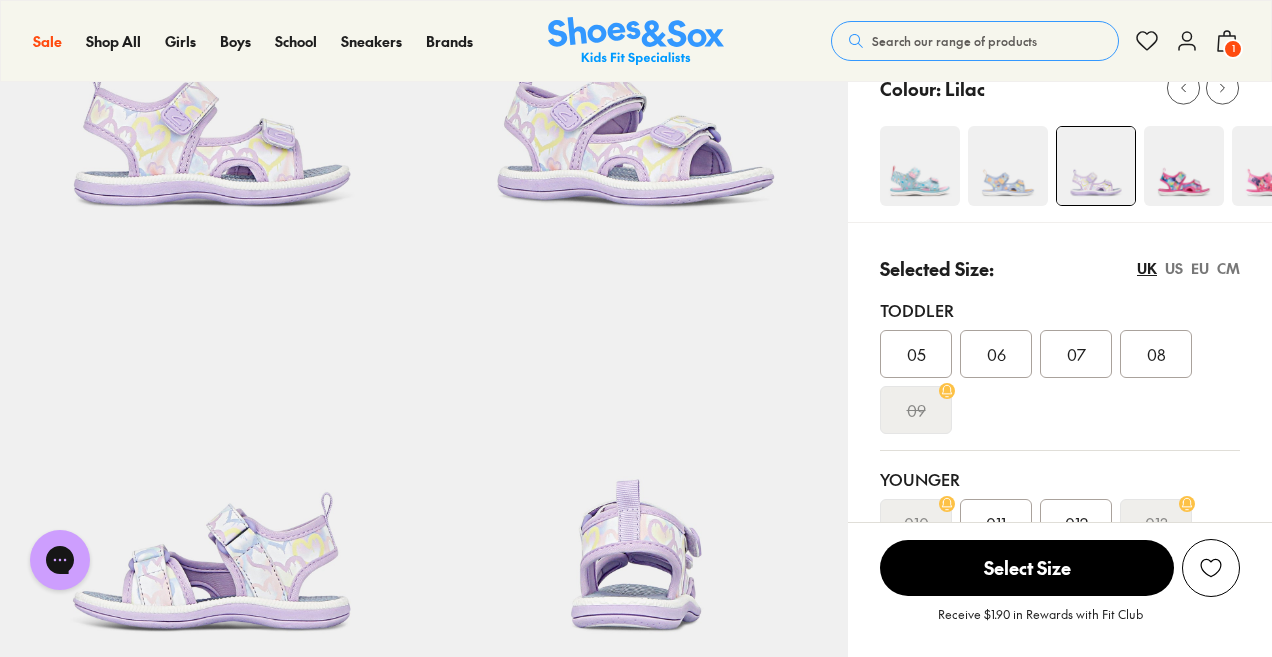 scroll, scrollTop: 289, scrollLeft: 0, axis: vertical 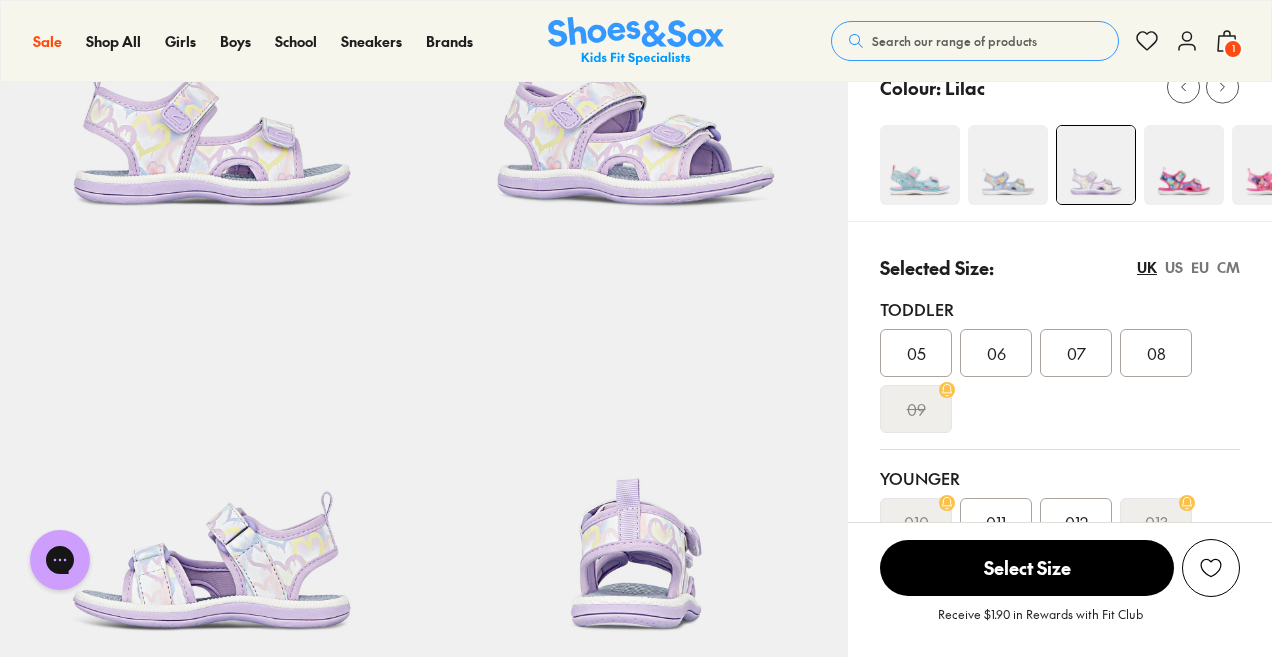 click on "CM" at bounding box center [1228, 267] 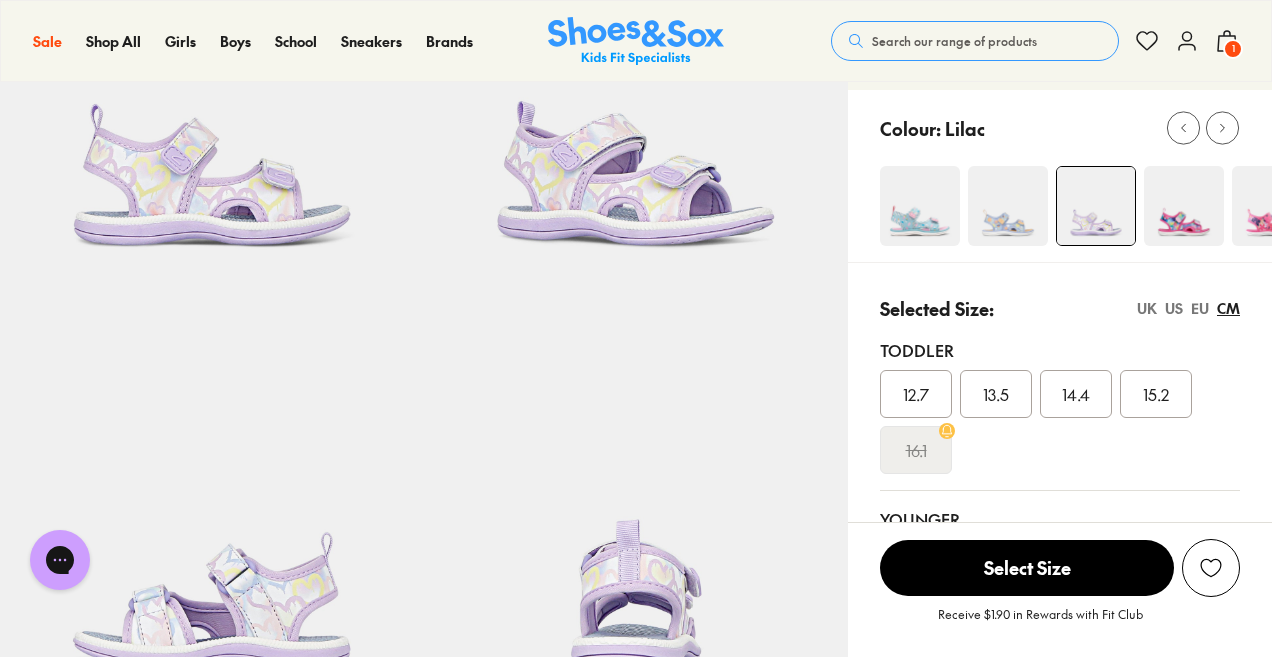 scroll, scrollTop: 247, scrollLeft: 0, axis: vertical 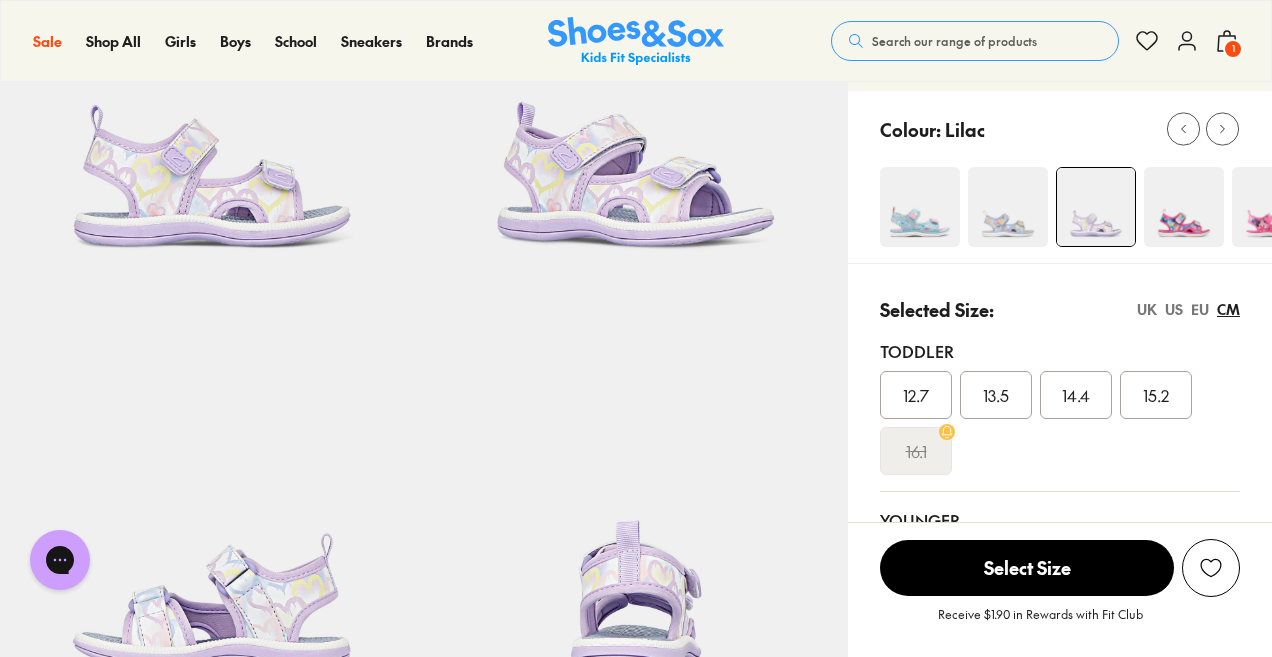 click at bounding box center (1184, 207) 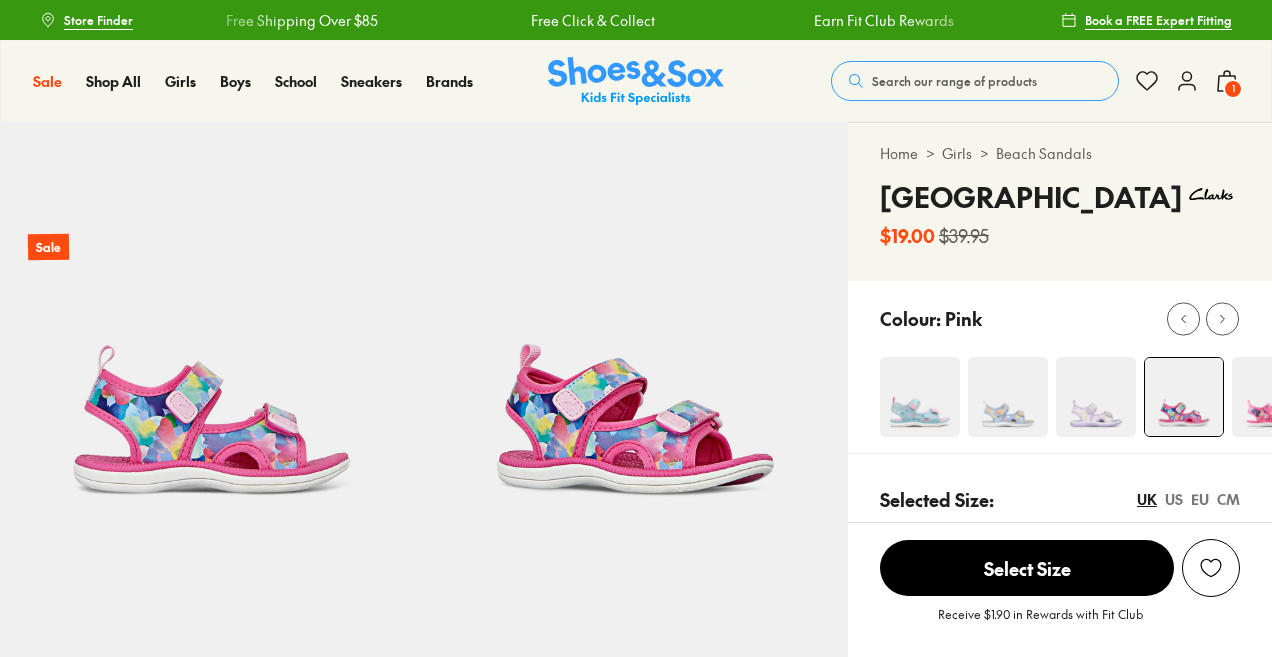 scroll, scrollTop: 0, scrollLeft: 0, axis: both 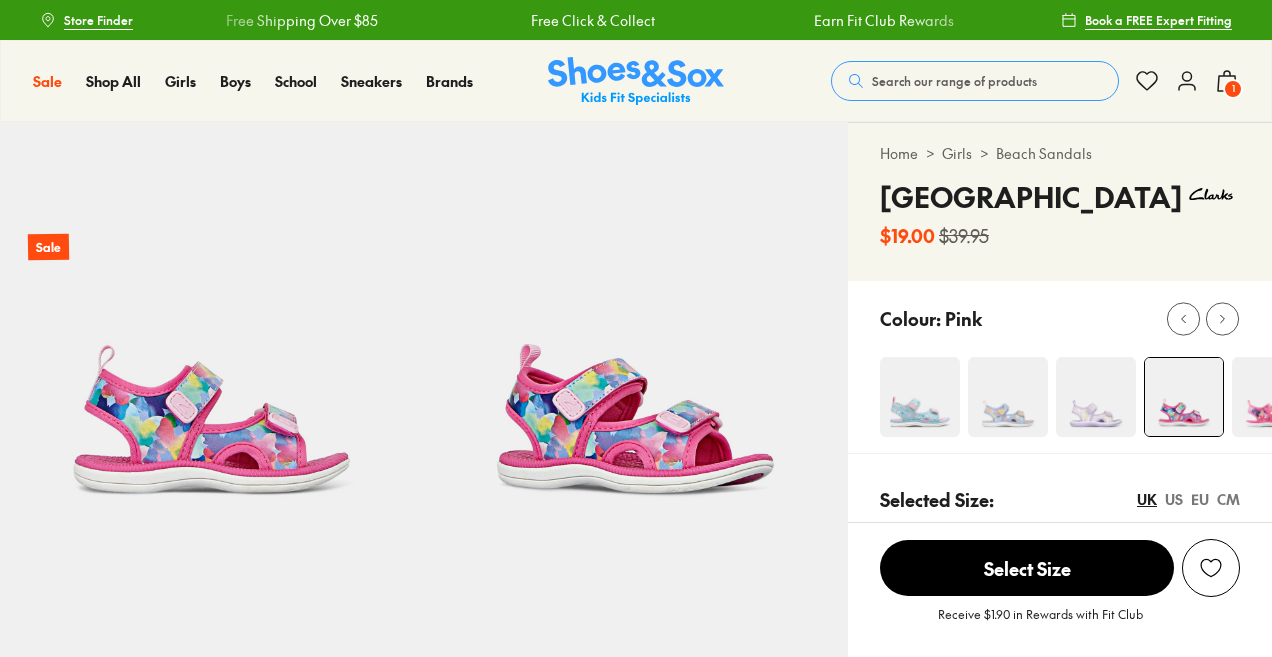 select on "*" 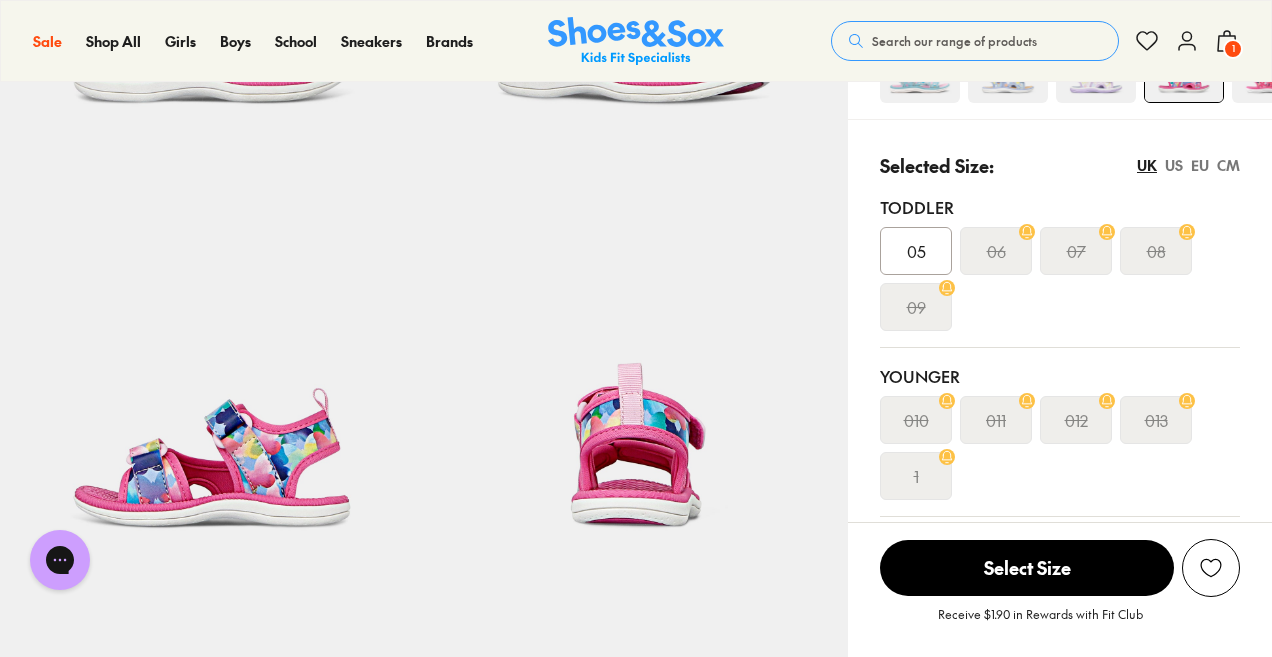 scroll, scrollTop: 275, scrollLeft: 0, axis: vertical 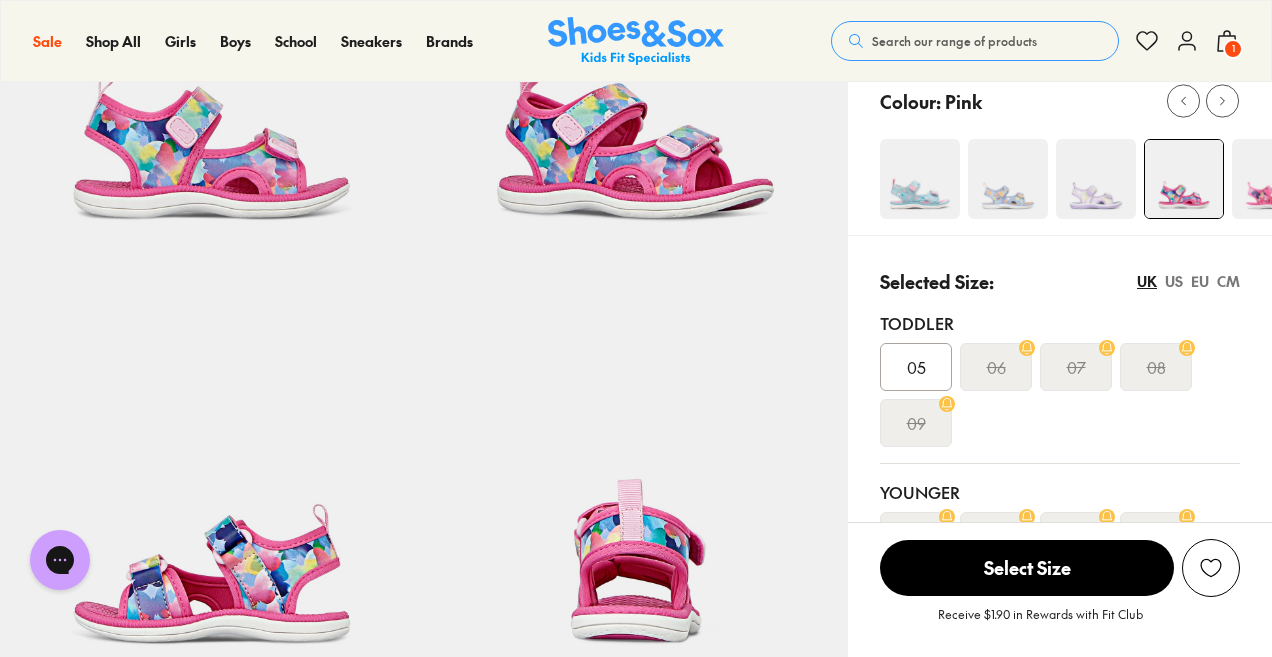 click at bounding box center (1272, 179) 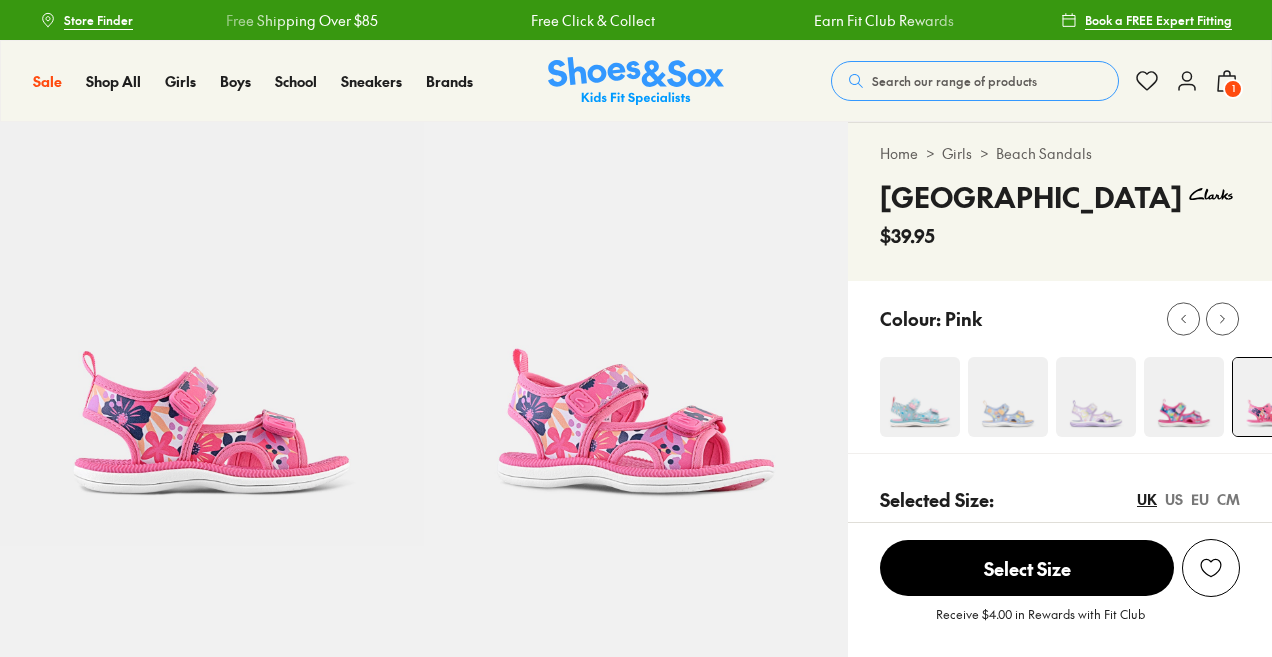 scroll, scrollTop: 0, scrollLeft: 0, axis: both 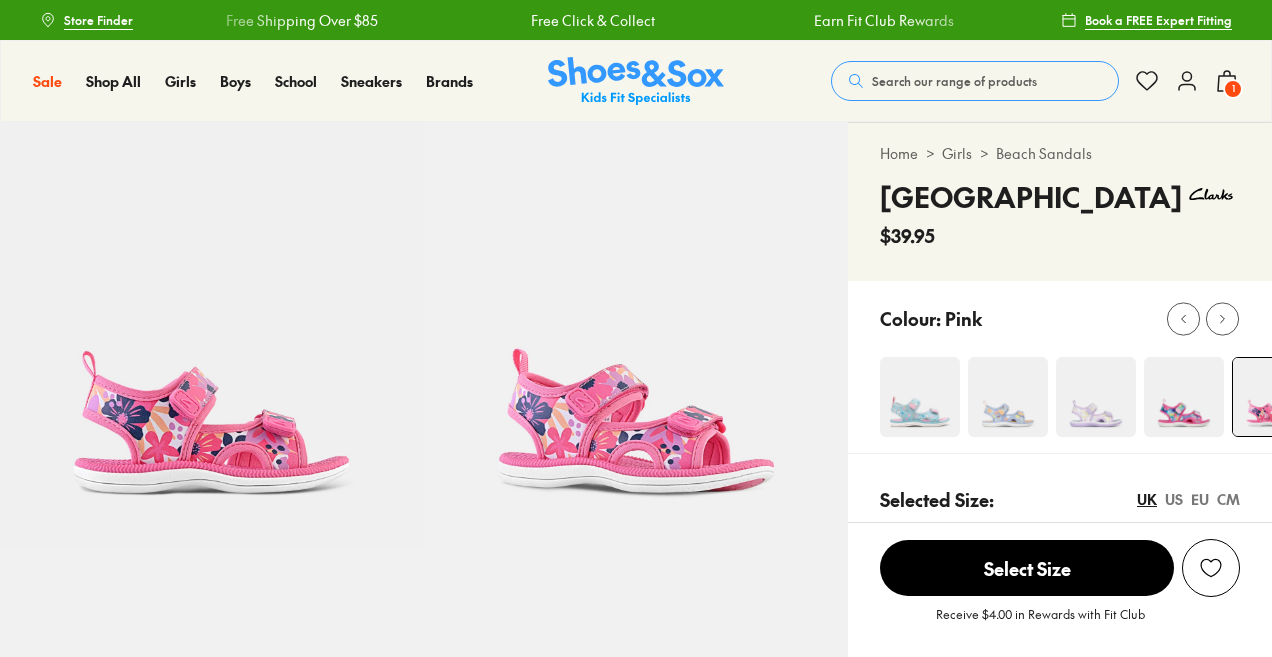 select on "*" 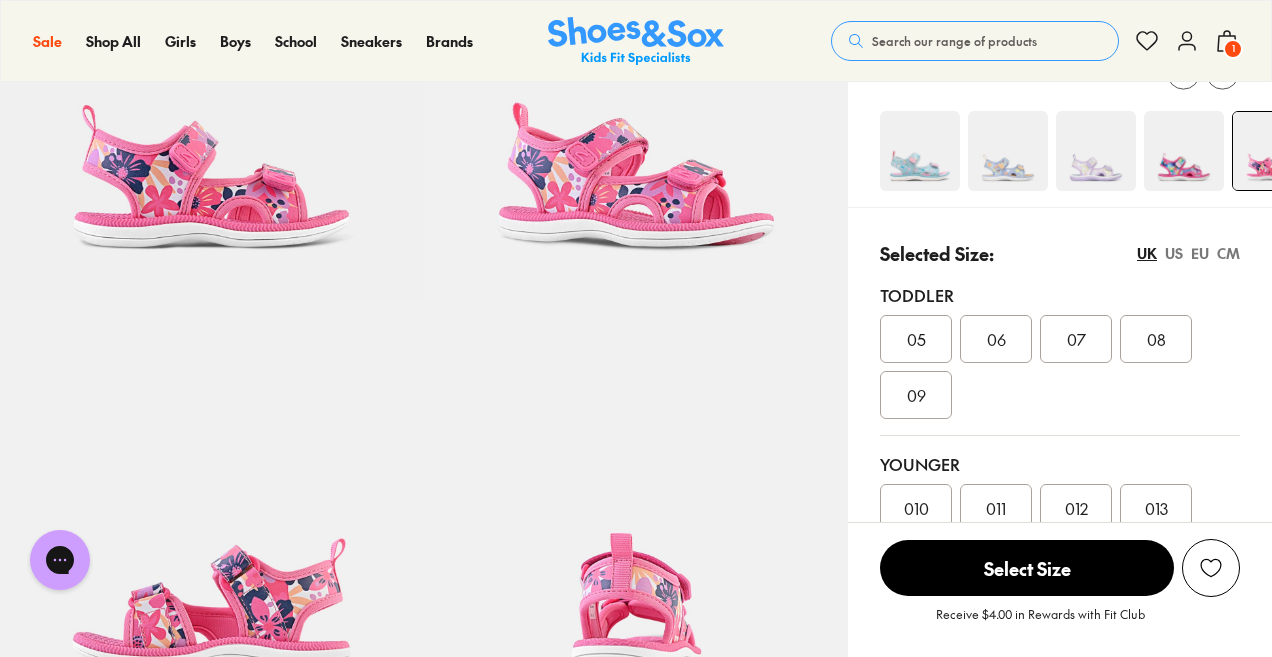 scroll, scrollTop: 204, scrollLeft: 0, axis: vertical 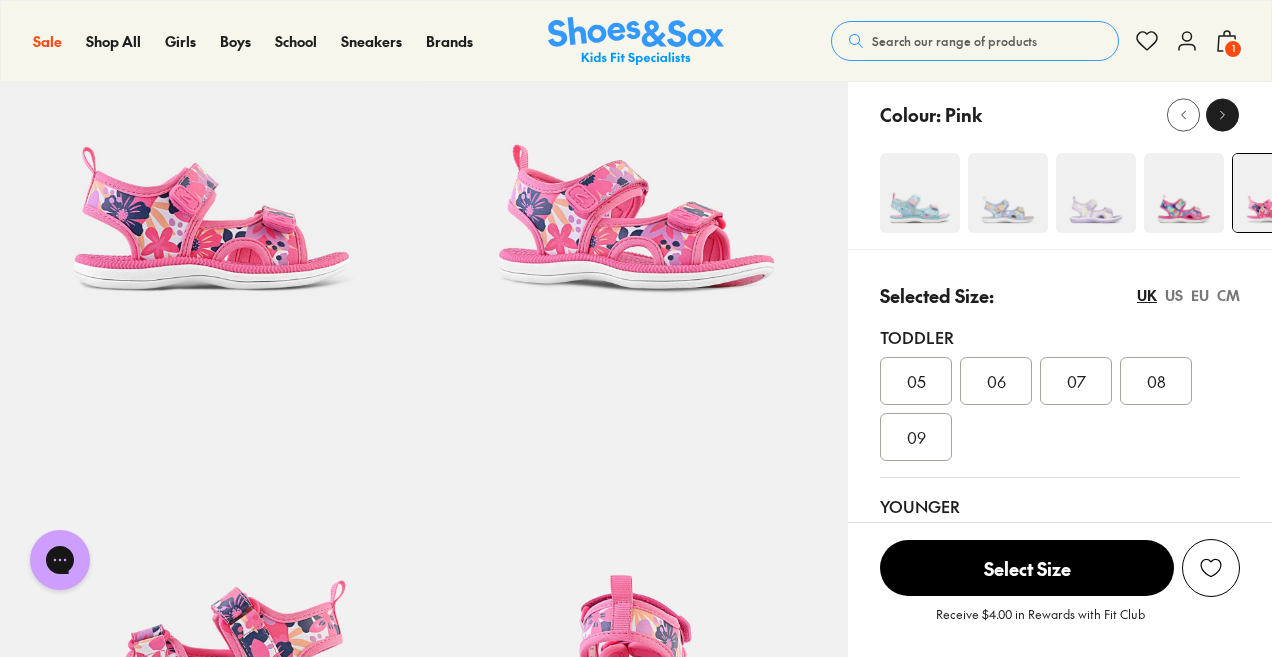 click 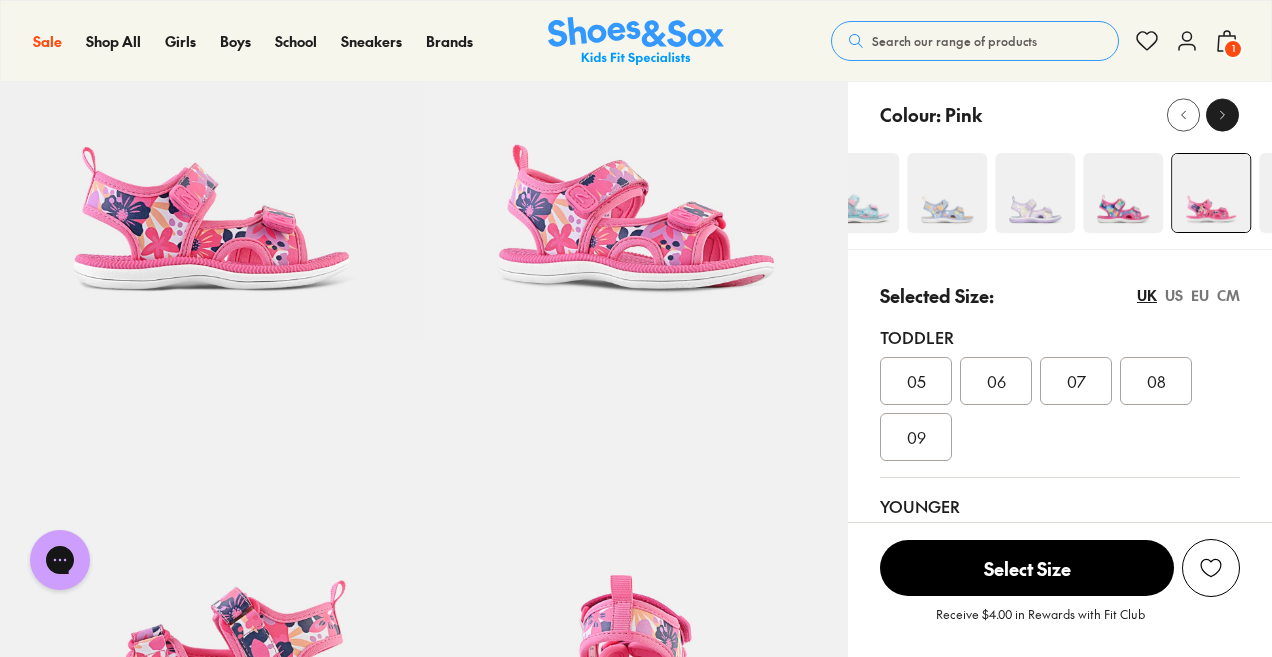 click 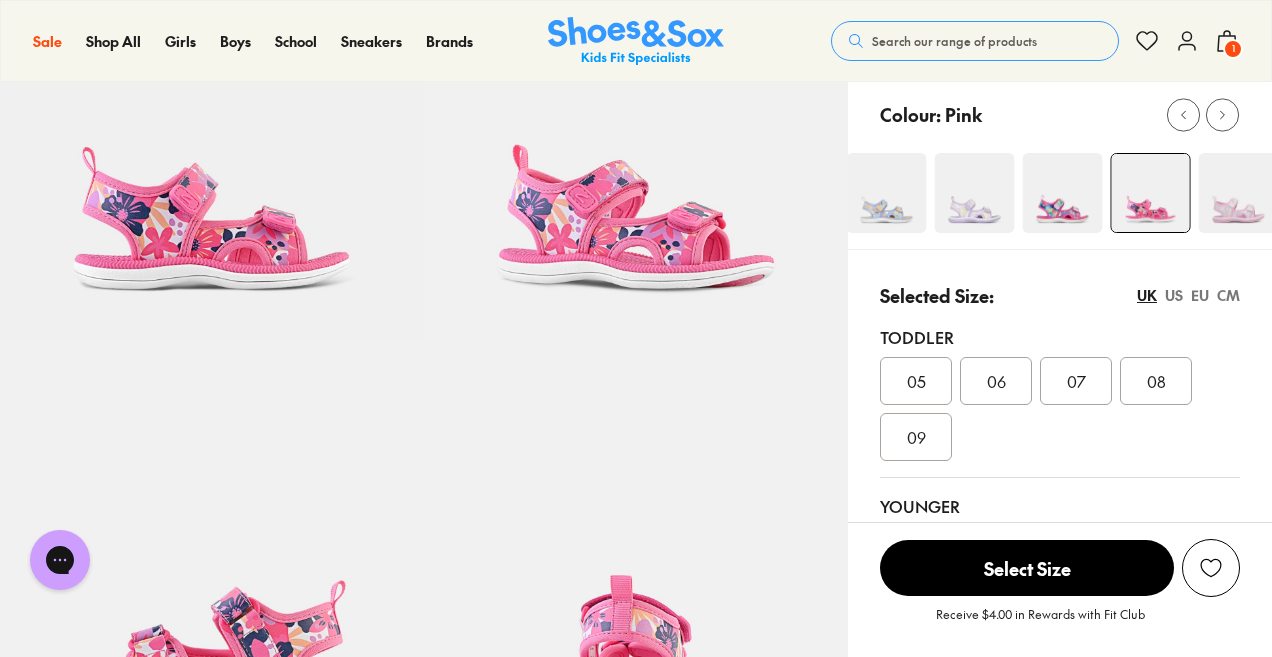 click at bounding box center (1239, 193) 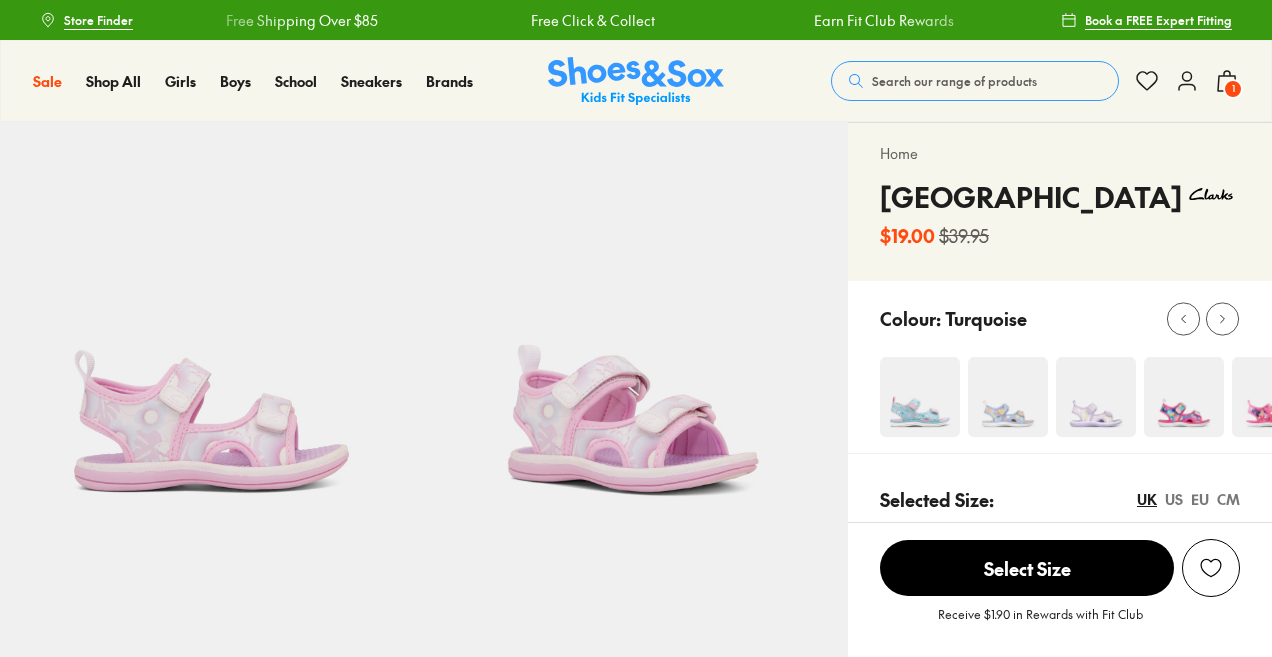 scroll, scrollTop: 0, scrollLeft: 0, axis: both 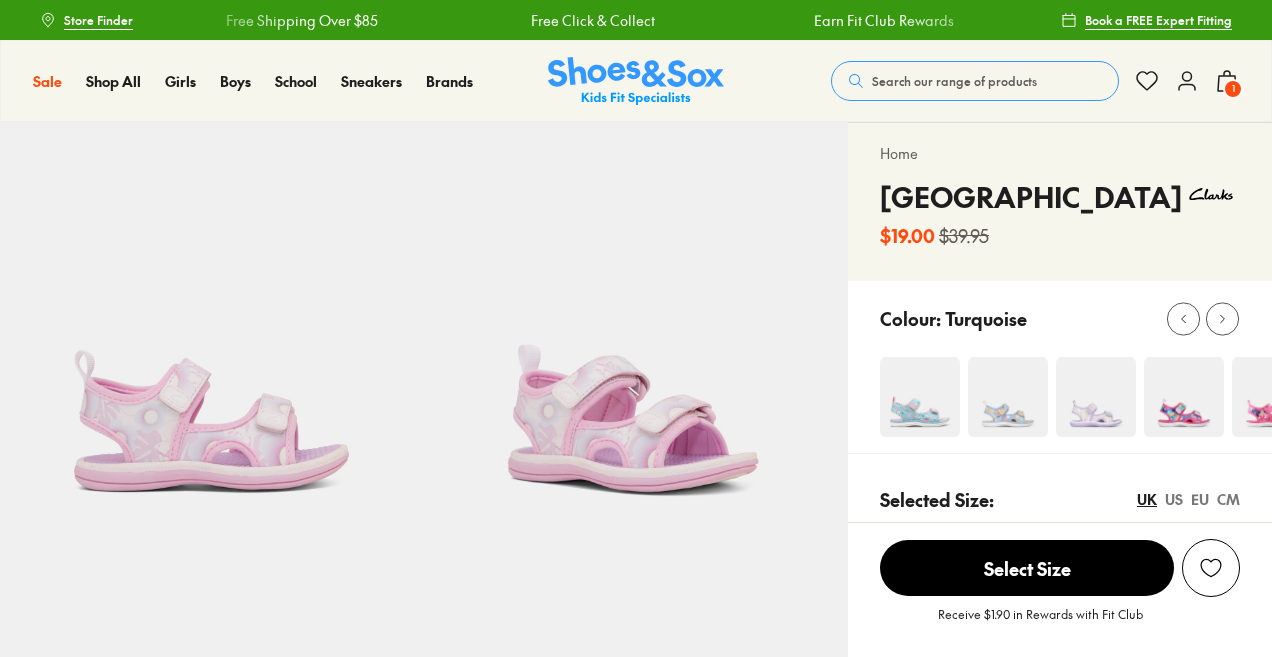 select on "*" 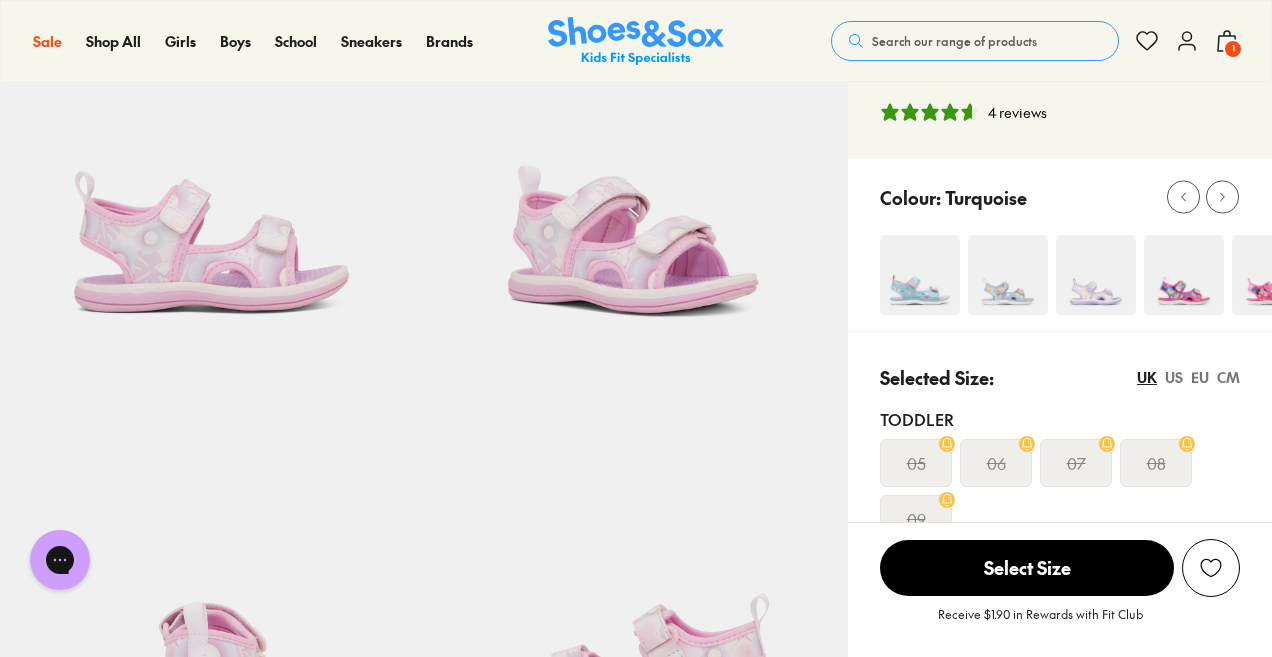 scroll, scrollTop: 178, scrollLeft: 0, axis: vertical 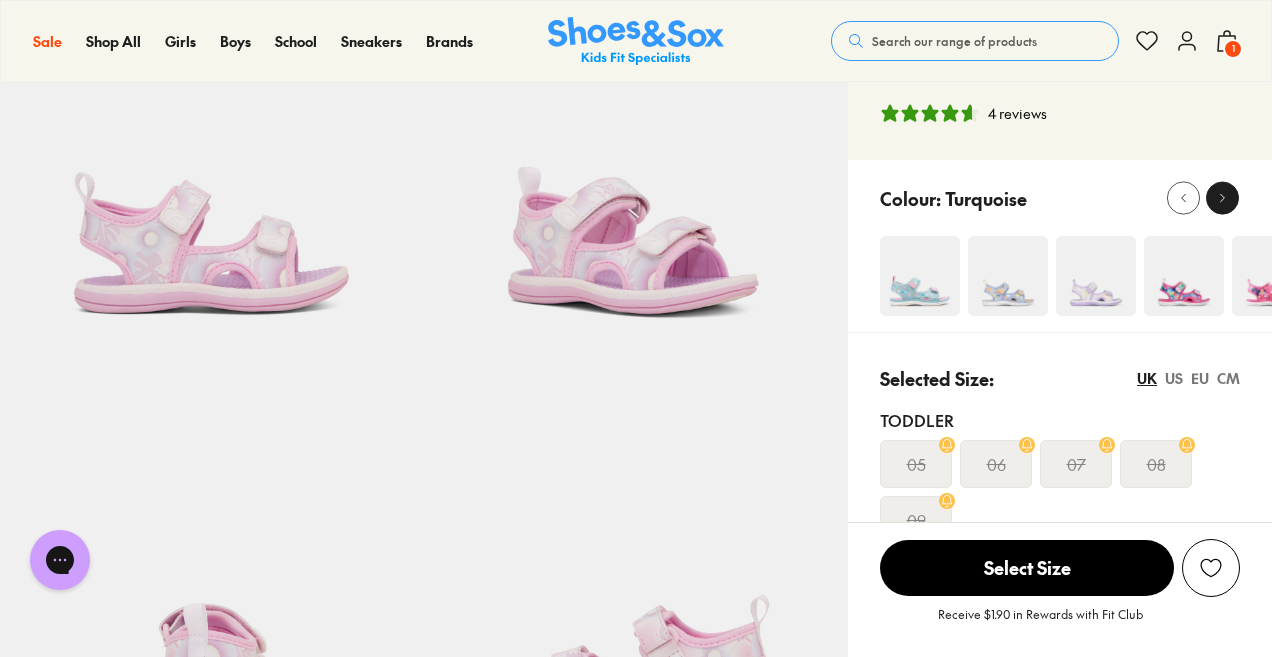 click 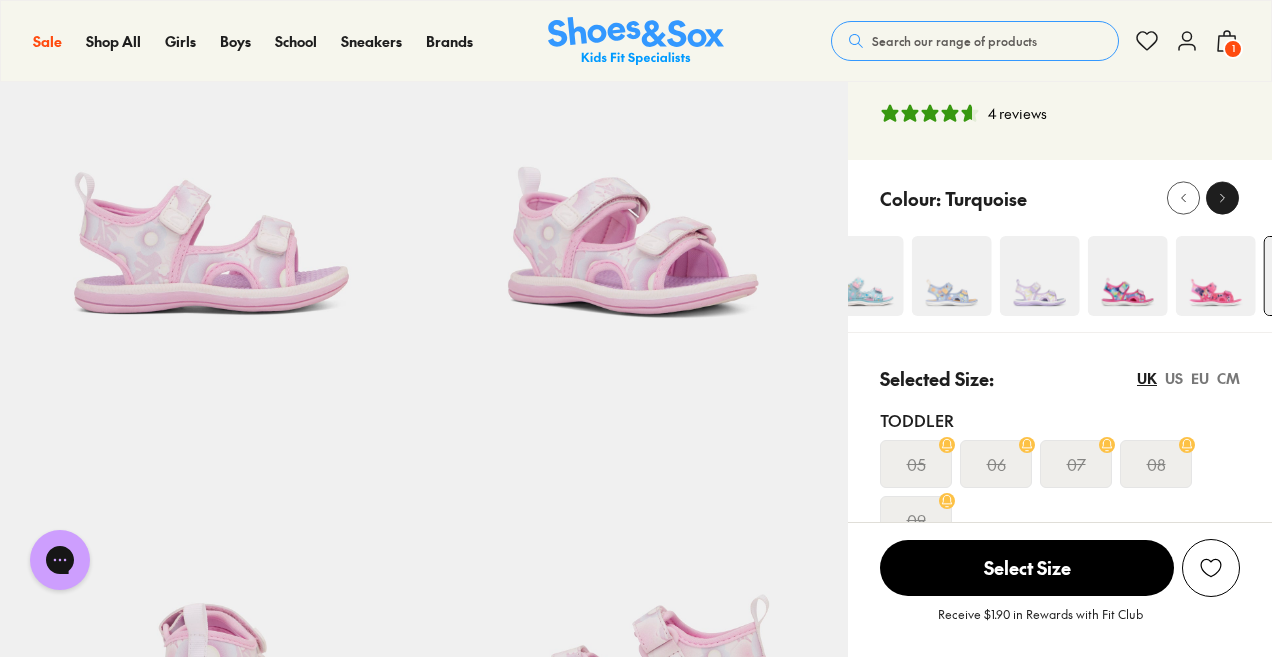 click 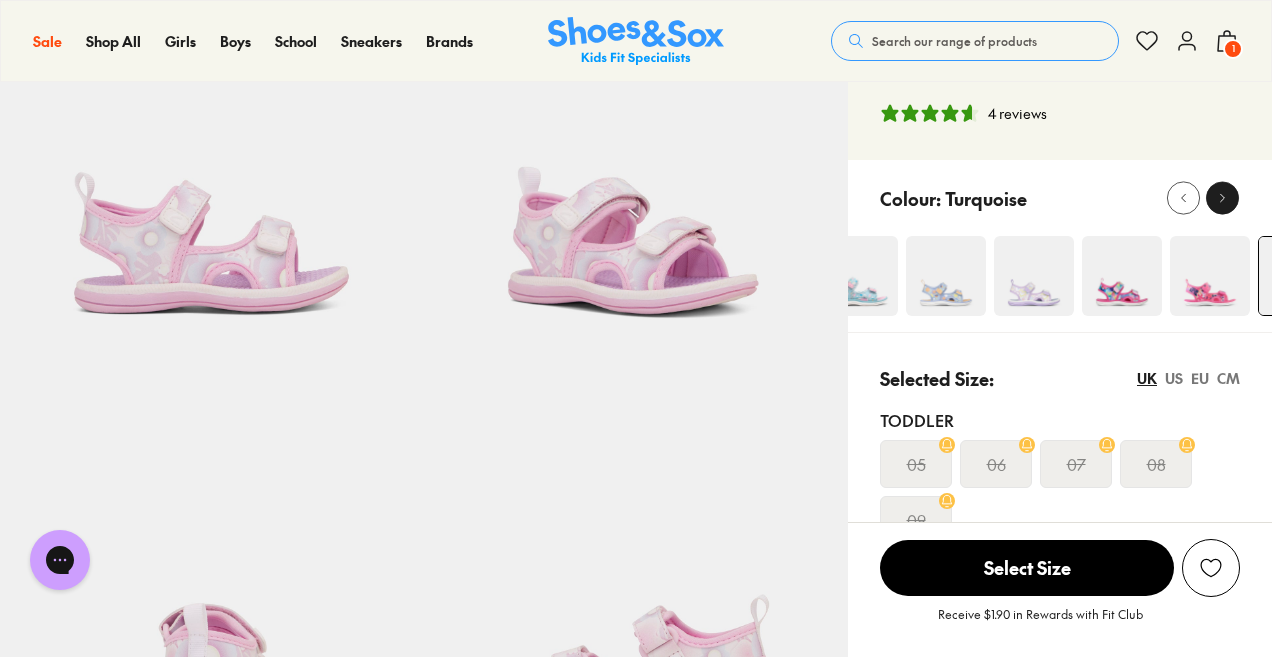 click 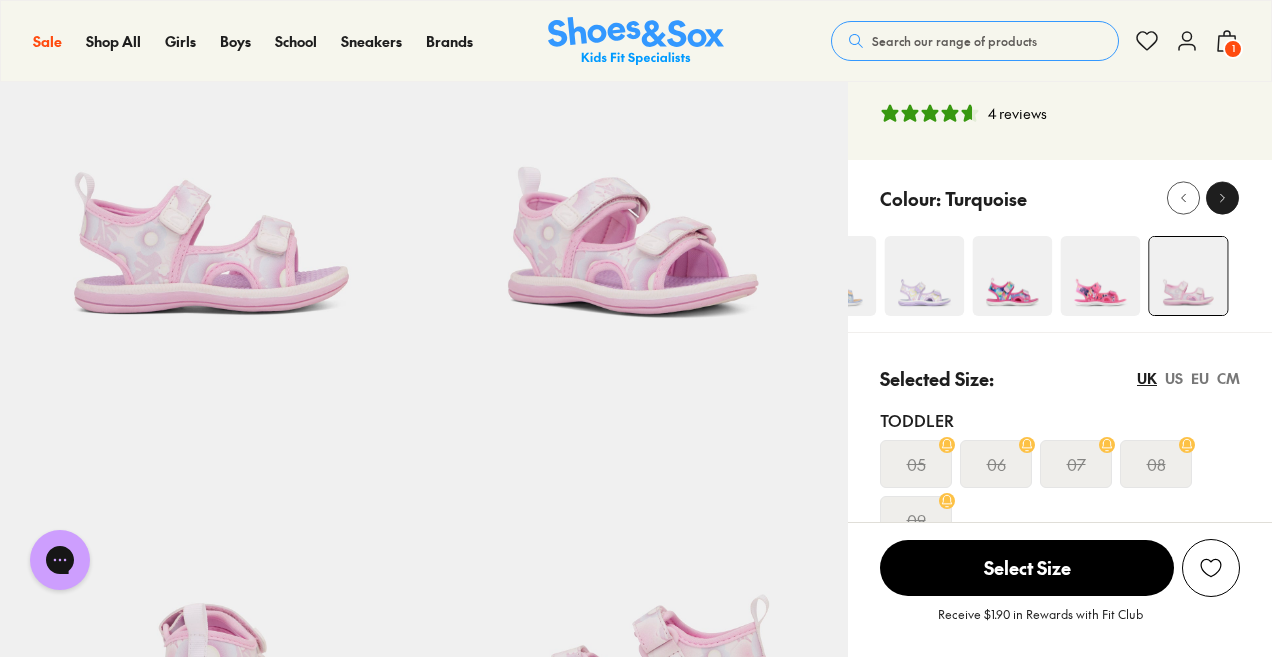click 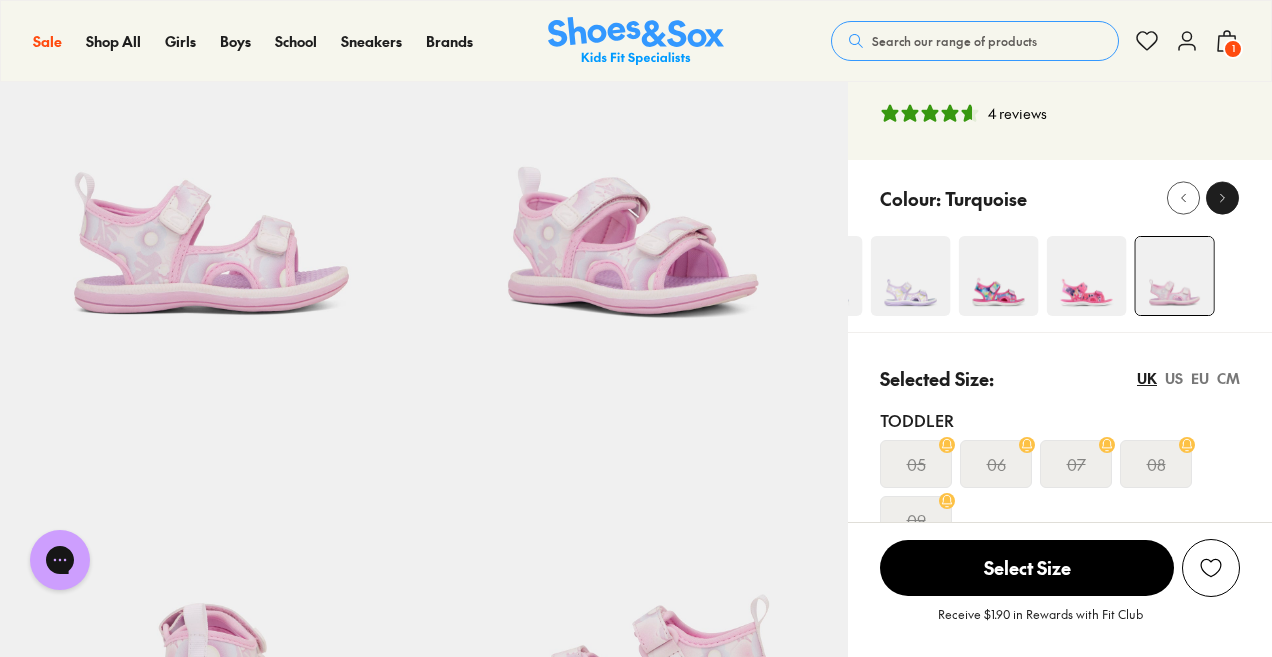 click 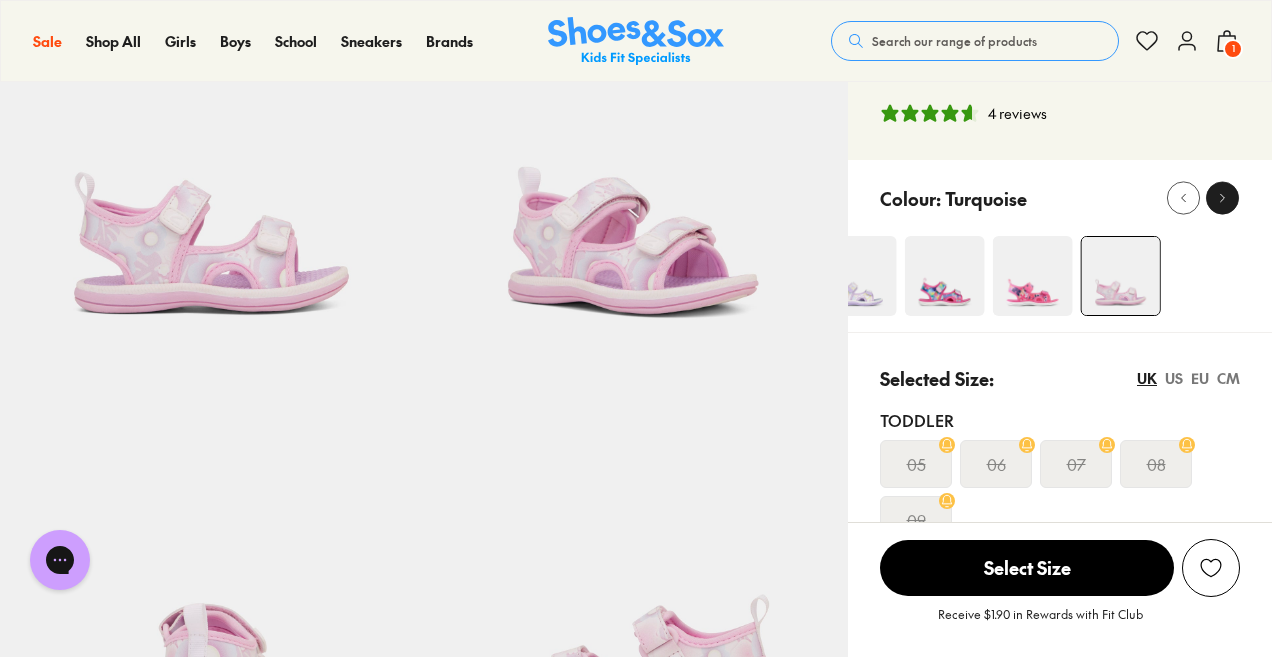 click 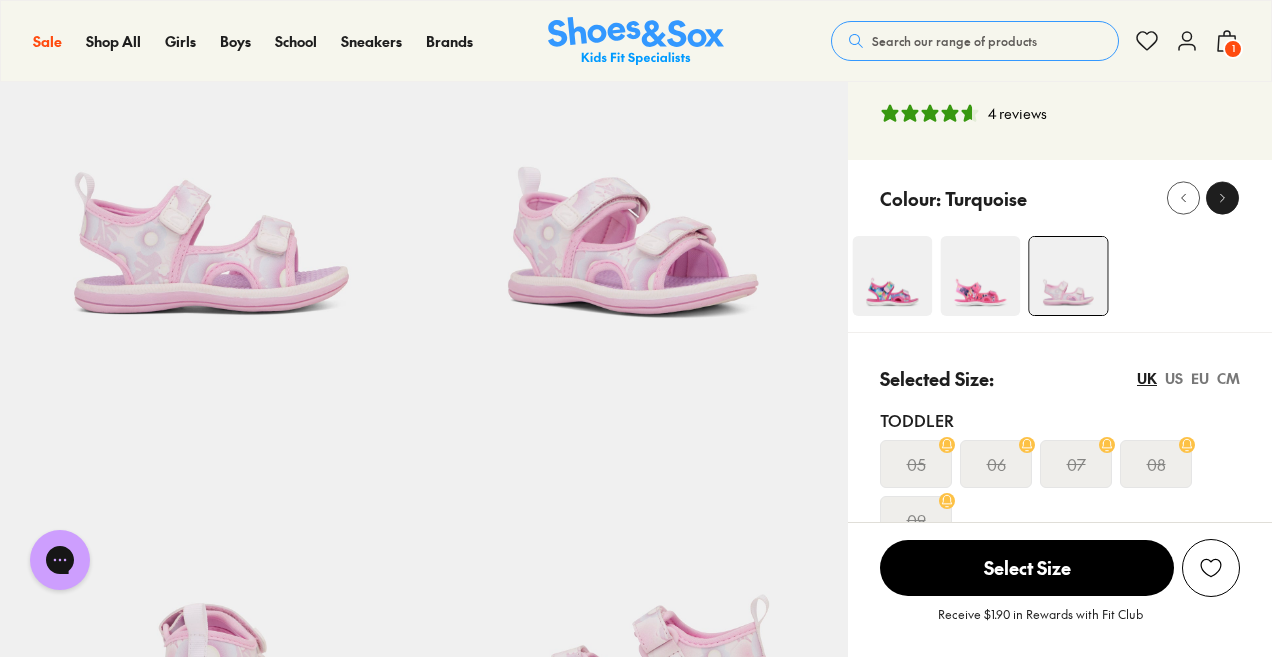 click 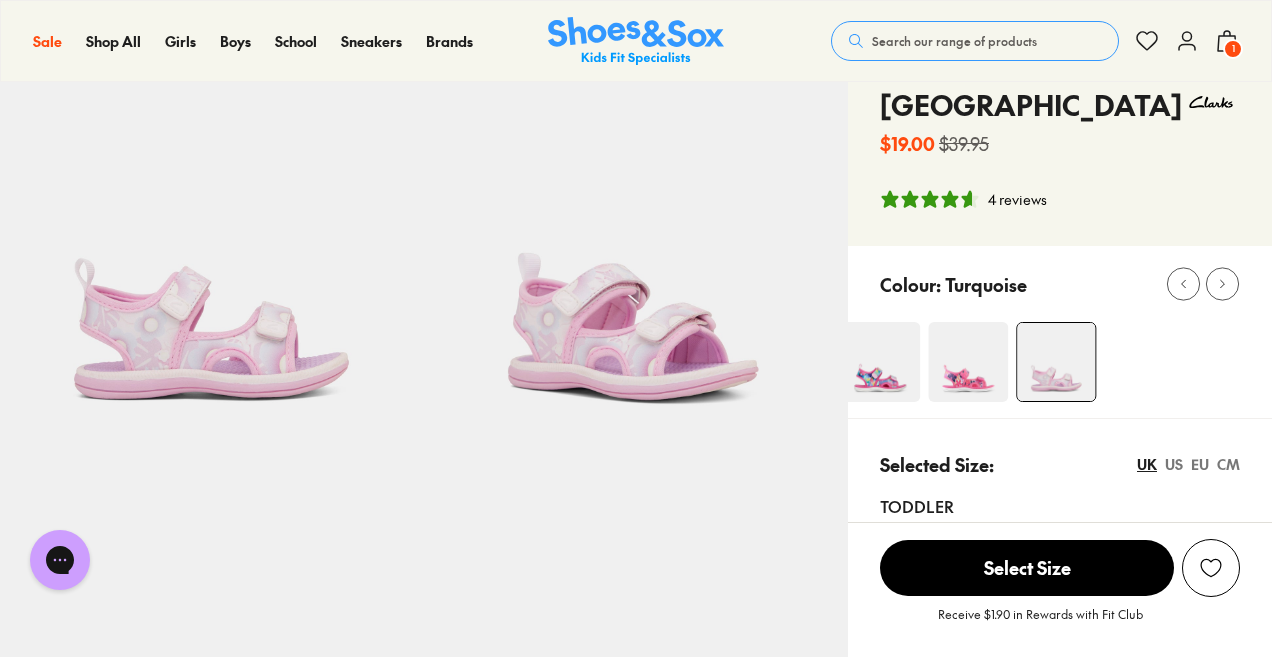 scroll, scrollTop: 91, scrollLeft: 0, axis: vertical 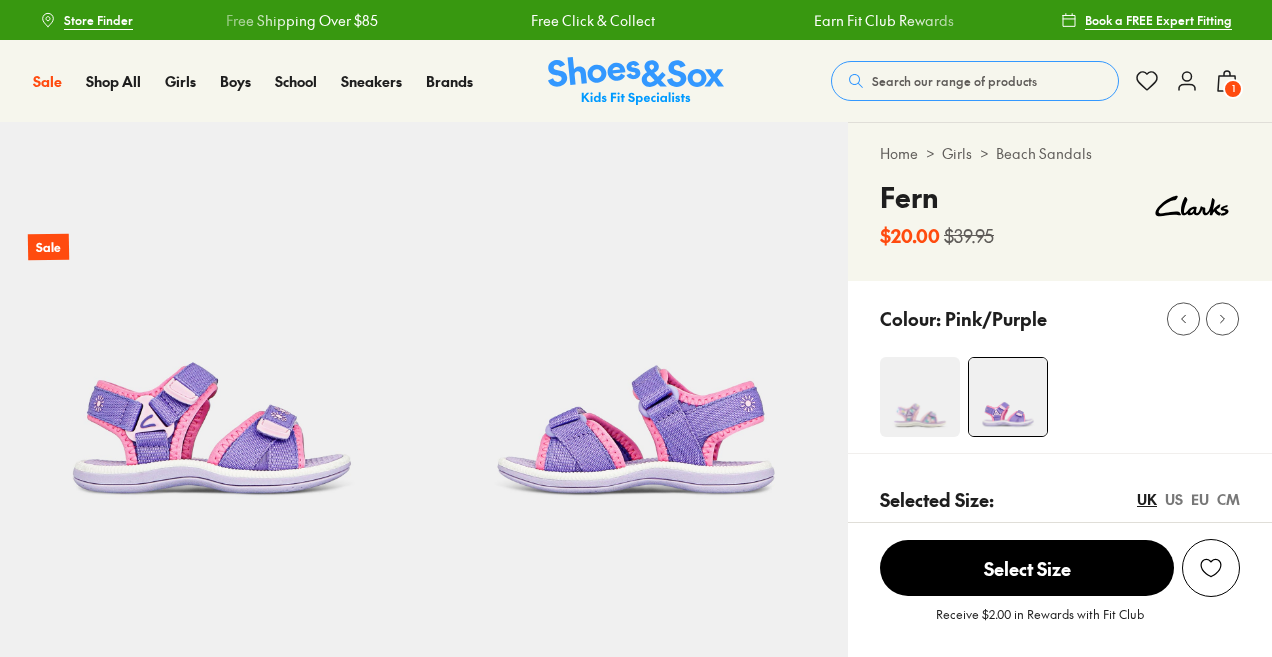 select on "*" 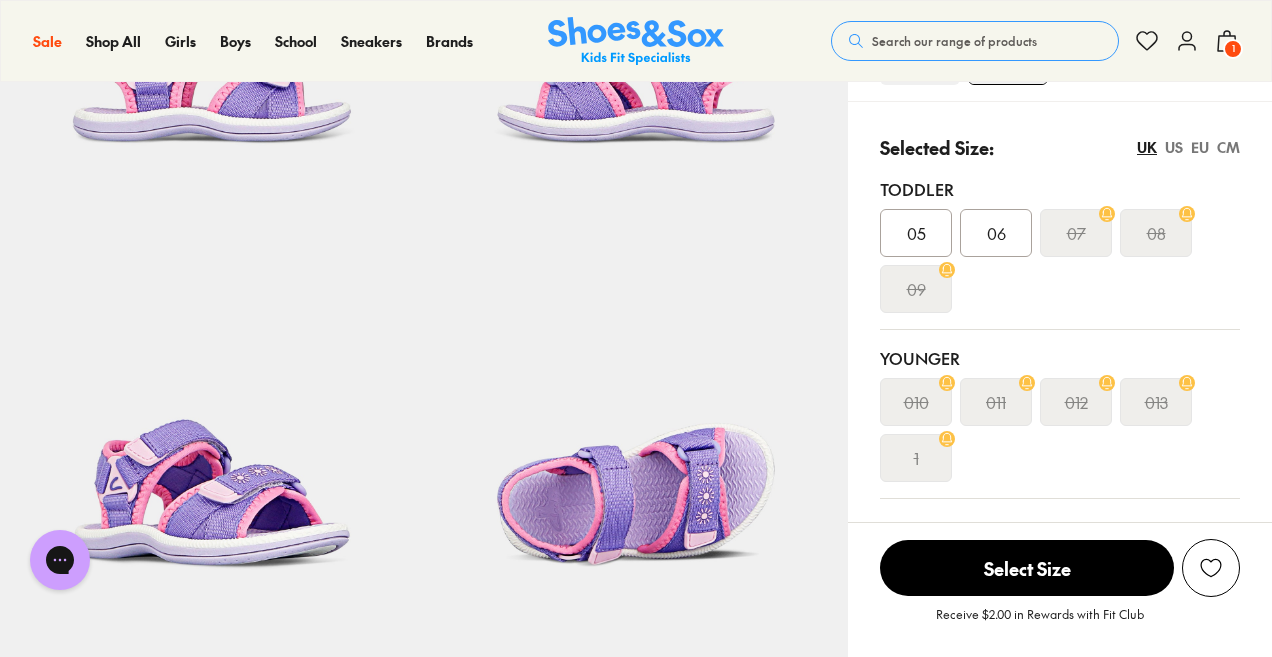scroll, scrollTop: 180, scrollLeft: 0, axis: vertical 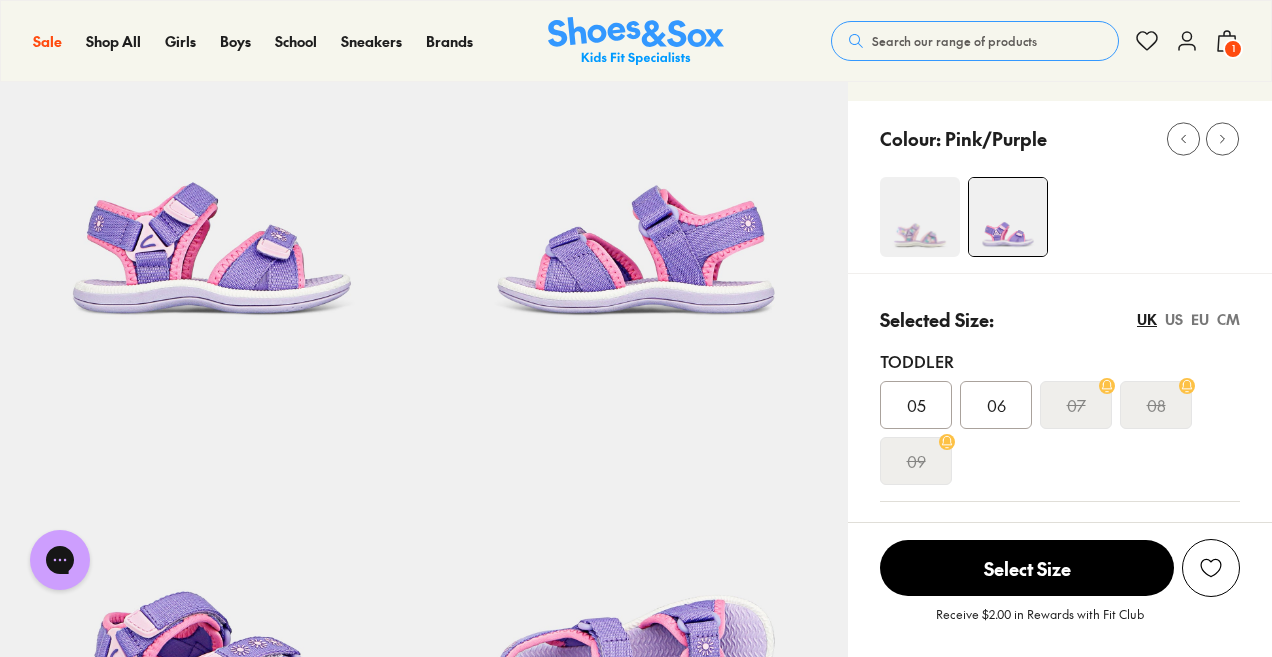 click at bounding box center [920, 217] 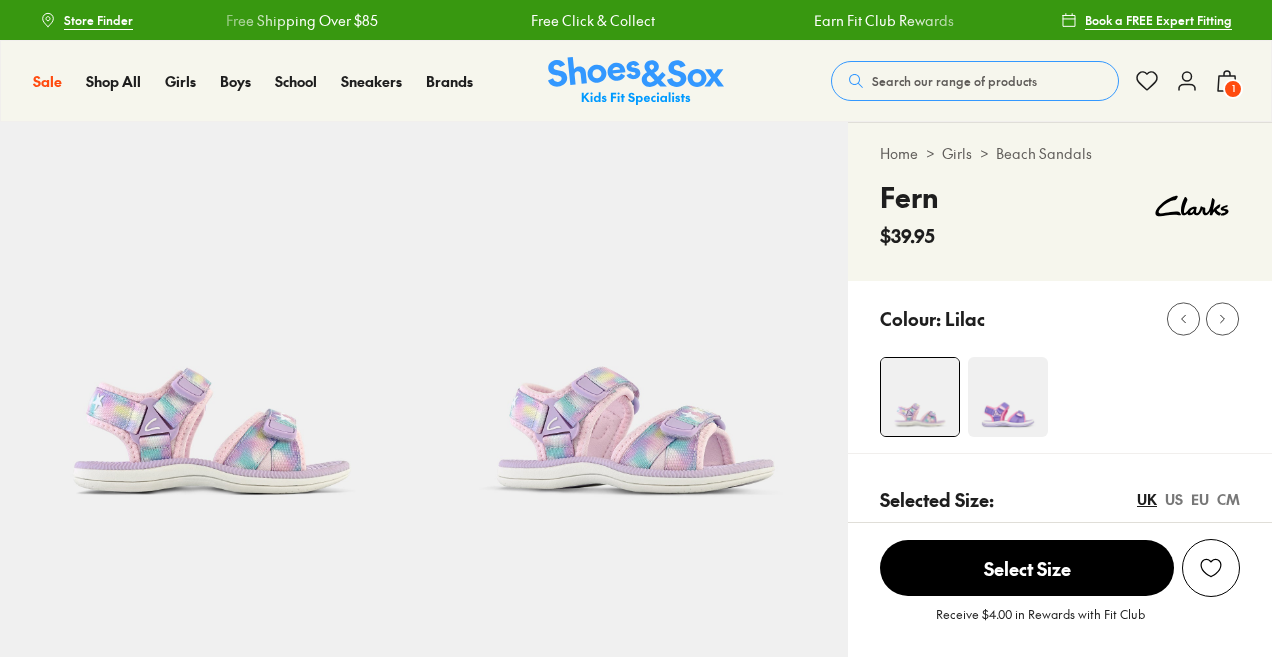 scroll, scrollTop: 0, scrollLeft: 0, axis: both 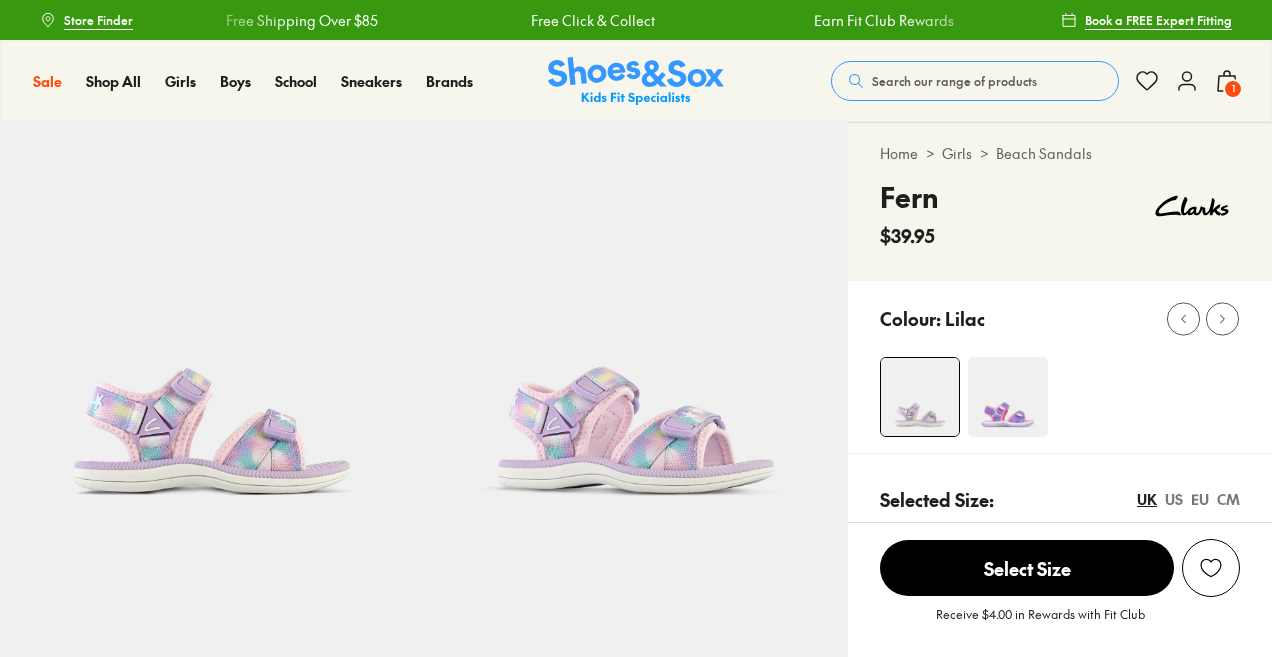select on "*" 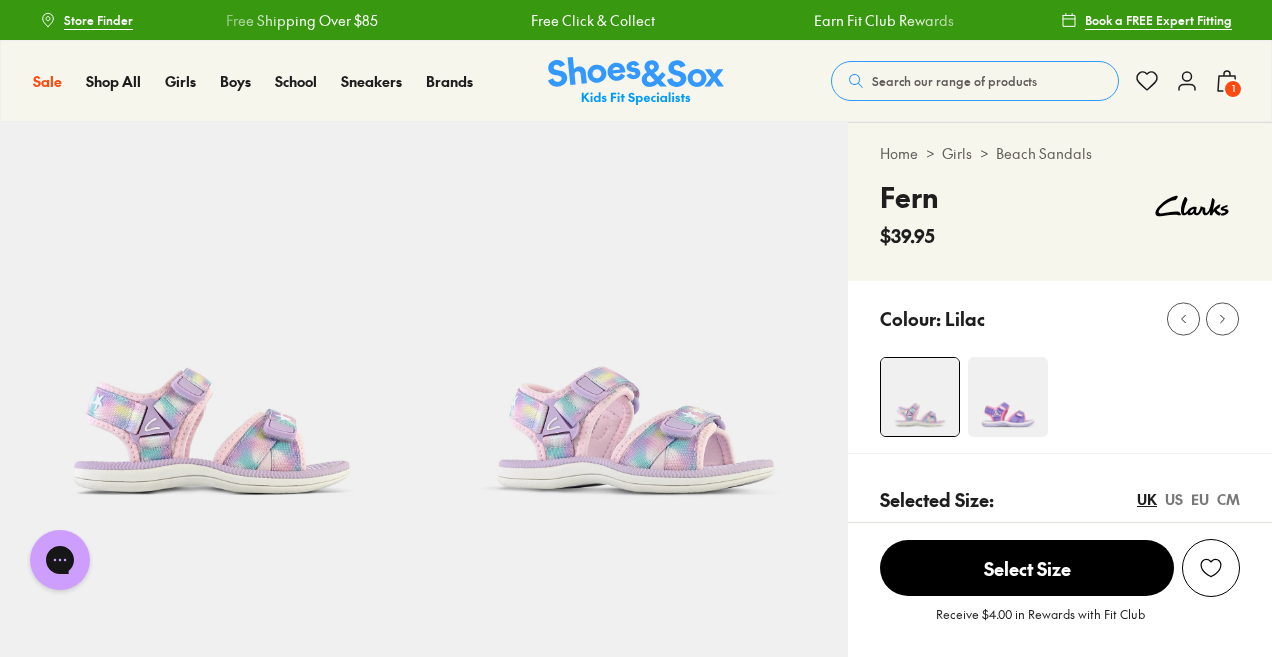 scroll, scrollTop: 0, scrollLeft: 0, axis: both 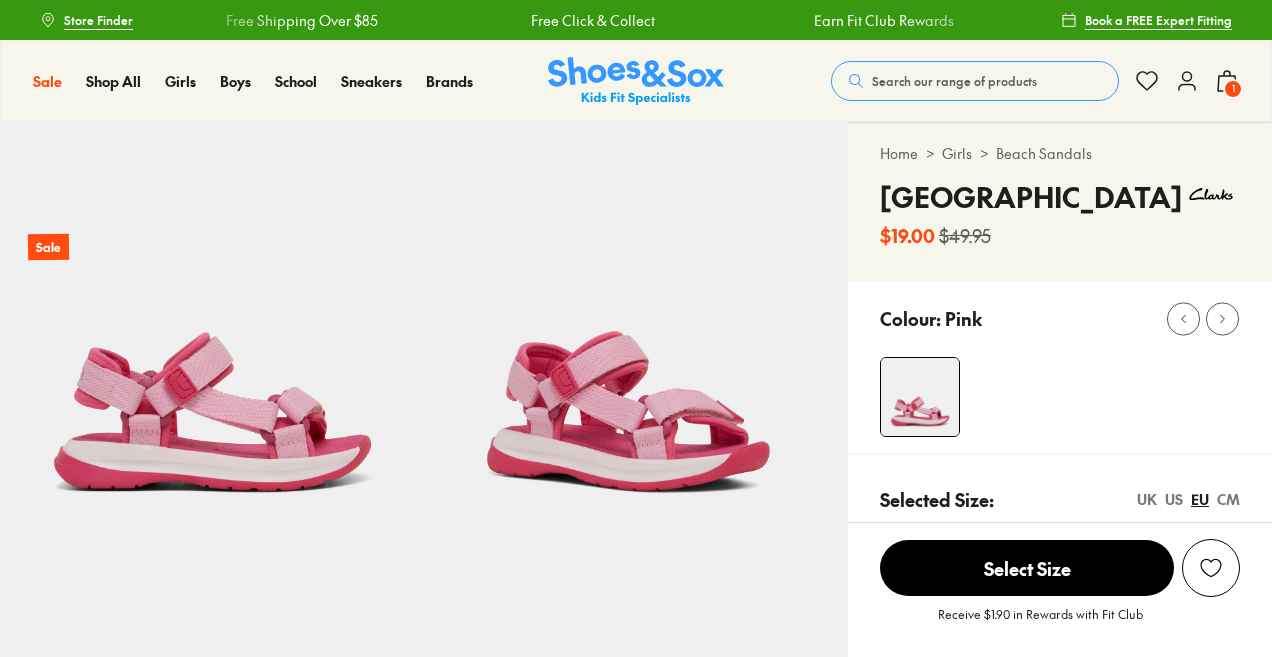 select on "*" 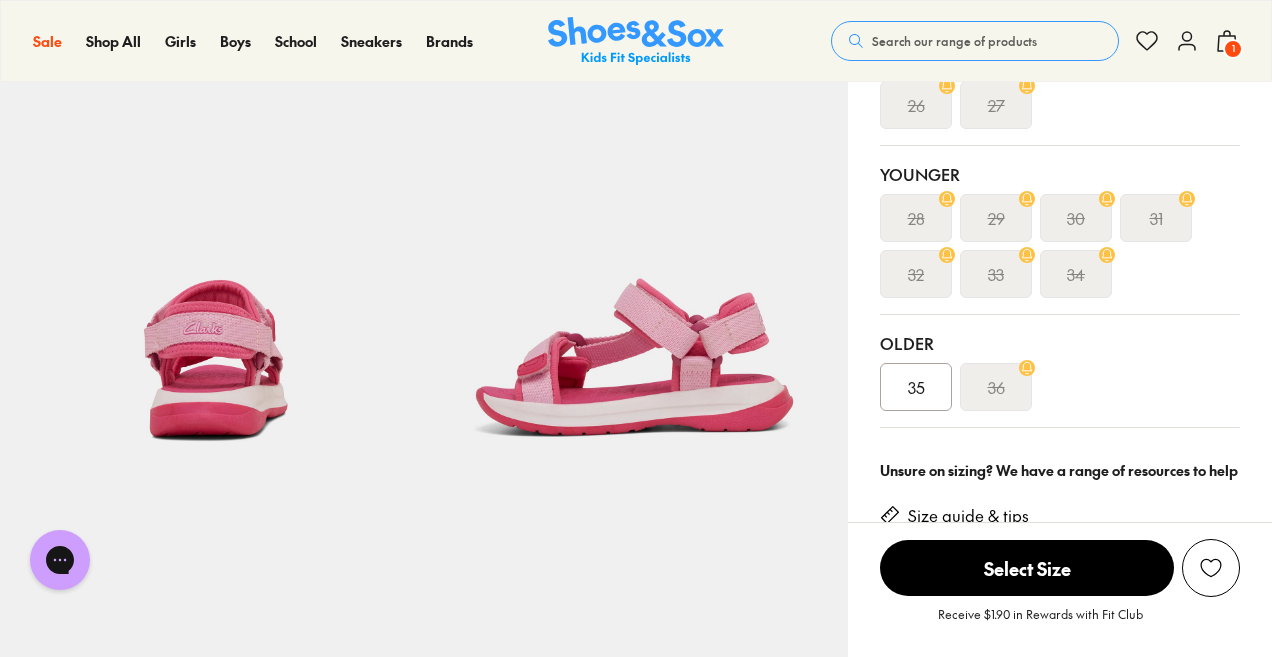 scroll, scrollTop: 0, scrollLeft: 0, axis: both 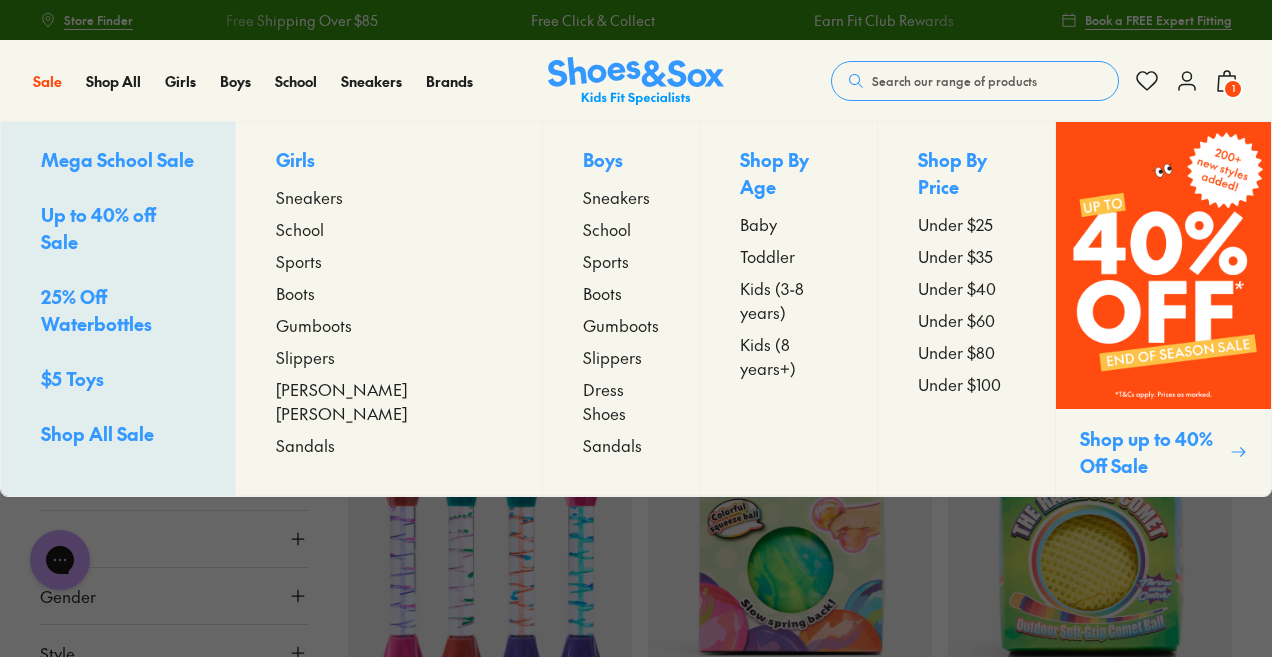 click on "Up to 40% off Sale" at bounding box center (98, 228) 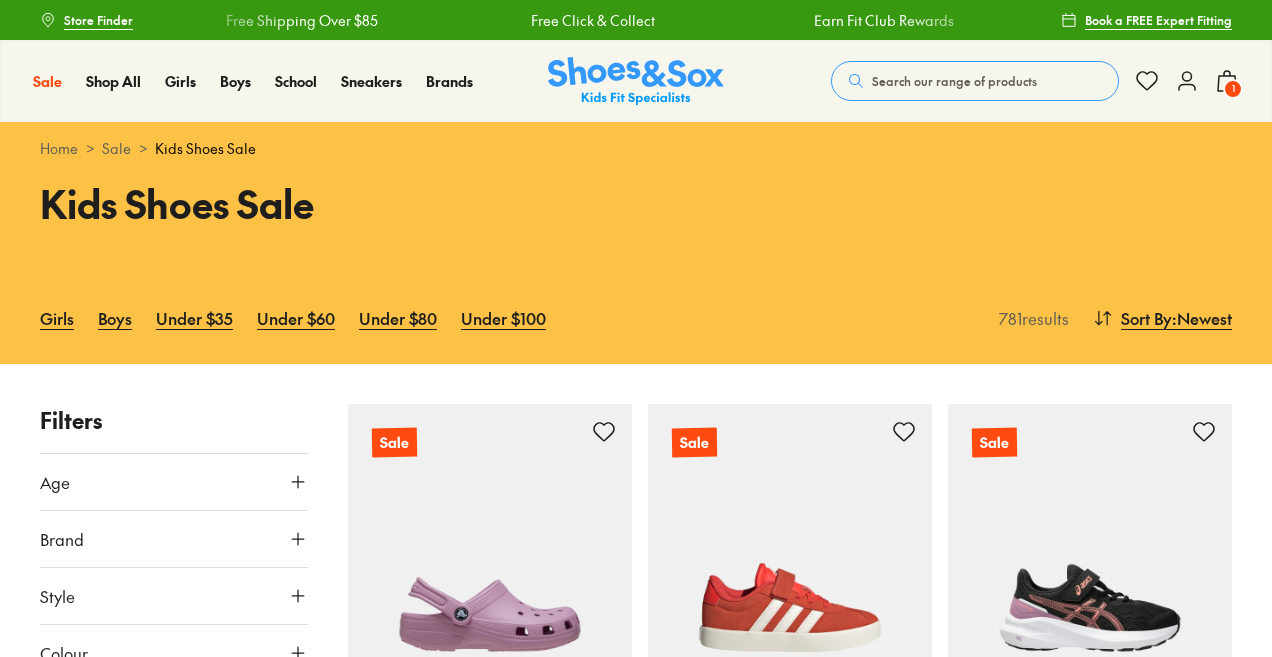 scroll, scrollTop: 0, scrollLeft: 0, axis: both 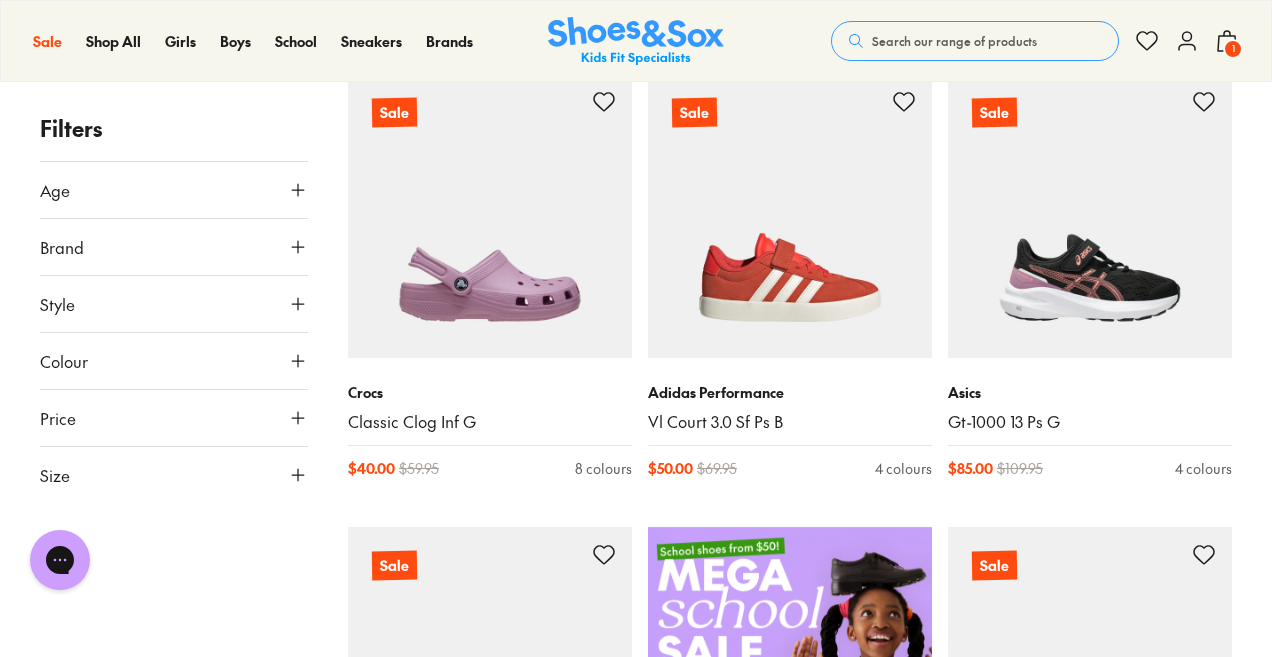 click 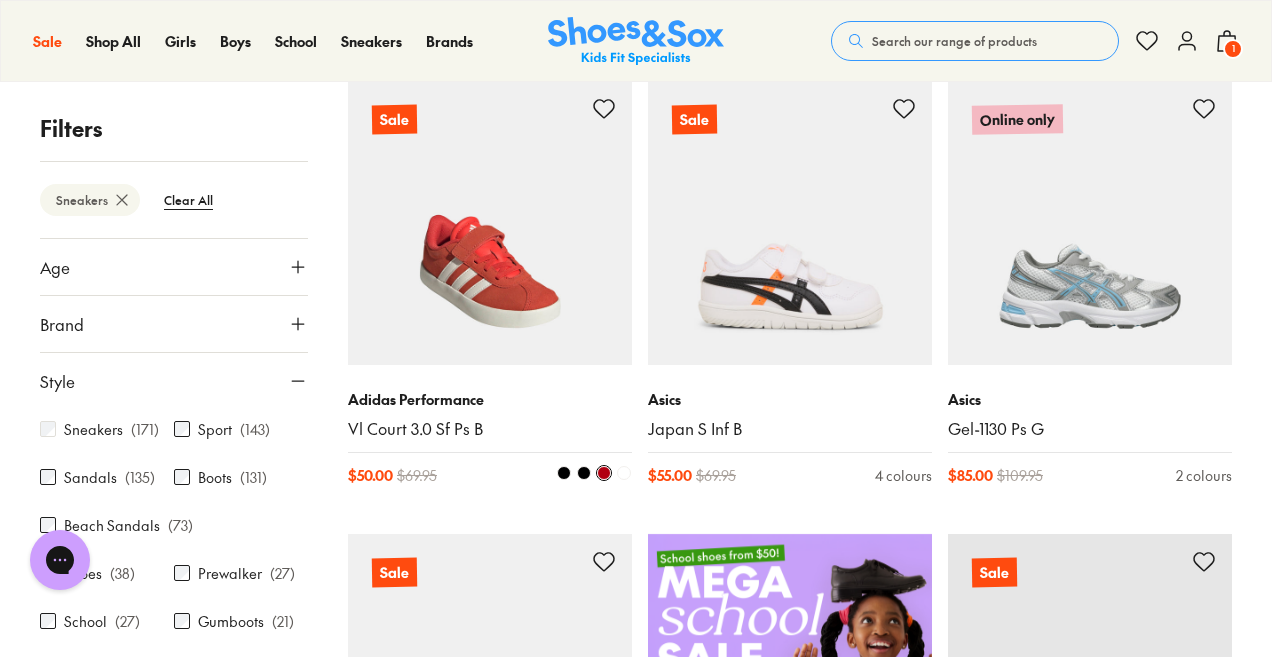scroll, scrollTop: 344, scrollLeft: 0, axis: vertical 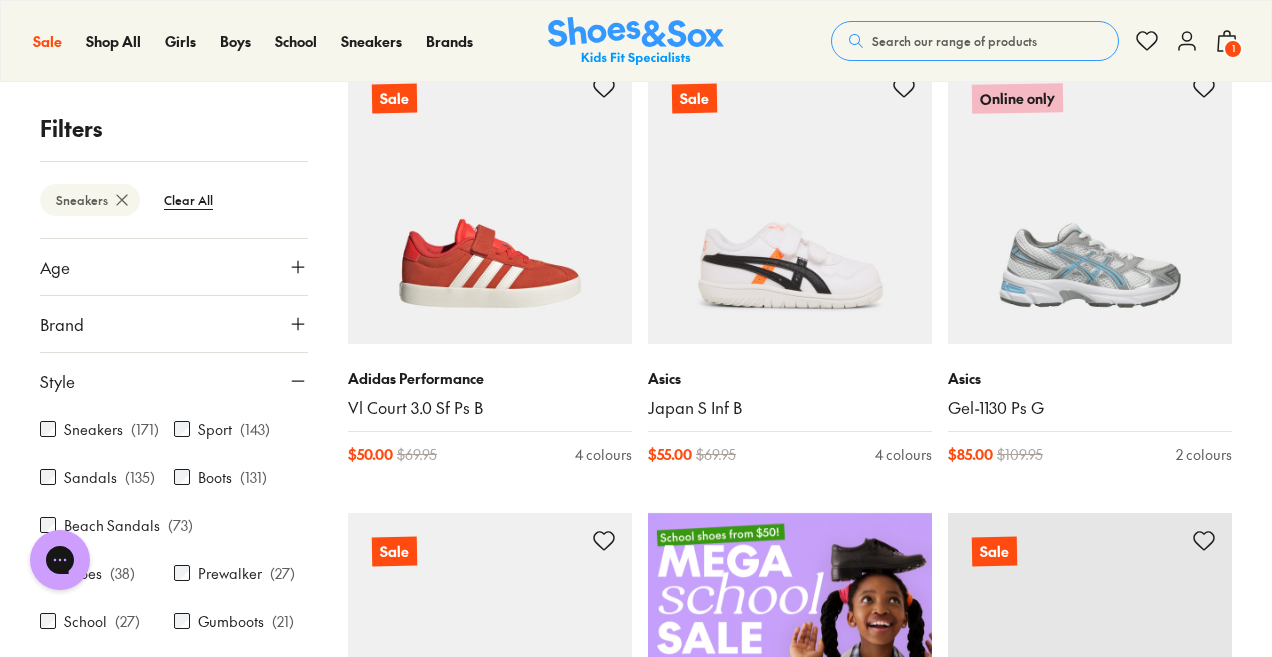 click at bounding box center [0, 6195] 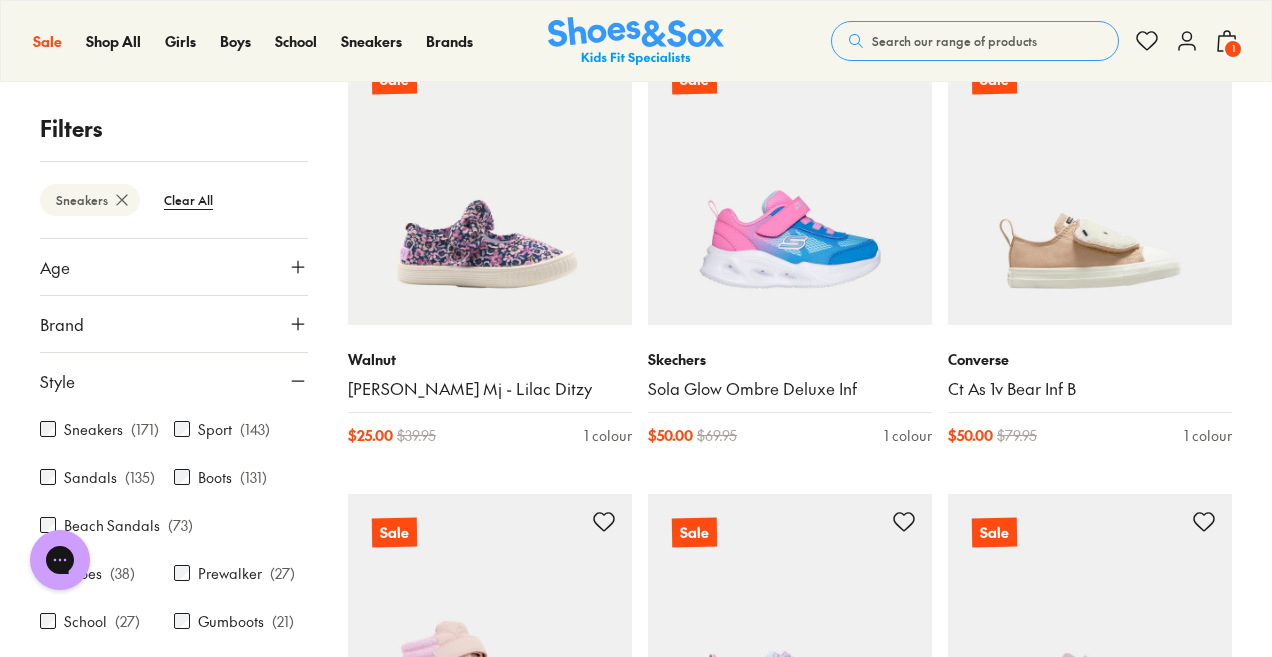 scroll, scrollTop: 4429, scrollLeft: 0, axis: vertical 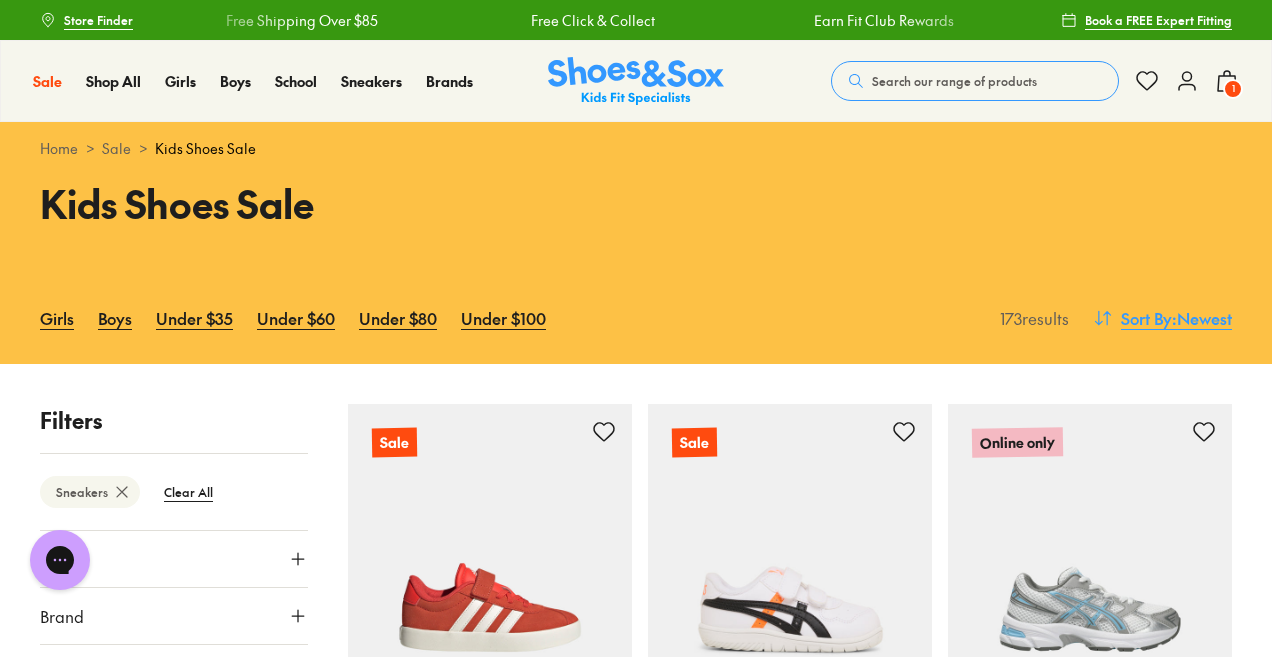 click on ":  Newest" at bounding box center [1202, 318] 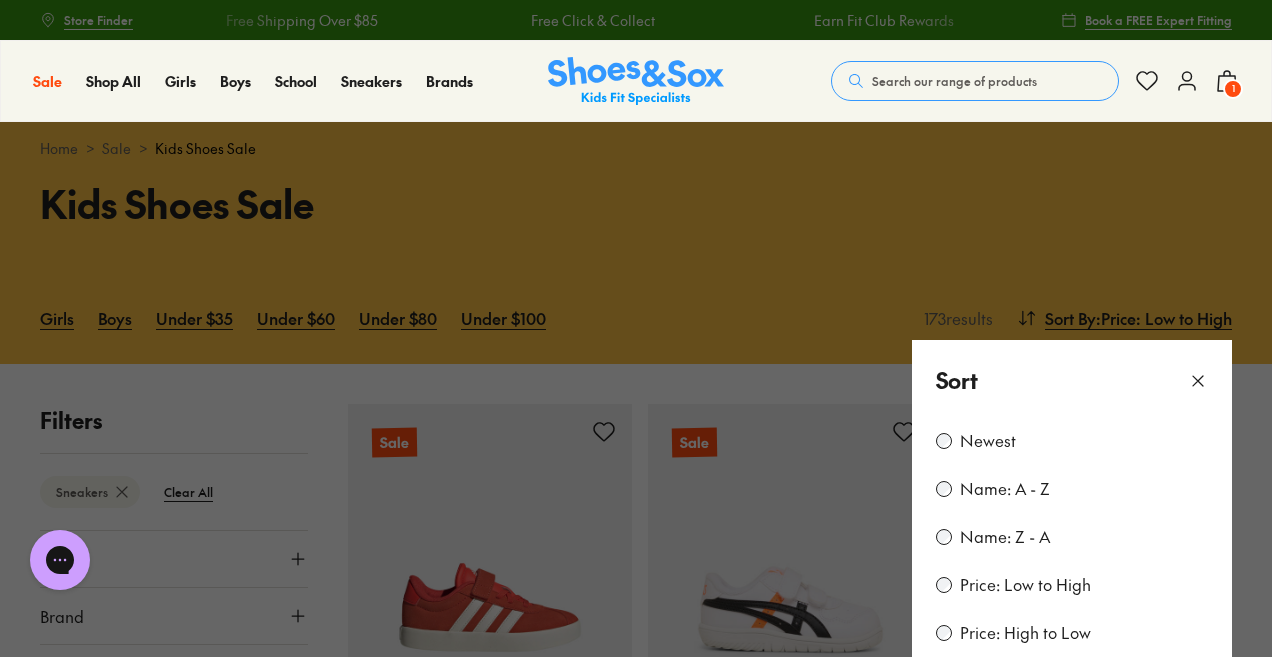 click at bounding box center [636, 328] 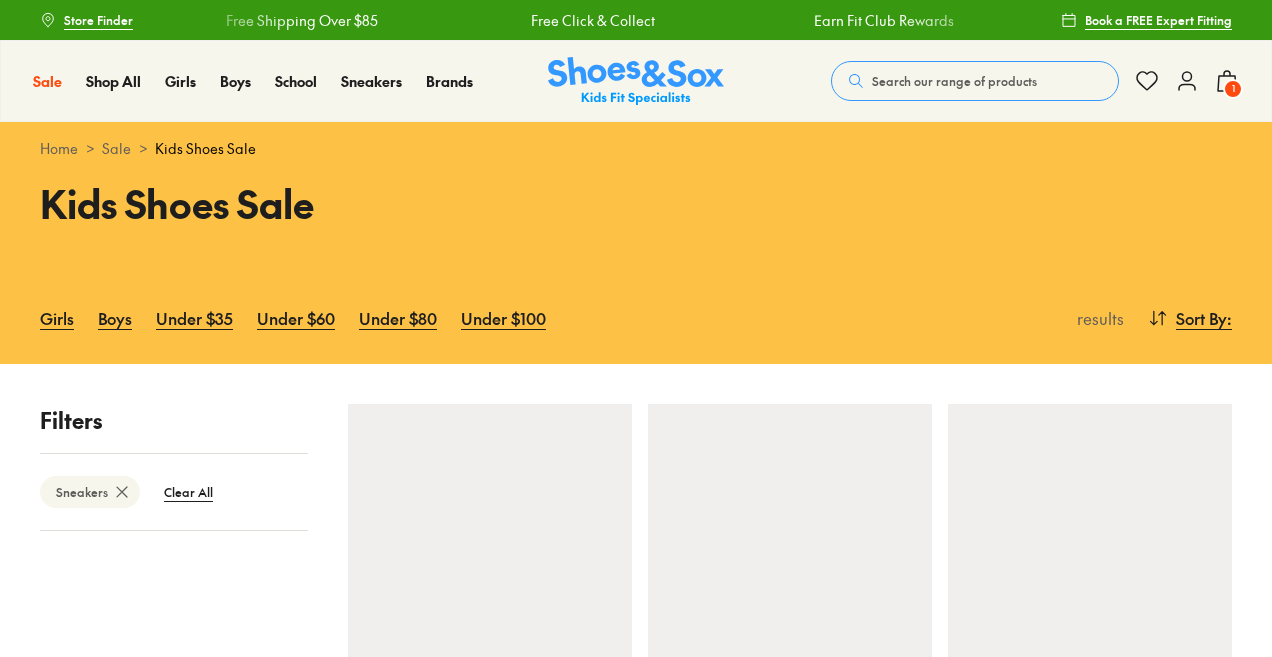 scroll, scrollTop: 0, scrollLeft: 0, axis: both 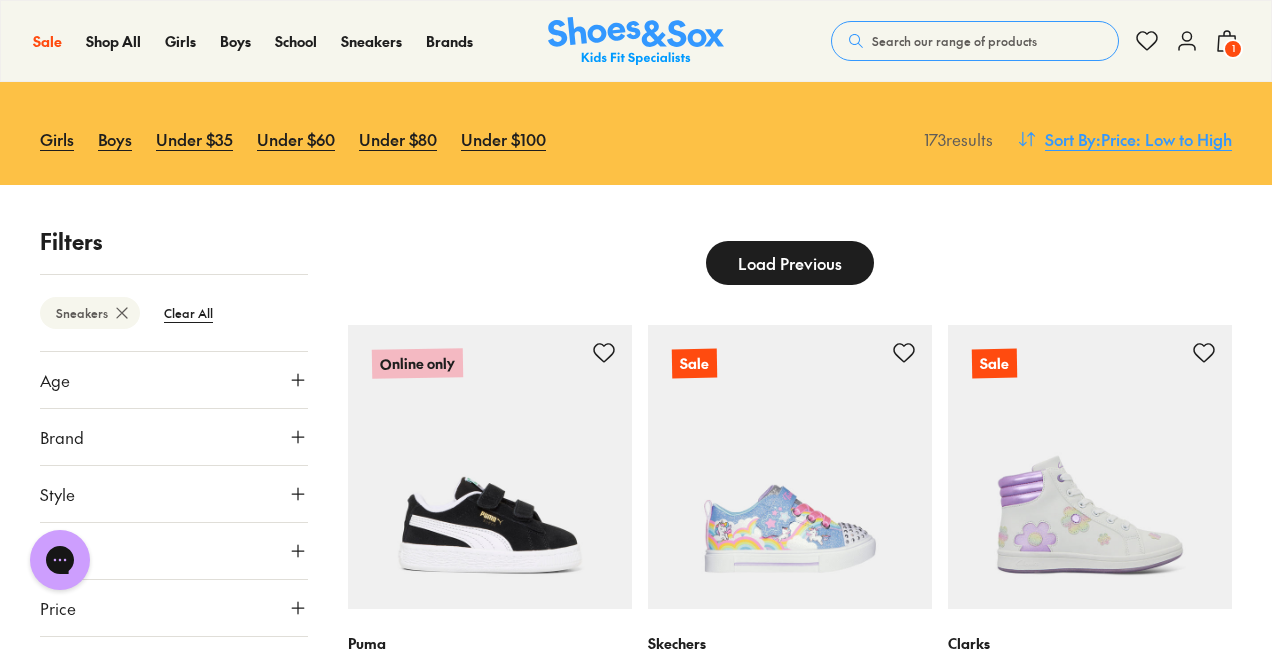 click on ":  Price: Low to High" at bounding box center (1164, 139) 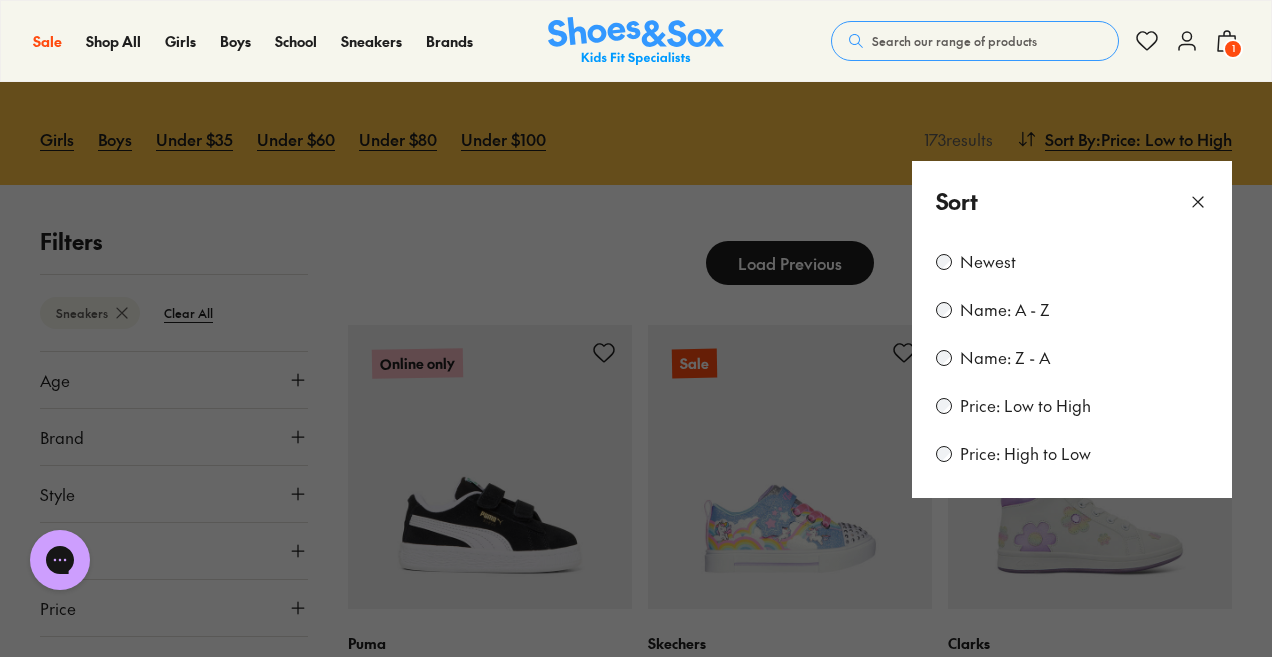 click on "Price: Low to High" at bounding box center [1025, 406] 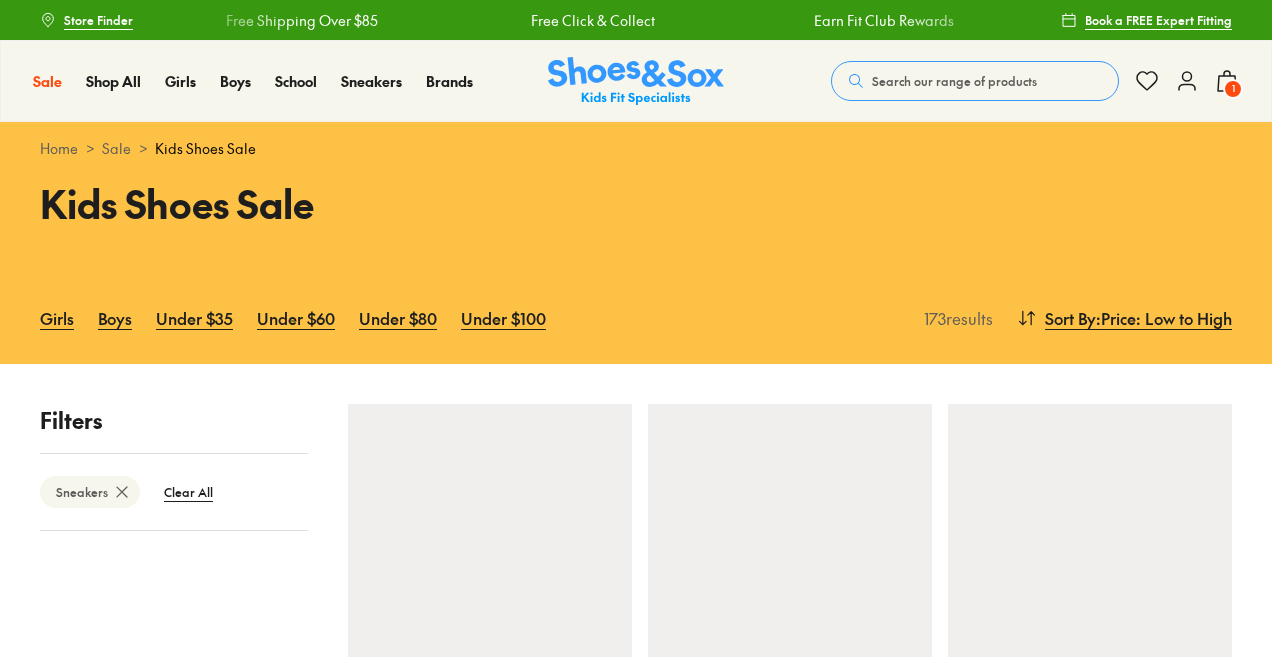 scroll, scrollTop: 0, scrollLeft: 0, axis: both 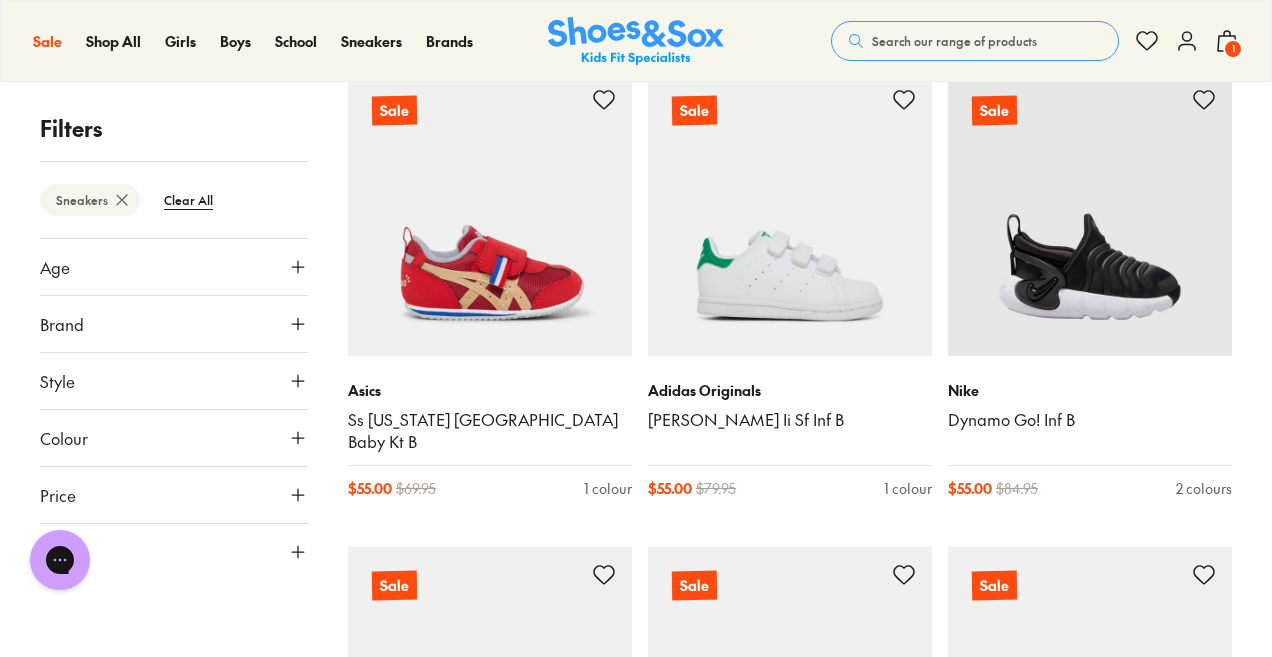 click 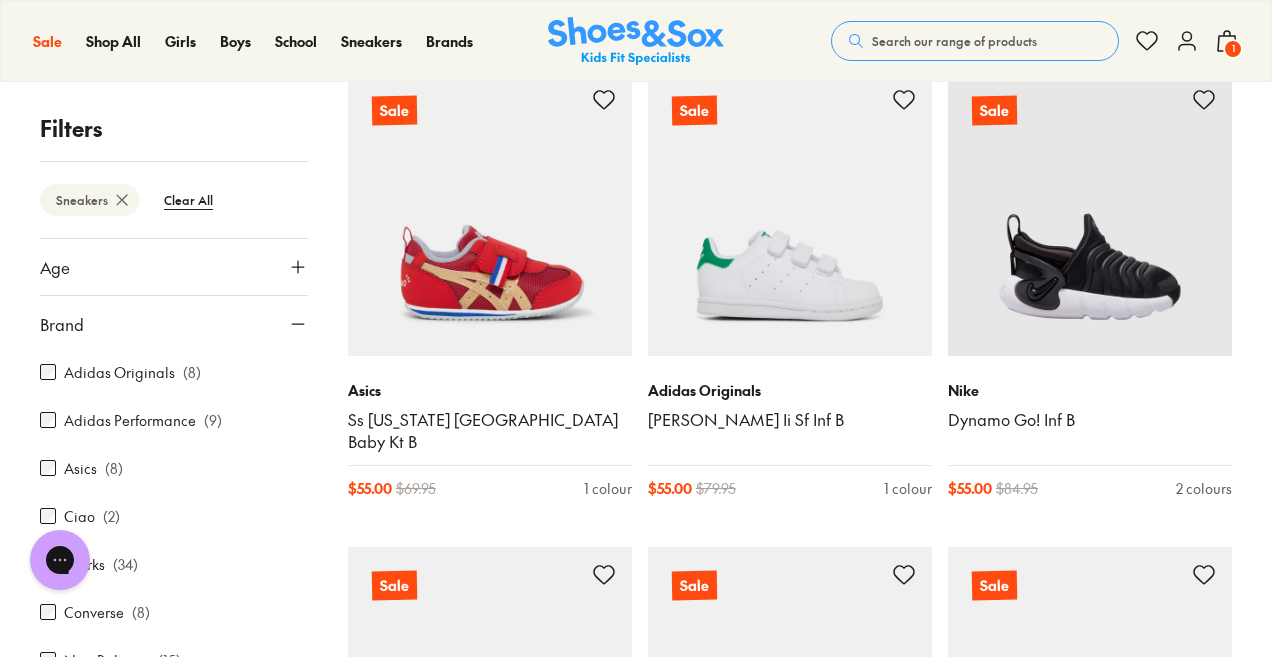 scroll, scrollTop: 344, scrollLeft: 0, axis: vertical 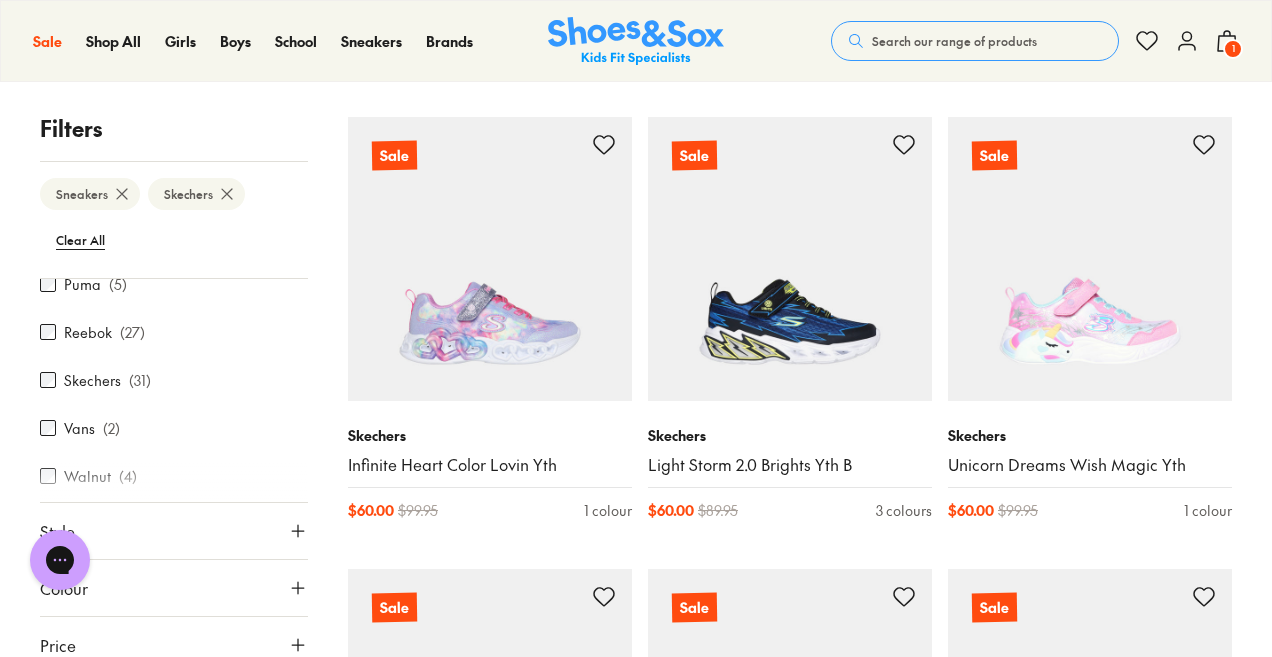 click on "Sale Skechers Tt Sparks Jumpin Clouds Inf $ 50.00 $ 79.95 2 colours Sale Skechers Tt Sparks Ice 2.0 Sky Yth $ 50.00 $ 79.95 2 colours Sale Skechers Tt Twinkle Sparks Ice 2.0 Inf $ 50.00 $ 69.95 2 colours Sale Skechers Sola Glow Ombre Deluxe Inf $ 50.00 $ 69.95 1 colour Sale Skechers Meteor Lights - Krendox Yth B $ 50.00 $ 79.95 1 colour Sale Skechers Meteor-Lights Krendox Inf $ 50.00 $ 69.95 3 colours Sale Skechers Uno Lite Metallic Sparkle $ 50.00 $ 79.95 1 colour Sale Skechers Thermo Flash Wheel Buddies Inf $ 50.00 $ 79.95 1 colour Sale Skechers Tri-Namics Inf $ 50.00 $ 79.95 1 colour Sale Skechers Meteor-Lights Krendox Inf $ 50.00 $ 69.95 3 colours Sale Skechers Tt Sparks Sequin Party Inf $ 50.00 $ 79.95 2 colours Sale Skechers Tt Sparks Ombre Flutter Inf $ 50.00 $ 79.95 1 colour Sale Skechers Tt Sparks Ice 2.0 Sky Yth $ 50.00 $ 79.95 2 colours Sale Skechers Tt Sparks Sequin Flash Inf $ 50.00 $ 79.95 1 colour Sale Skechers Tt Twinkle Sparks Ice 2.0 Inf $ 50.00 $ 69.95 2 colours Sale Skechers $ 60.00 $ Sale" at bounding box center (790, -122) 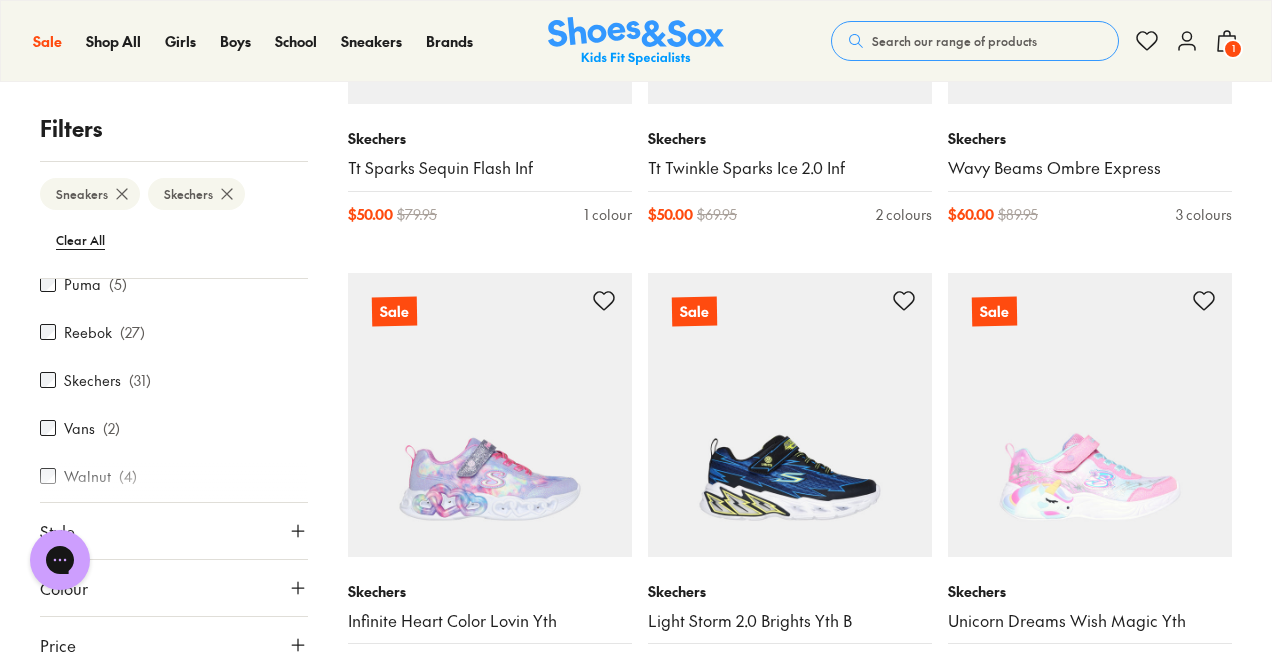 scroll, scrollTop: 2907, scrollLeft: 0, axis: vertical 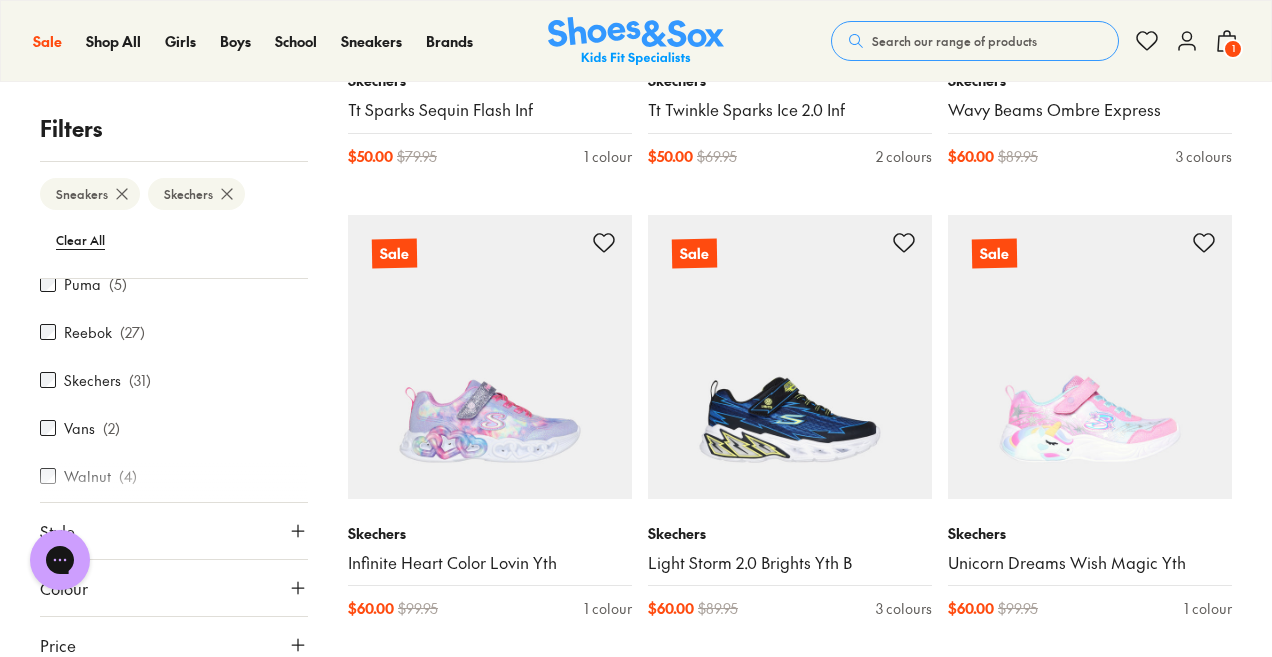 click at bounding box center (0, 3566) 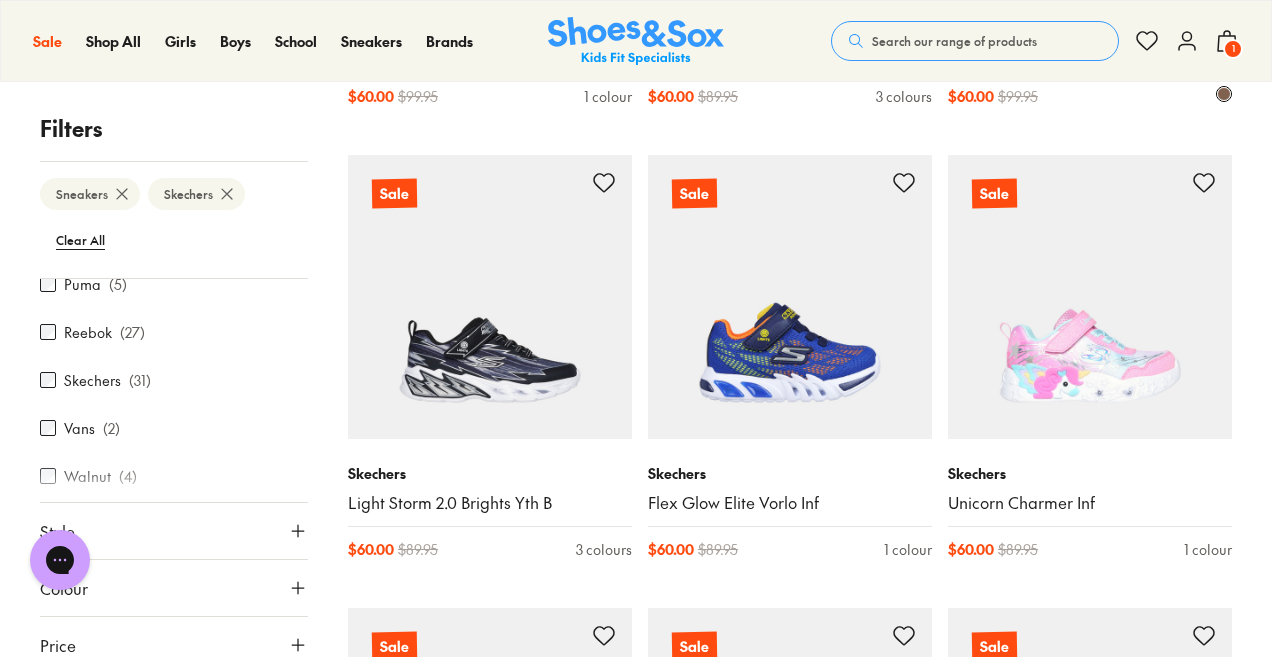scroll, scrollTop: 3434, scrollLeft: 0, axis: vertical 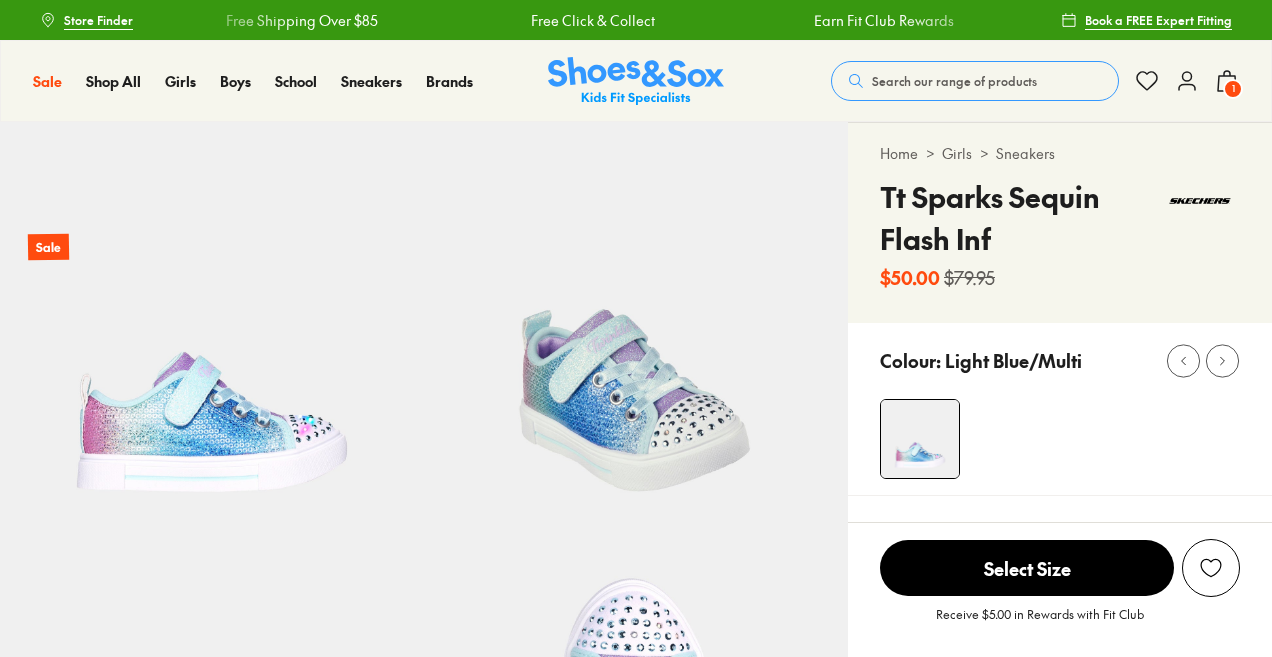 select on "*" 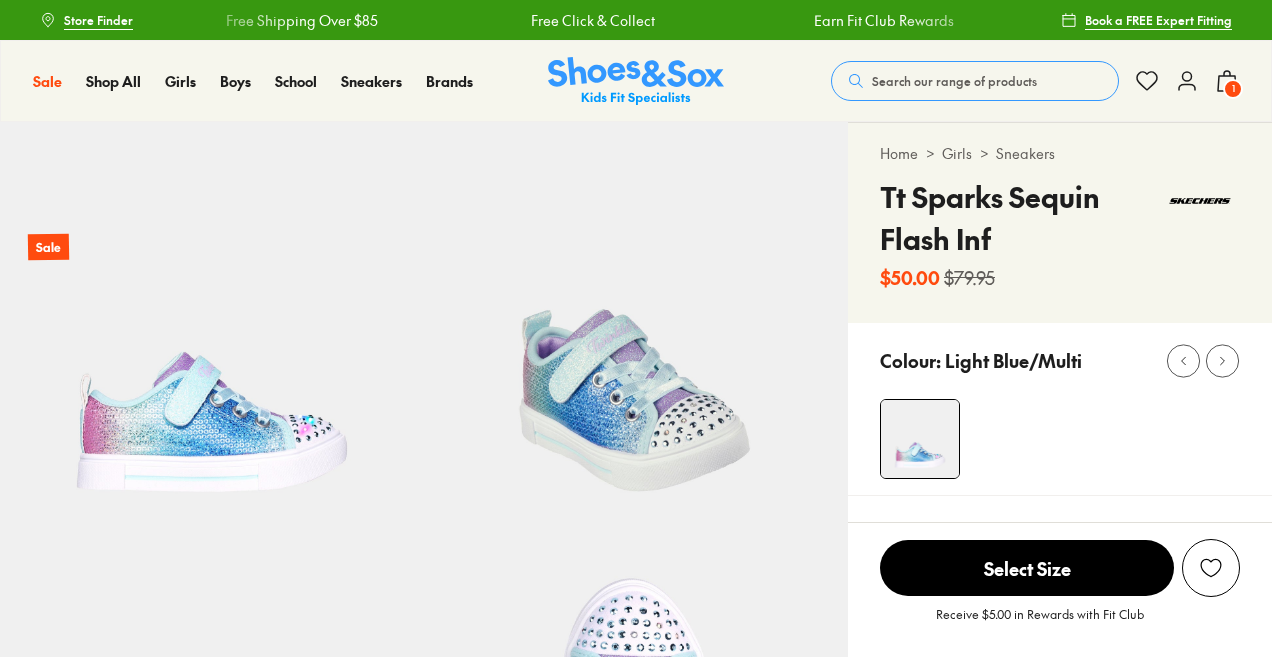 scroll, scrollTop: 0, scrollLeft: 0, axis: both 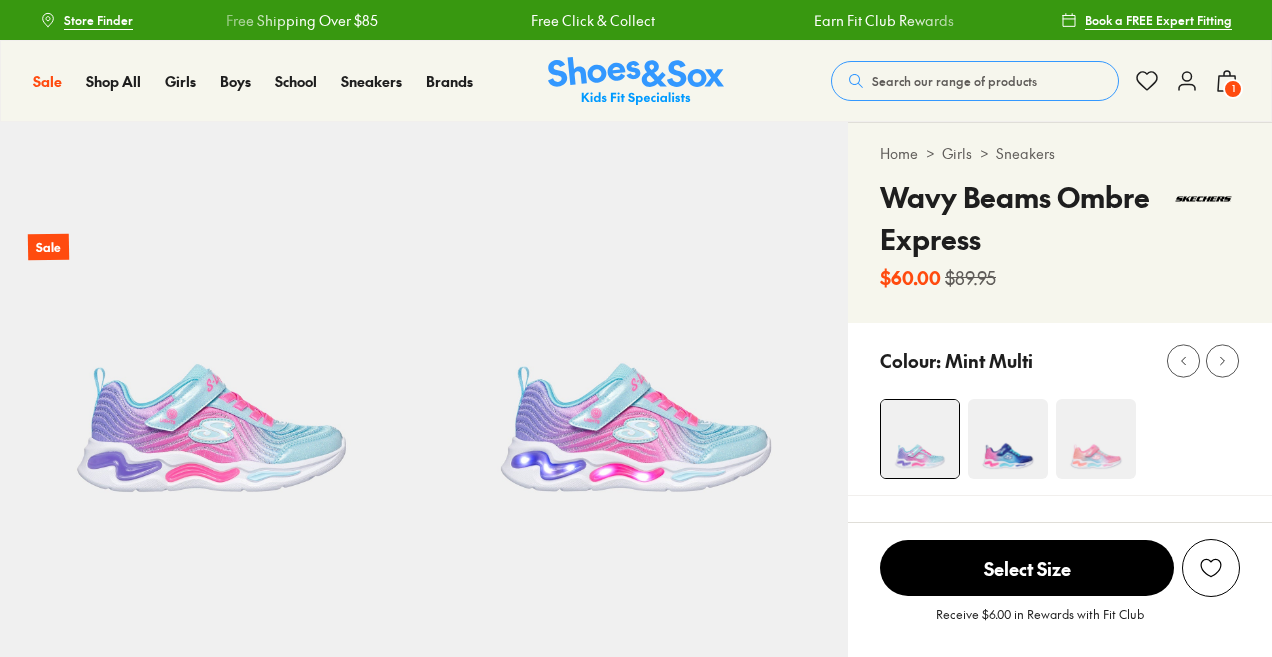 select on "*" 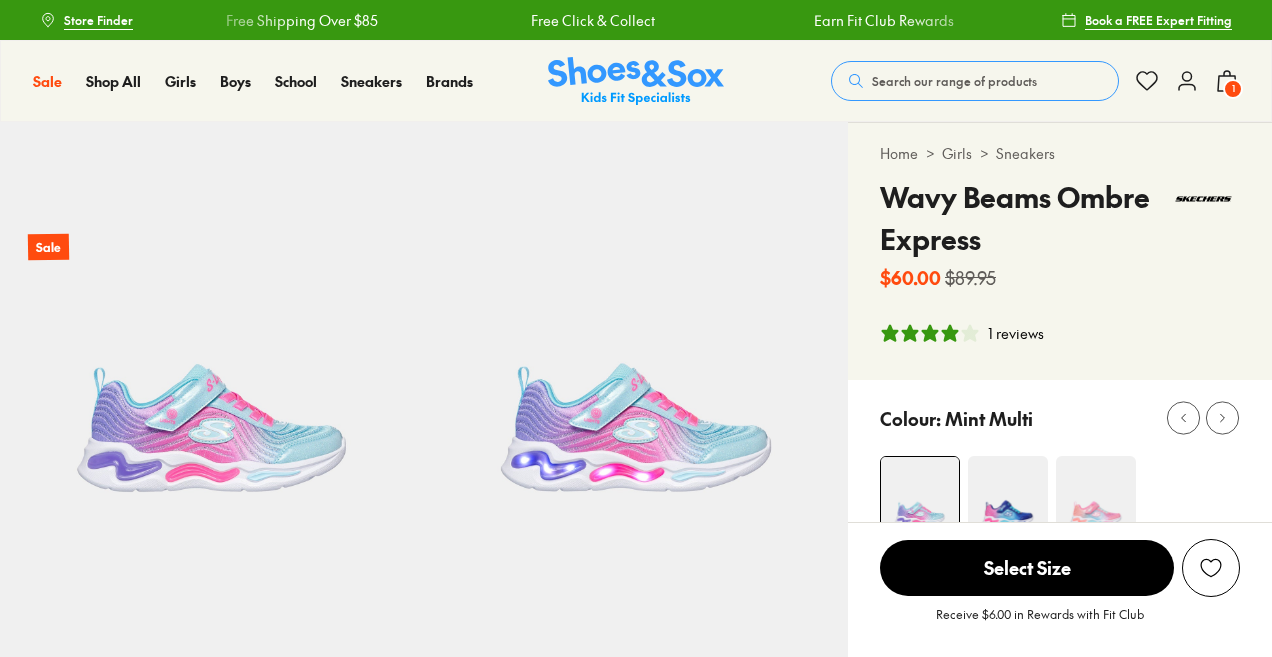 scroll, scrollTop: 0, scrollLeft: 0, axis: both 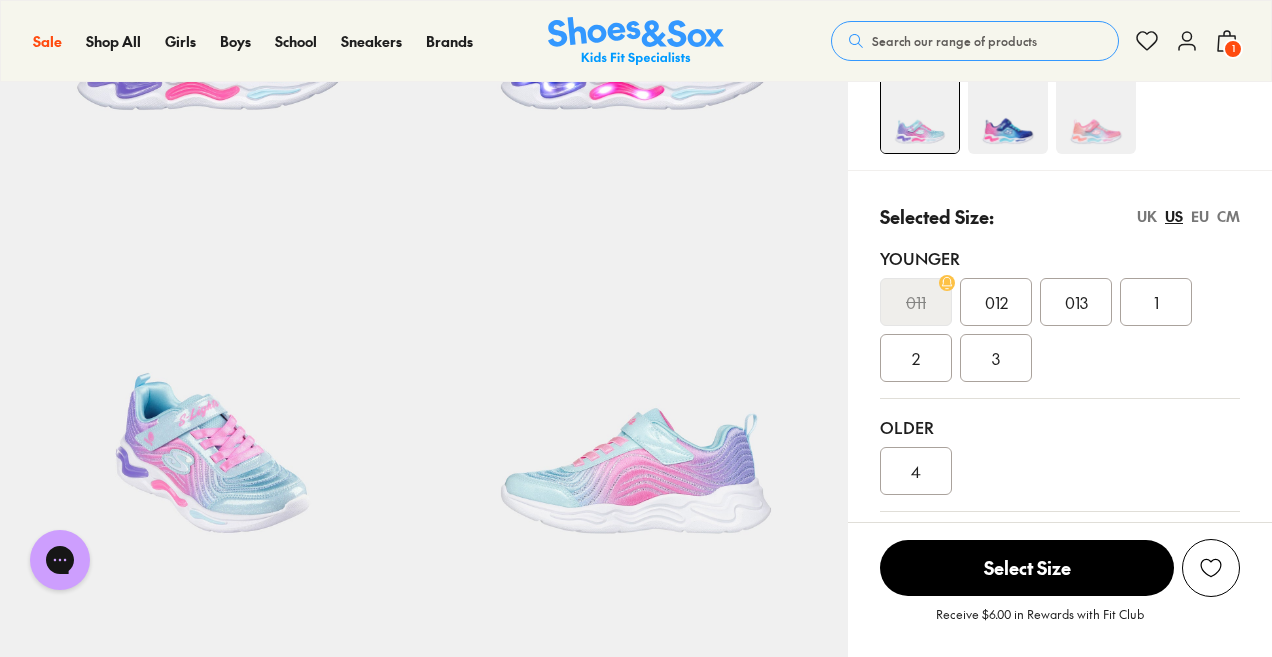 click on "CM" at bounding box center [1228, 216] 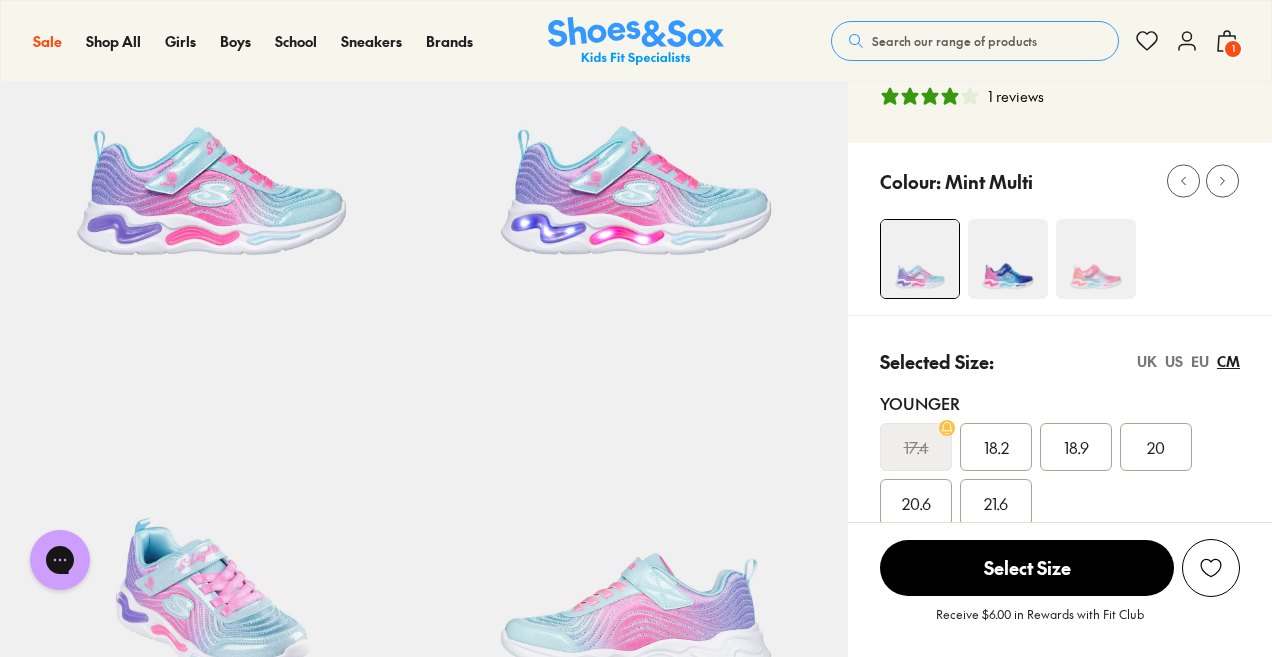 scroll, scrollTop: 229, scrollLeft: 0, axis: vertical 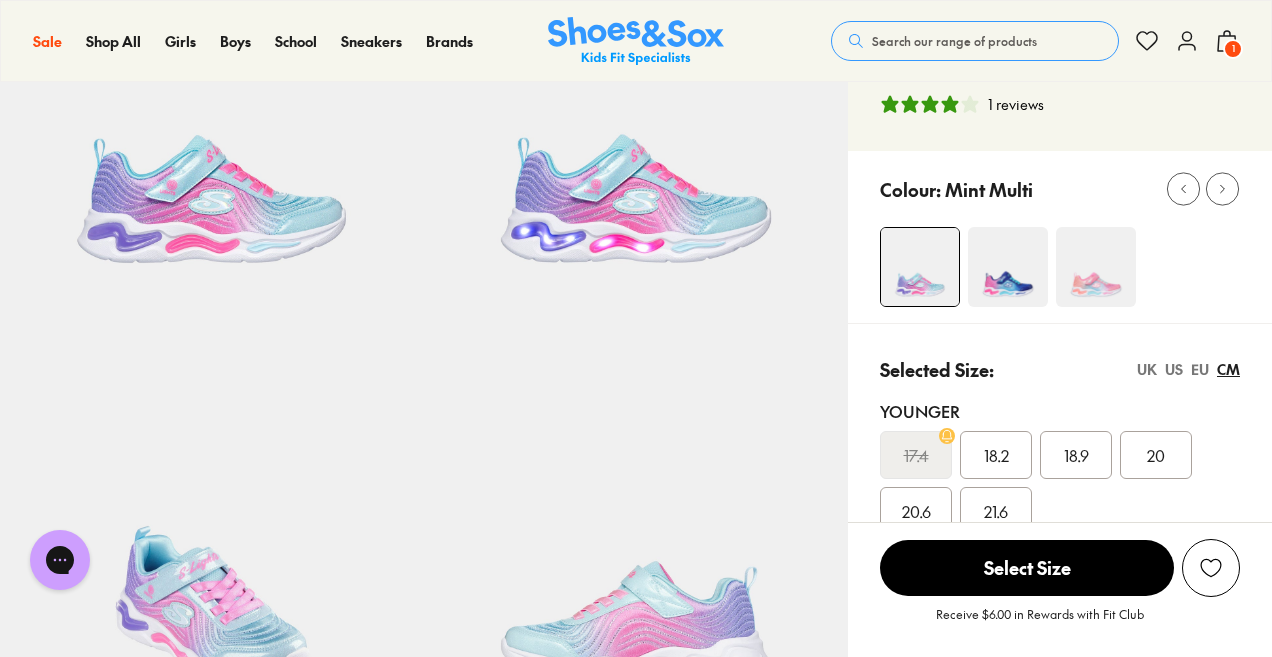 click at bounding box center (1008, 267) 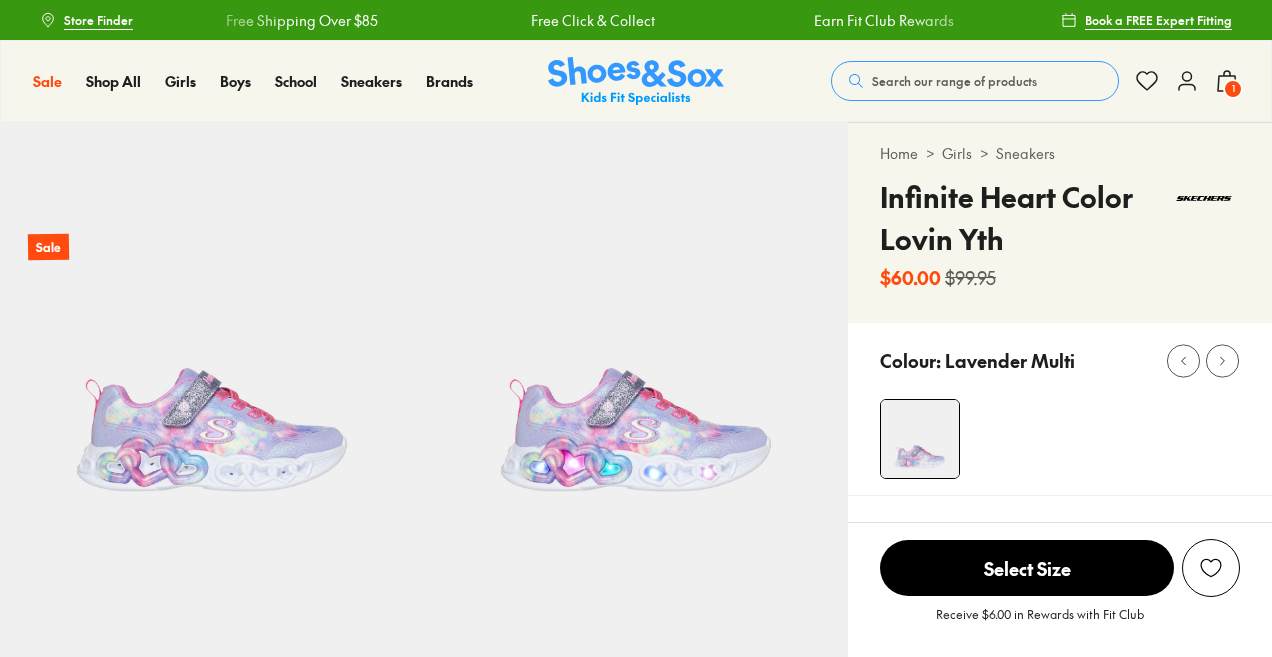 scroll, scrollTop: 0, scrollLeft: 0, axis: both 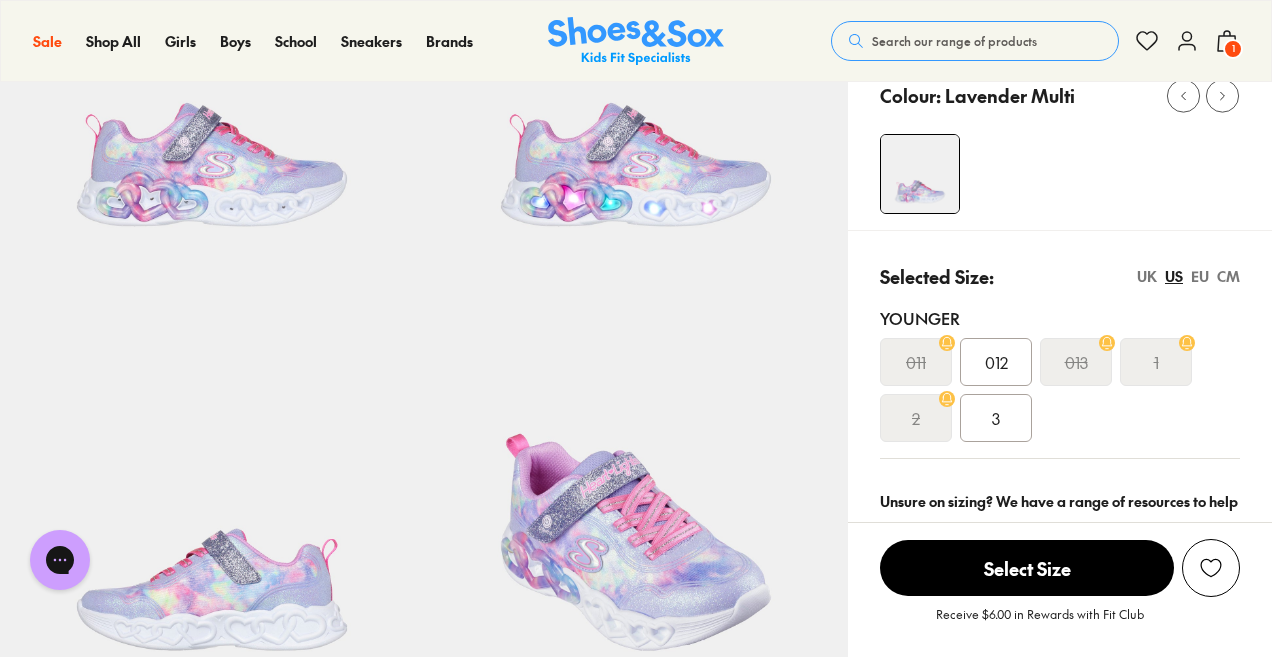 click on "CM" at bounding box center (1228, 276) 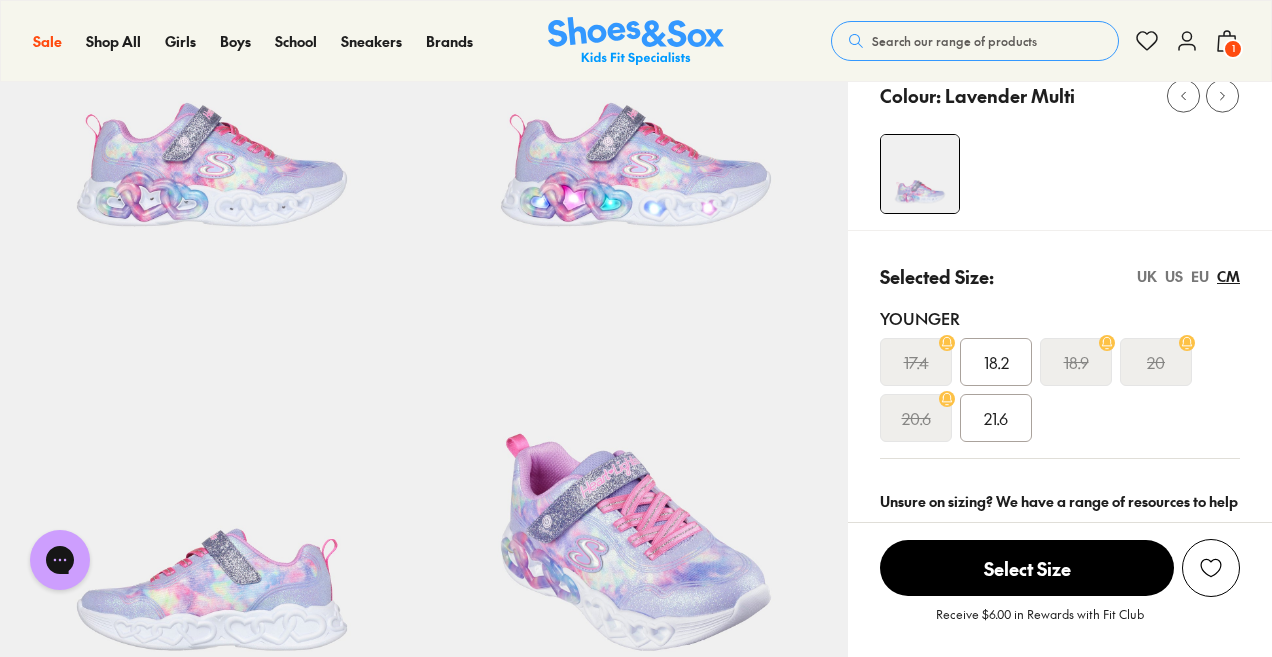 scroll, scrollTop: 319, scrollLeft: 0, axis: vertical 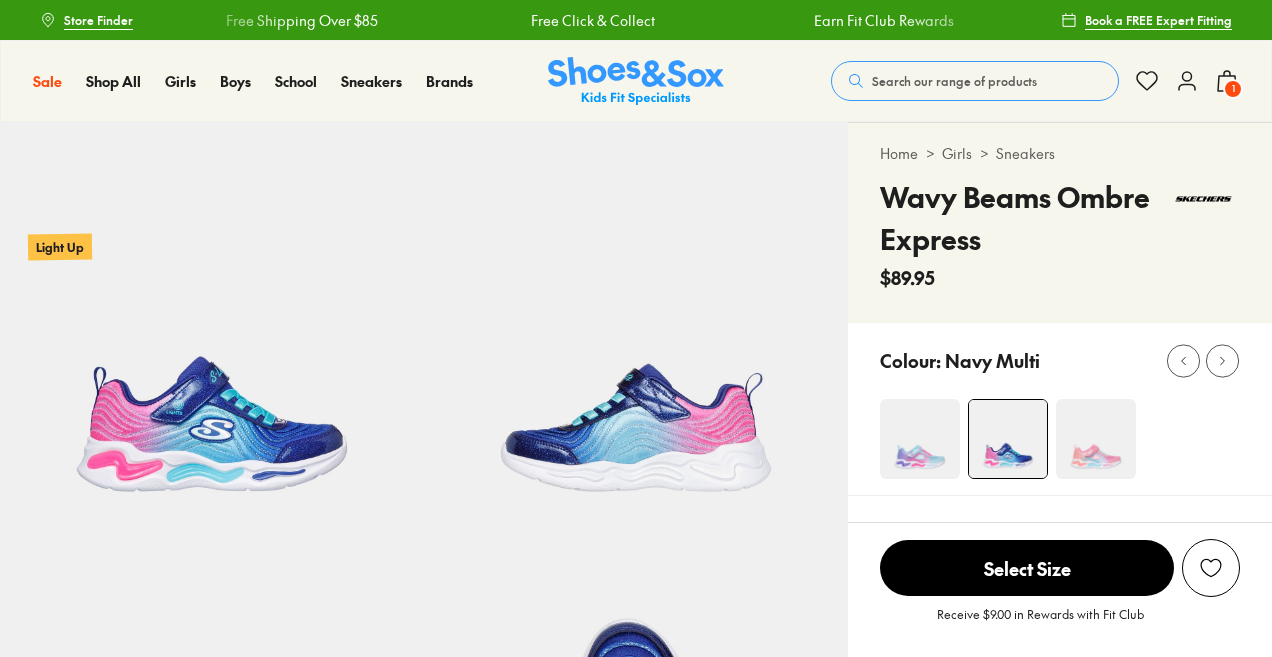 select on "*" 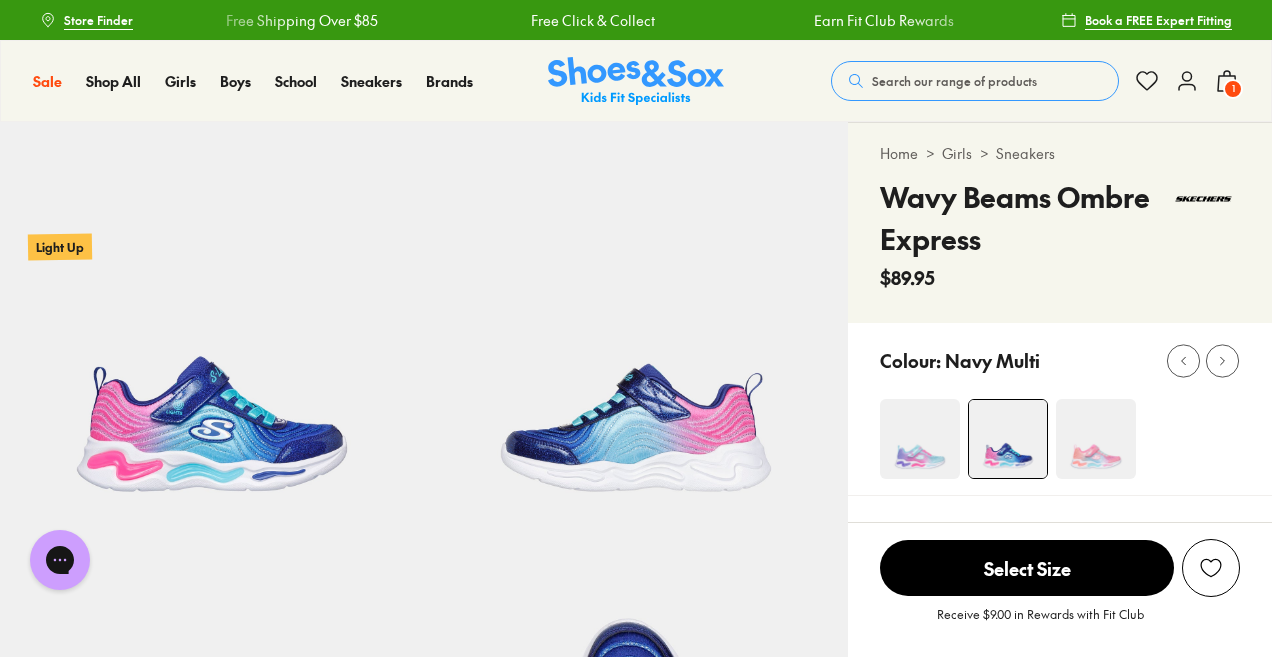 scroll, scrollTop: 0, scrollLeft: 0, axis: both 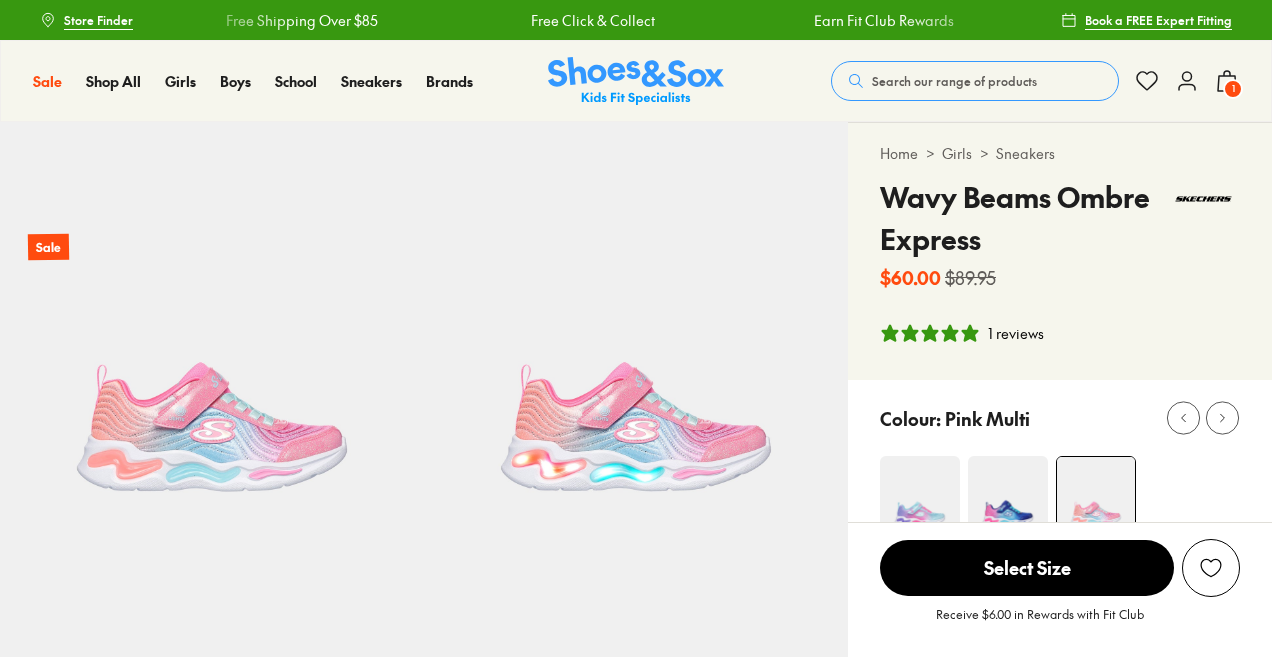 select on "*" 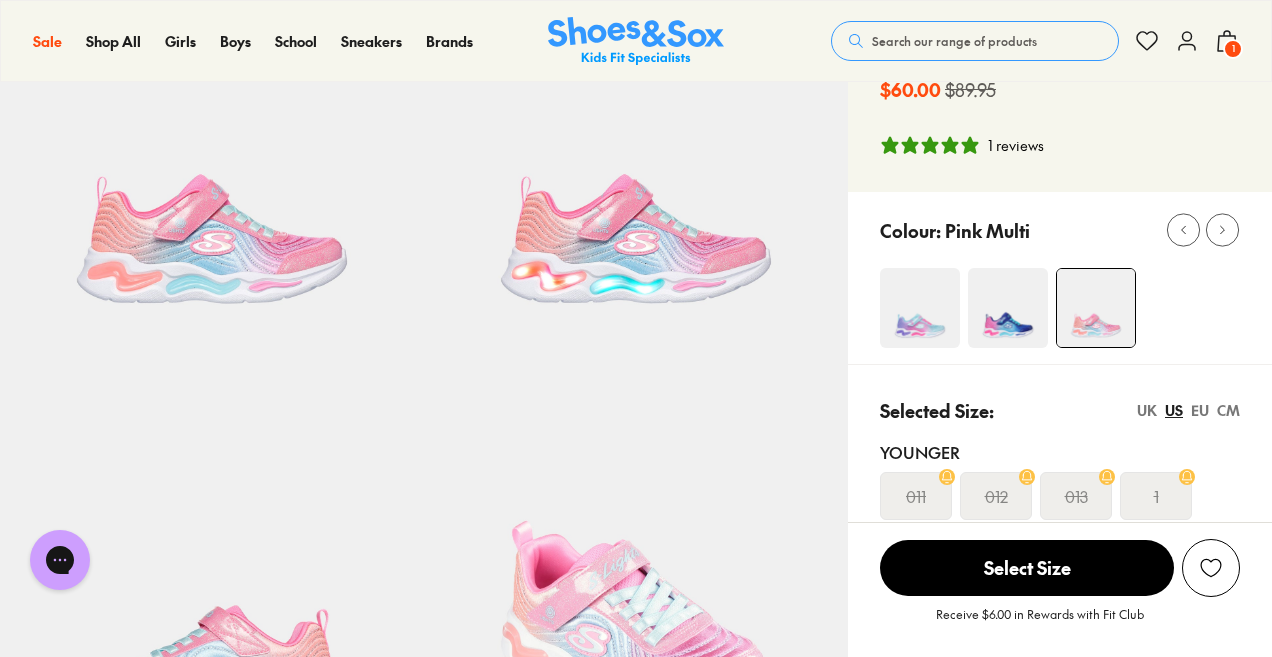 scroll, scrollTop: 189, scrollLeft: 0, axis: vertical 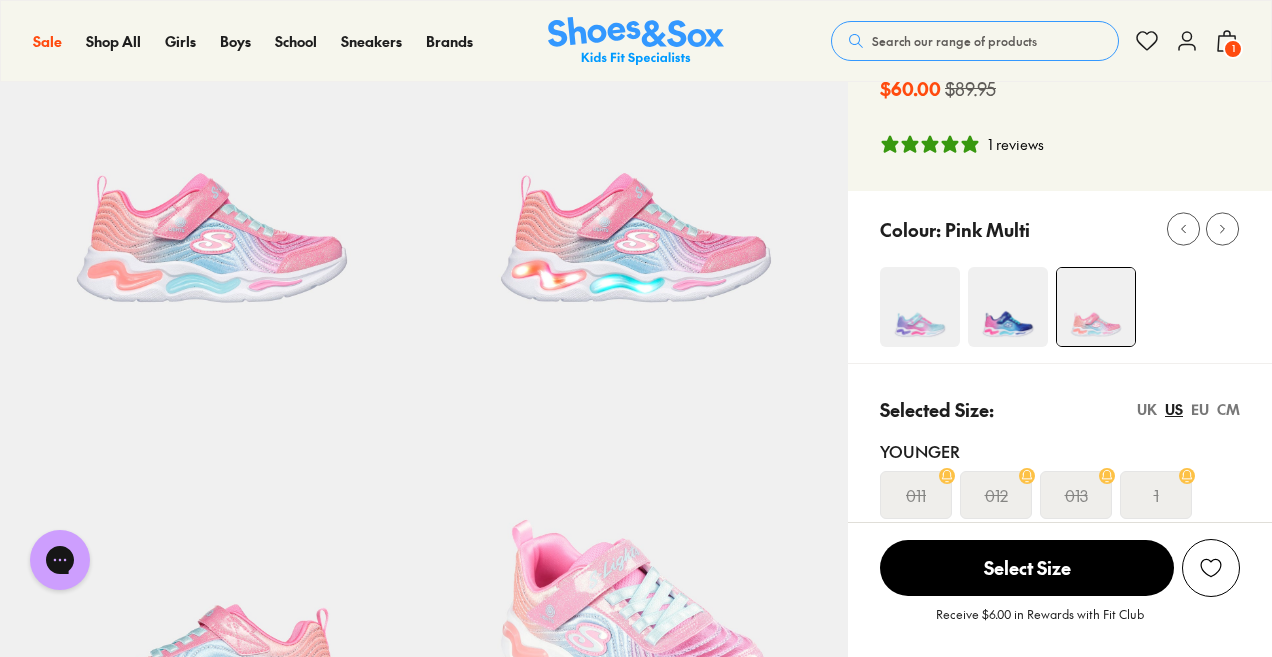 click at bounding box center (920, 307) 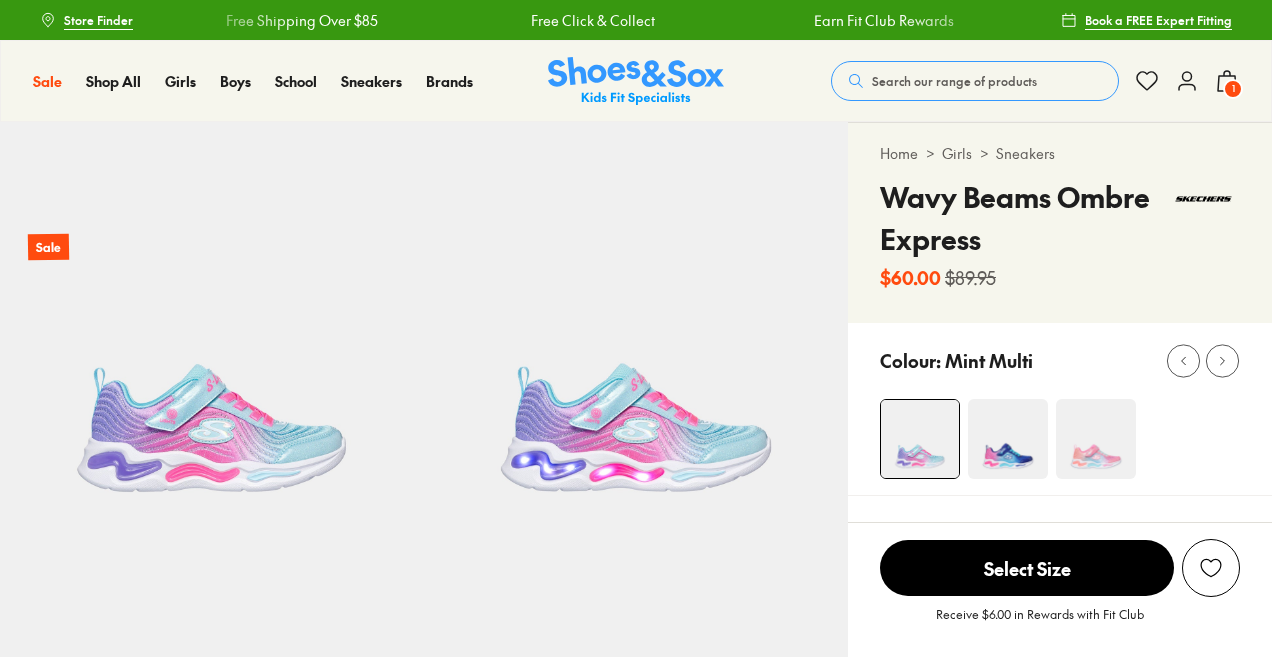 scroll, scrollTop: 0, scrollLeft: 0, axis: both 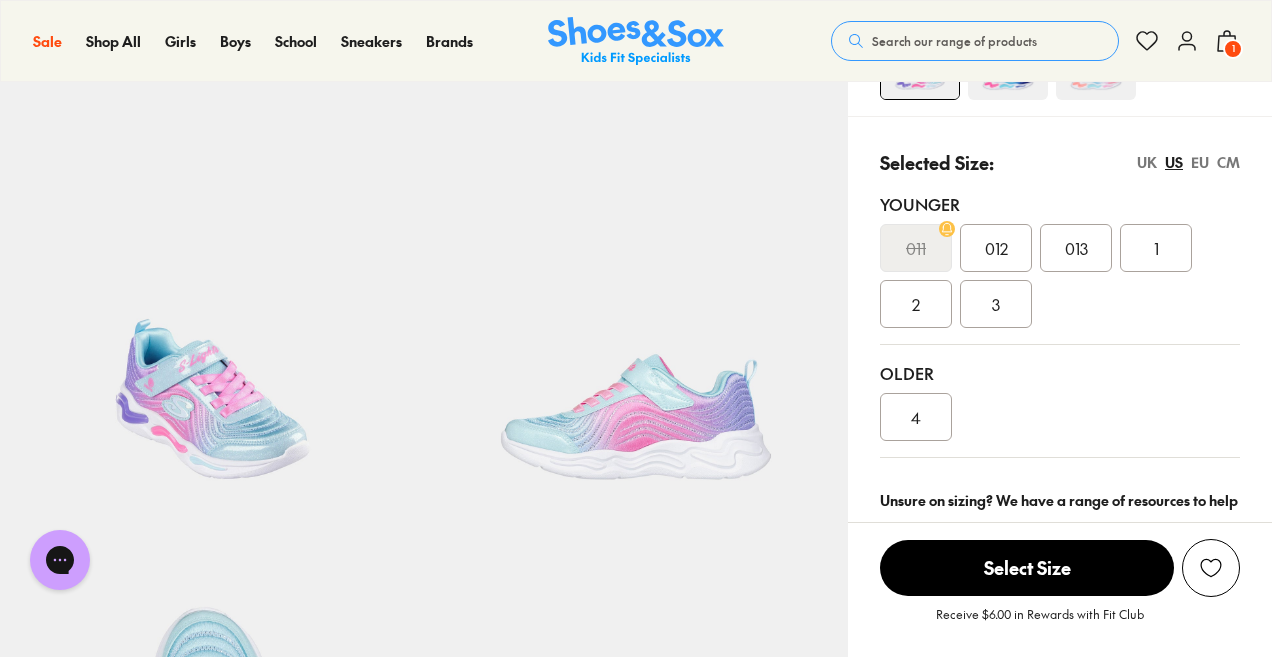 click on "CM" at bounding box center [1228, 162] 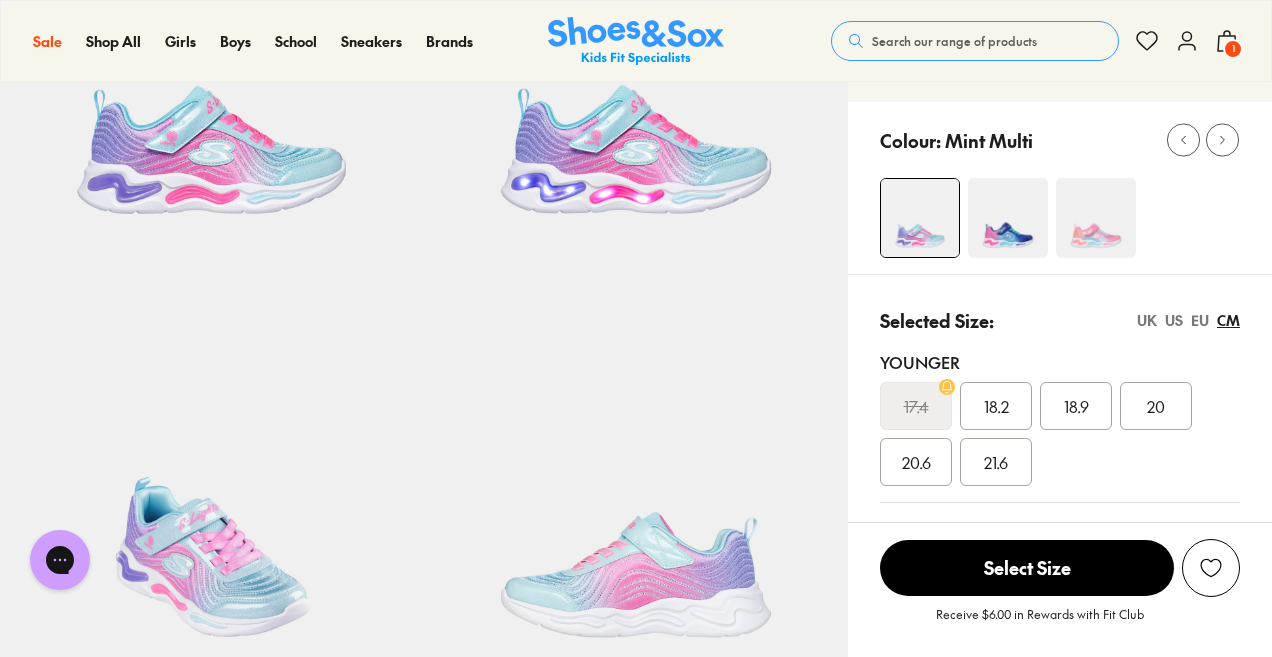 scroll, scrollTop: 276, scrollLeft: 0, axis: vertical 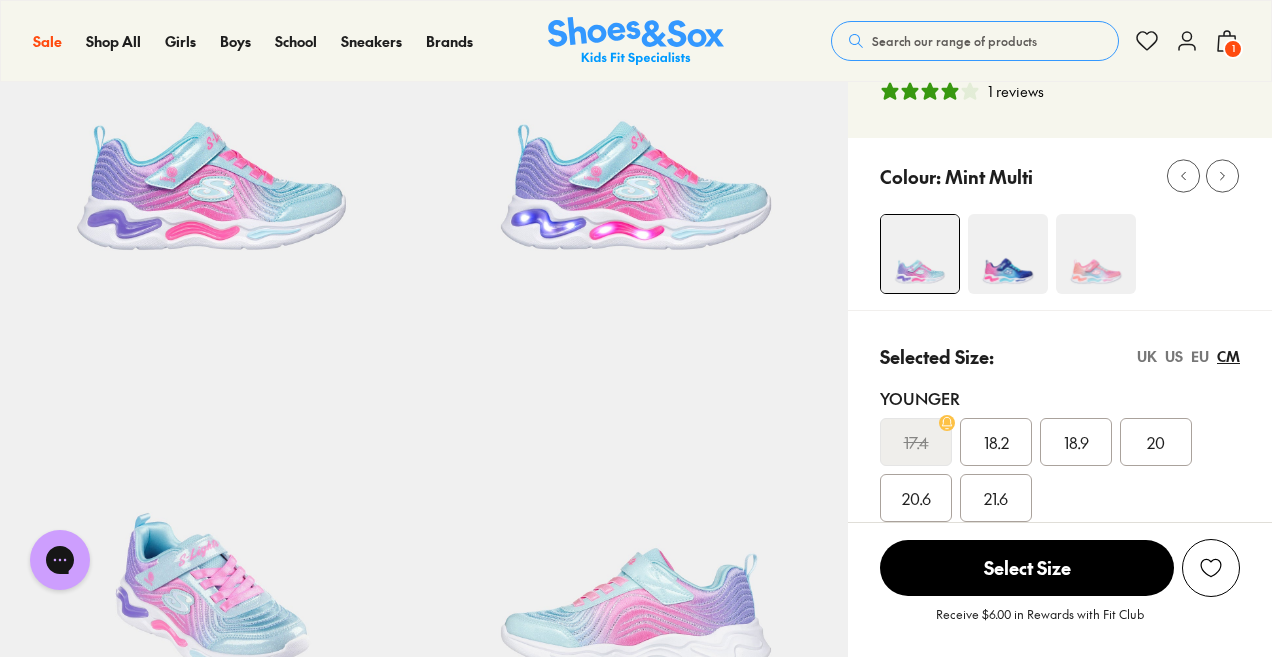 click on "20" at bounding box center (1156, 442) 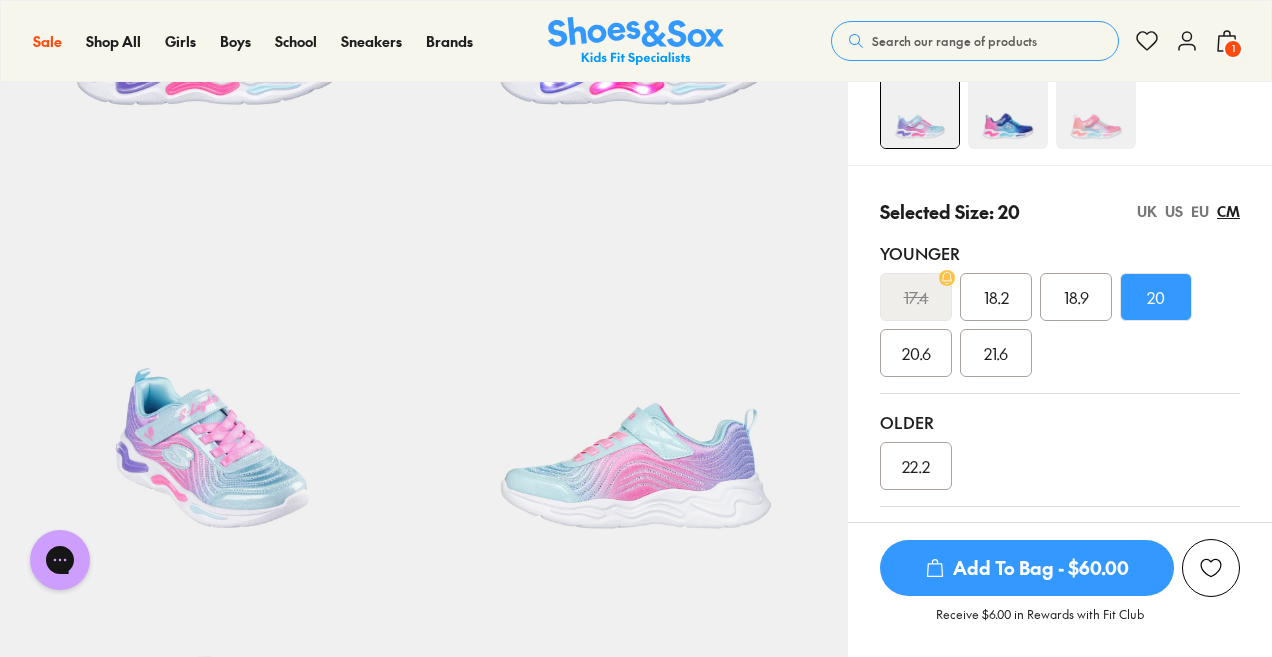 scroll, scrollTop: 389, scrollLeft: 0, axis: vertical 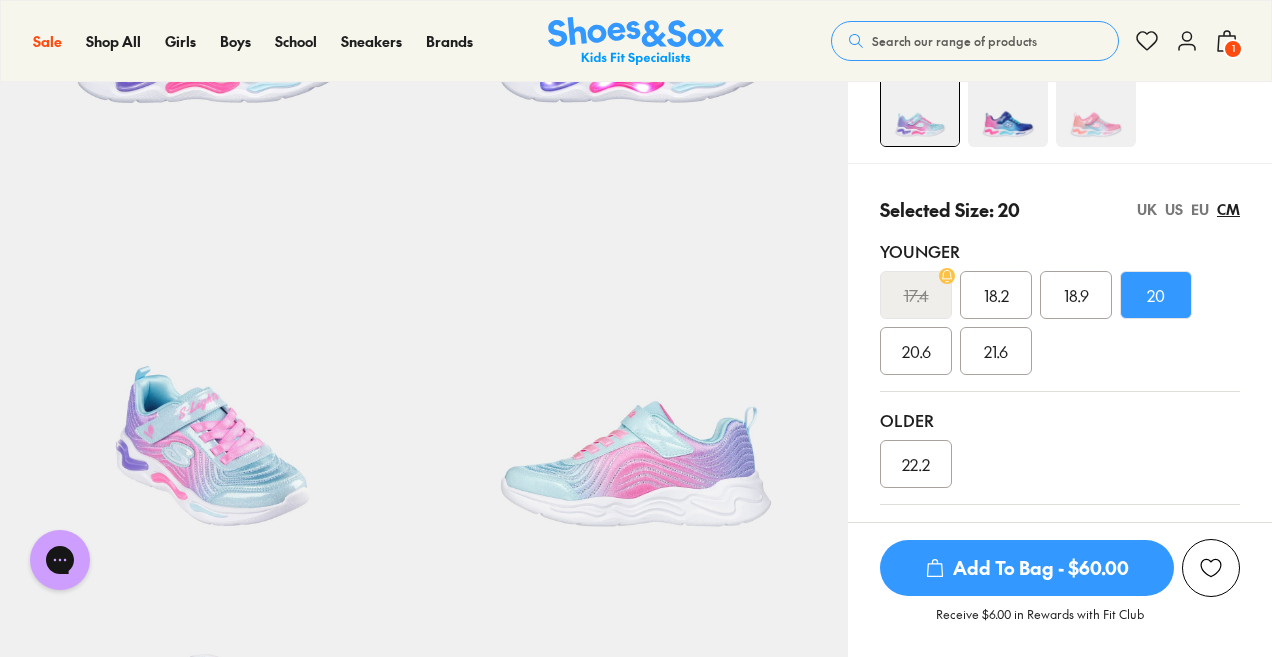 click on "Add To Bag - $60.00" at bounding box center (1027, 568) 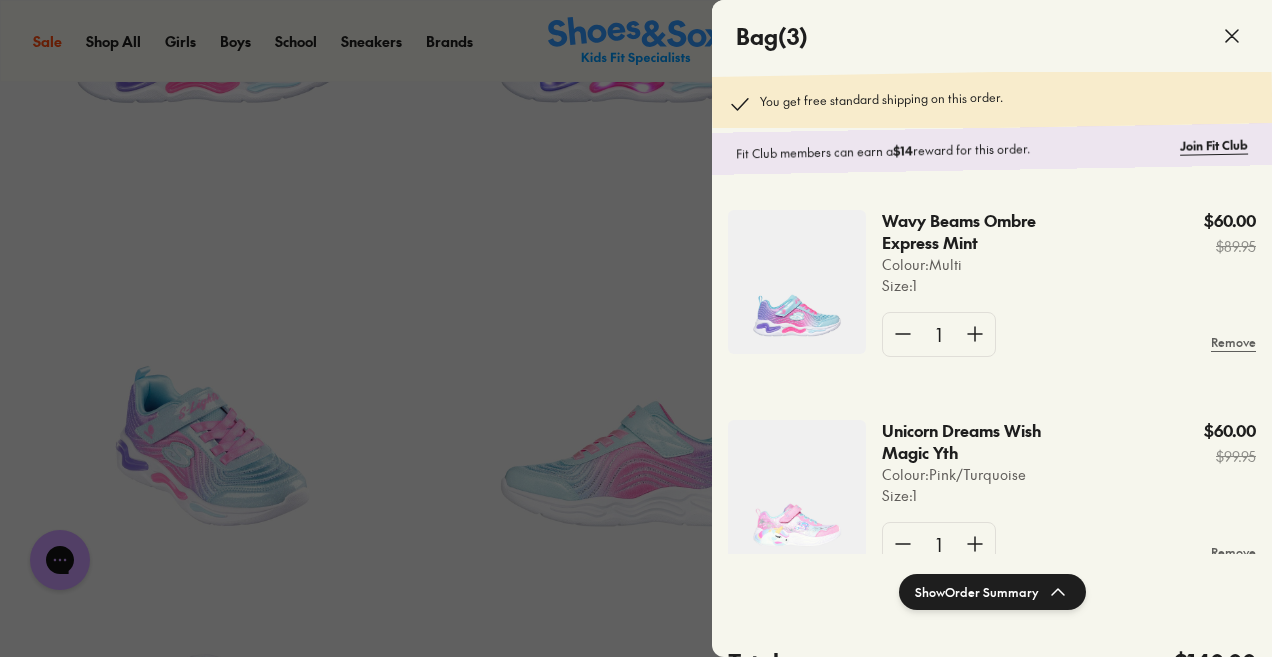 click 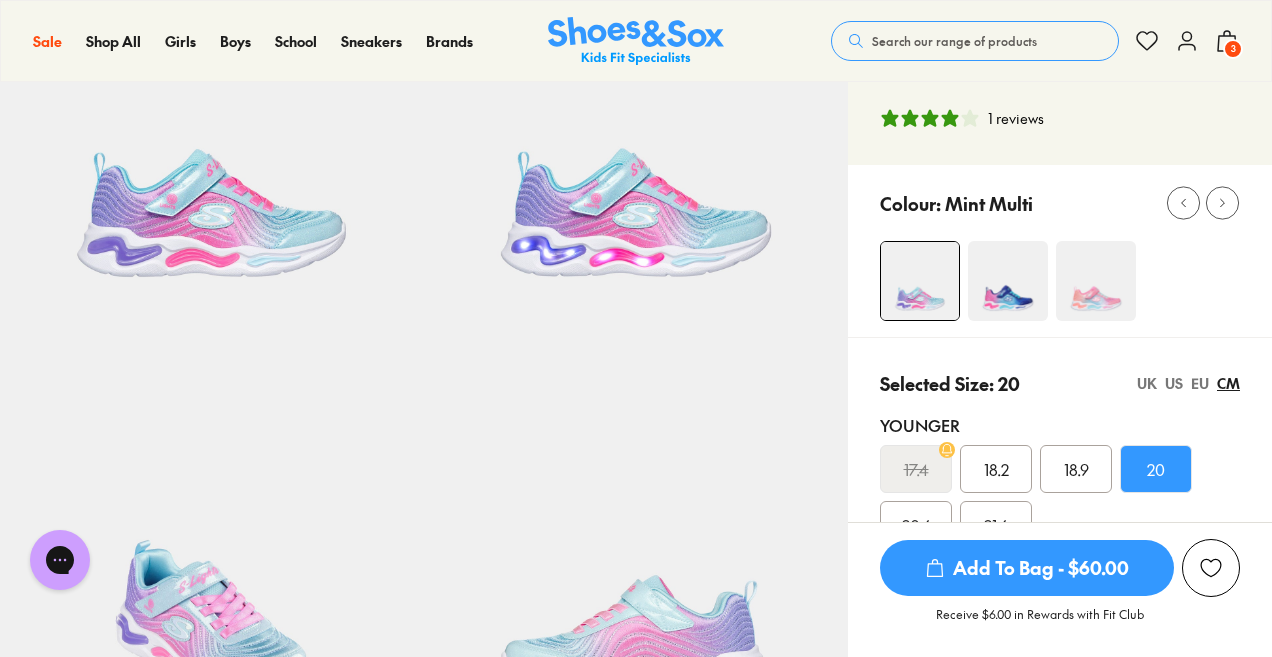 scroll, scrollTop: 216, scrollLeft: 0, axis: vertical 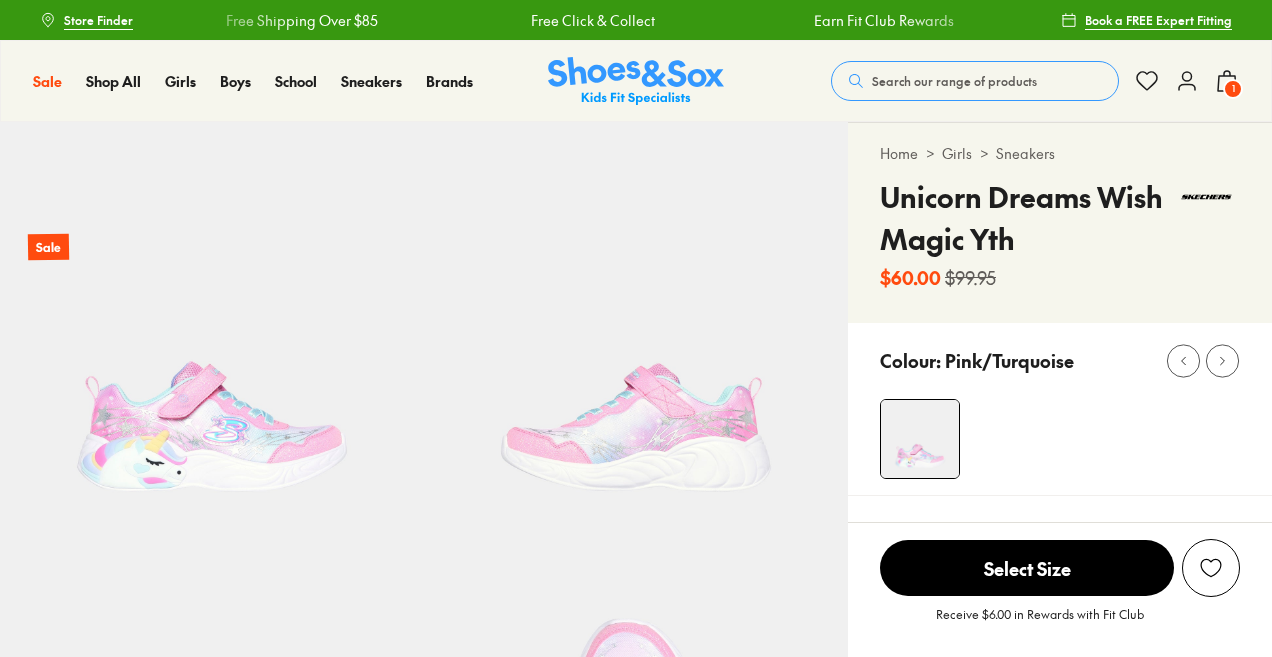 select on "*" 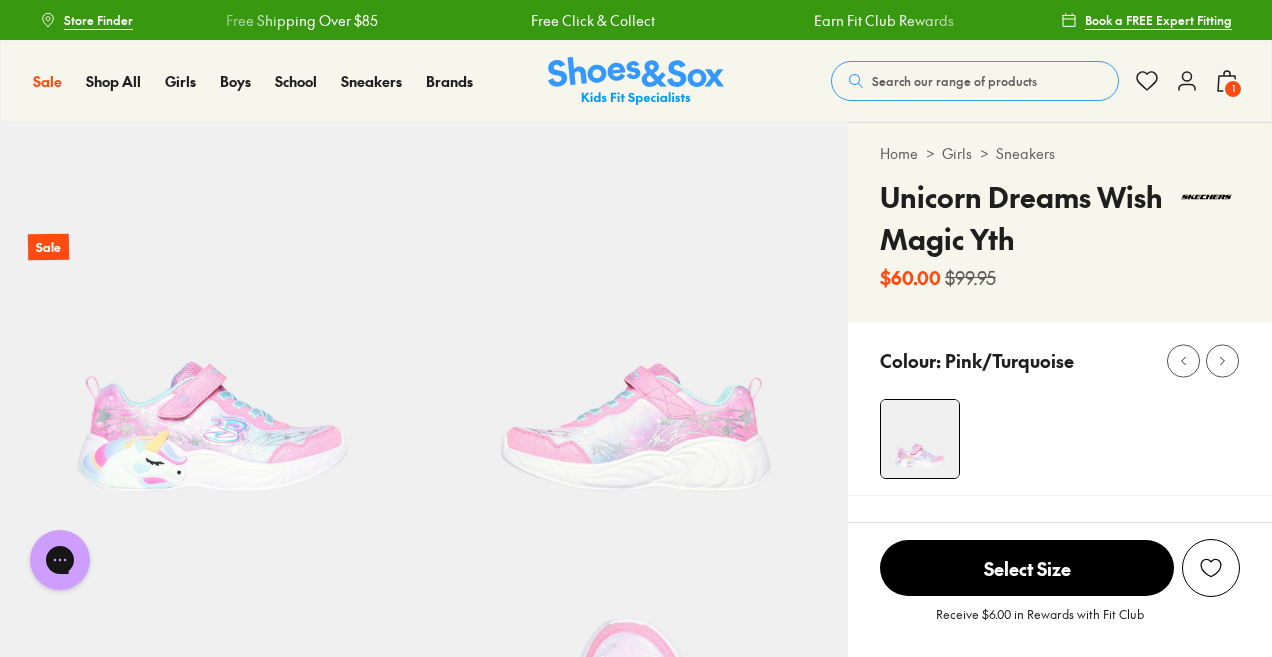 scroll, scrollTop: 0, scrollLeft: 0, axis: both 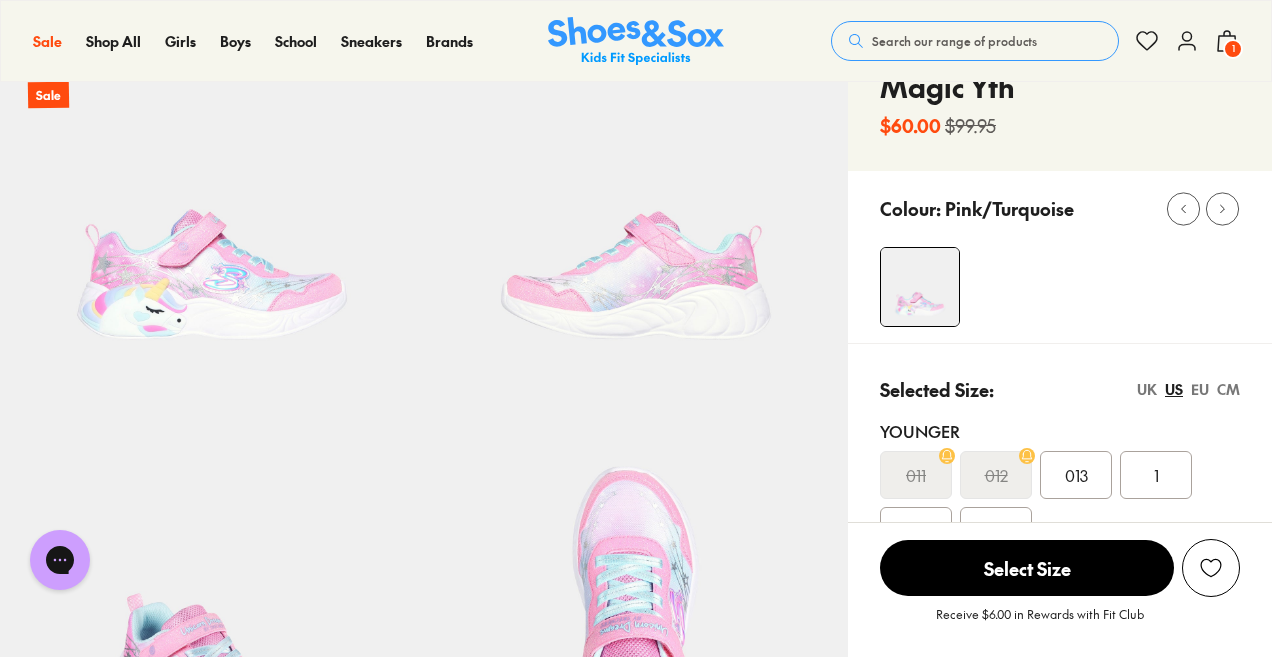 click at bounding box center [0, 4337] 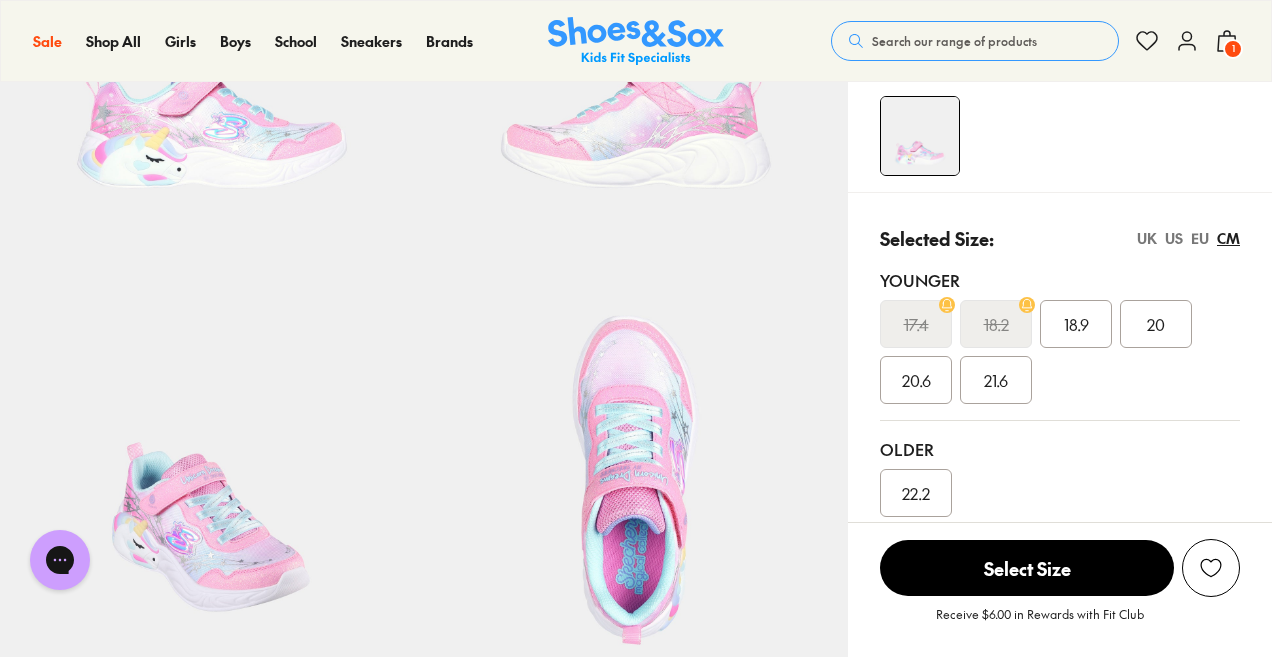 scroll, scrollTop: 304, scrollLeft: 0, axis: vertical 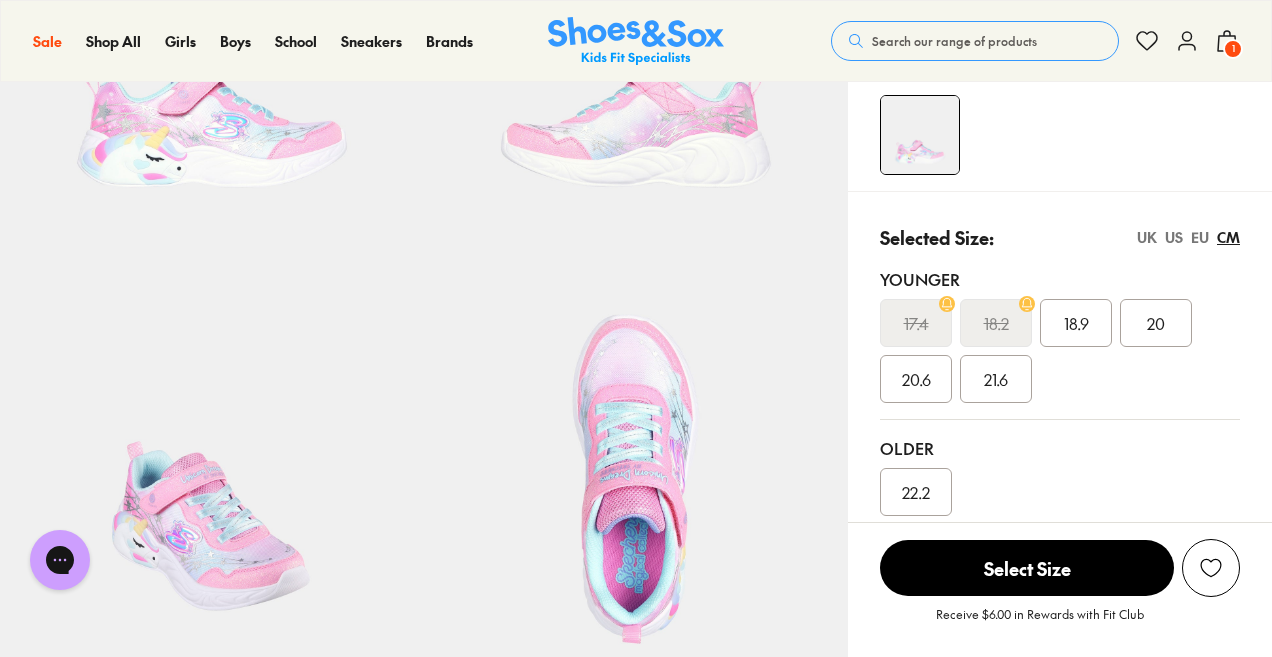 click on "20" at bounding box center [1156, 323] 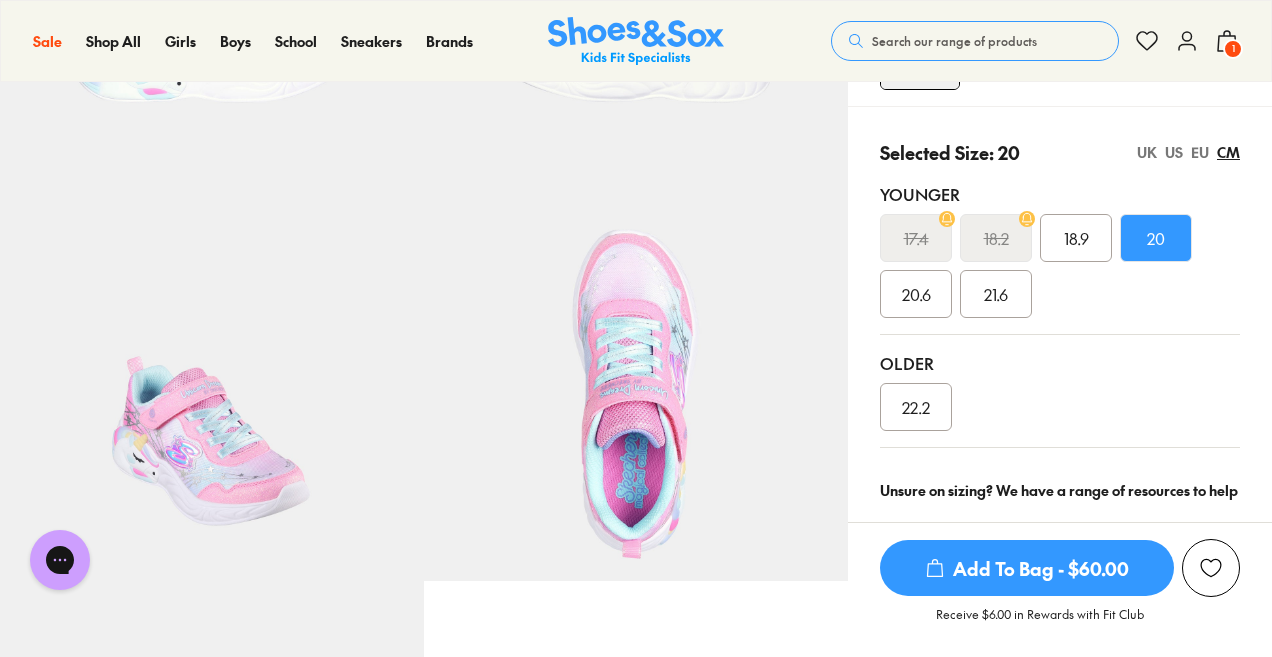 scroll, scrollTop: 390, scrollLeft: 0, axis: vertical 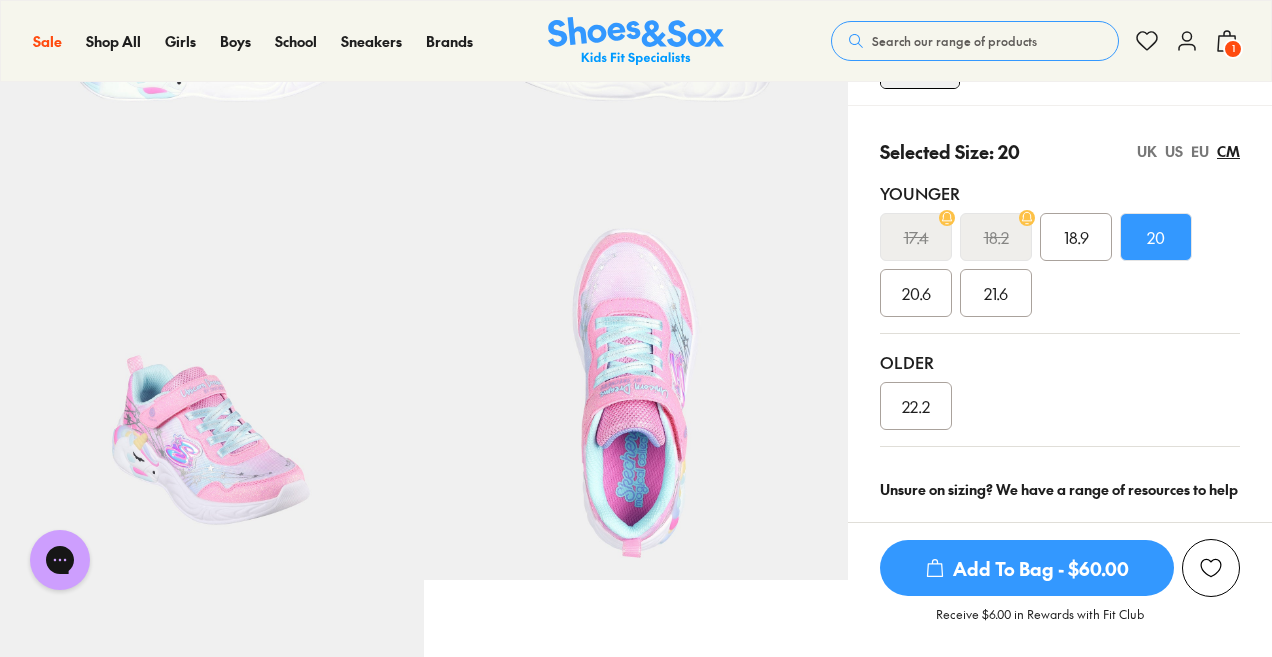 click on "Add To Bag - $60.00" at bounding box center (1027, 568) 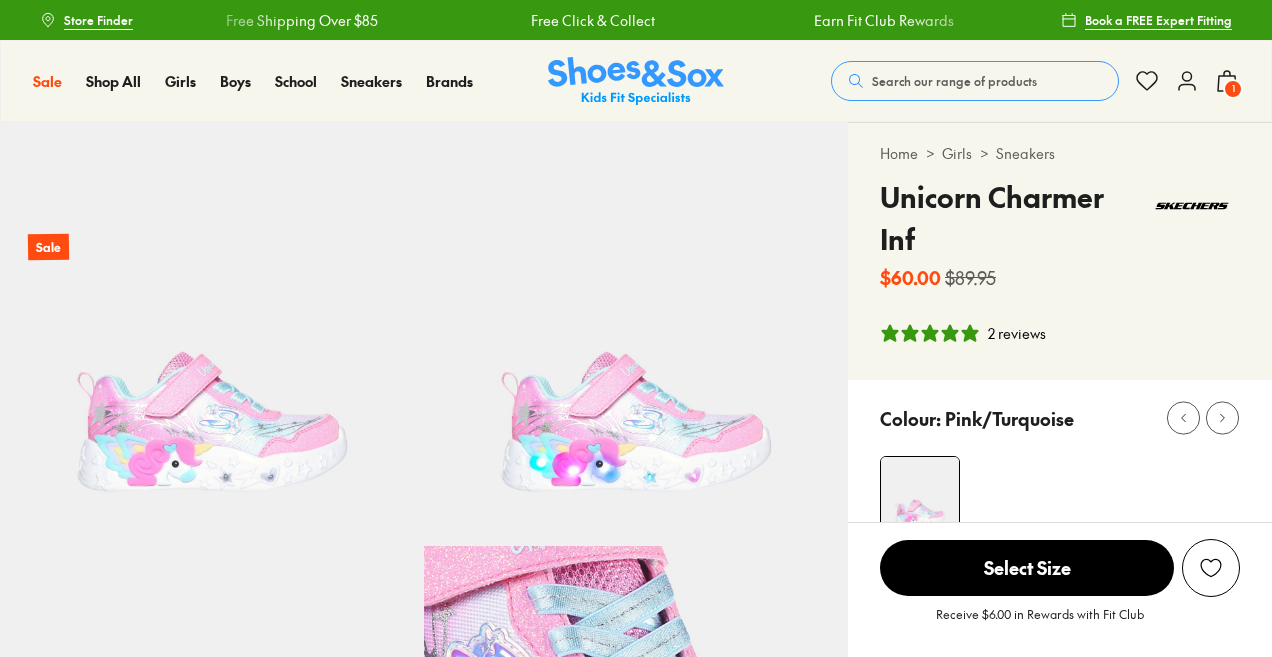 select on "*" 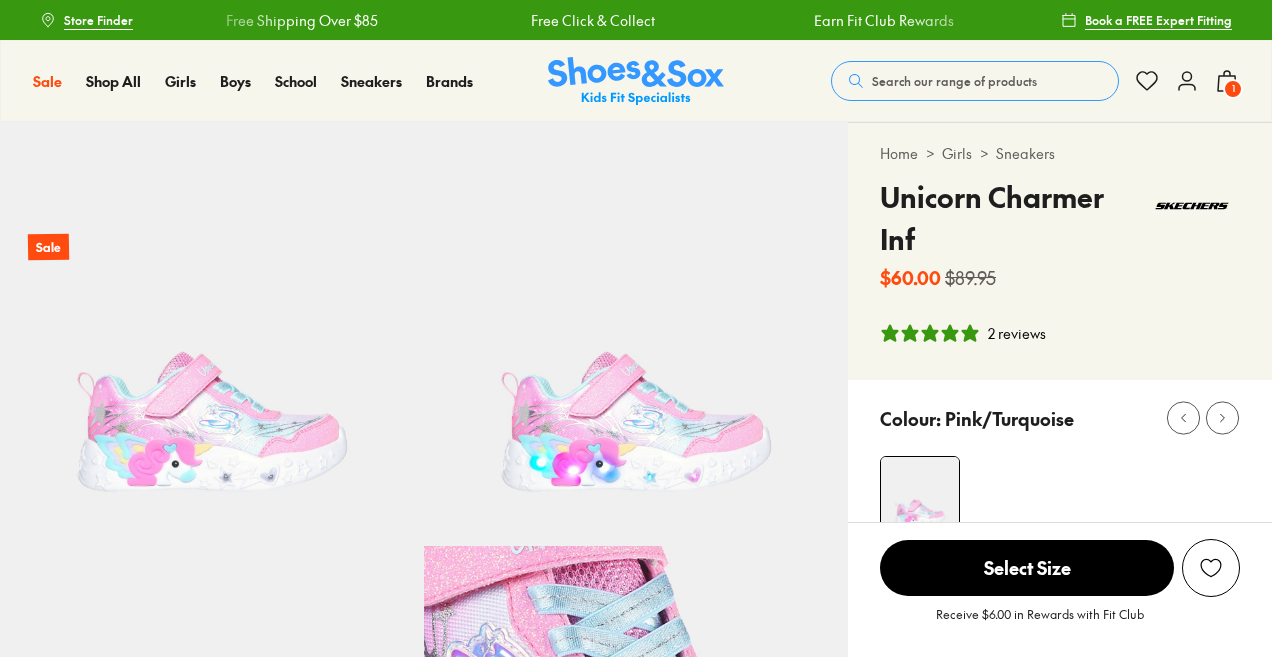 scroll, scrollTop: 0, scrollLeft: 0, axis: both 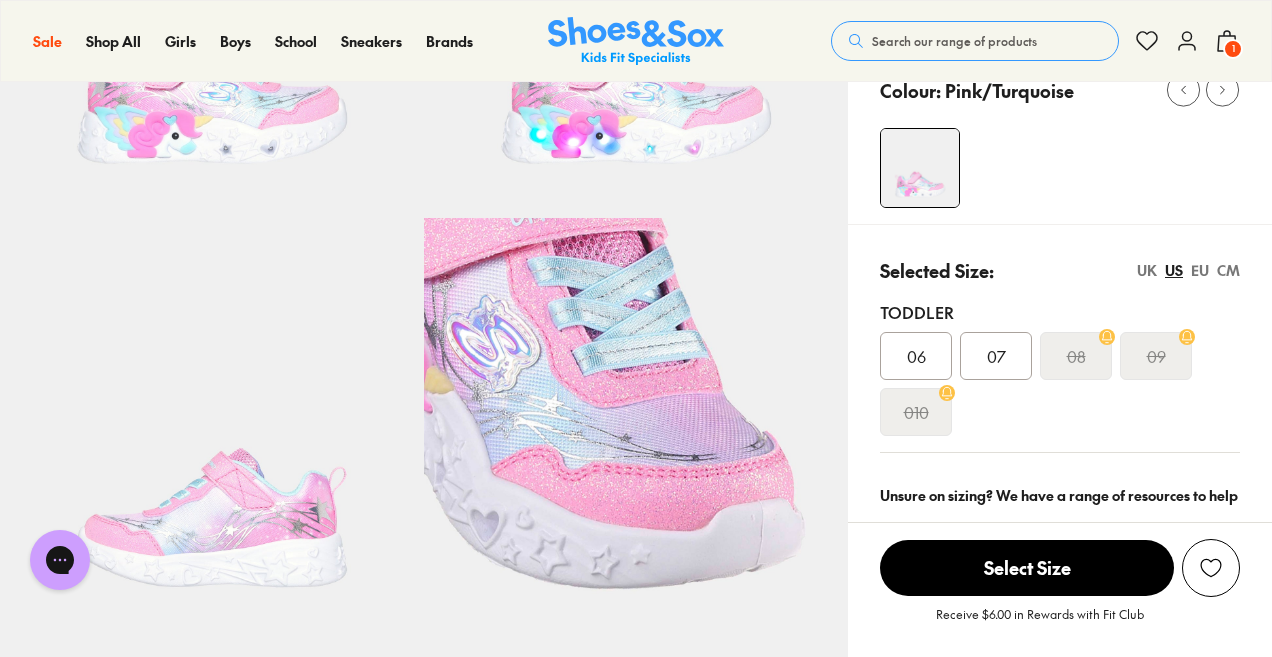 click on "CM" at bounding box center [1228, 270] 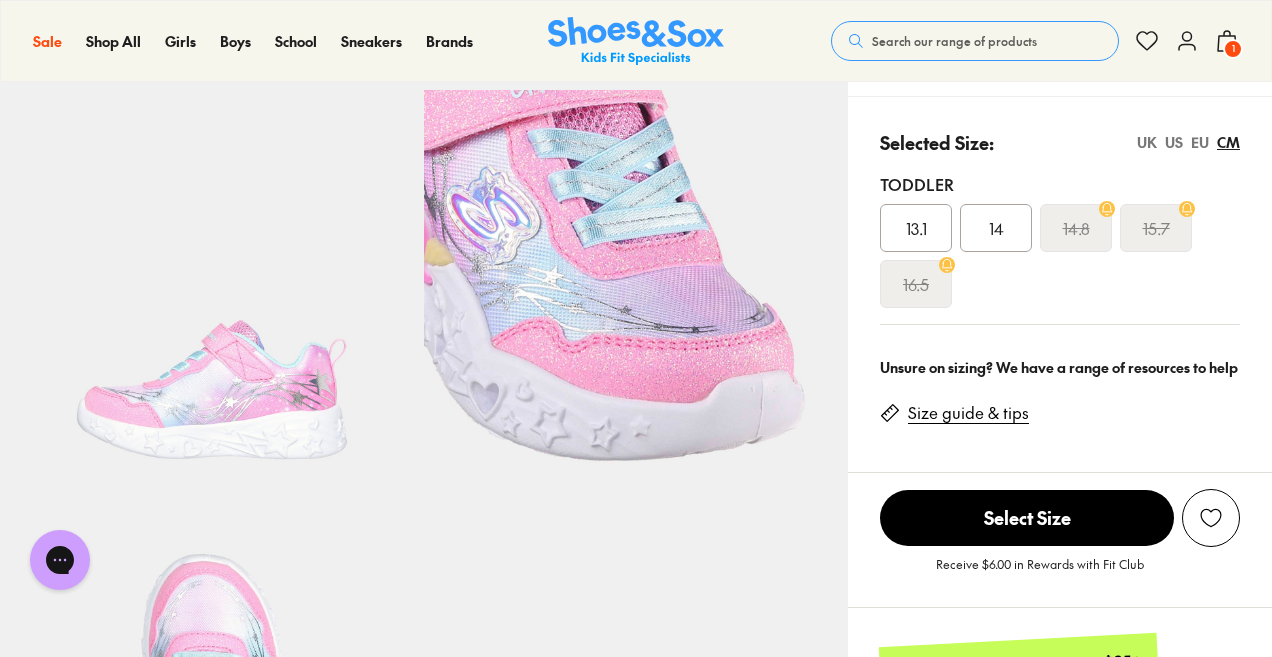 scroll, scrollTop: 459, scrollLeft: 0, axis: vertical 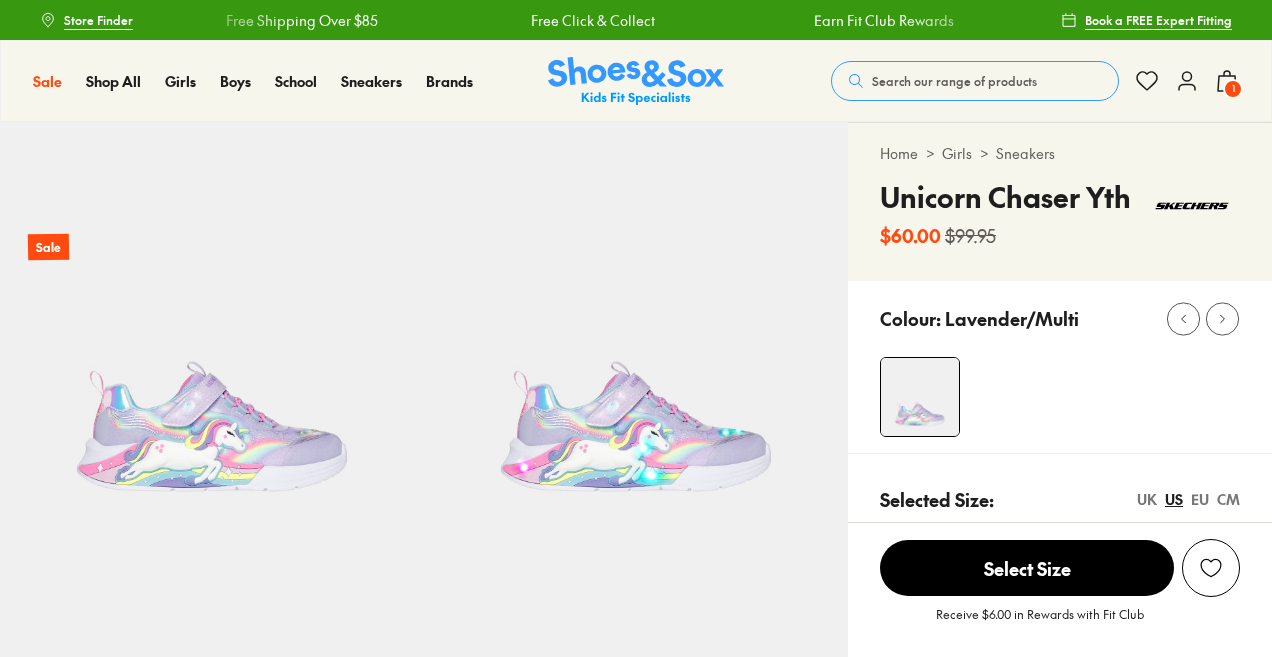 select on "*" 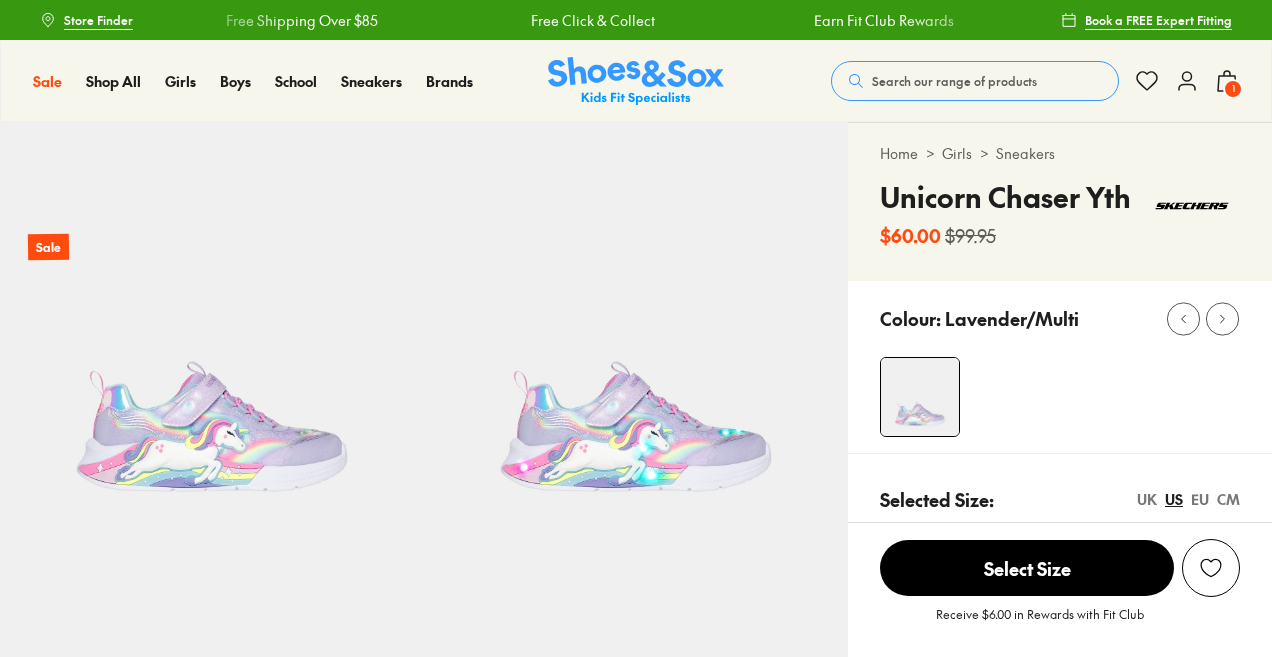 scroll, scrollTop: 0, scrollLeft: 0, axis: both 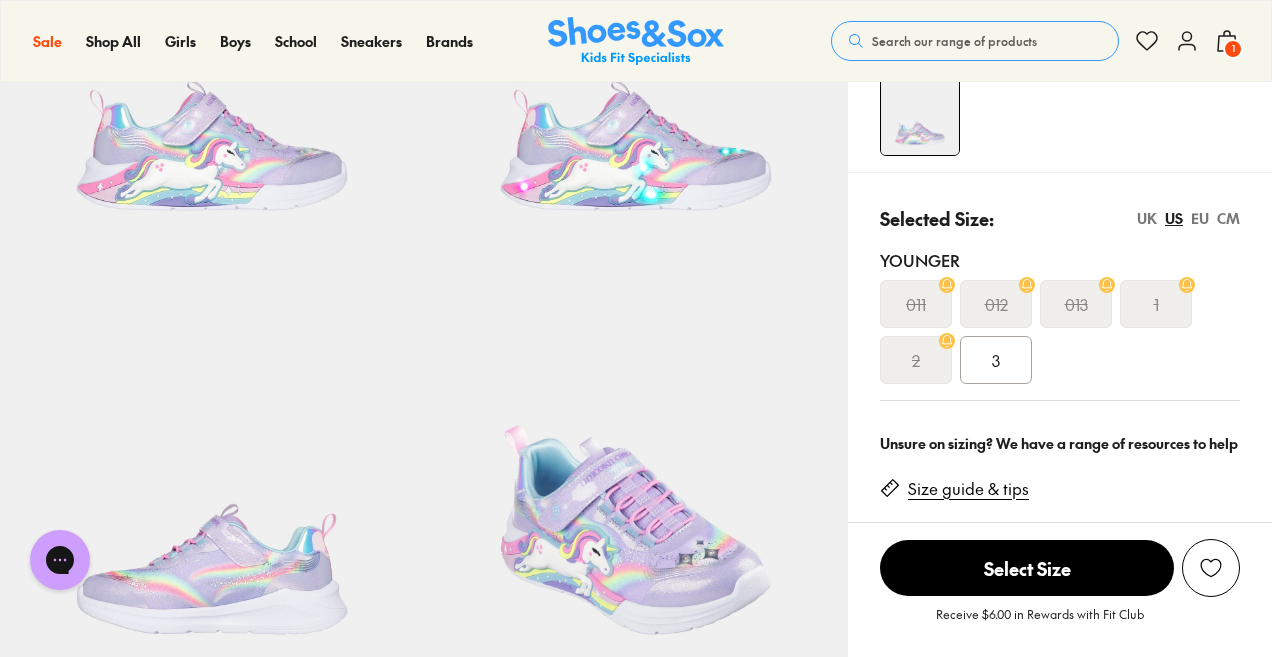 click on "CM" at bounding box center (1228, 218) 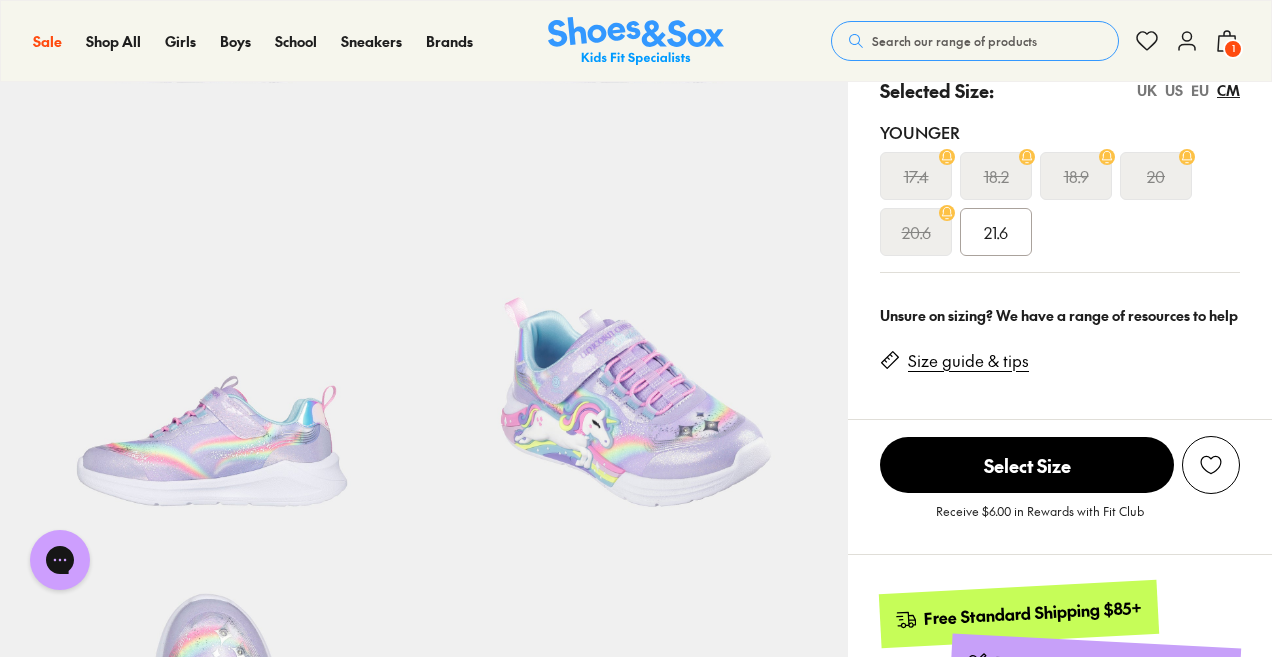 scroll, scrollTop: 410, scrollLeft: 0, axis: vertical 